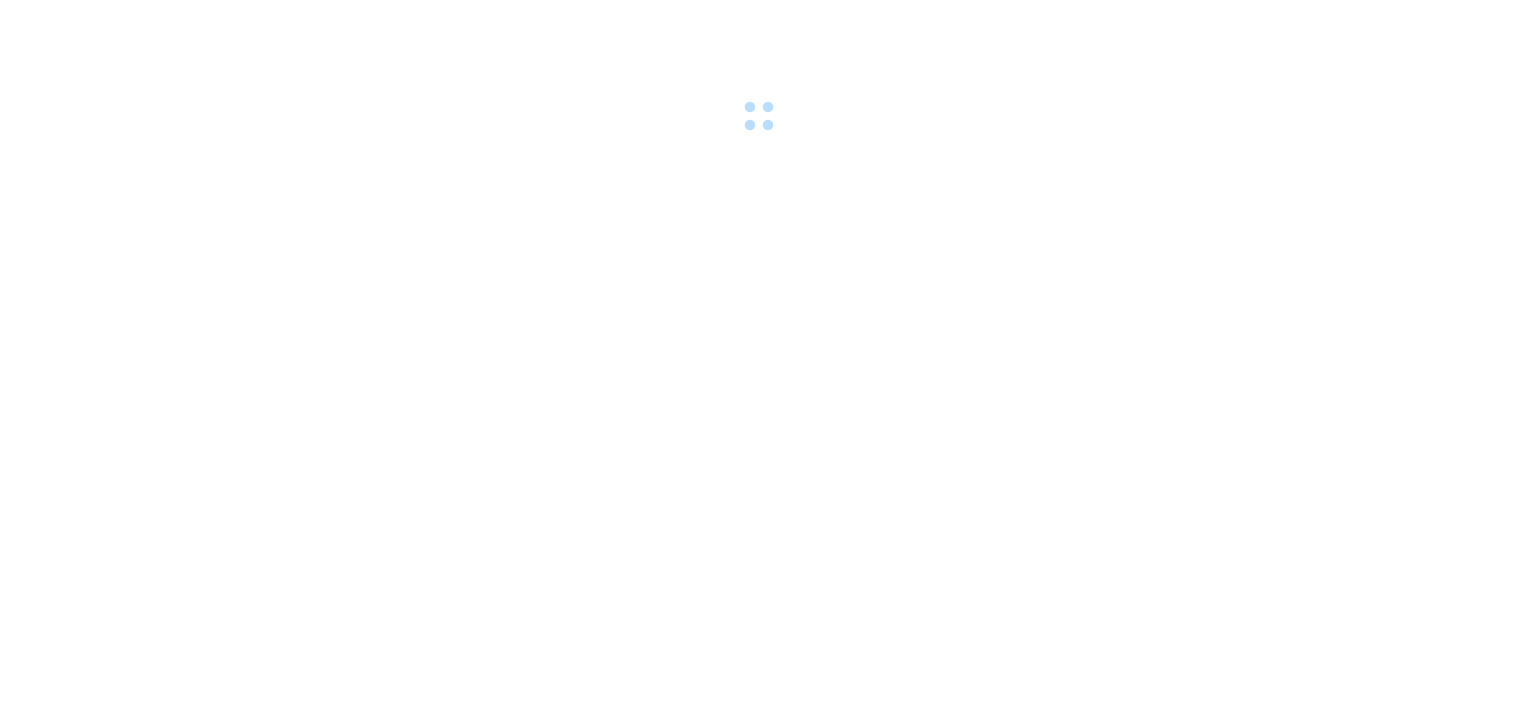 scroll, scrollTop: 0, scrollLeft: 0, axis: both 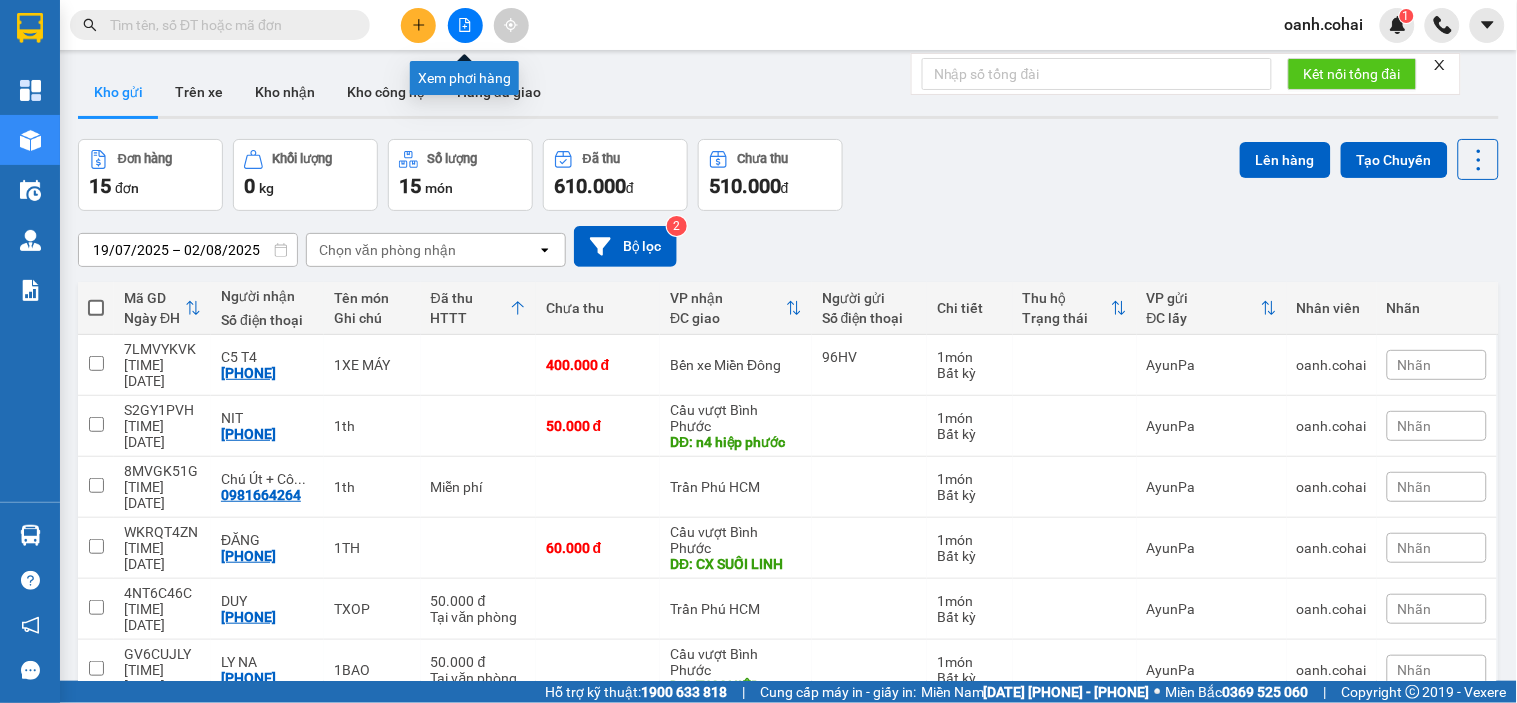 click at bounding box center (465, 25) 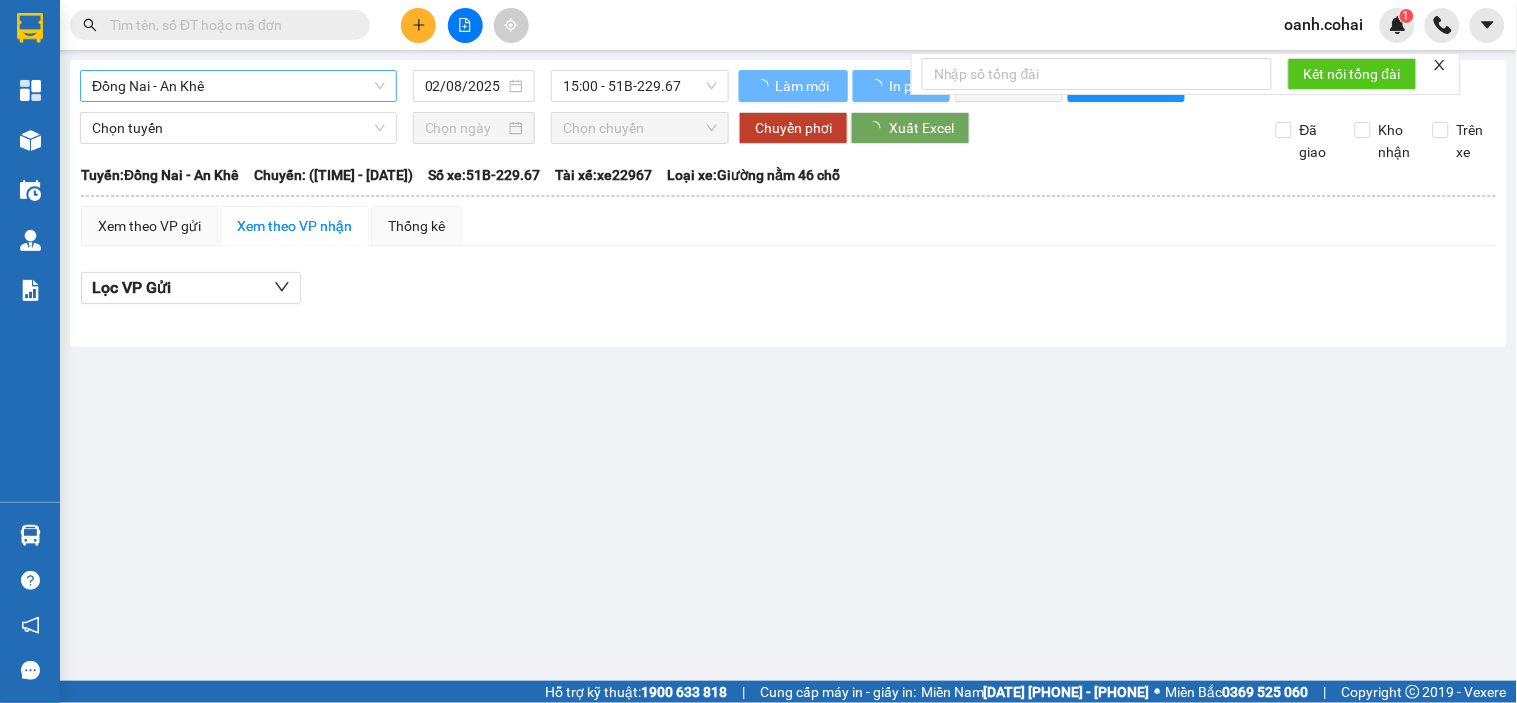 click on "Đồng Nai - An Khê" at bounding box center (238, 86) 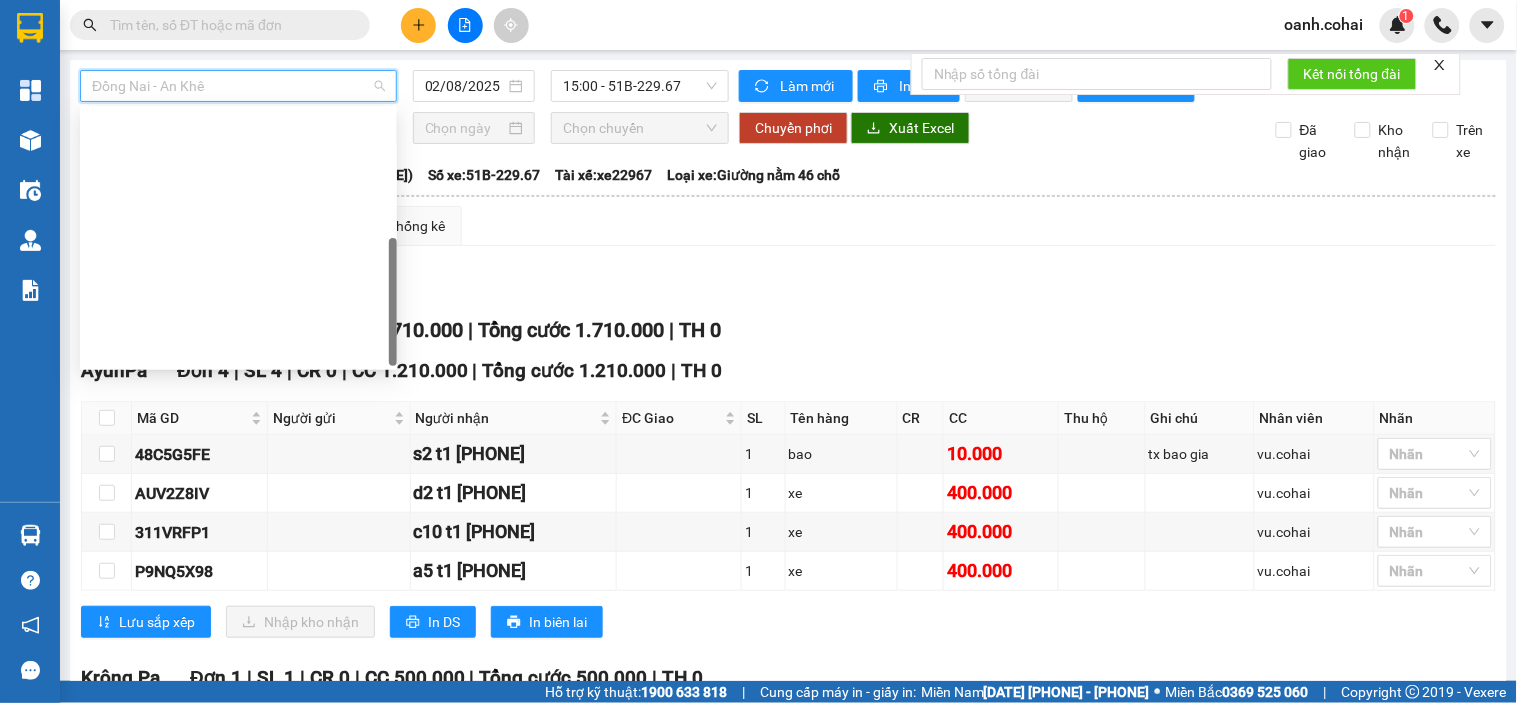 scroll, scrollTop: 287, scrollLeft: 0, axis: vertical 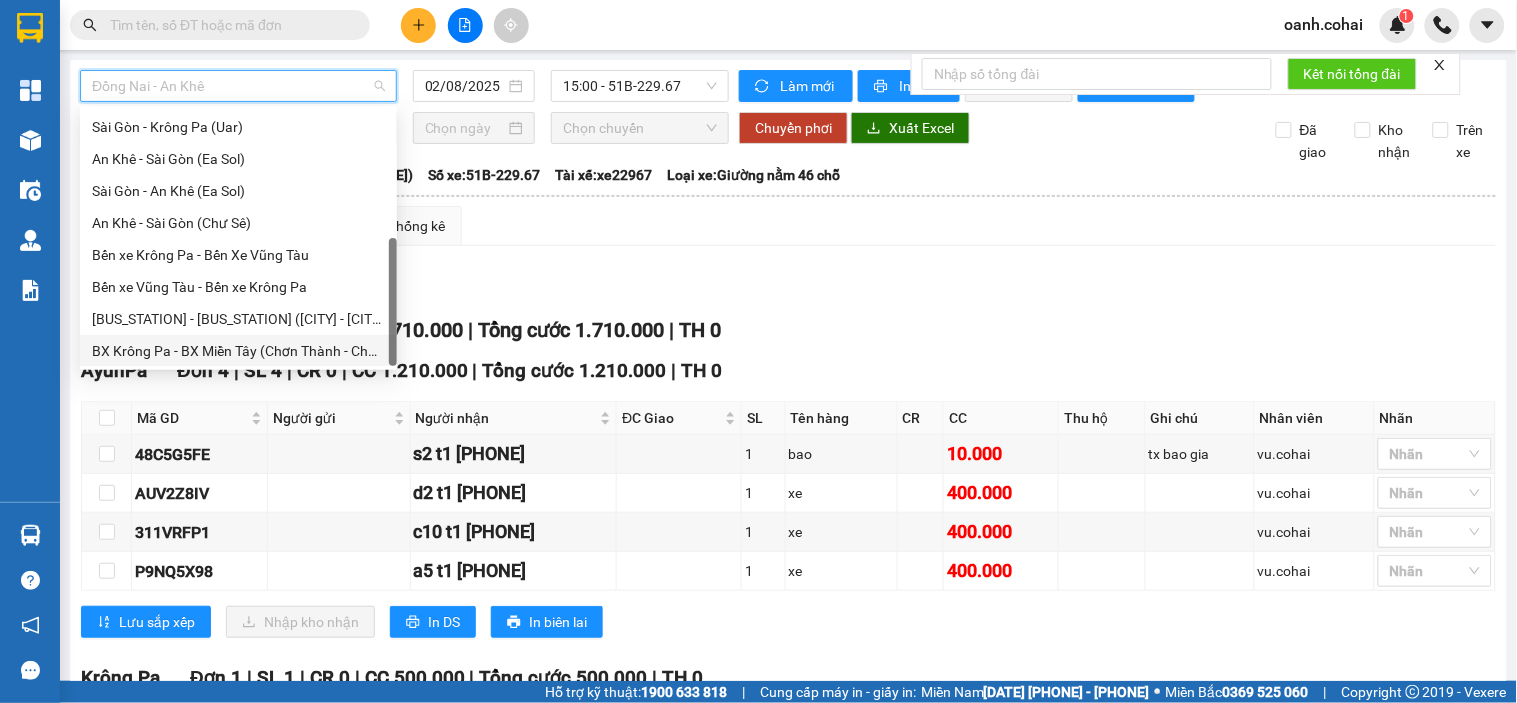 click on "BX Krông Pa - BX Miền Tây (Chơn Thành - Chư Rcăm)" at bounding box center (238, 351) 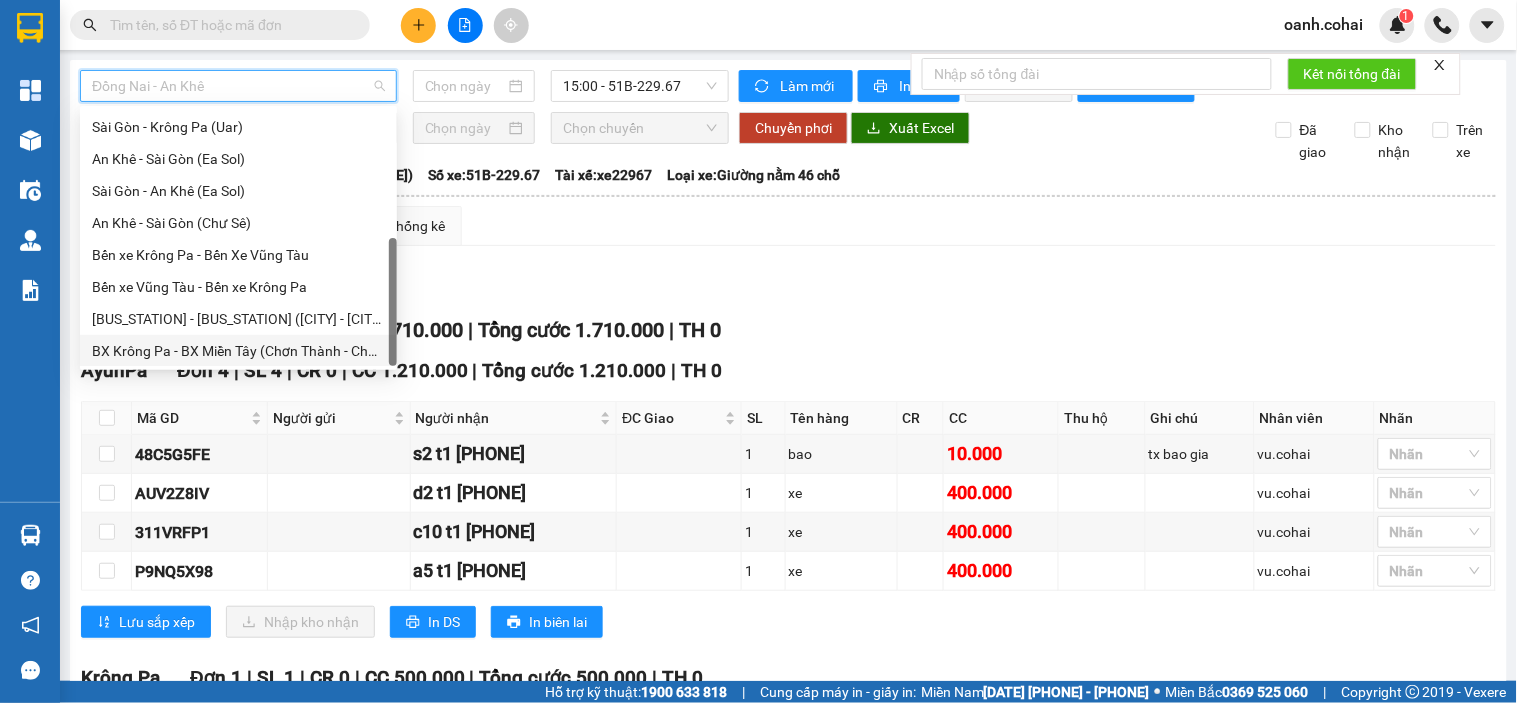 type on "02/08/2025" 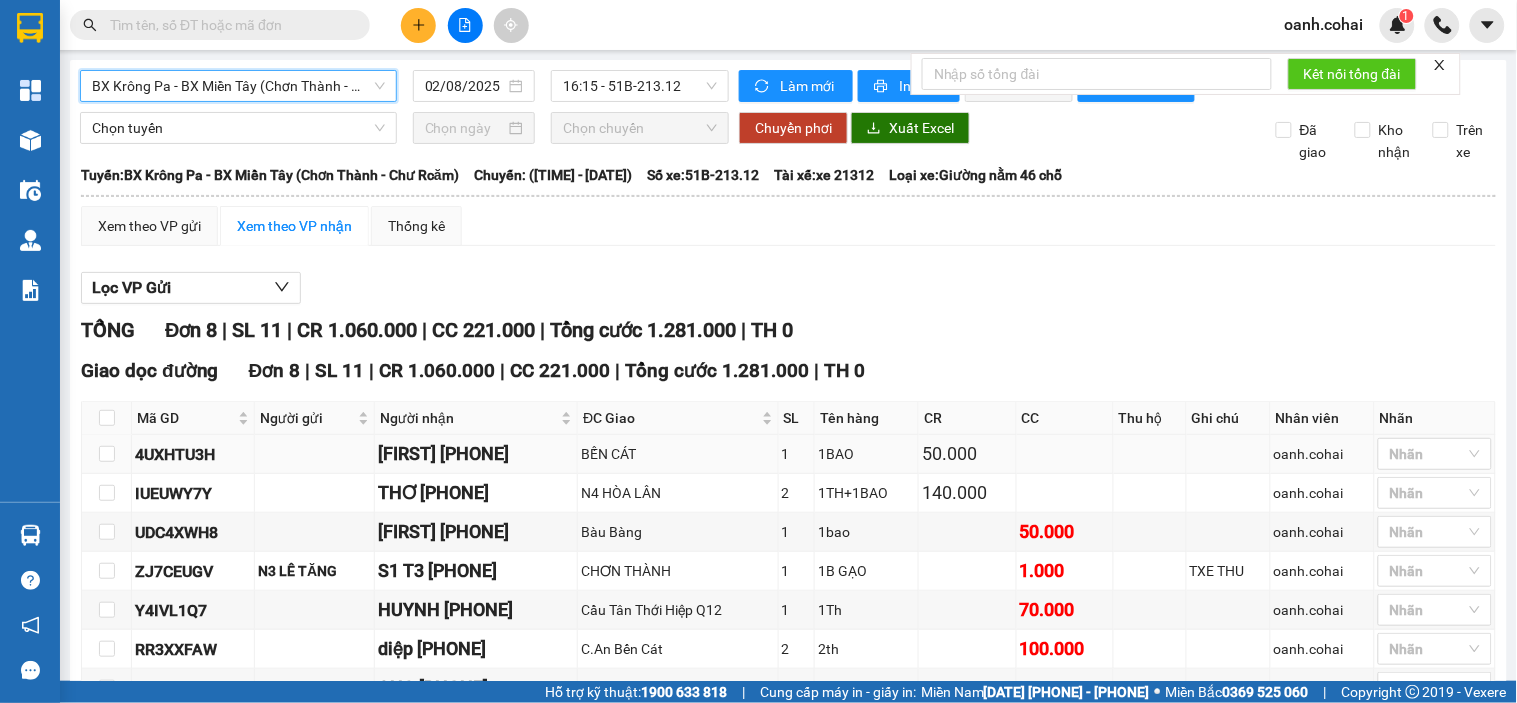 scroll, scrollTop: 188, scrollLeft: 0, axis: vertical 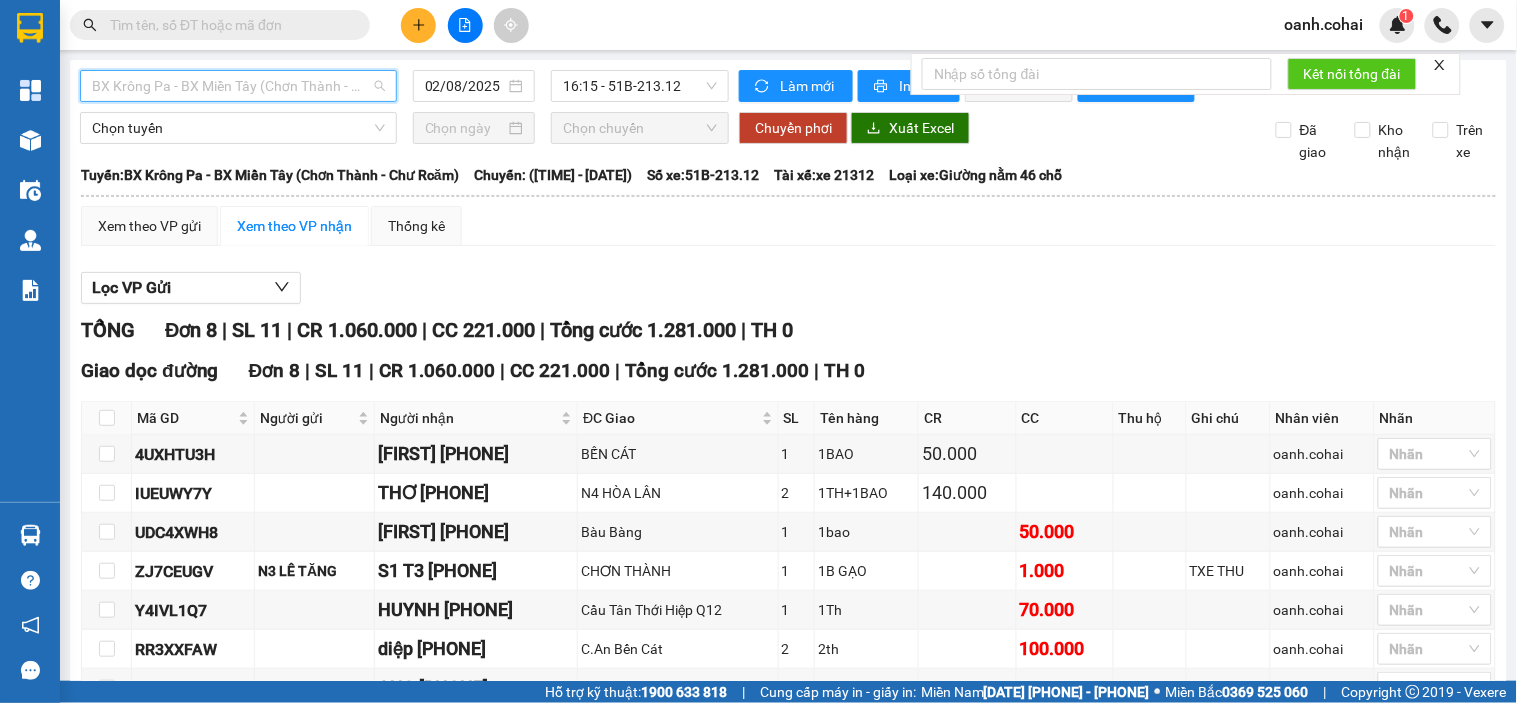 click on "BX Krông Pa - BX Miền Tây (Chơn Thành - Chư Rcăm)" at bounding box center (238, 86) 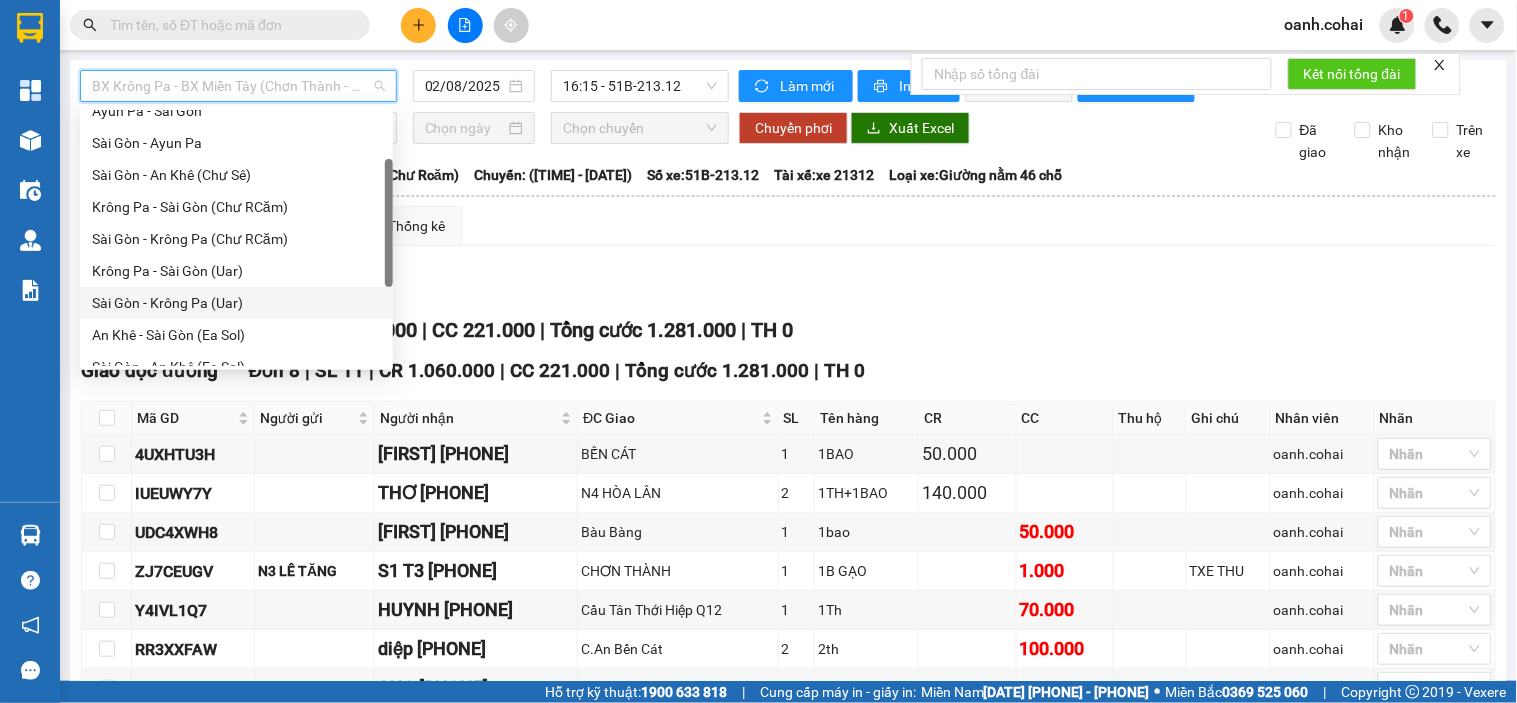 scroll, scrollTop: 222, scrollLeft: 0, axis: vertical 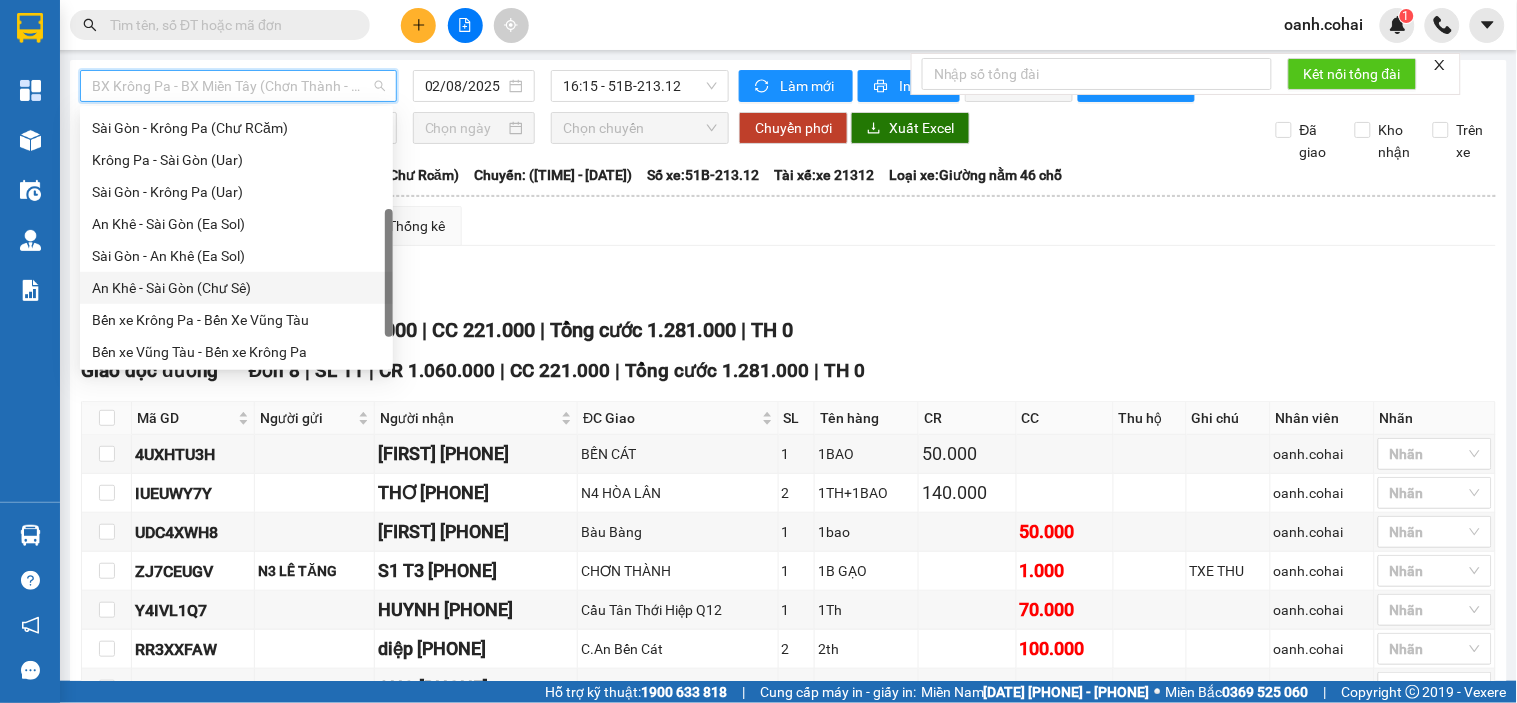 click on "An Khê - Sài Gòn (Chư Sê)" at bounding box center (236, 288) 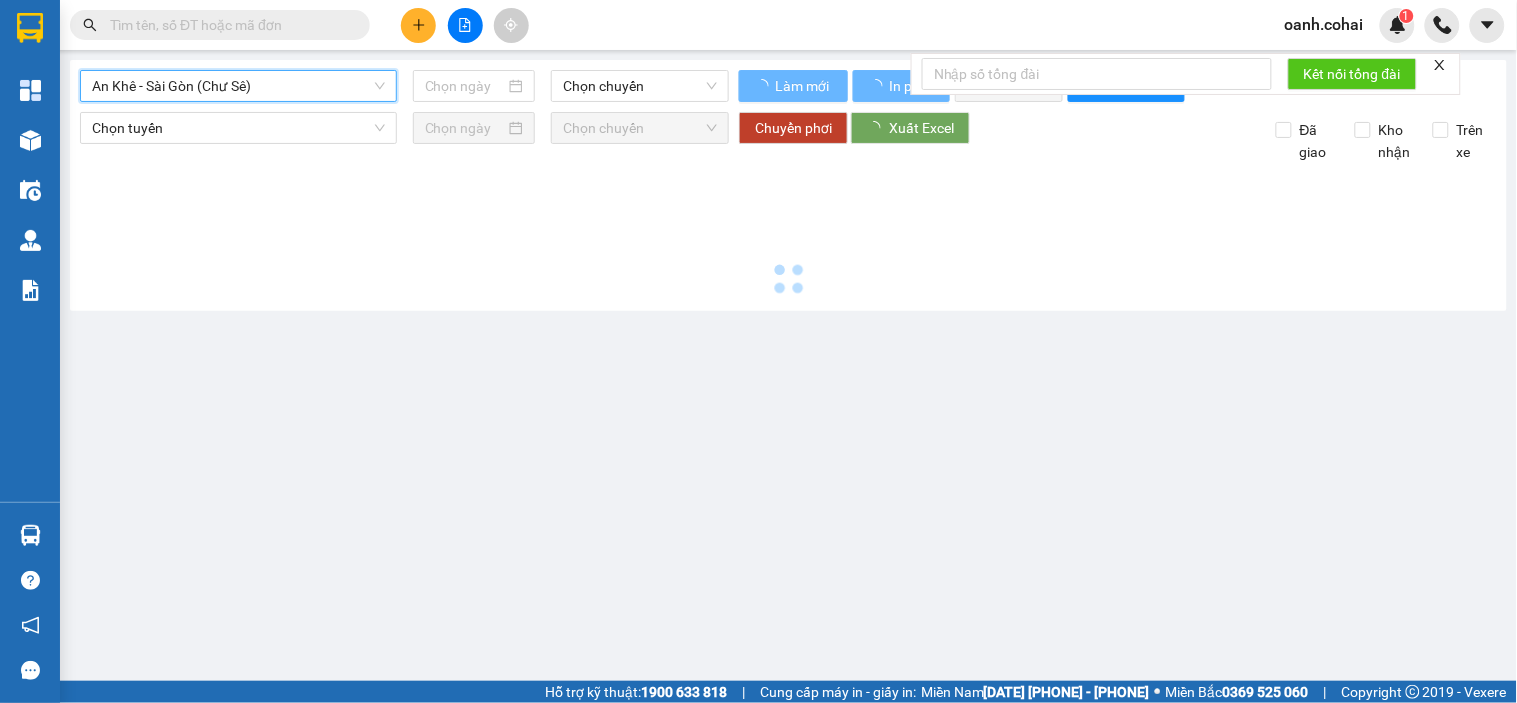 type on "02/08/2025" 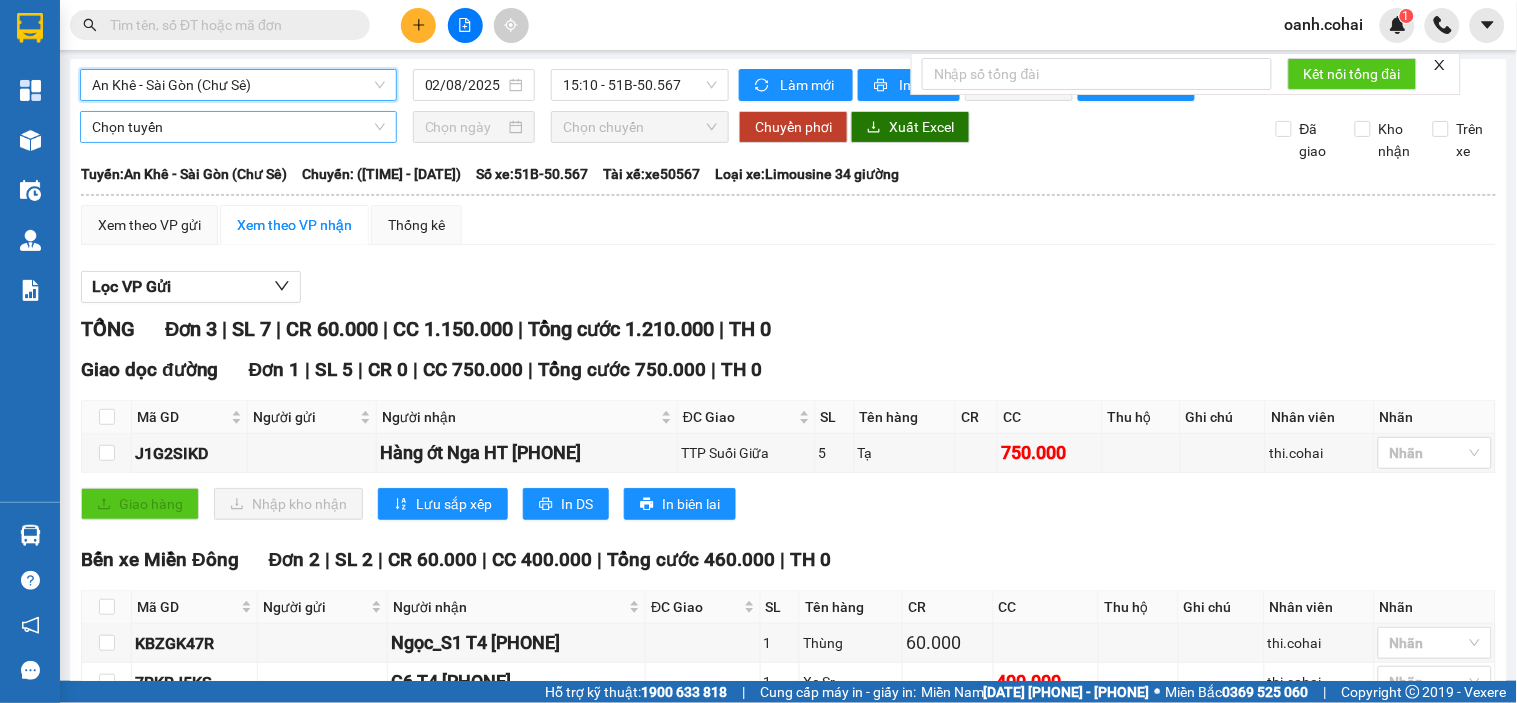 scroll, scrollTop: 0, scrollLeft: 0, axis: both 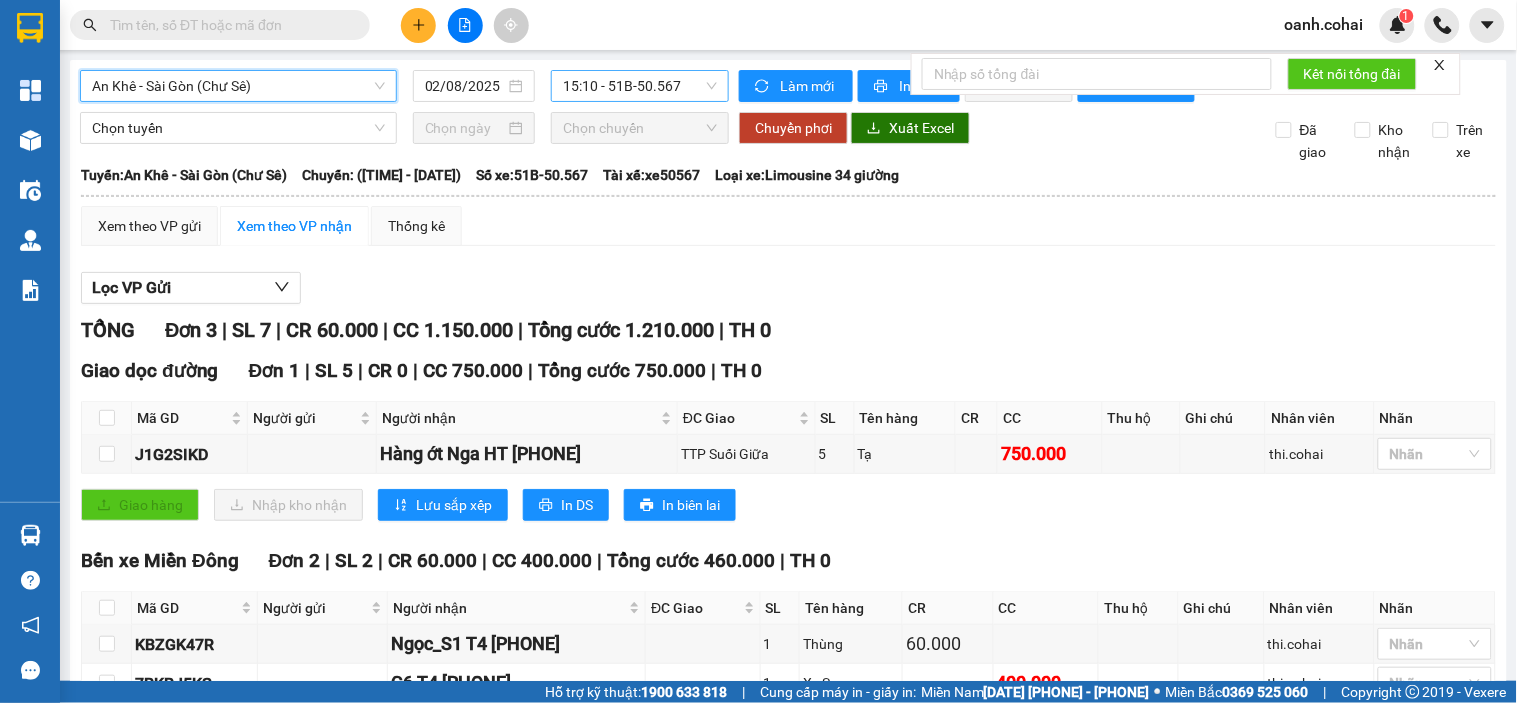 click on "15:10     - 51B-50.567" at bounding box center (640, 86) 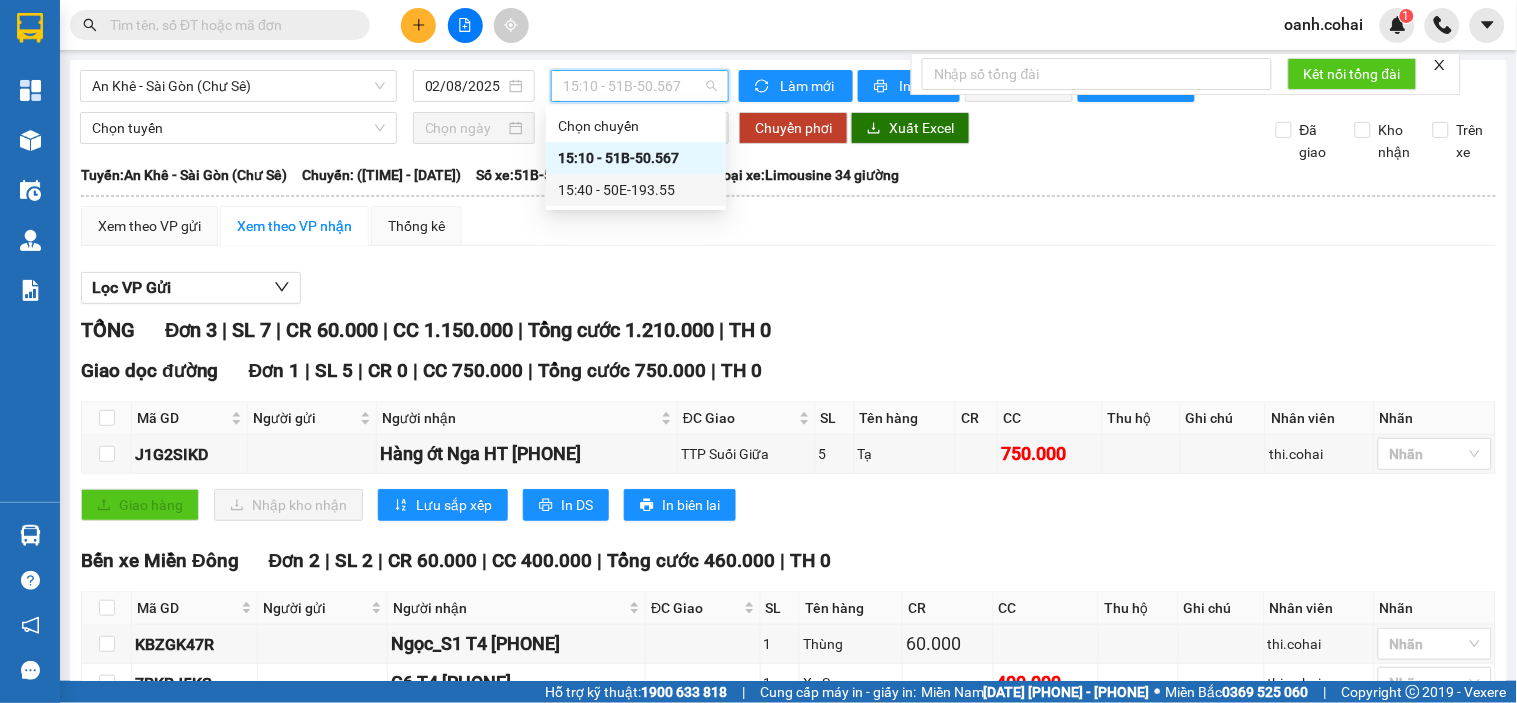 click on "15:40     - 50E-193.55" at bounding box center [636, 190] 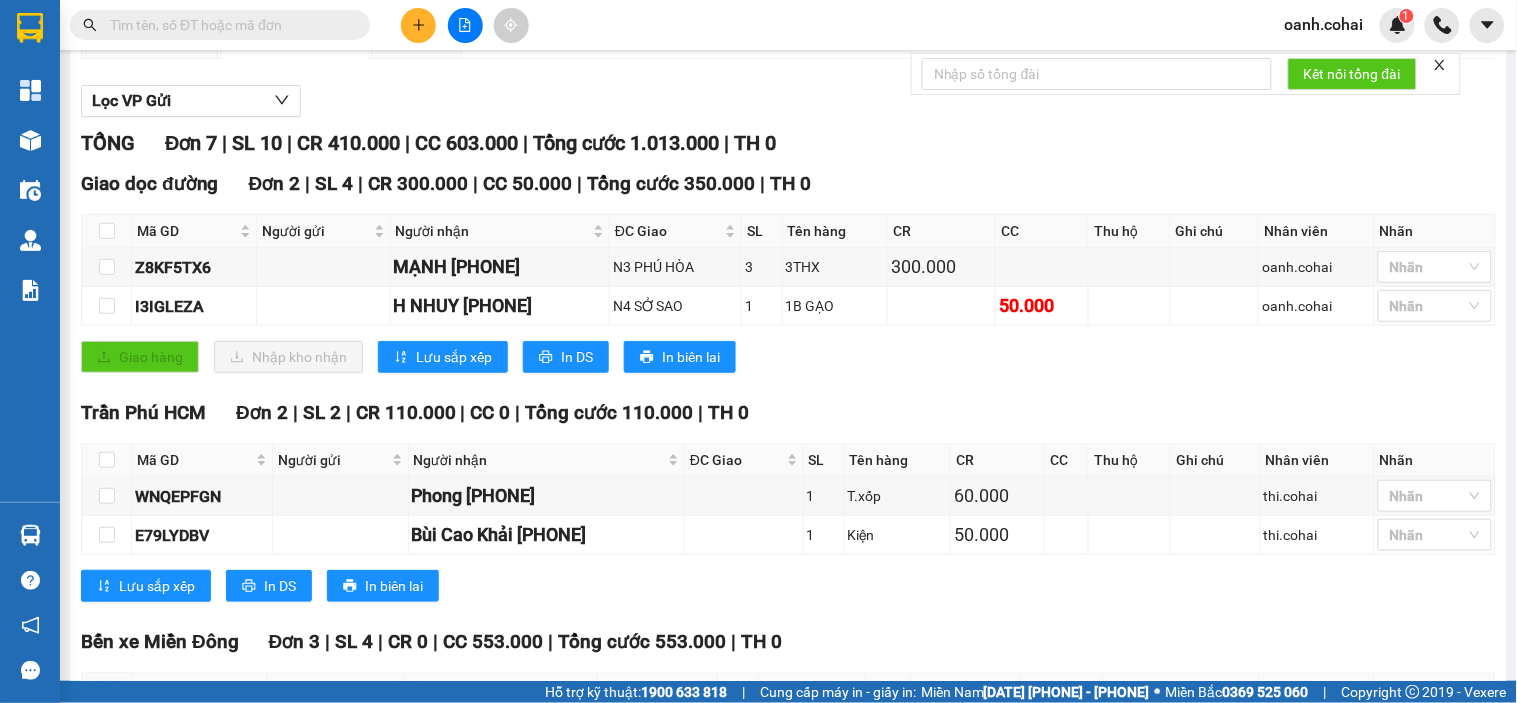 scroll, scrollTop: 118, scrollLeft: 0, axis: vertical 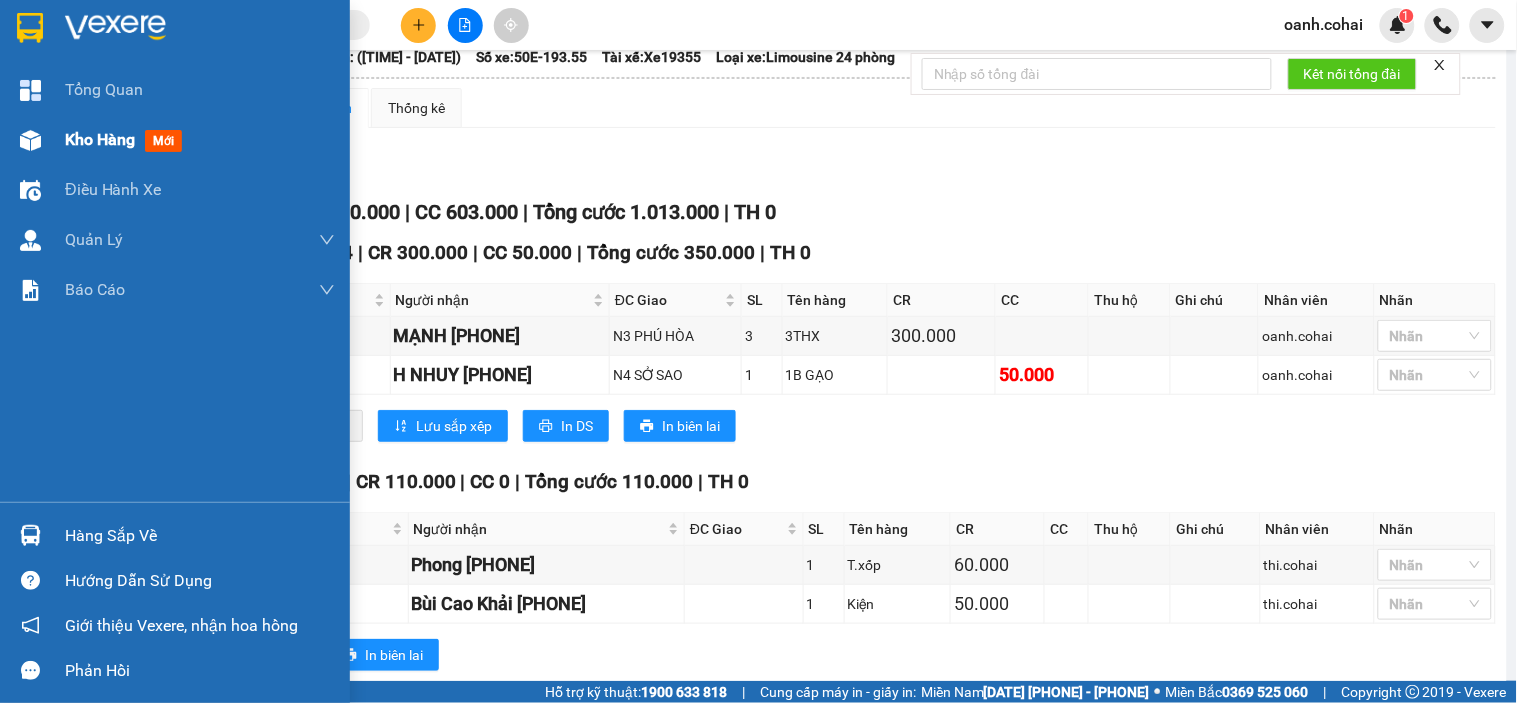 click on "Kho hàng" at bounding box center (100, 139) 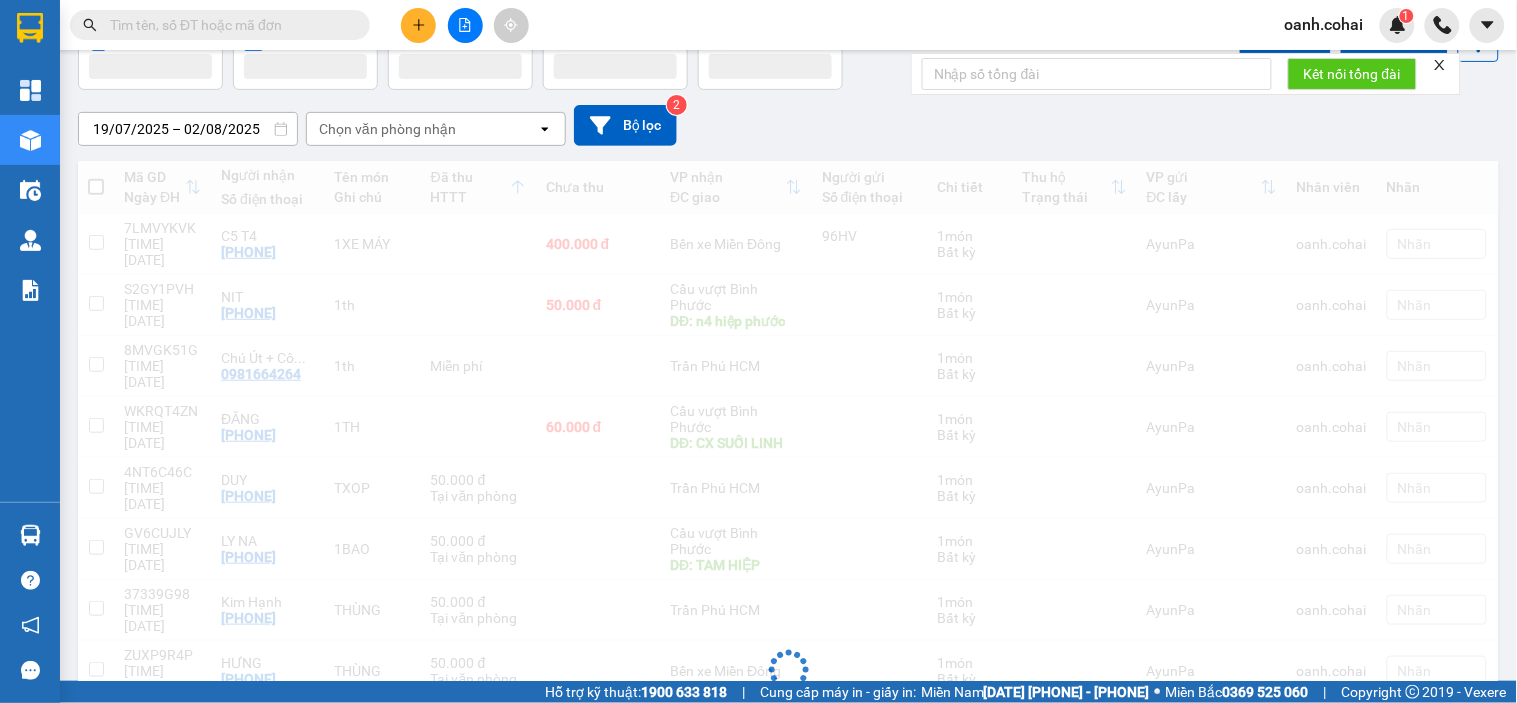 scroll, scrollTop: 0, scrollLeft: 0, axis: both 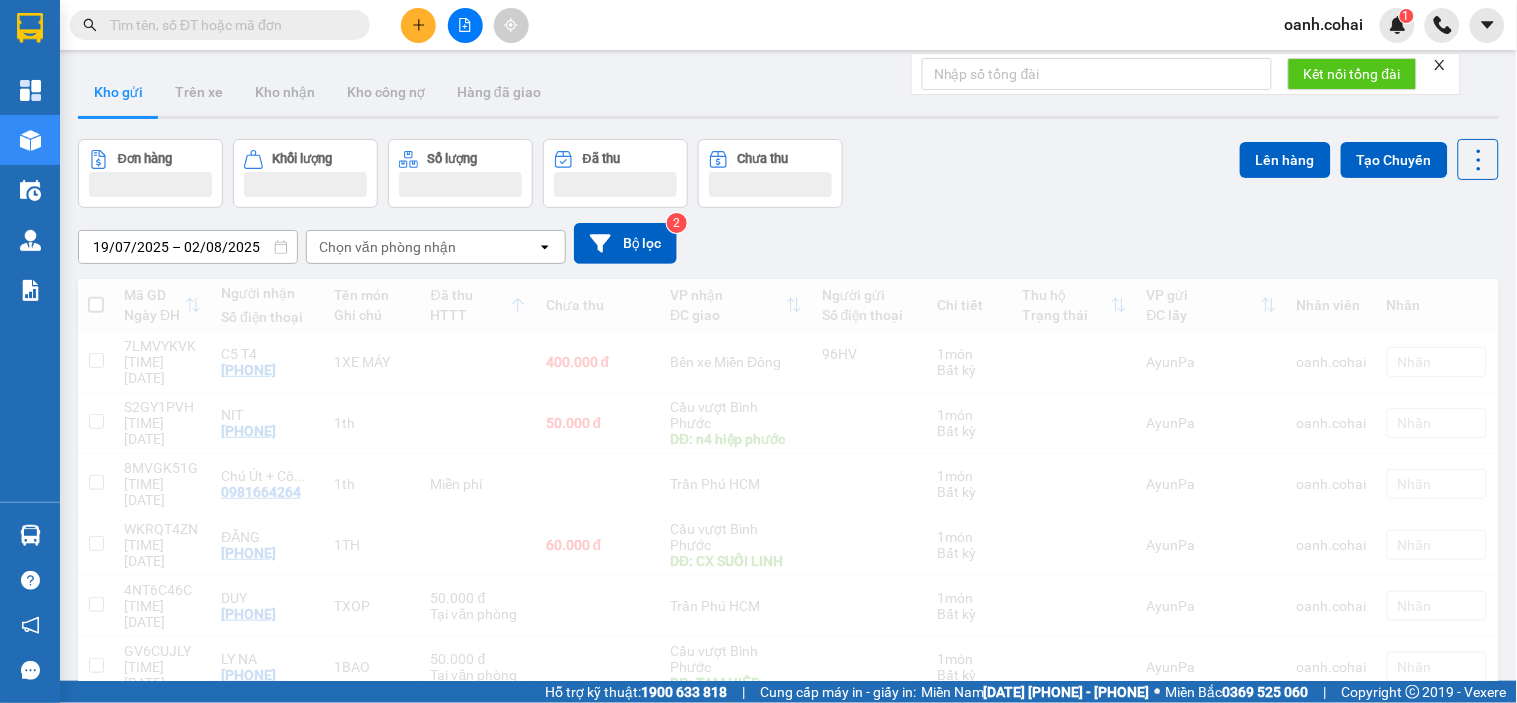 click 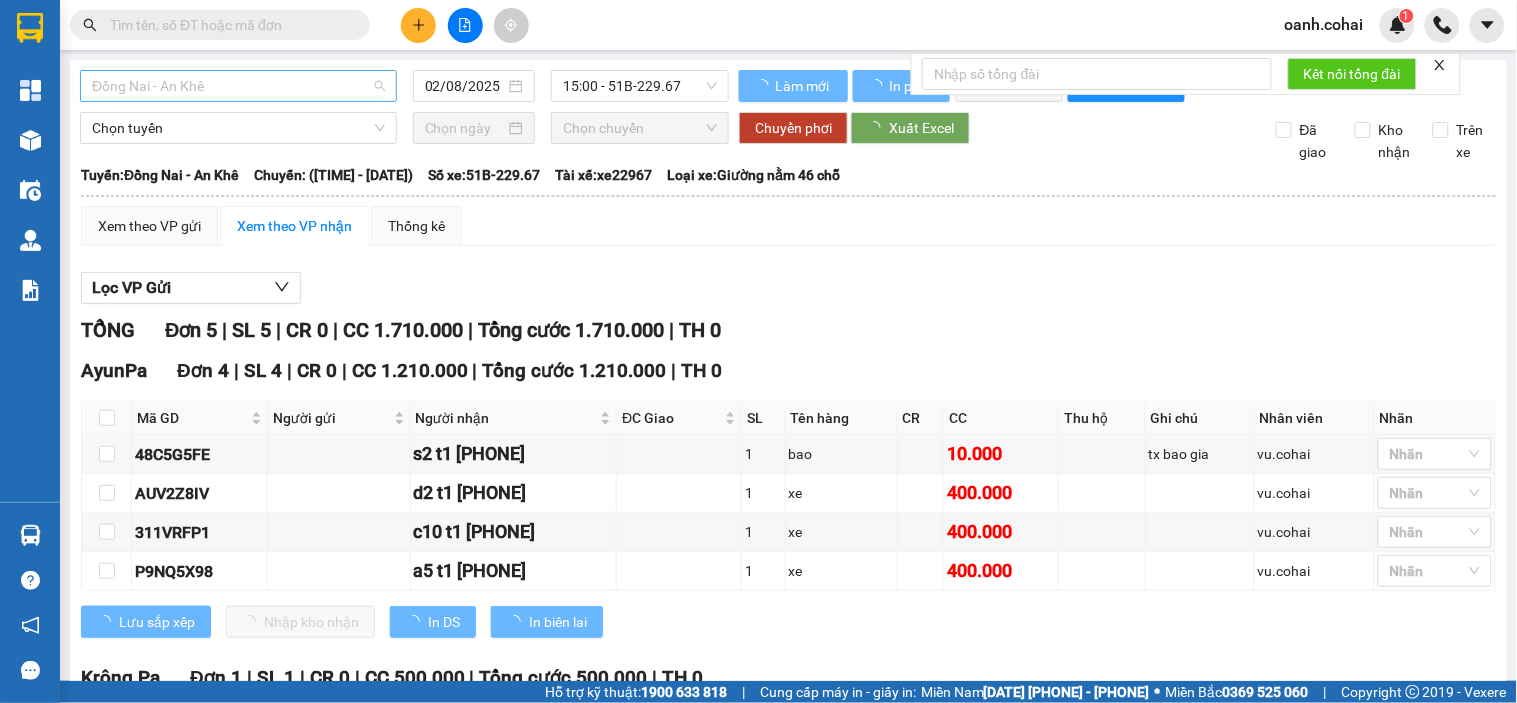 click on "Đồng Nai - An Khê" at bounding box center [238, 86] 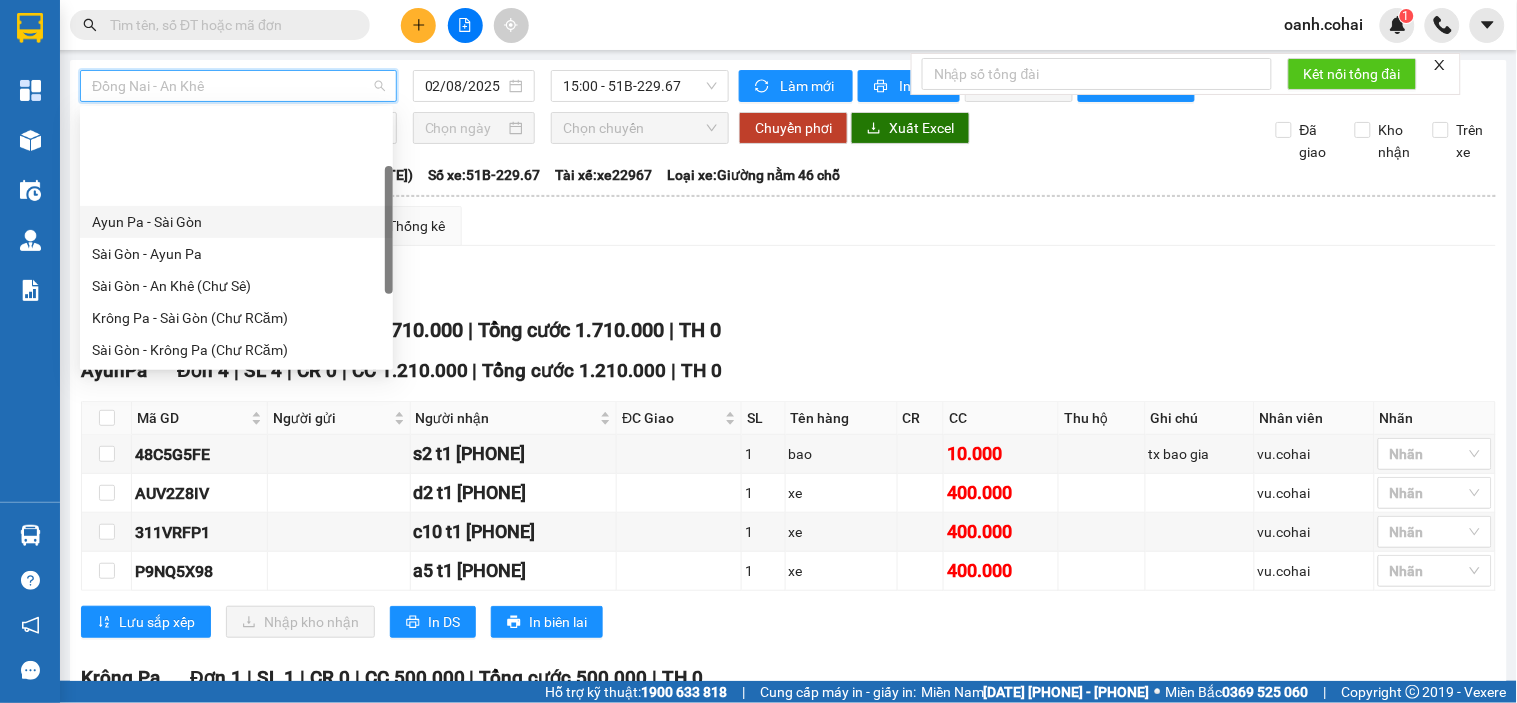 scroll, scrollTop: 111, scrollLeft: 0, axis: vertical 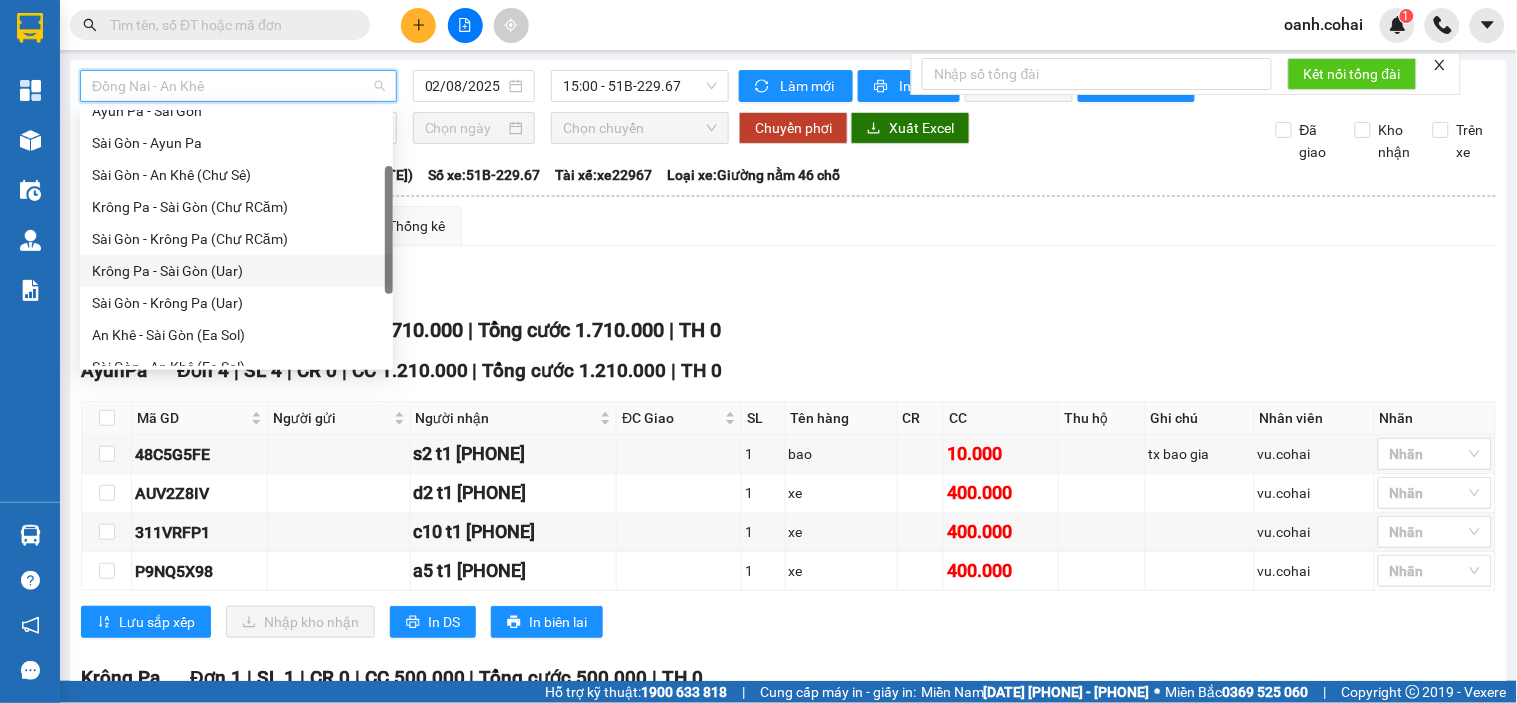 click on "Krông Pa - Sài Gòn (Uar)" at bounding box center (236, 271) 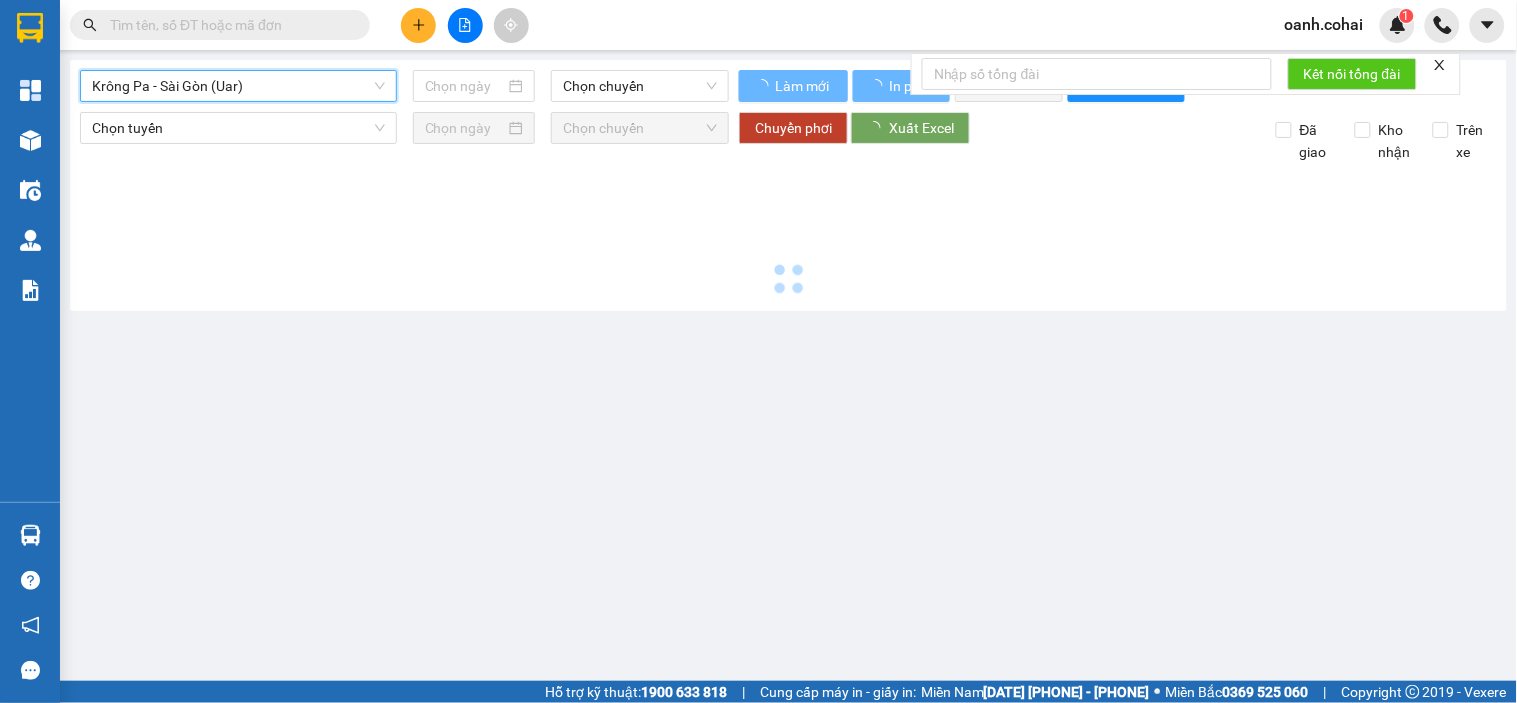 type on "02/08/2025" 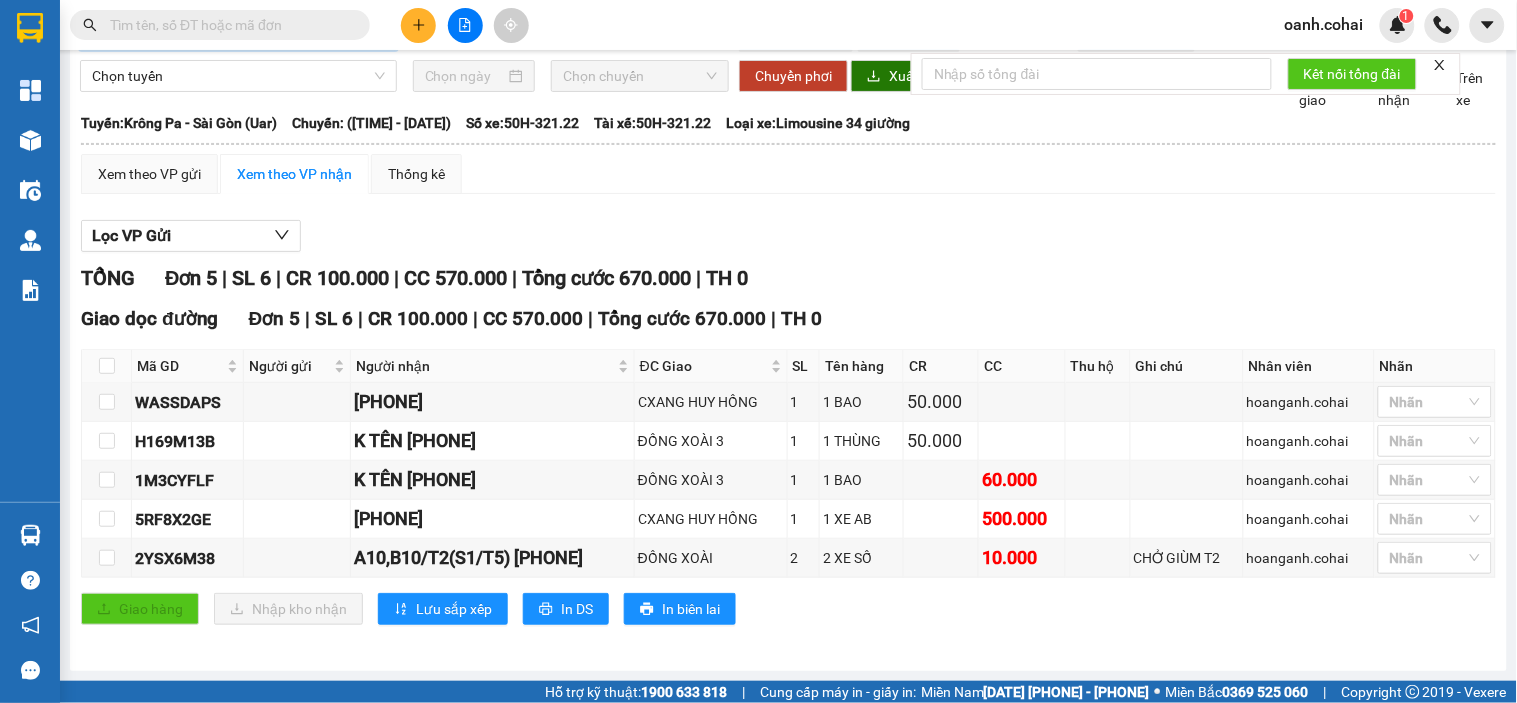 scroll, scrollTop: 0, scrollLeft: 0, axis: both 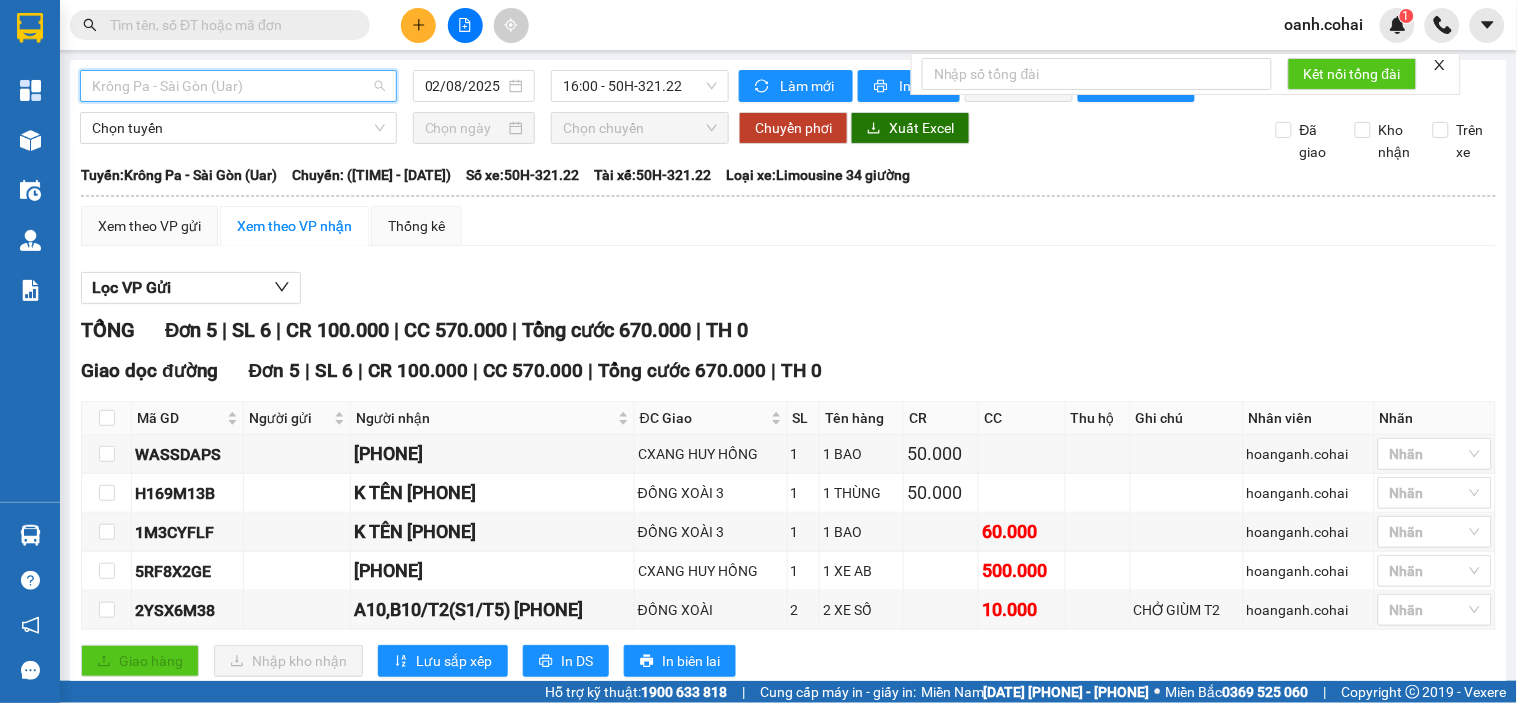 click on "Krông Pa - Sài Gòn (Uar)" at bounding box center (238, 86) 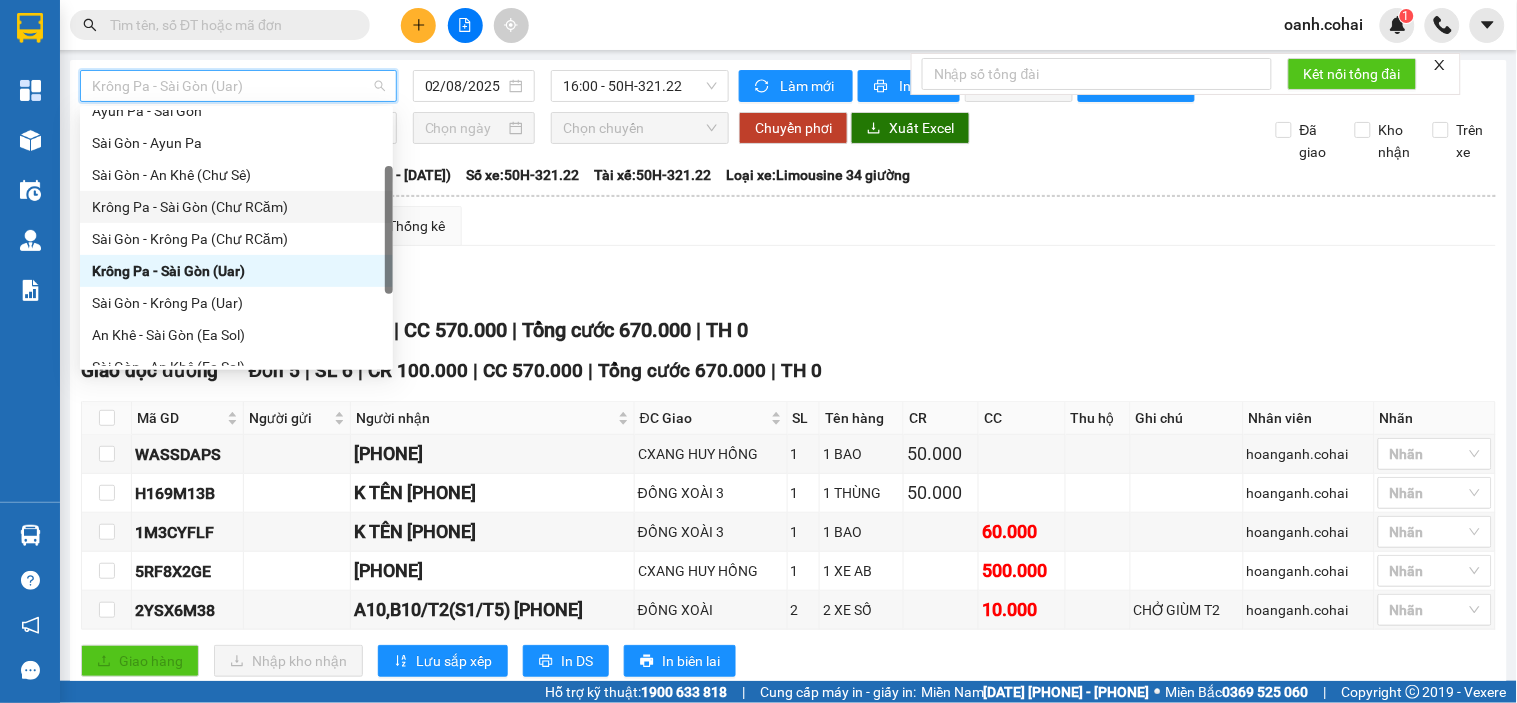 click on "Krông Pa - Sài Gòn (Chư RCăm)" at bounding box center [236, 207] 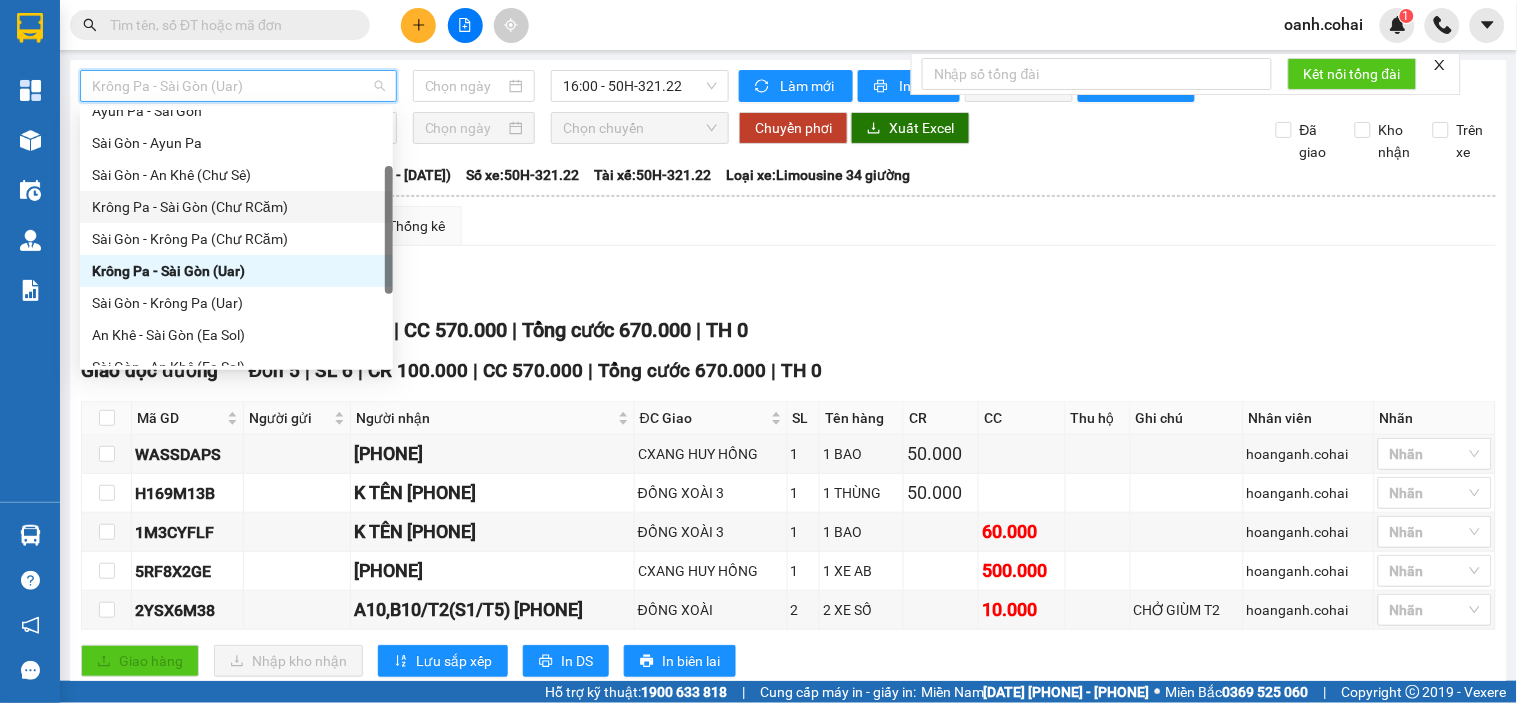 type on "02/08/2025" 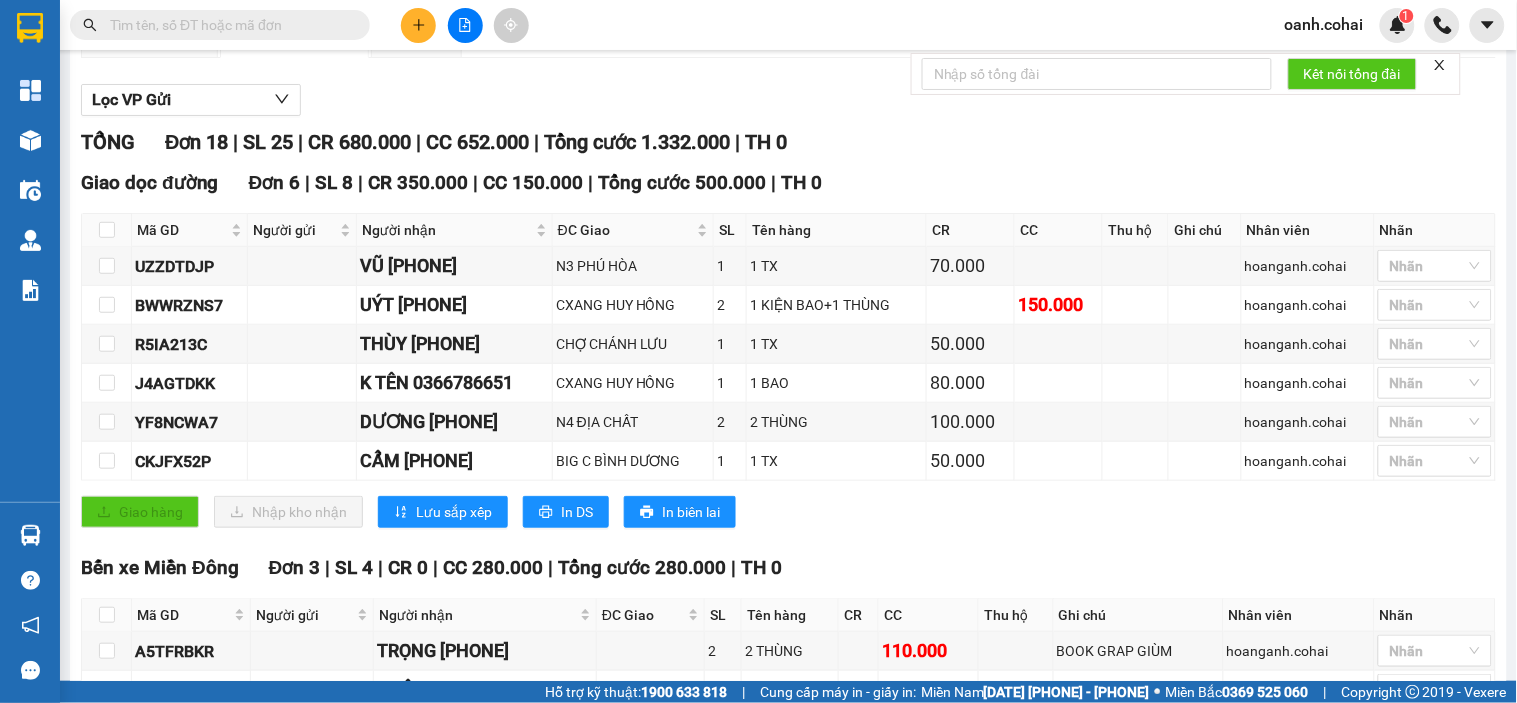 scroll, scrollTop: 0, scrollLeft: 0, axis: both 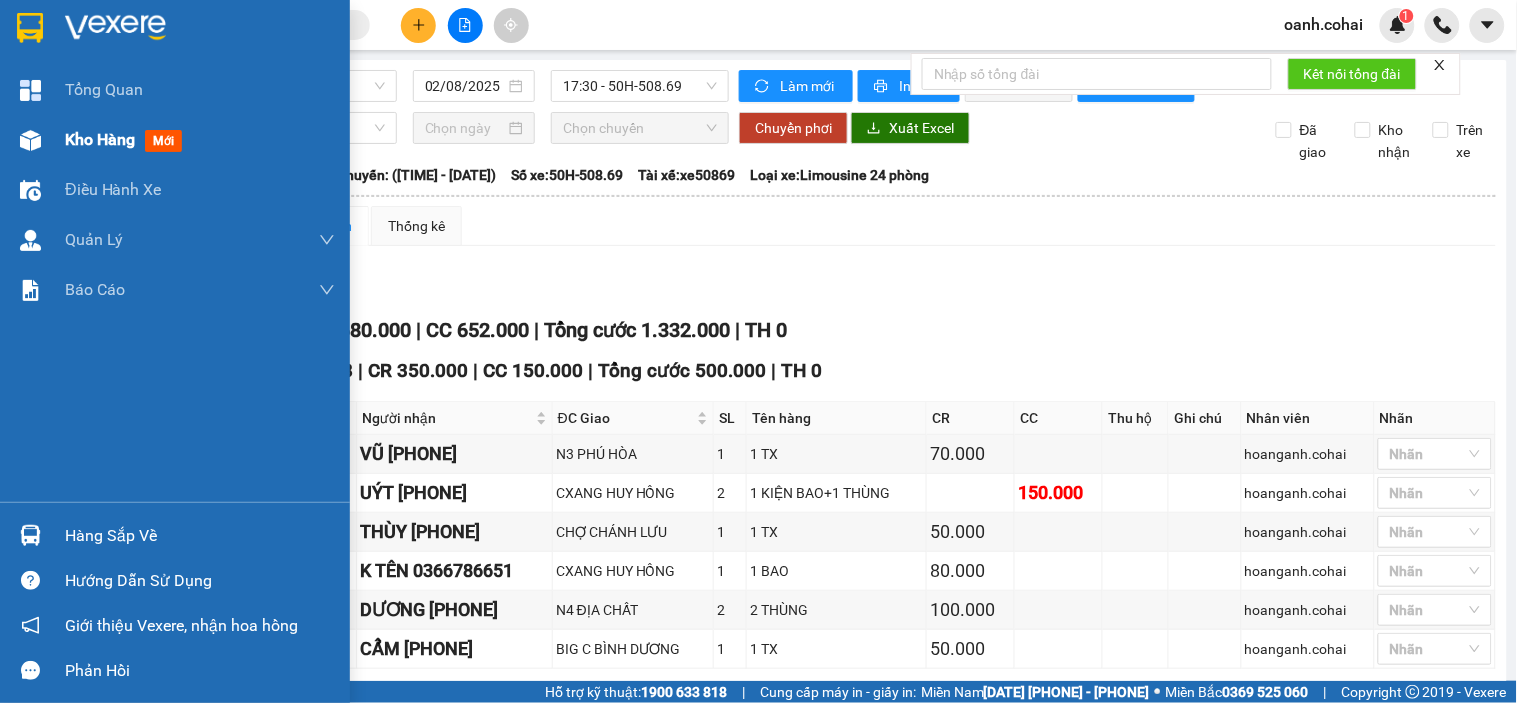 click on "Kho hàng" at bounding box center [100, 139] 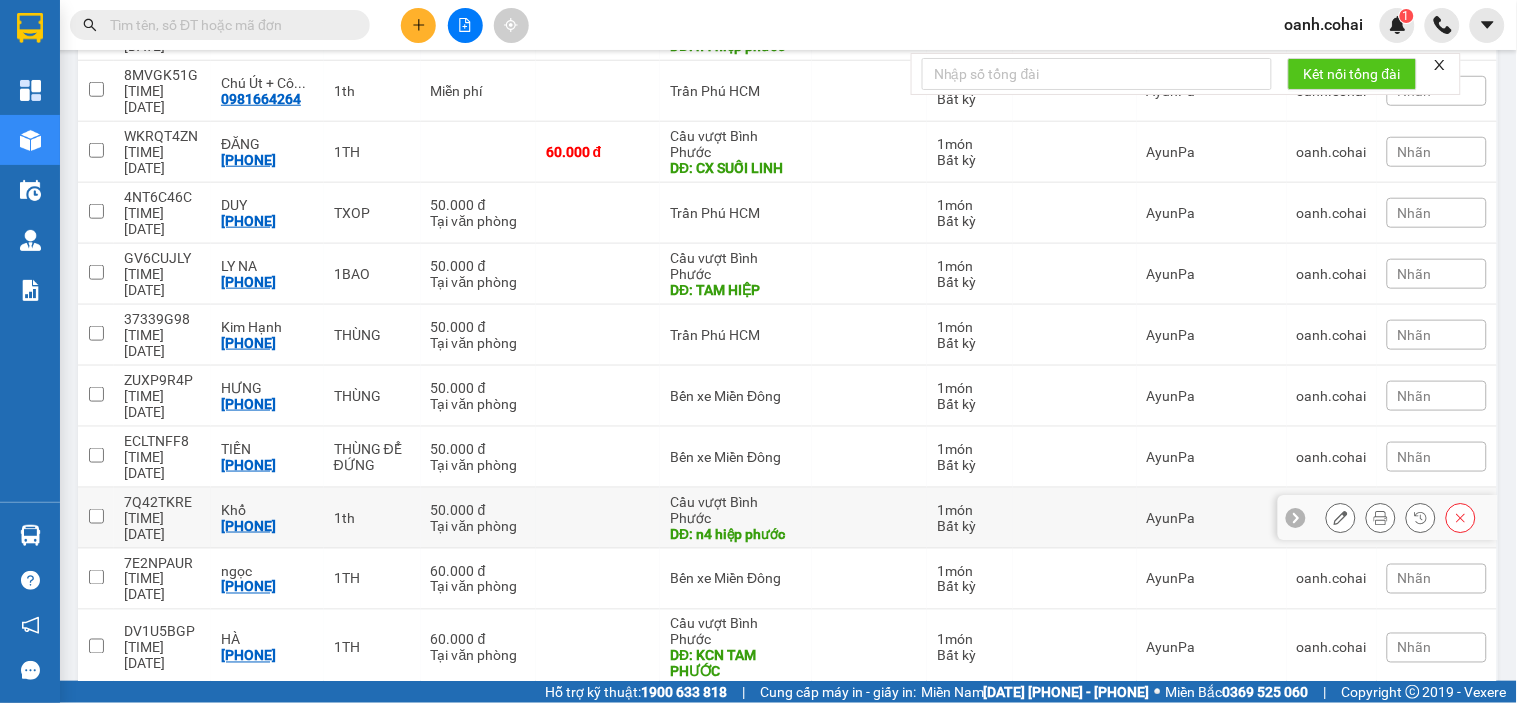 scroll, scrollTop: 428, scrollLeft: 0, axis: vertical 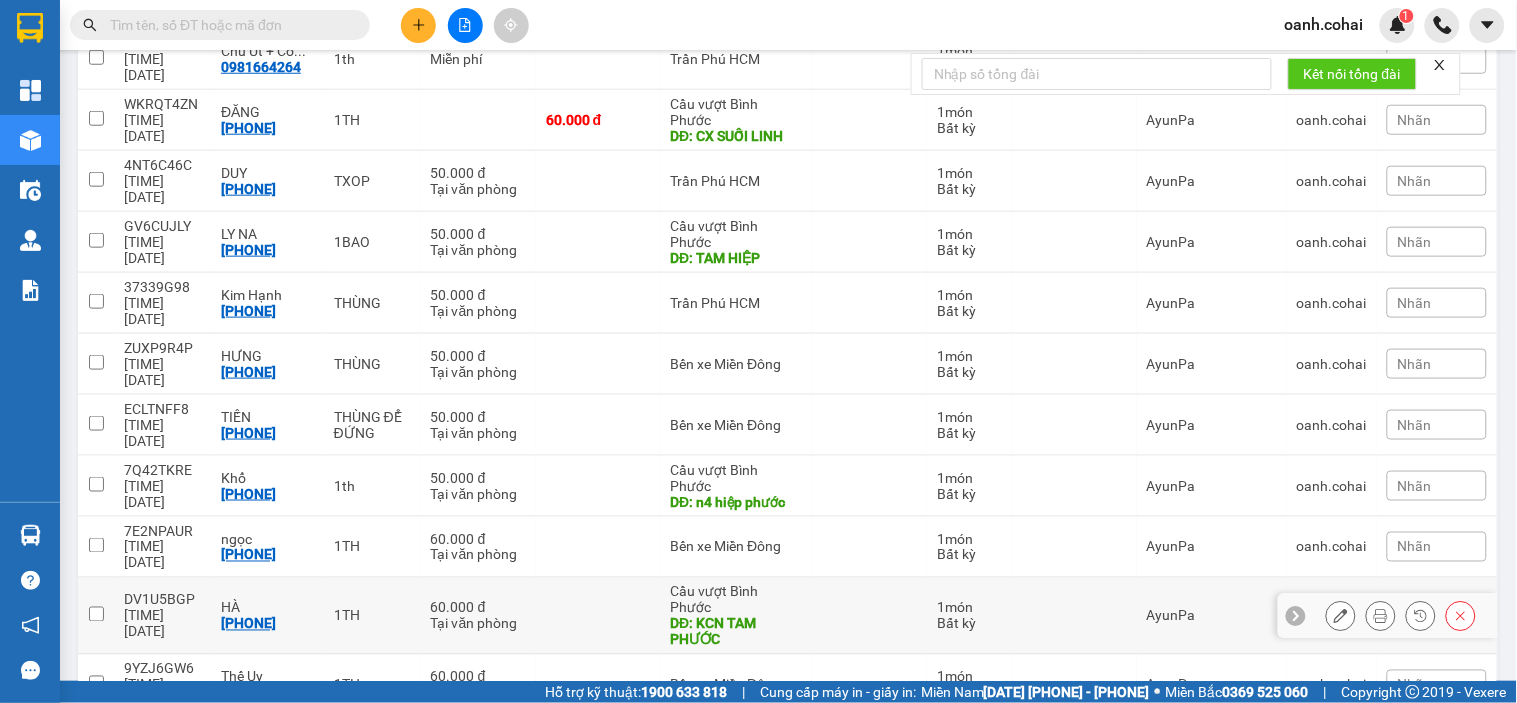 drag, startPoint x: 611, startPoint y: 455, endPoint x: 634, endPoint y: 384, distance: 74.63243 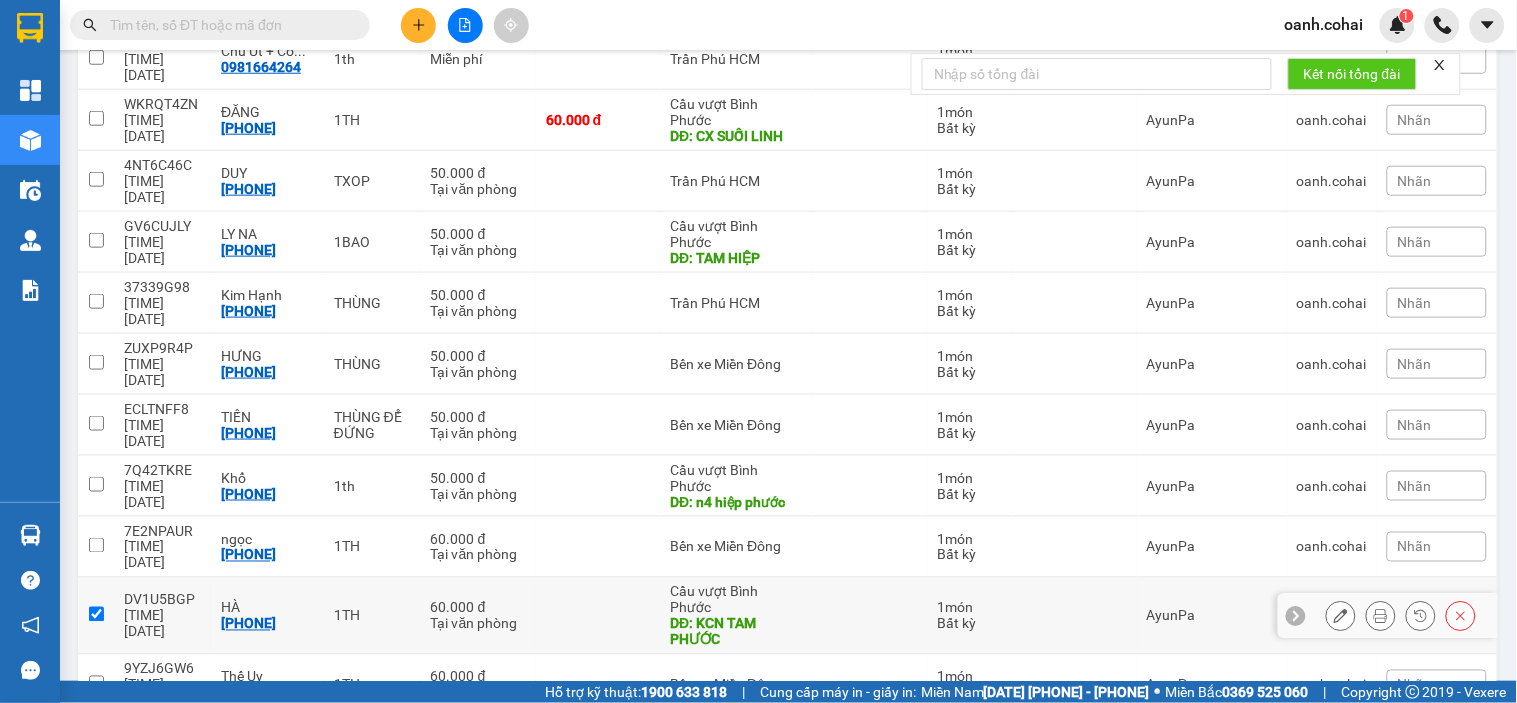 checkbox on "true" 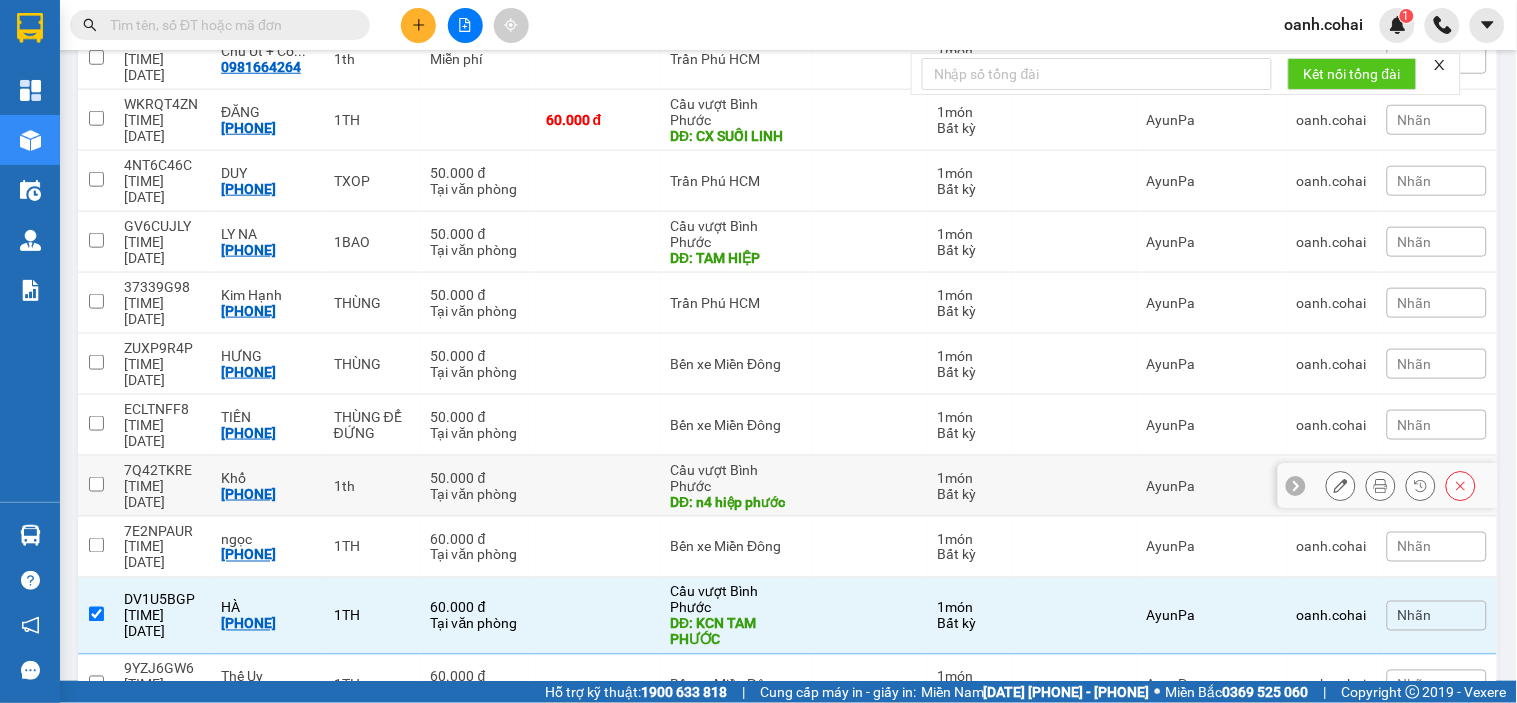 click at bounding box center (598, 486) 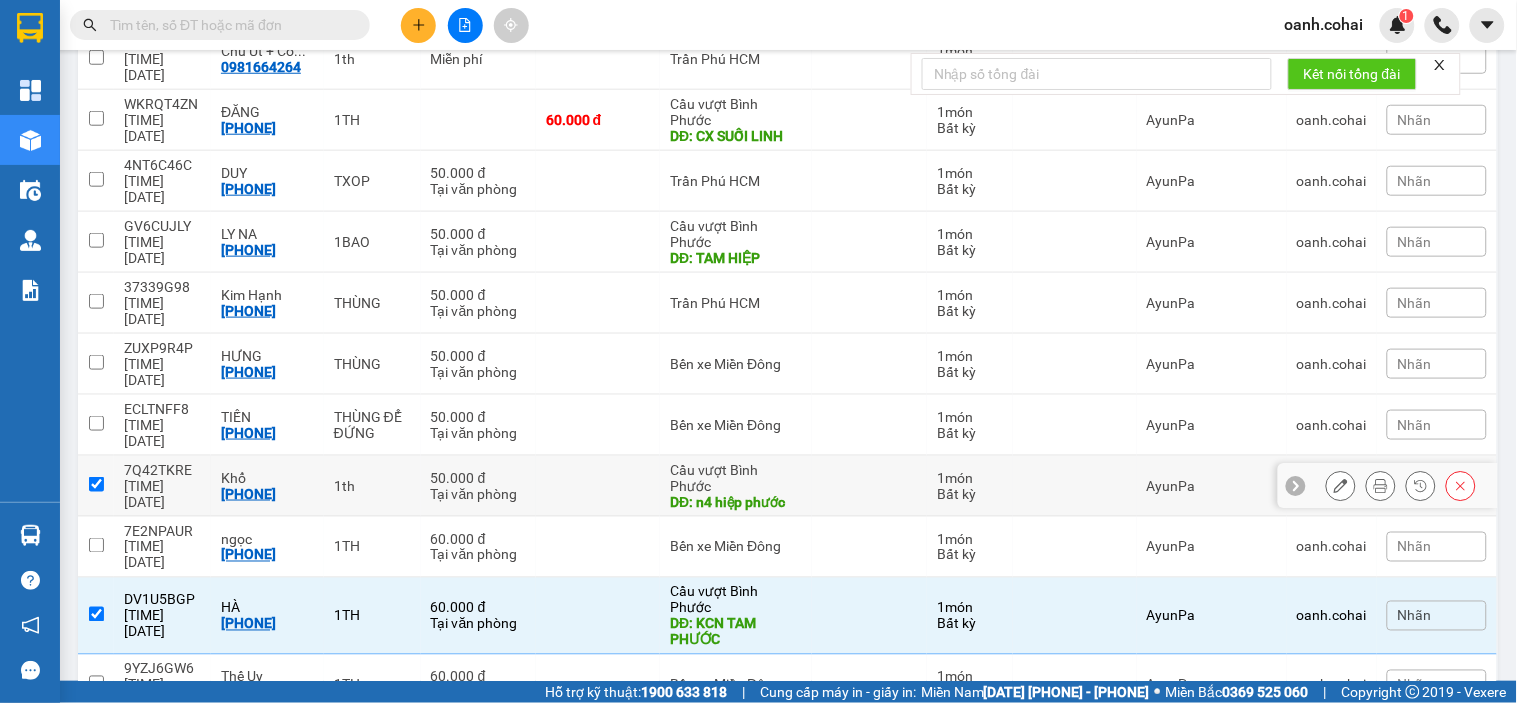 checkbox on "true" 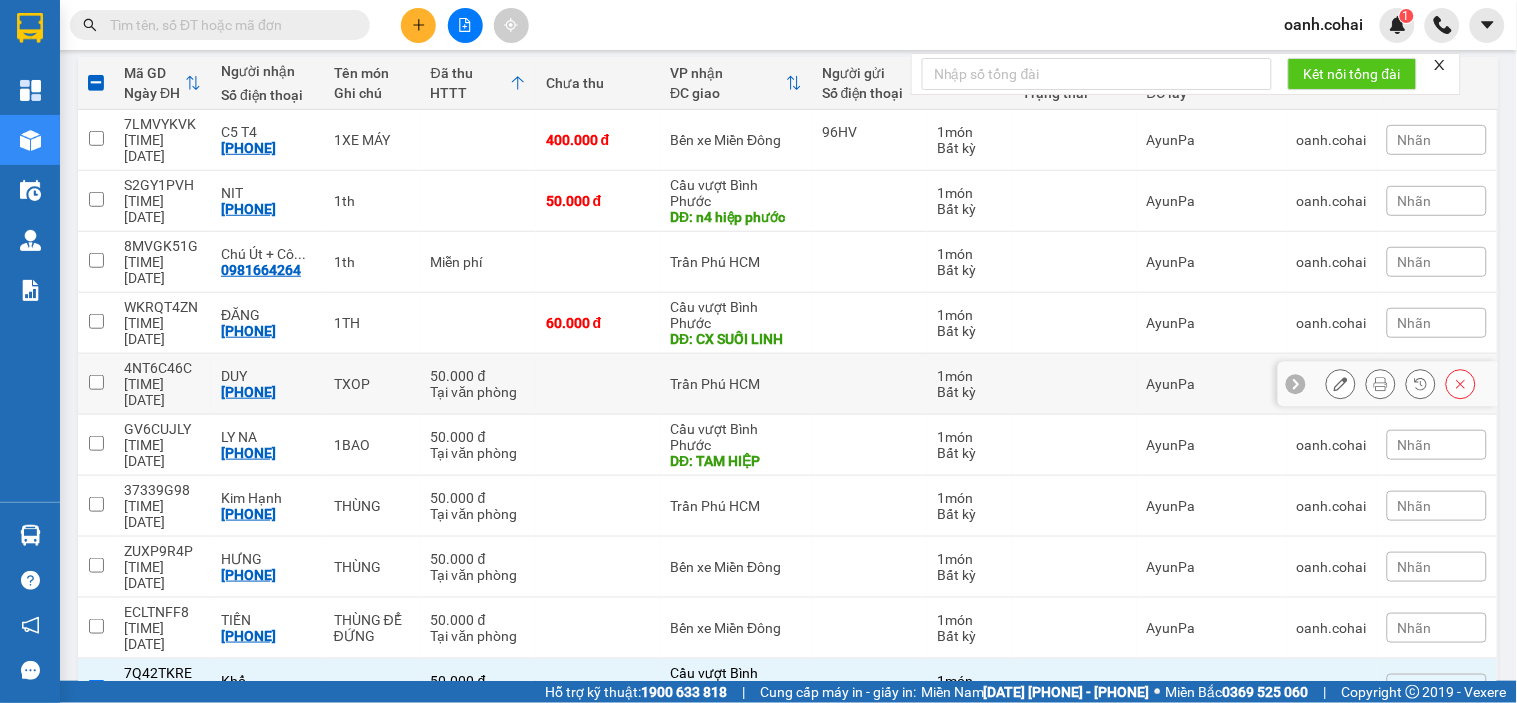 scroll, scrollTop: 206, scrollLeft: 0, axis: vertical 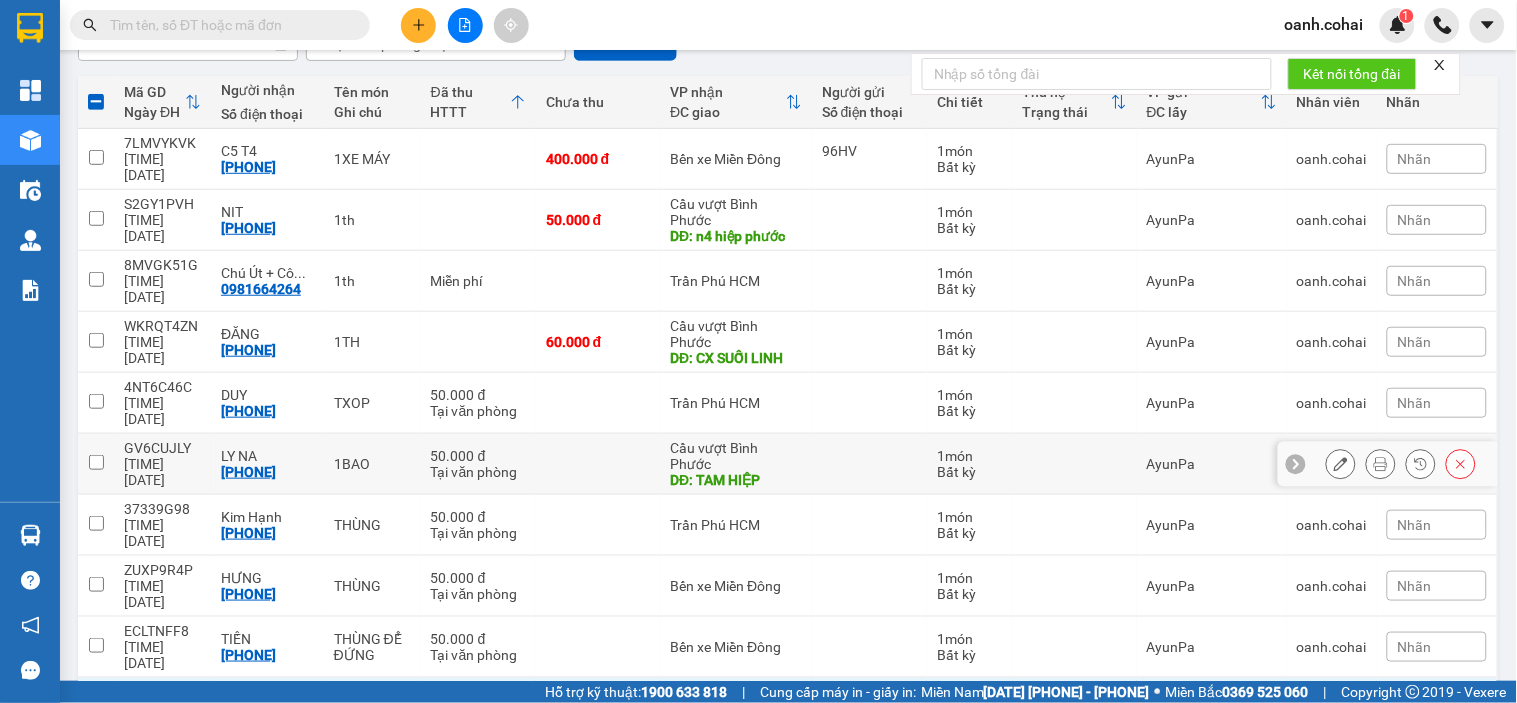 click at bounding box center (598, 464) 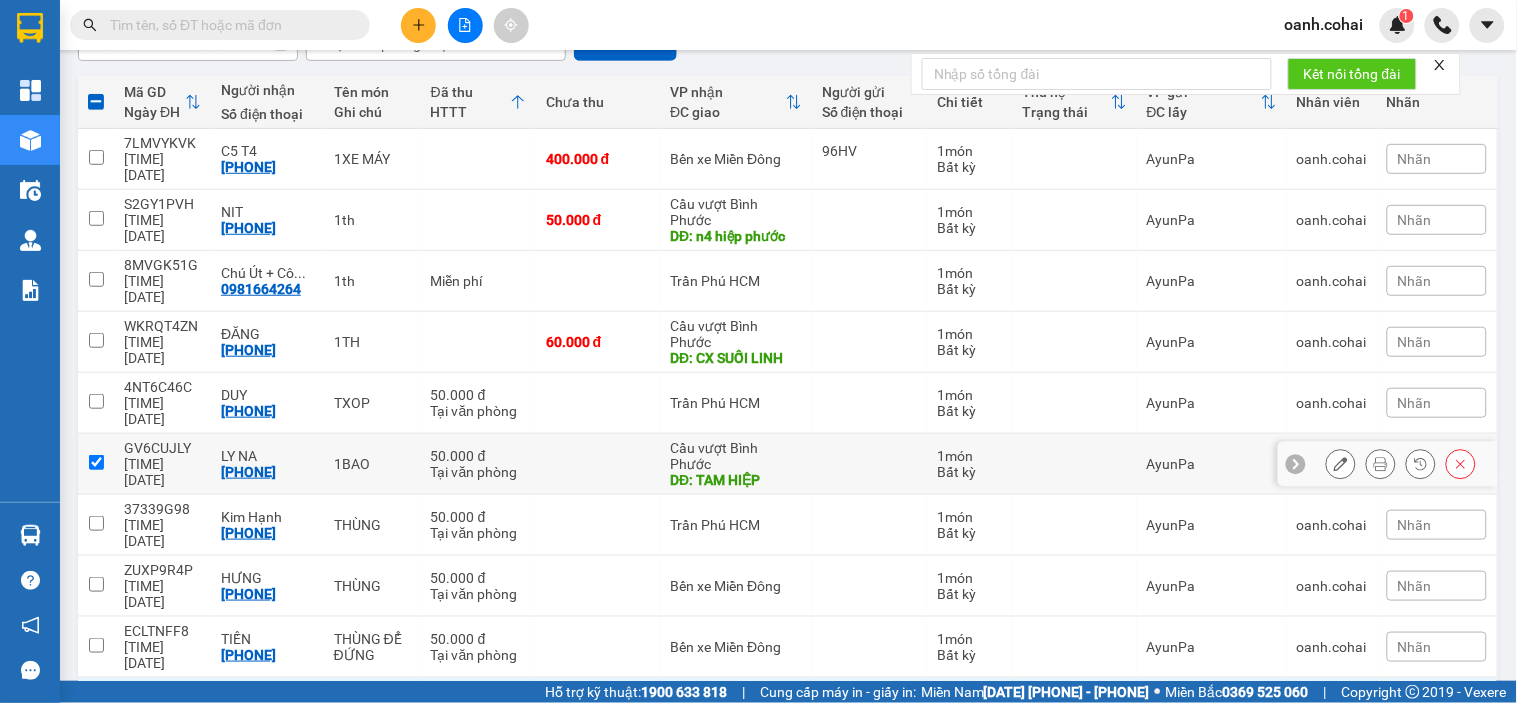 checkbox on "true" 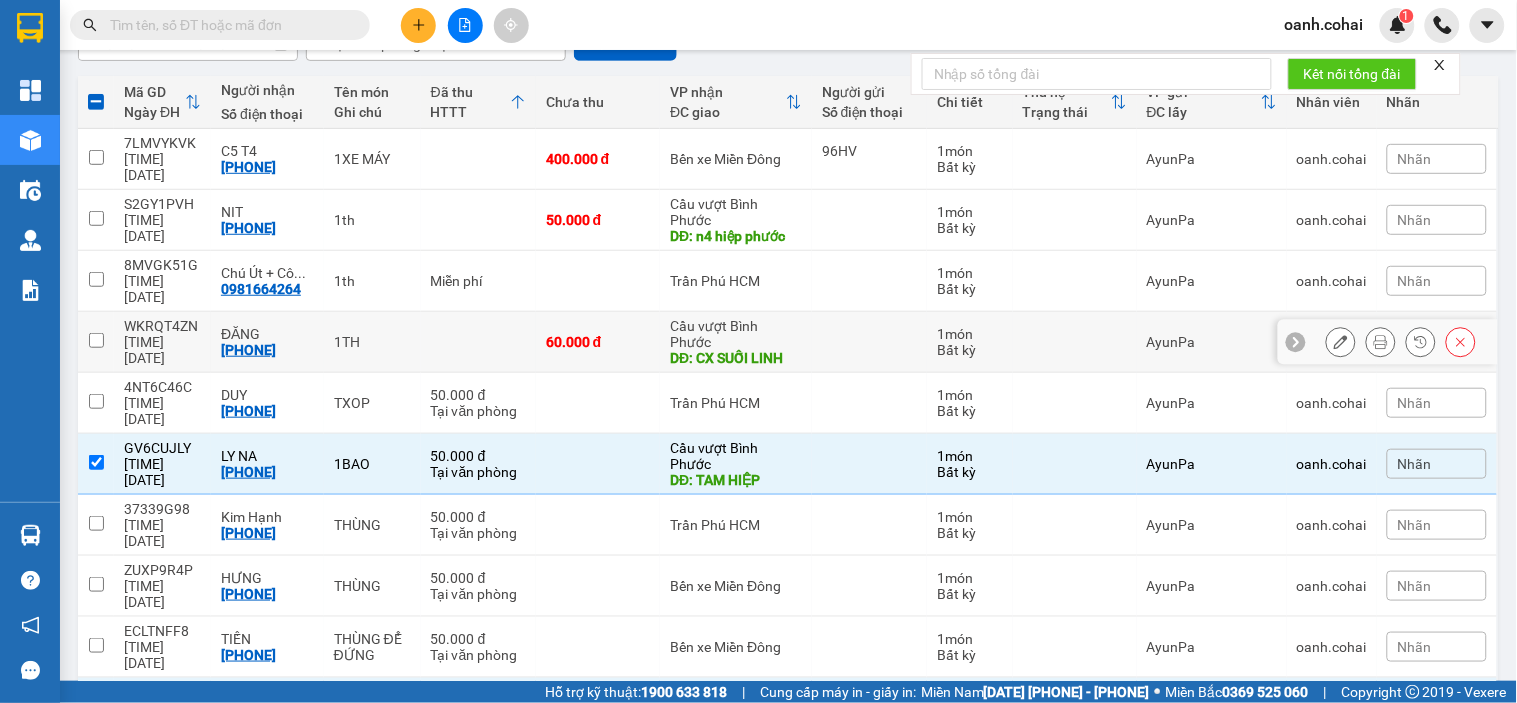 click on "Cầu vượt Bình Phước DĐ: CX SUỐI LINH" at bounding box center [736, 342] 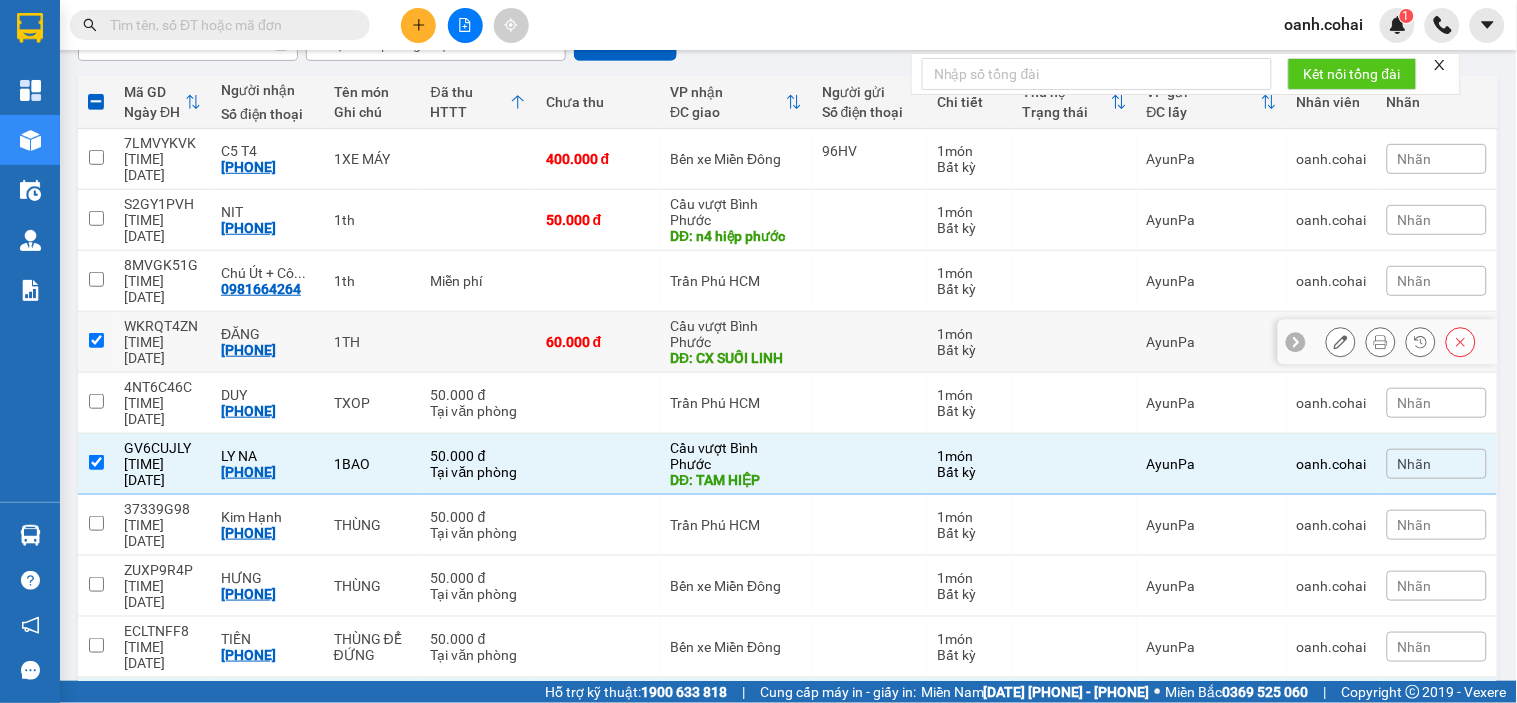 checkbox on "true" 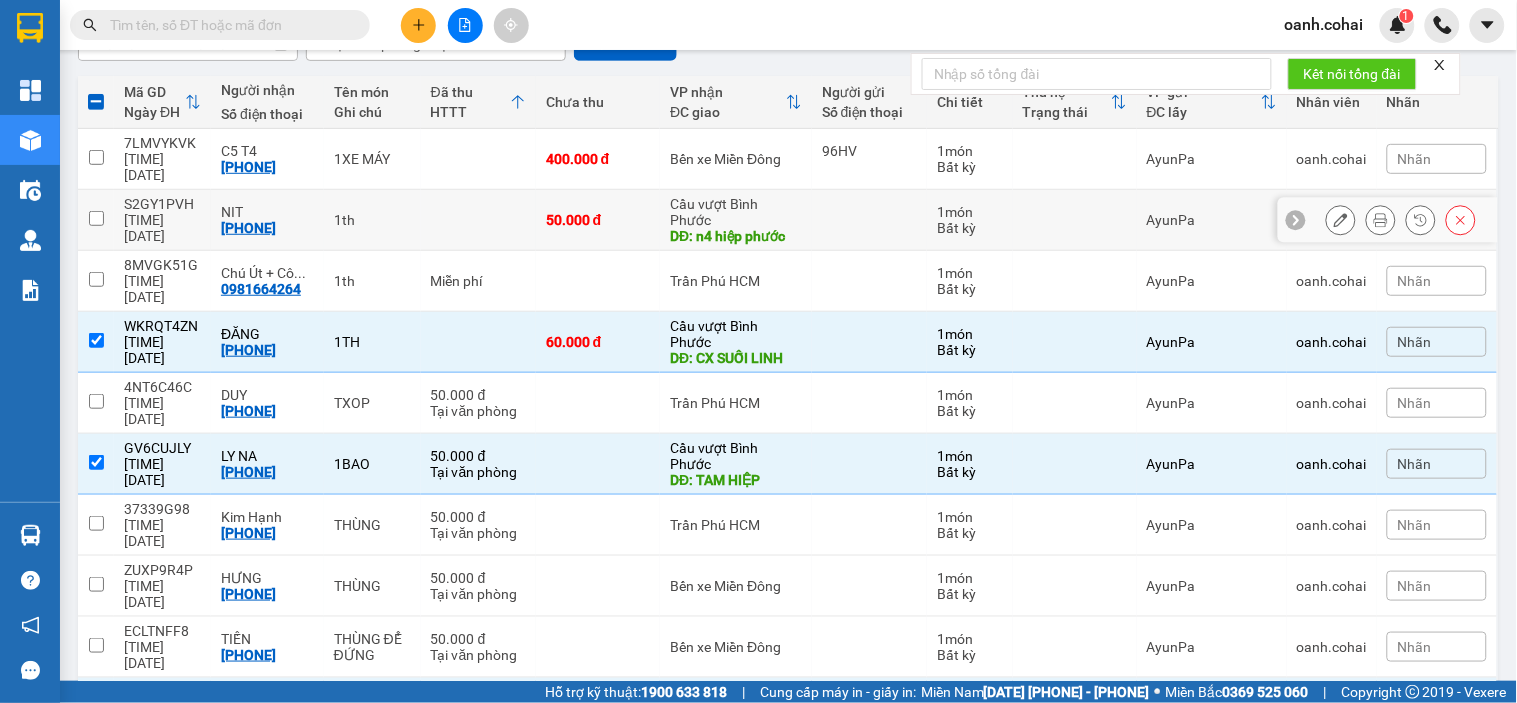 click on "DĐ: n4 hiệp phước" at bounding box center [736, 236] 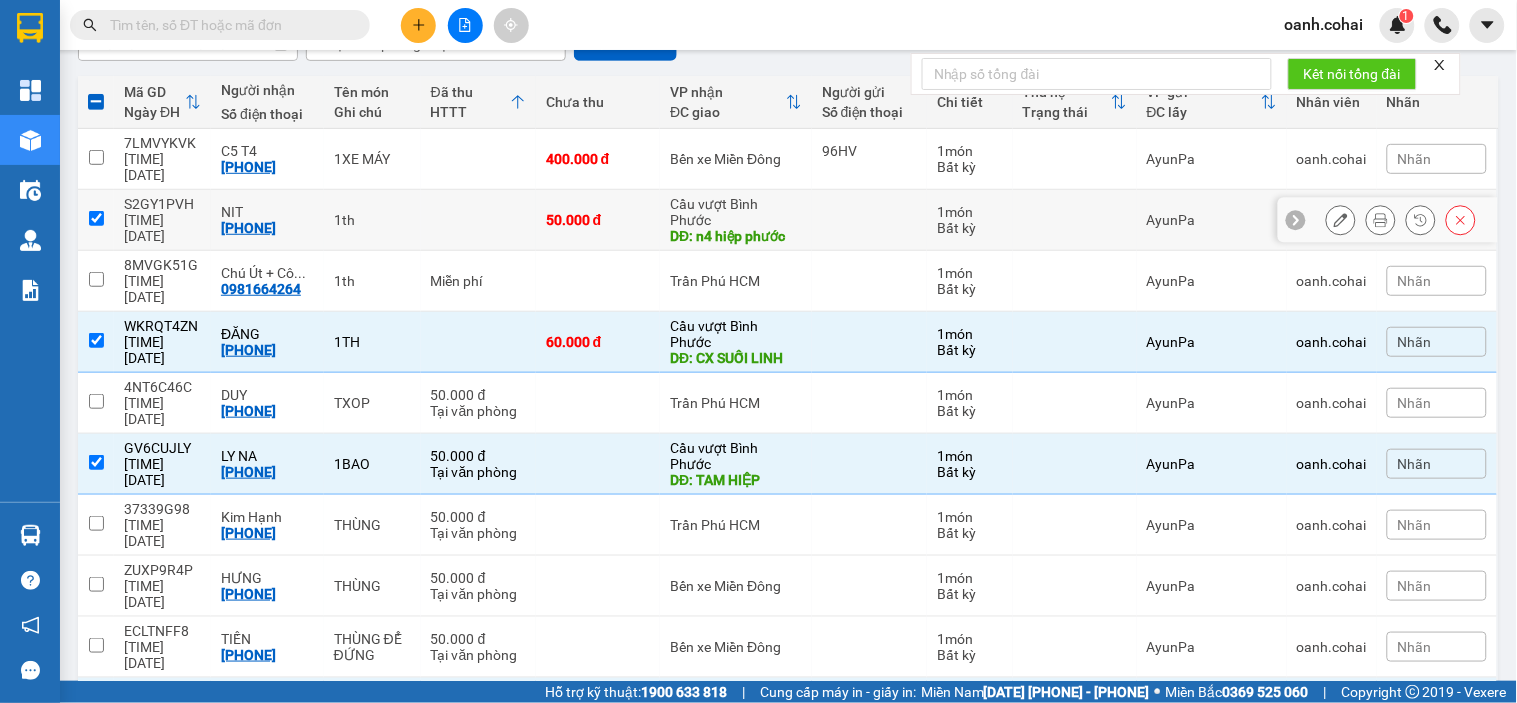 checkbox on "true" 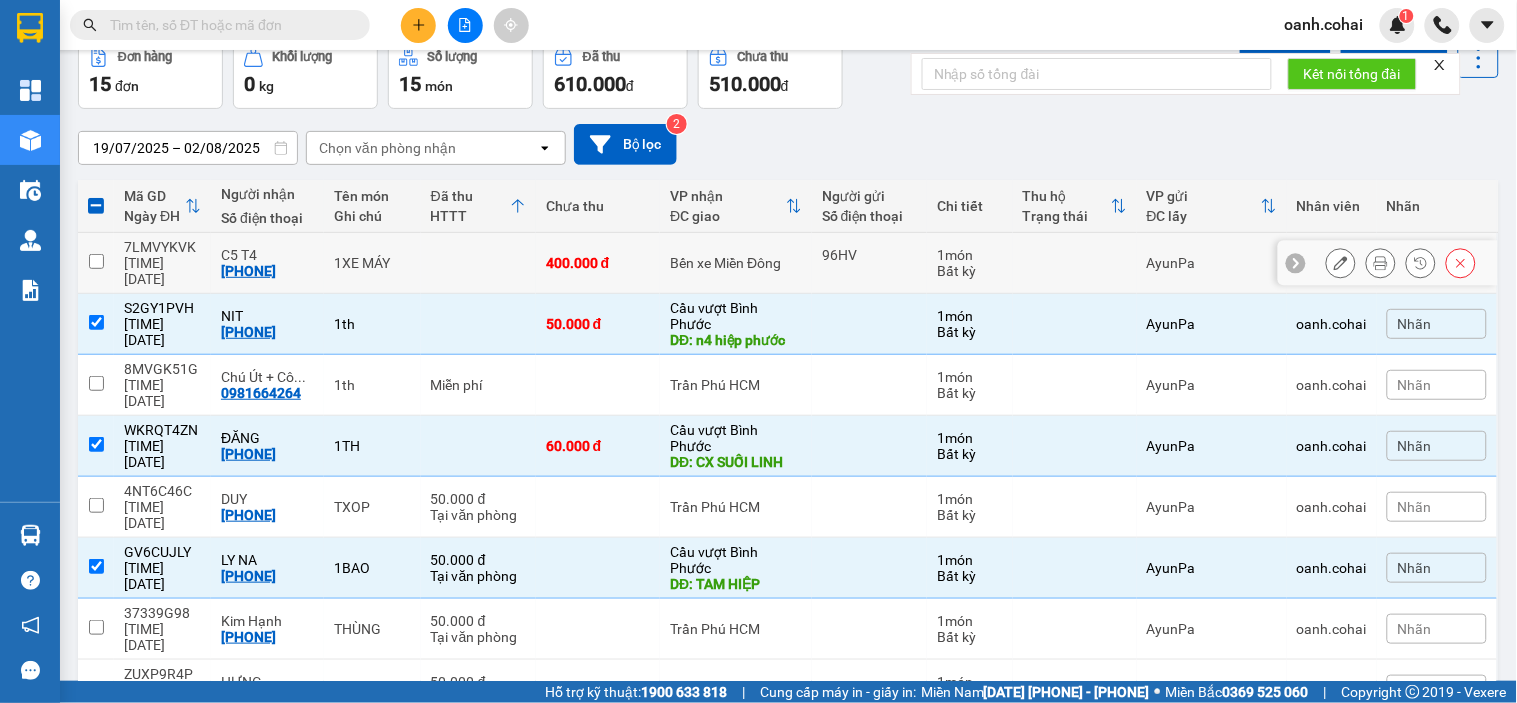 scroll, scrollTop: 0, scrollLeft: 0, axis: both 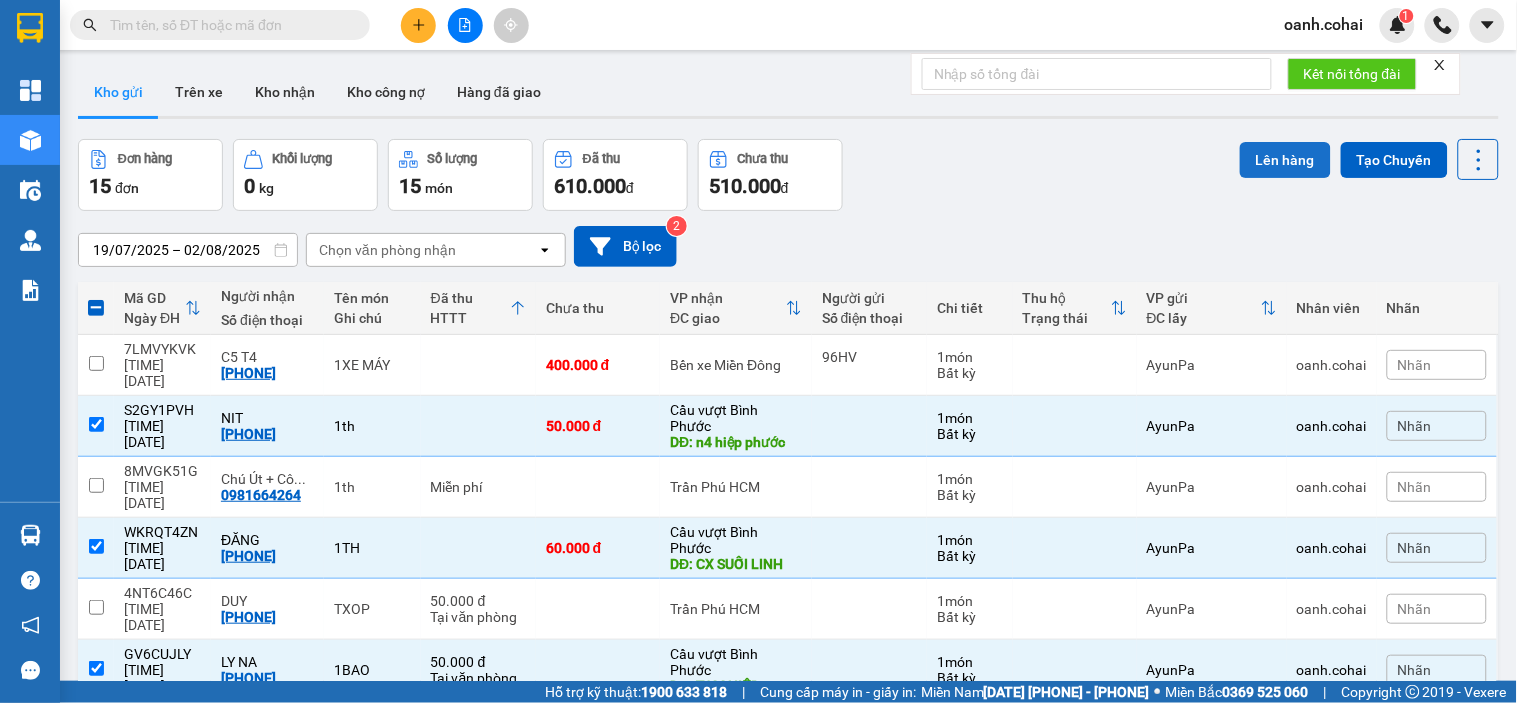 click on "Lên hàng" at bounding box center (1285, 160) 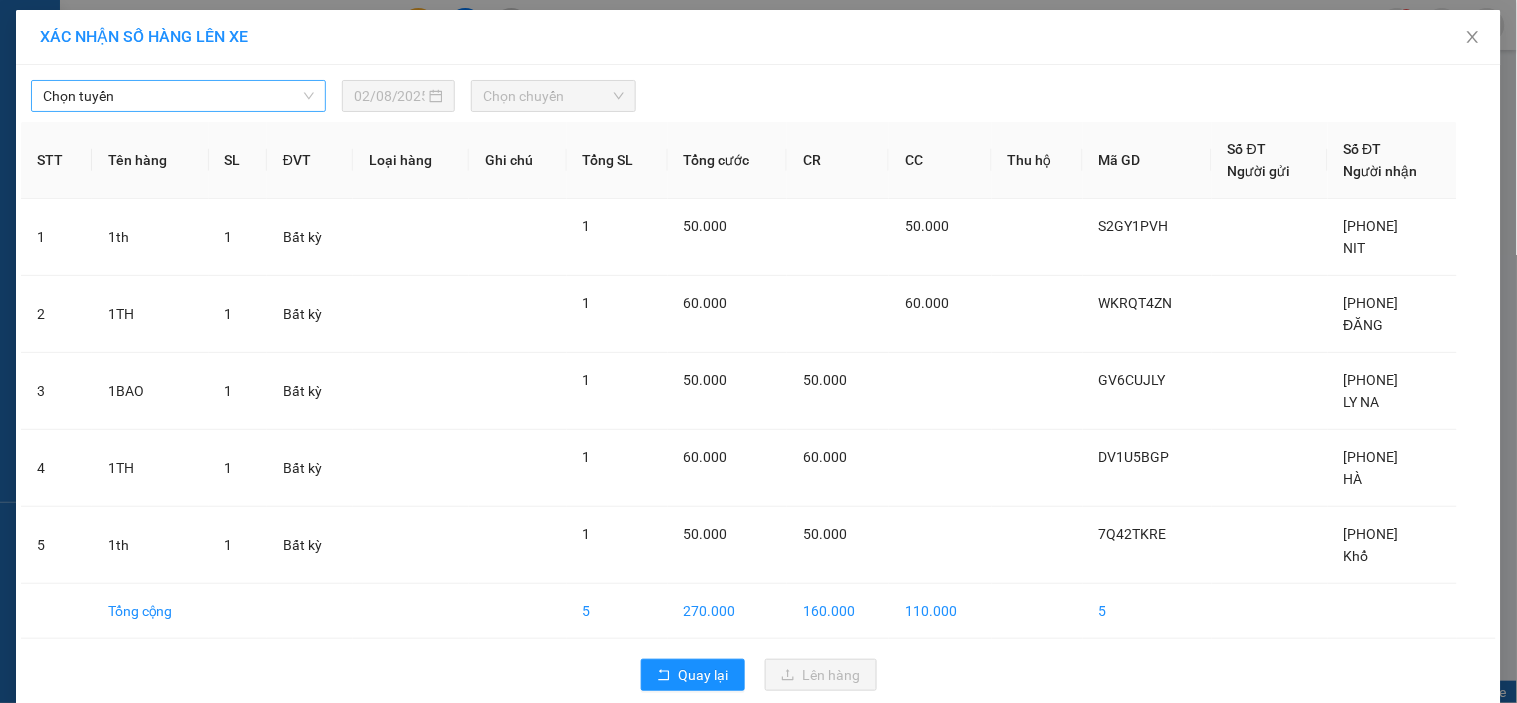 click on "Chọn tuyến" at bounding box center [178, 96] 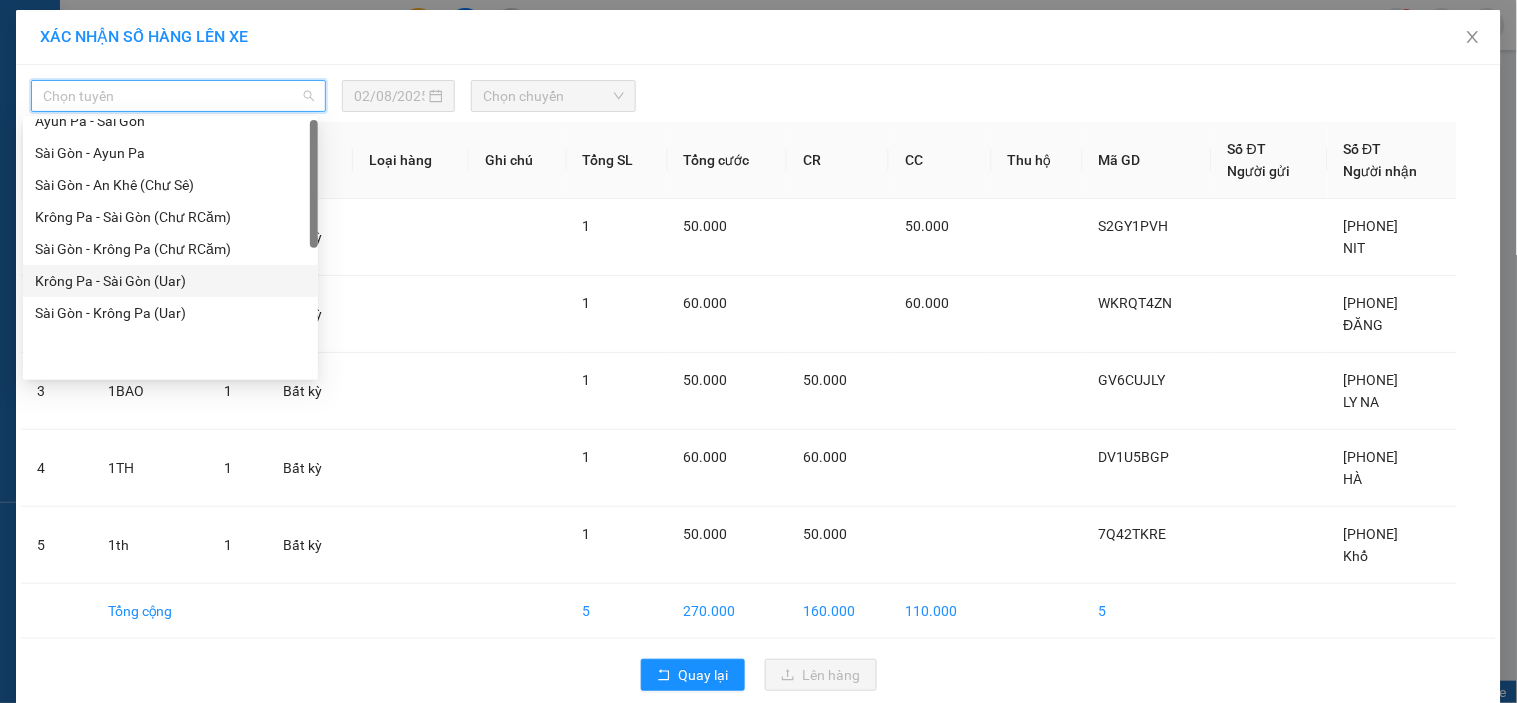 scroll, scrollTop: 0, scrollLeft: 0, axis: both 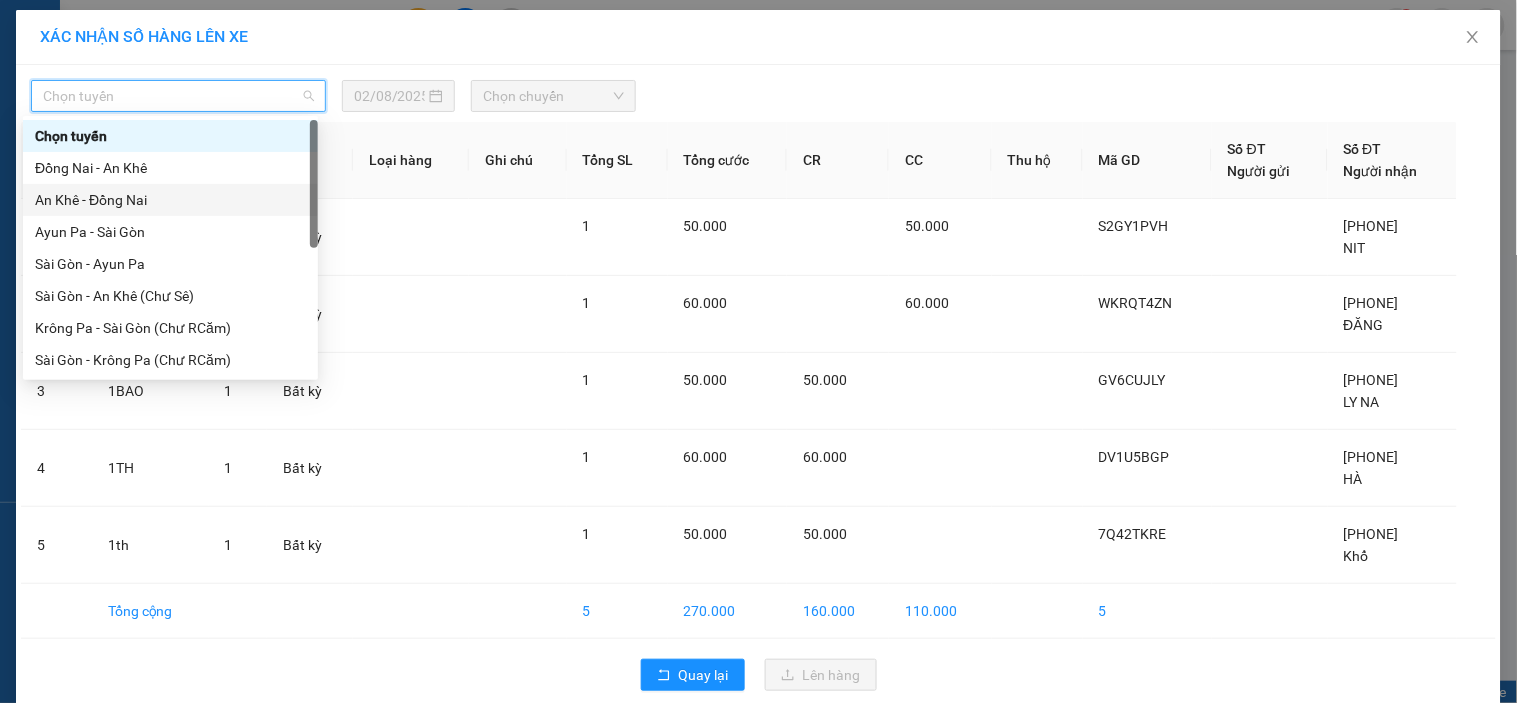 click on "An Khê - Đồng Nai" at bounding box center [170, 200] 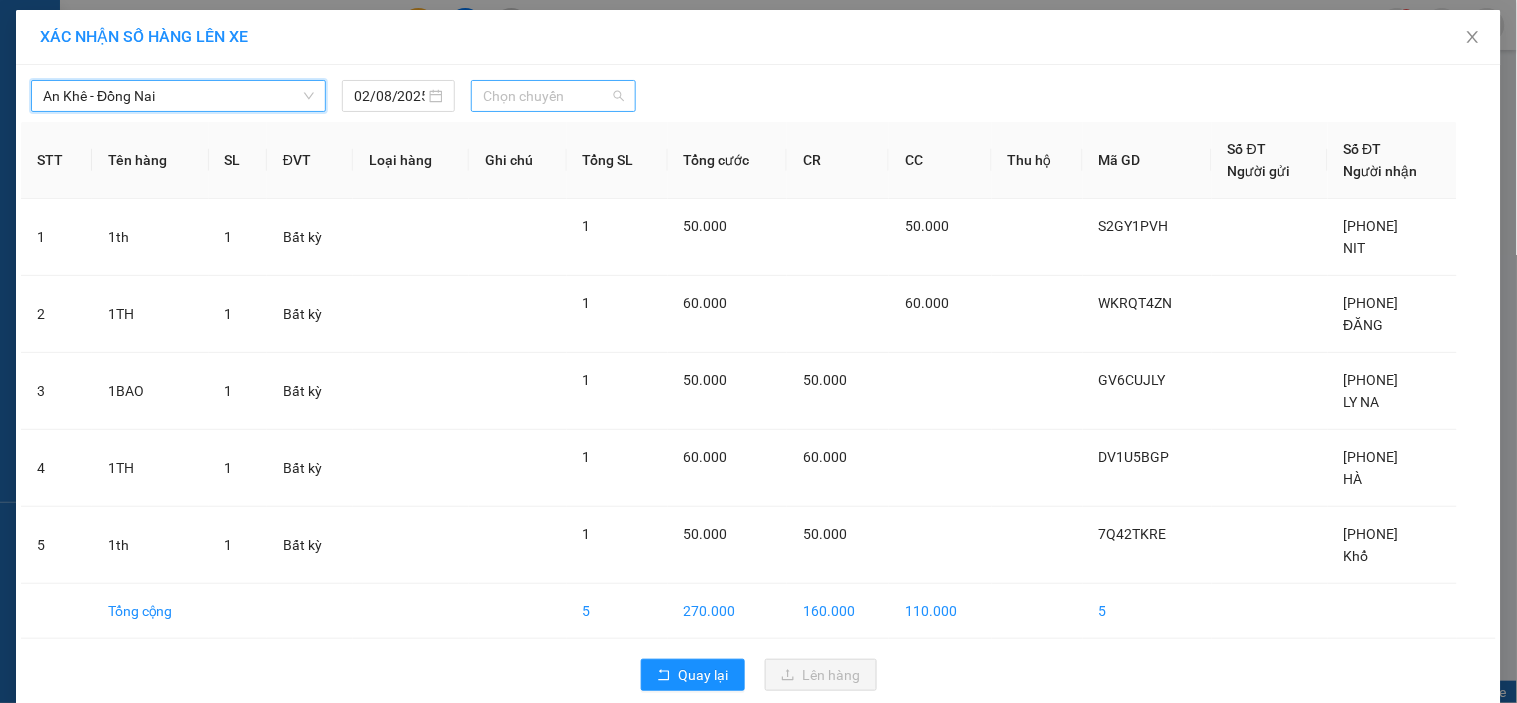 click on "Chọn chuyến" at bounding box center (553, 96) 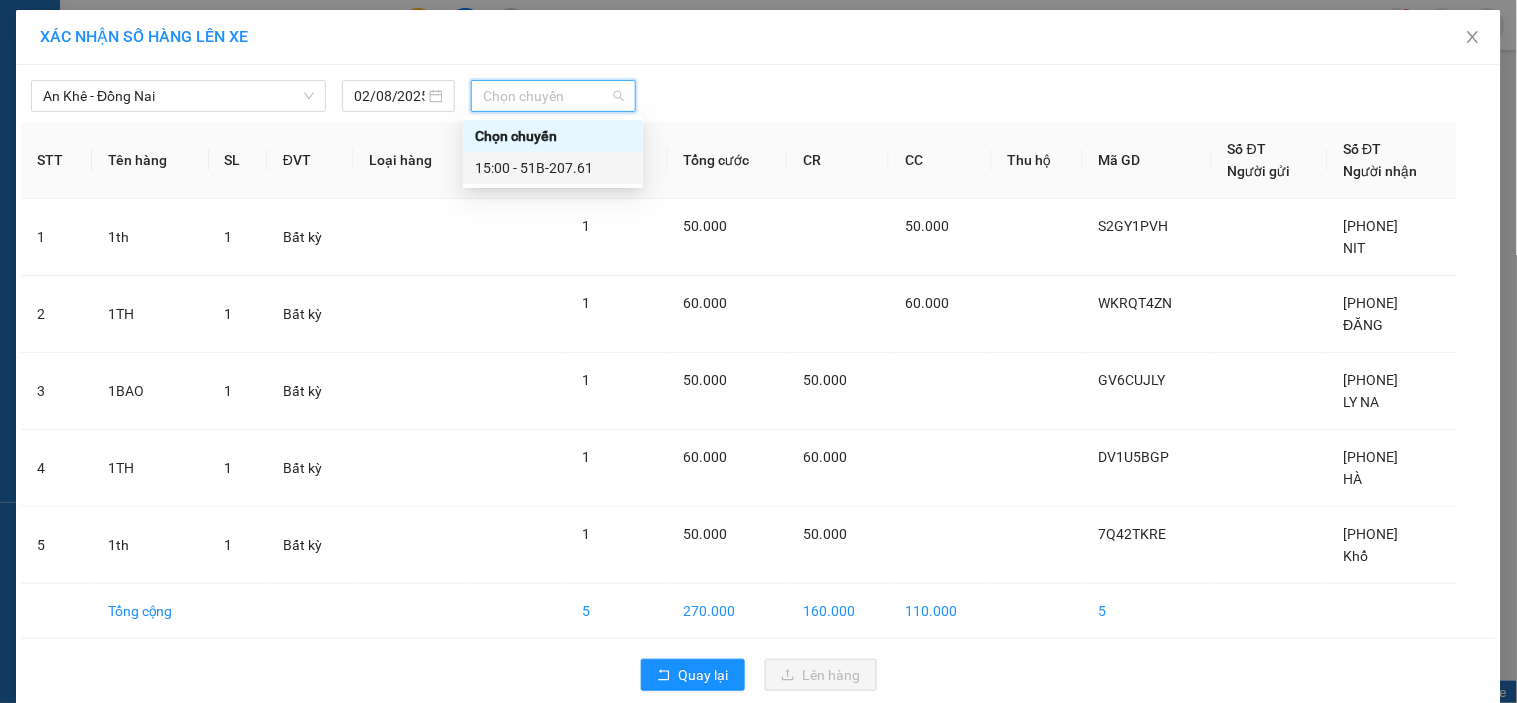 click on "15:00     - 51B-207.61" at bounding box center (553, 168) 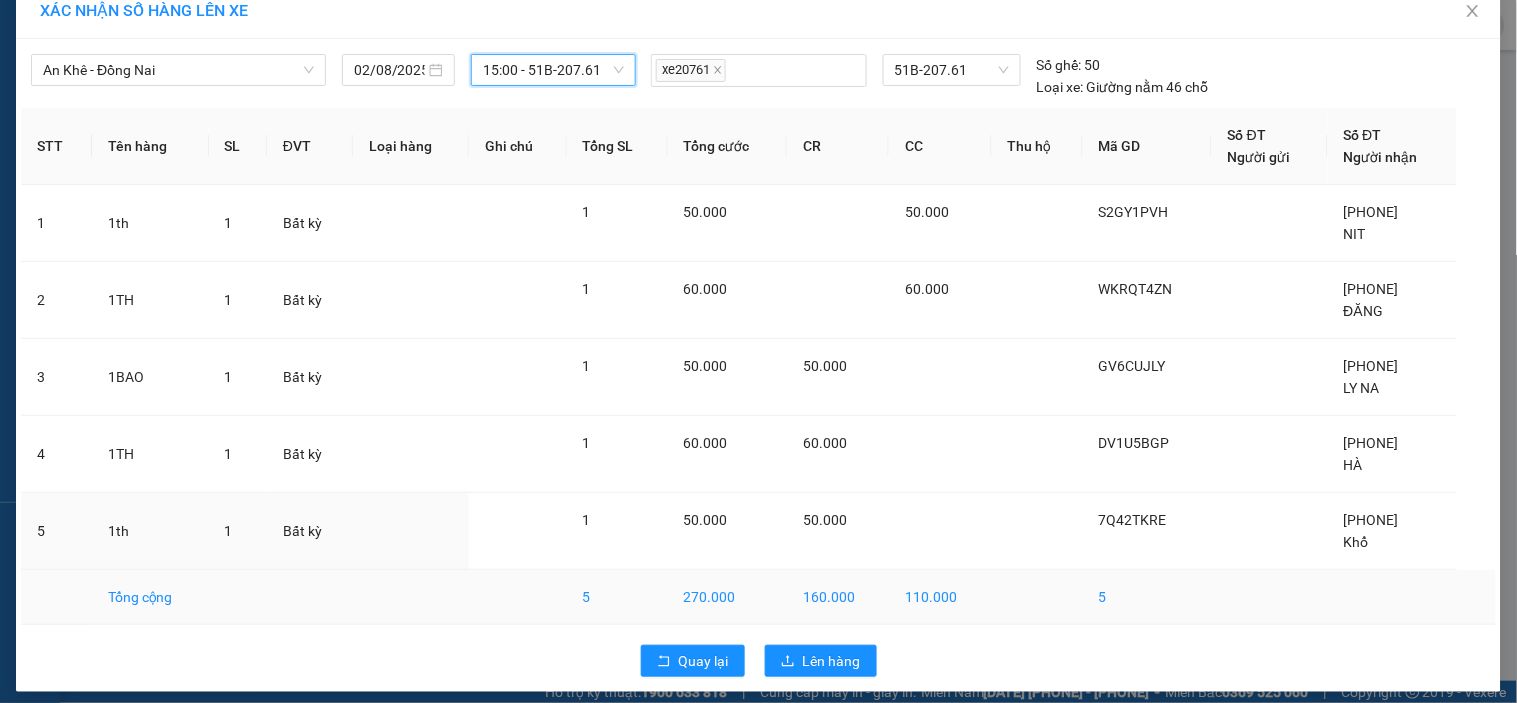scroll, scrollTop: 38, scrollLeft: 0, axis: vertical 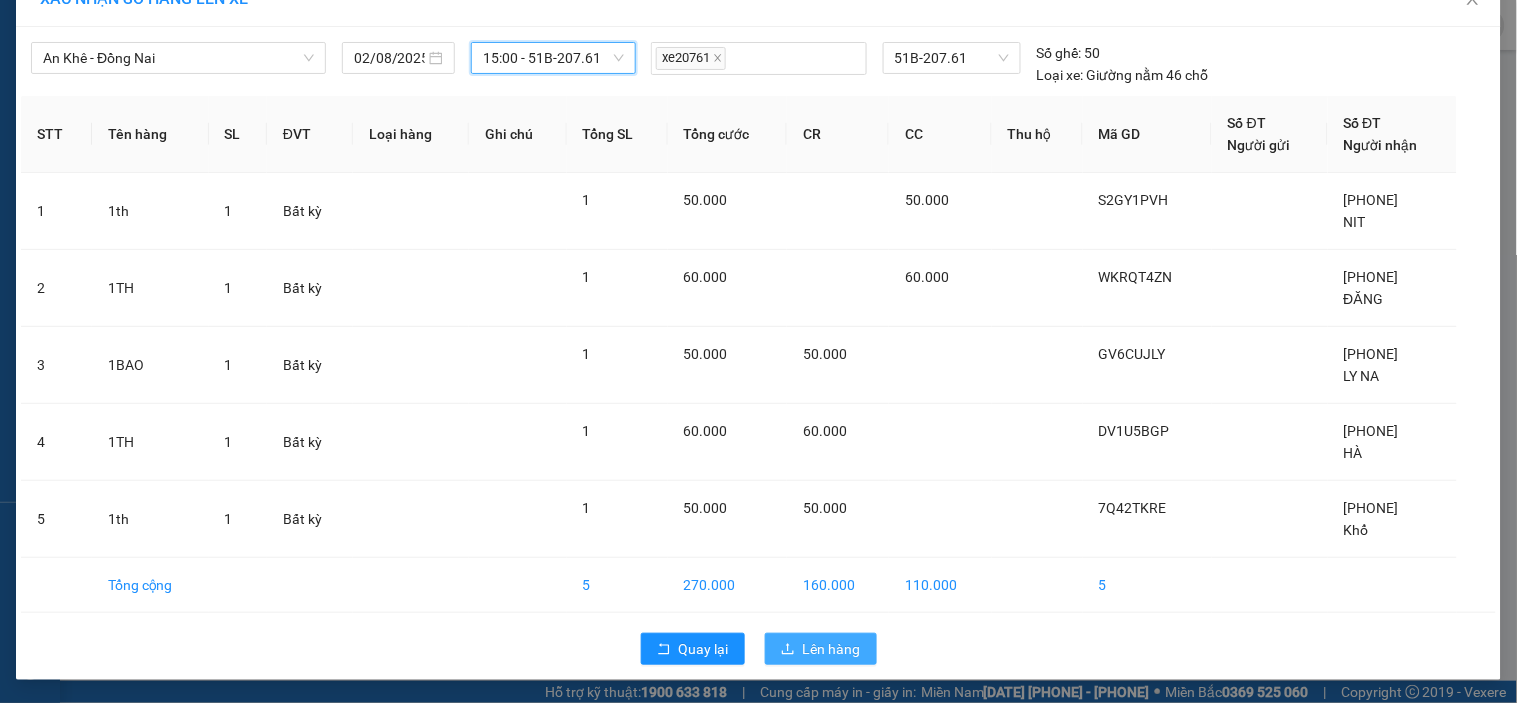 click on "Lên hàng" at bounding box center [832, 649] 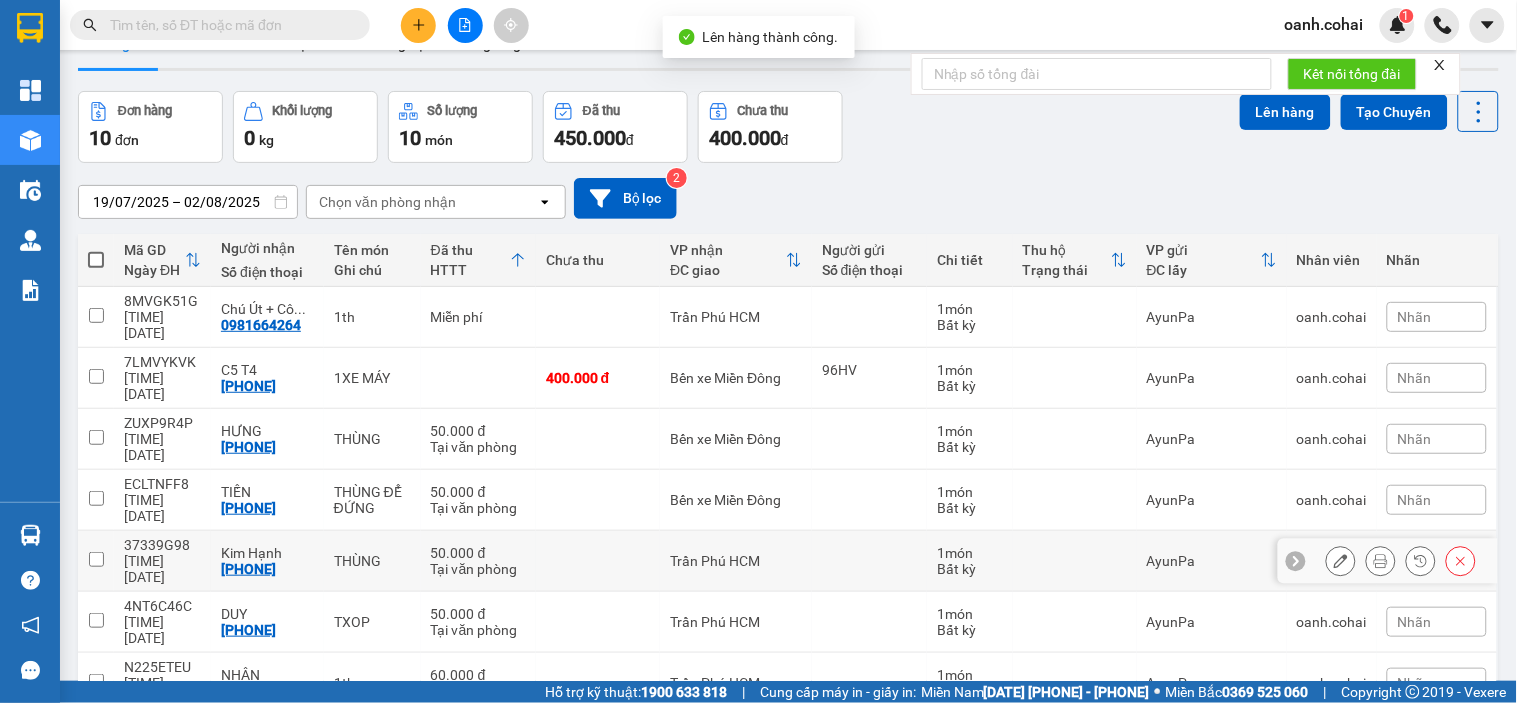 scroll, scrollTop: 0, scrollLeft: 0, axis: both 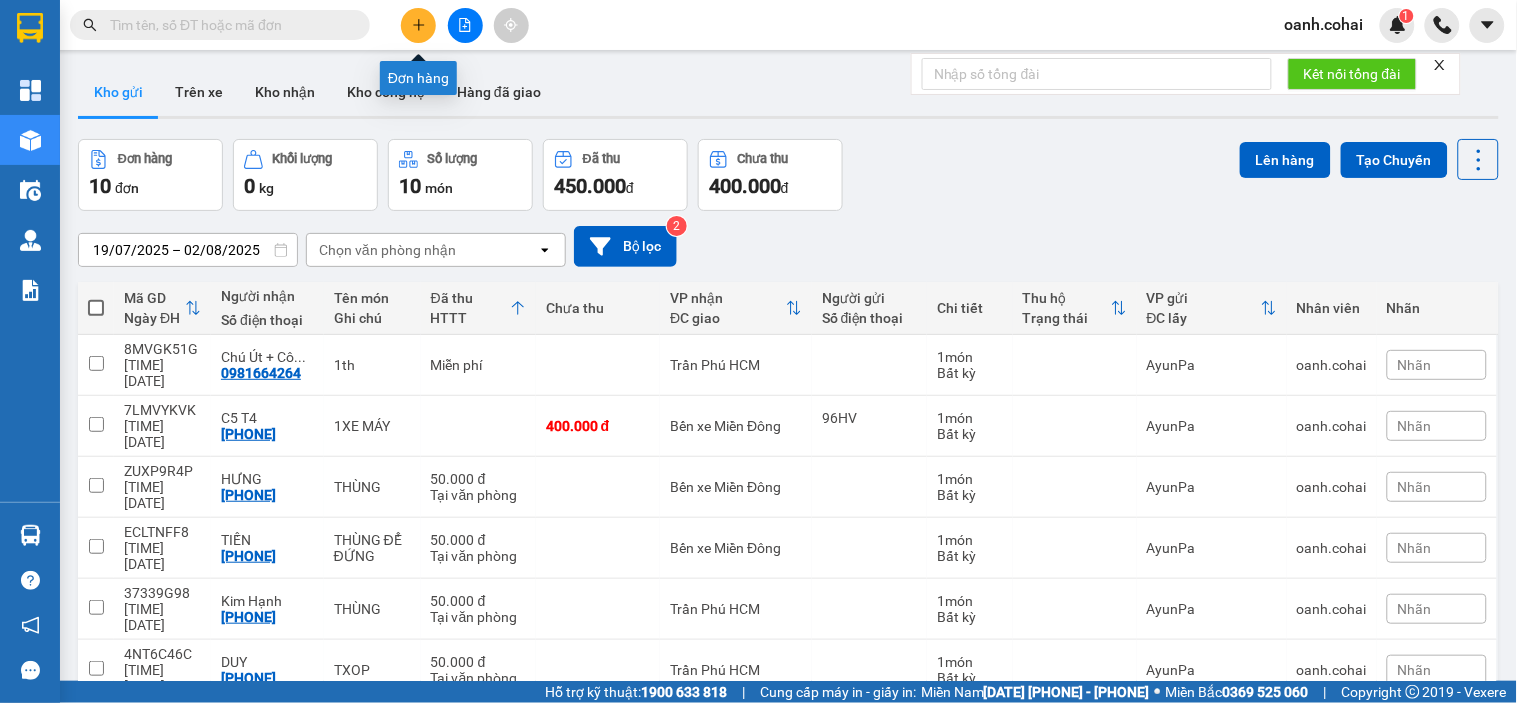 click 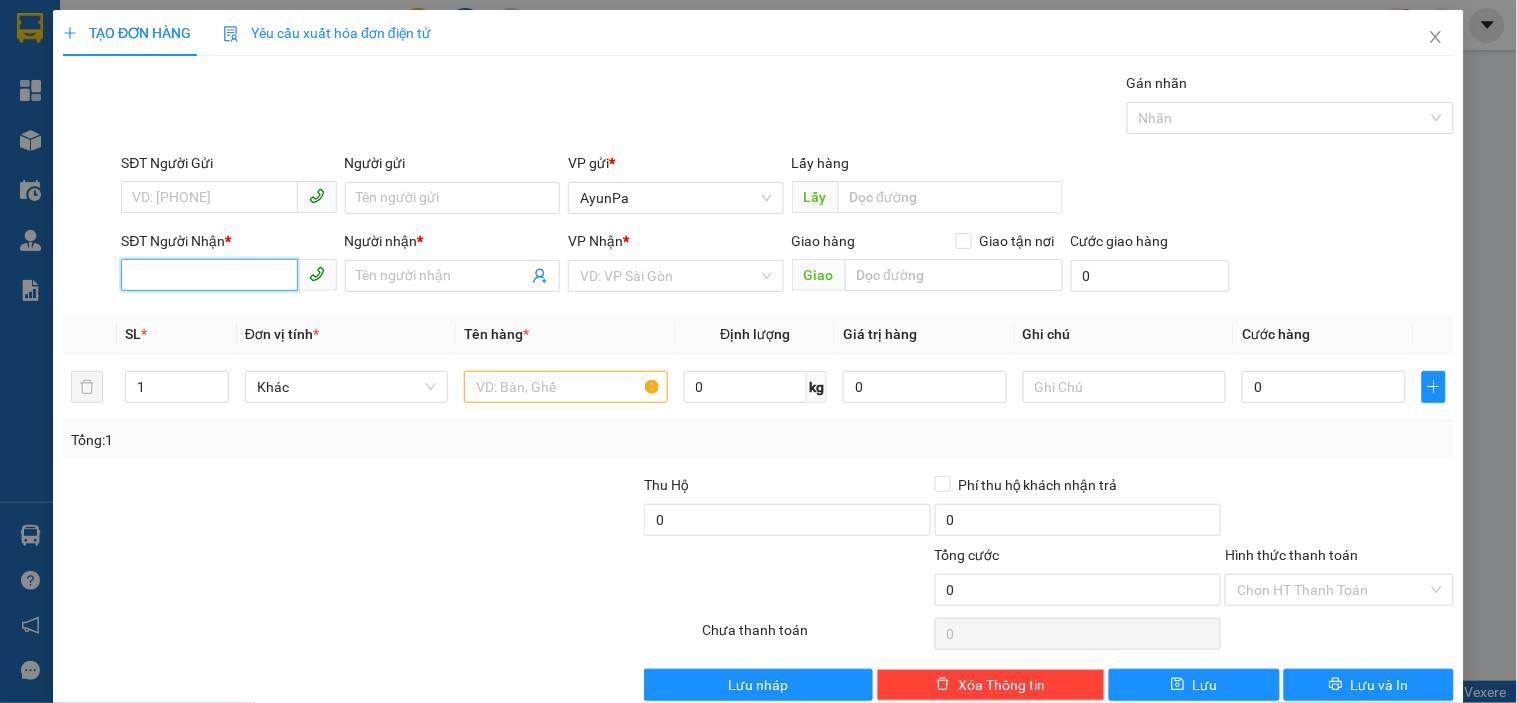 click on "SĐT Người Nhận  *" at bounding box center (209, 275) 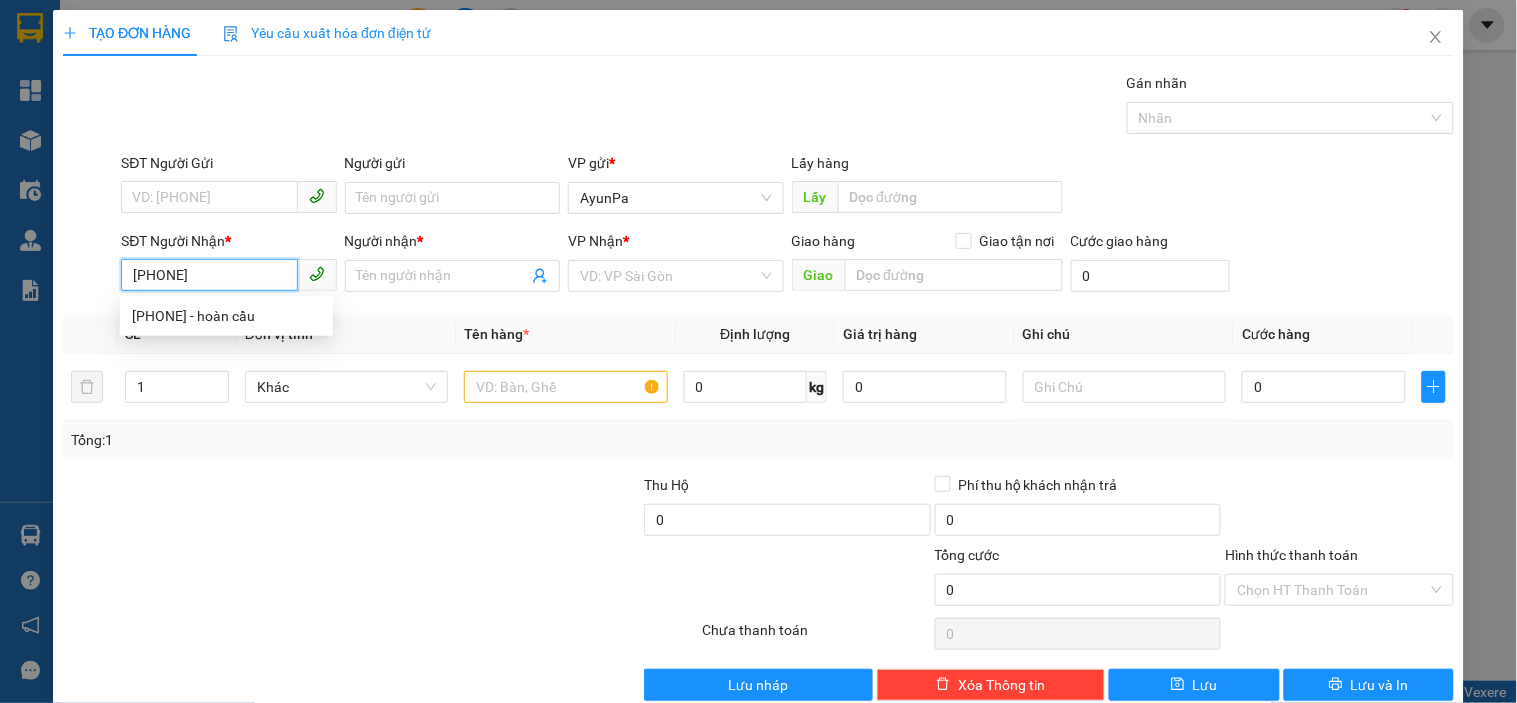 type on "0911479497" 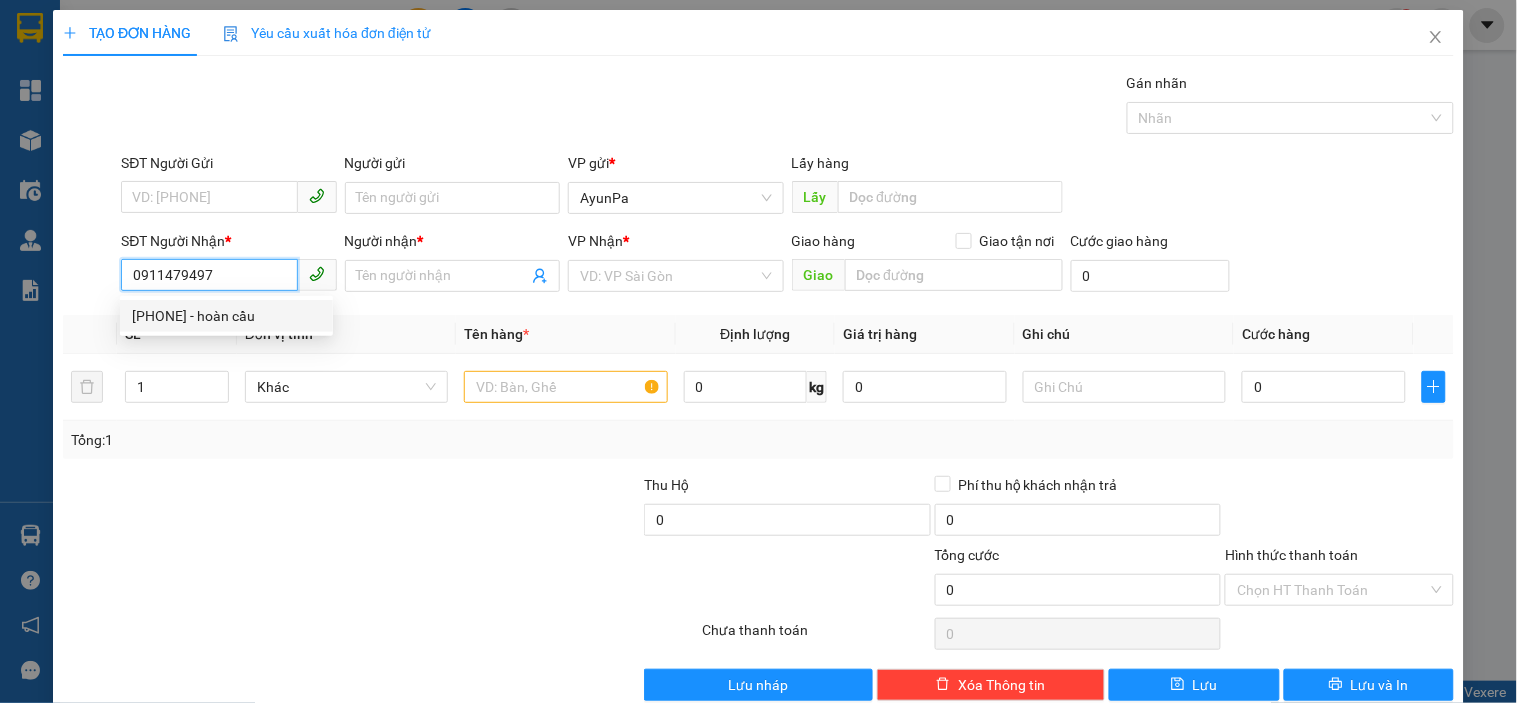 click on "[PHONE] - hoàn cầu" at bounding box center [226, 316] 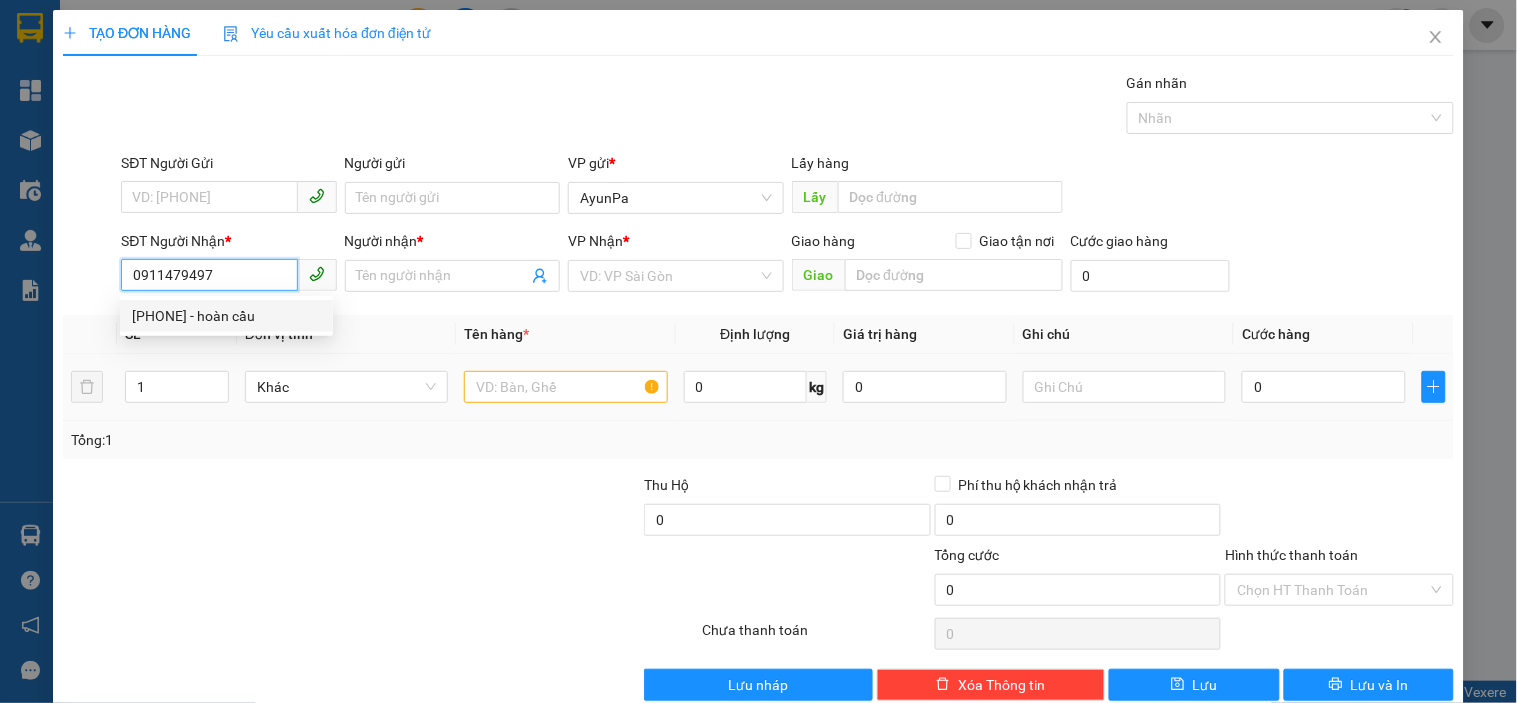 type on "hoàn cầu" 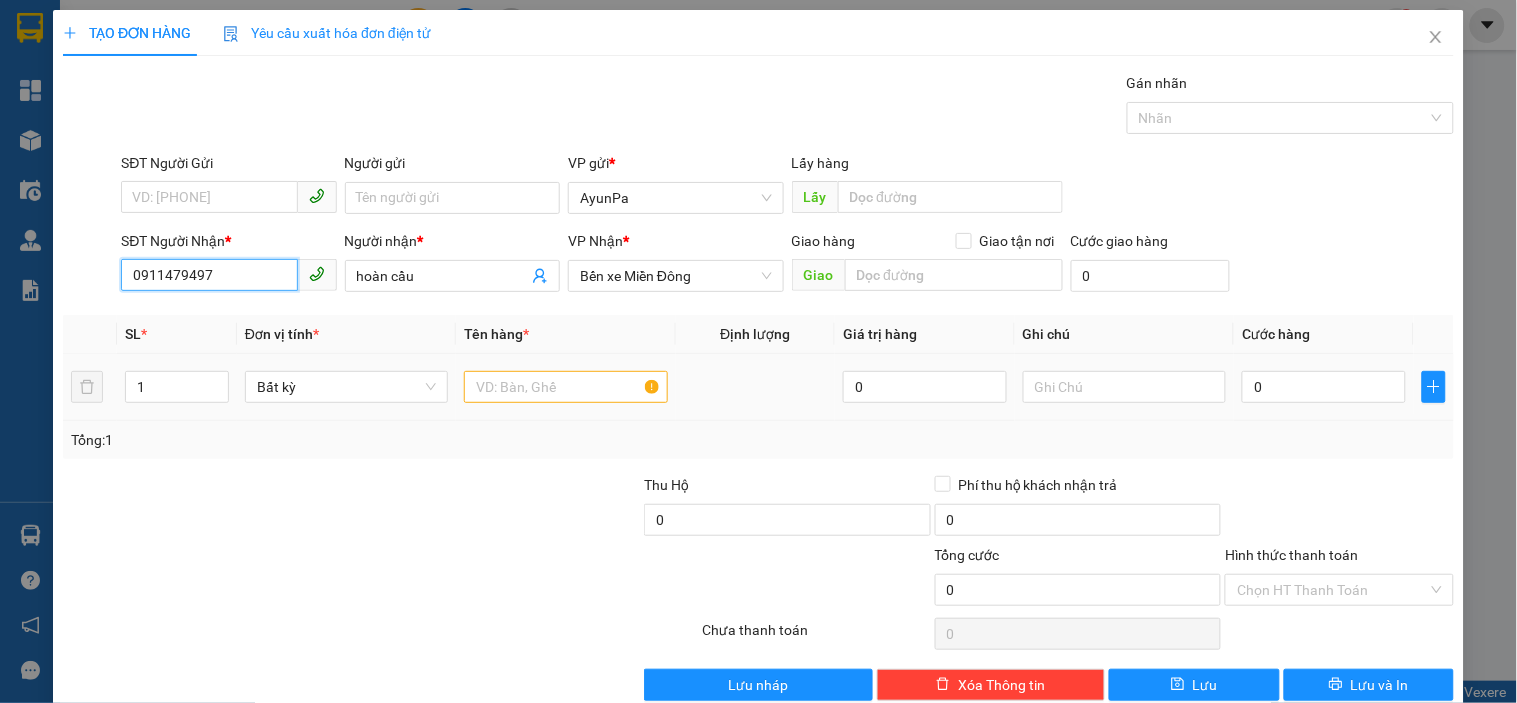 type on "0911479497" 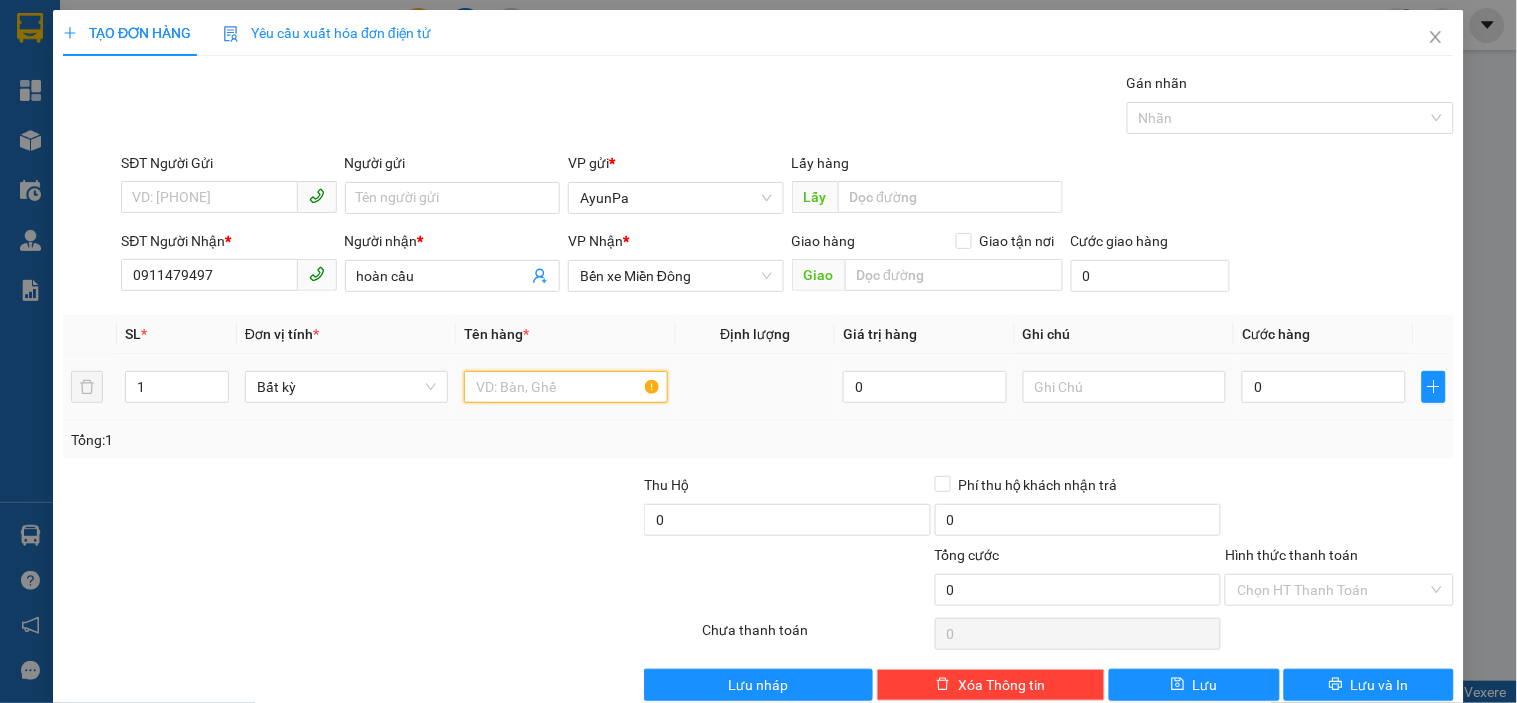click at bounding box center [565, 387] 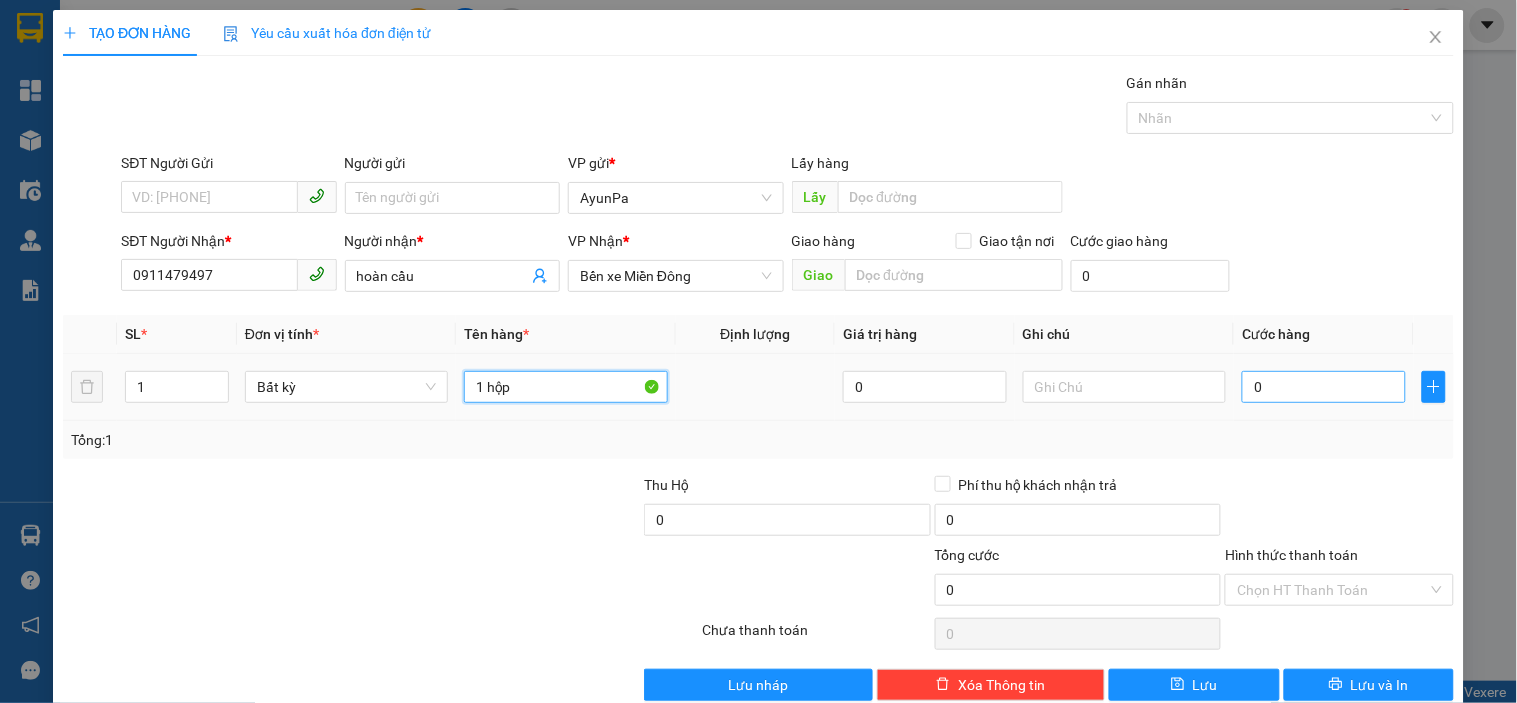type on "1 hộp" 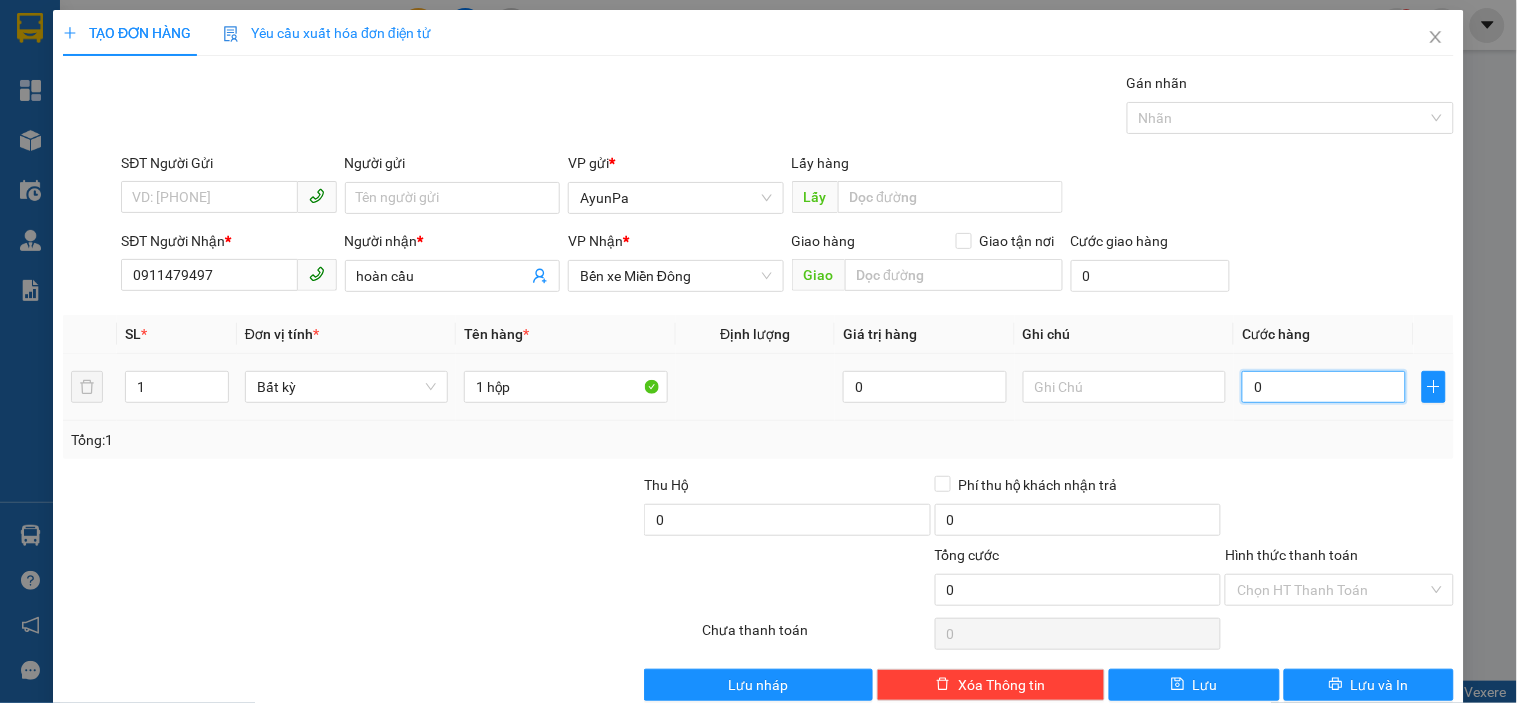 click on "0" at bounding box center [1324, 387] 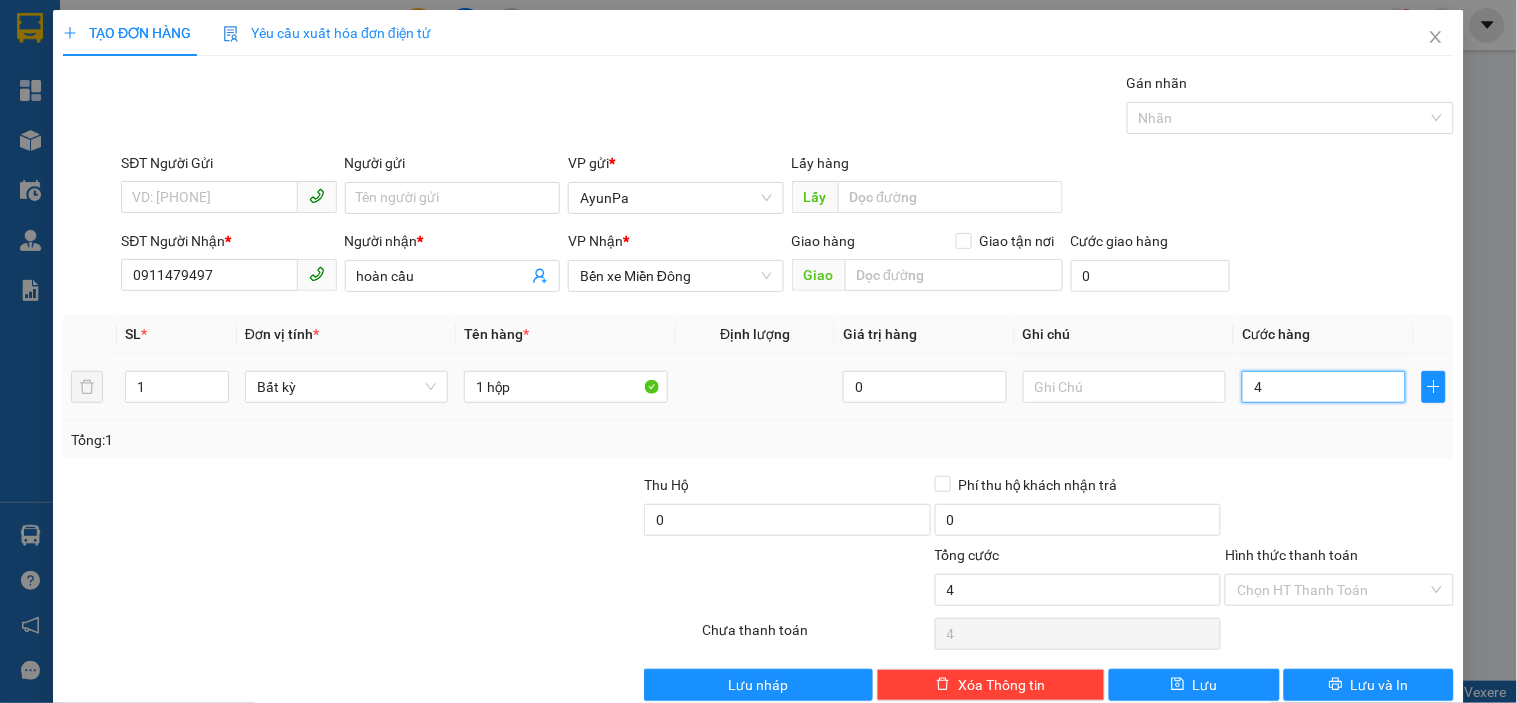 type on "40" 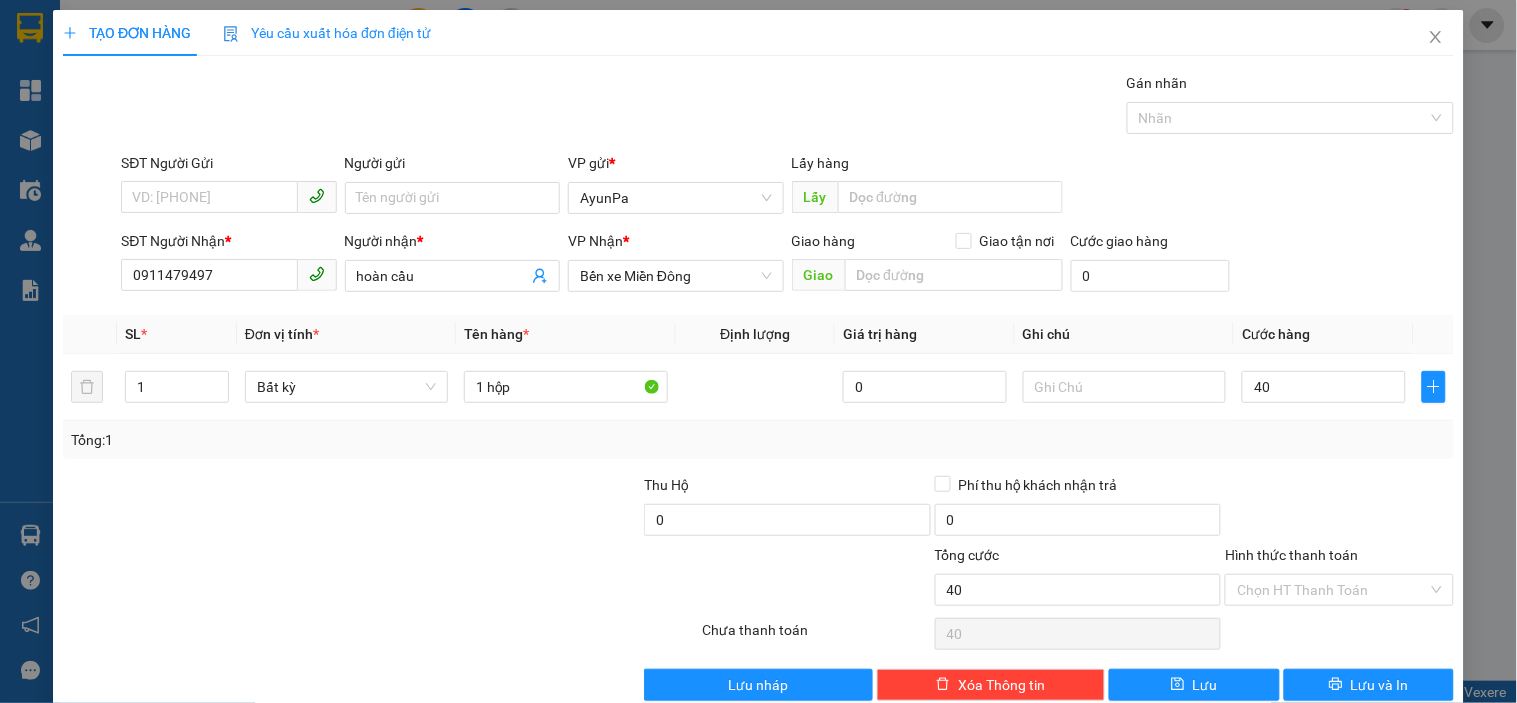 type on "40.000" 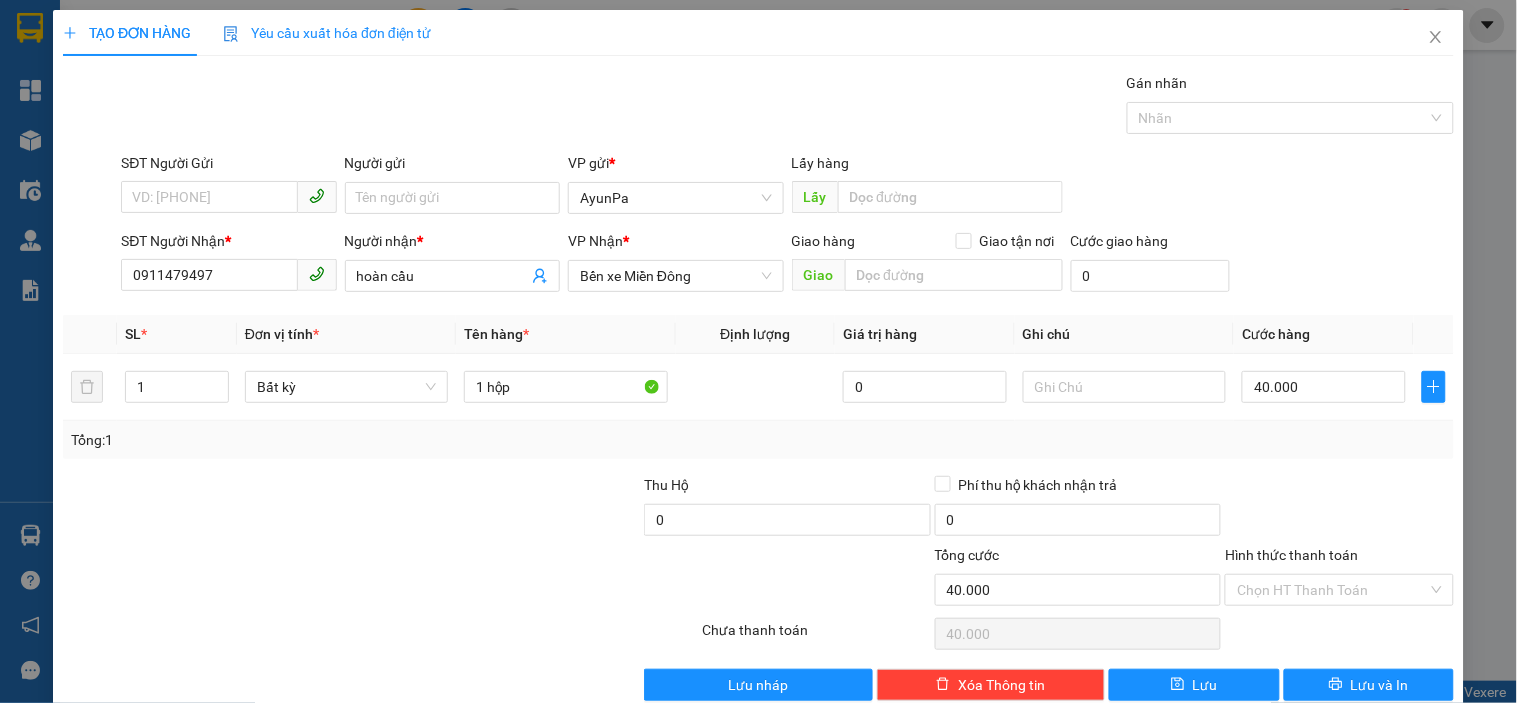 drag, startPoint x: 1415, startPoint y: 498, endPoint x: 1364, endPoint y: 557, distance: 77.987175 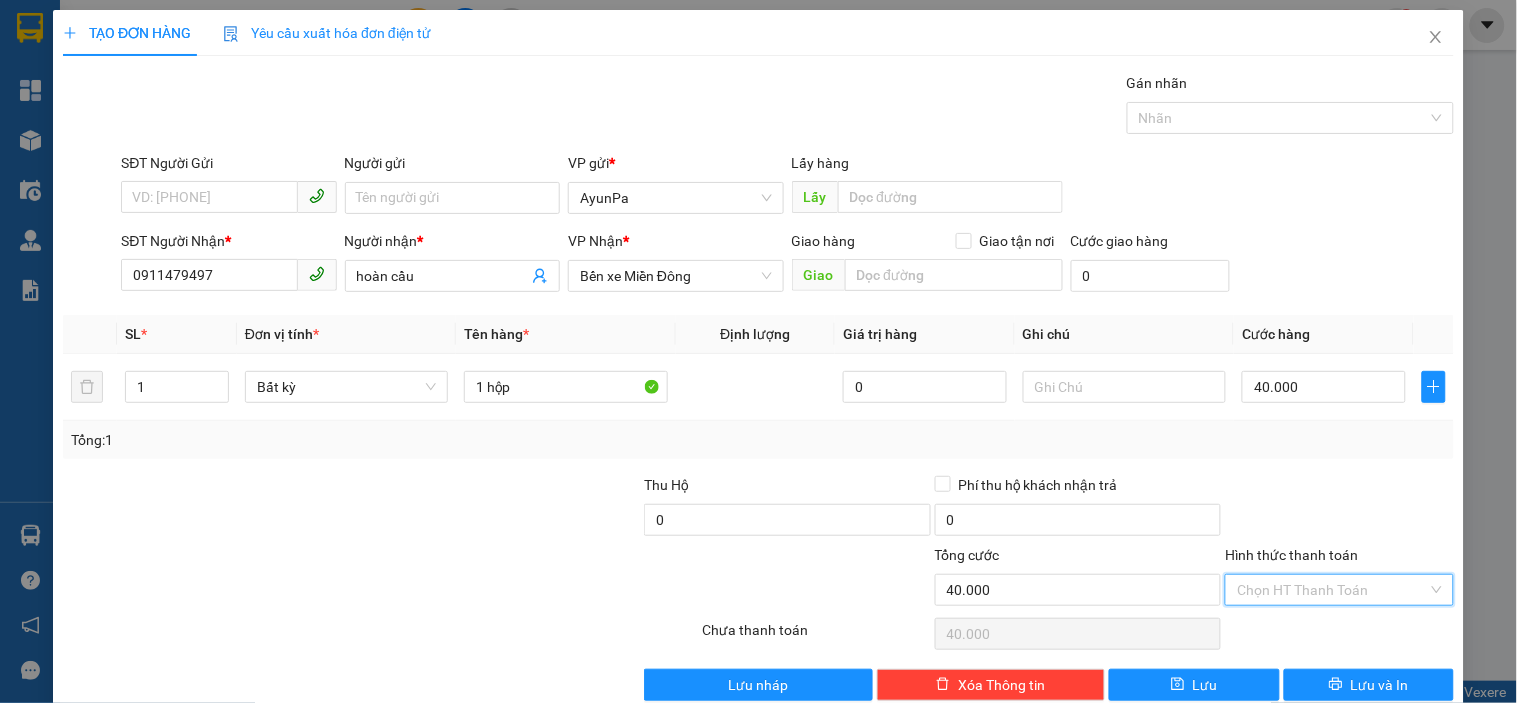 drag, startPoint x: 1350, startPoint y: 580, endPoint x: 1278, endPoint y: 626, distance: 85.44004 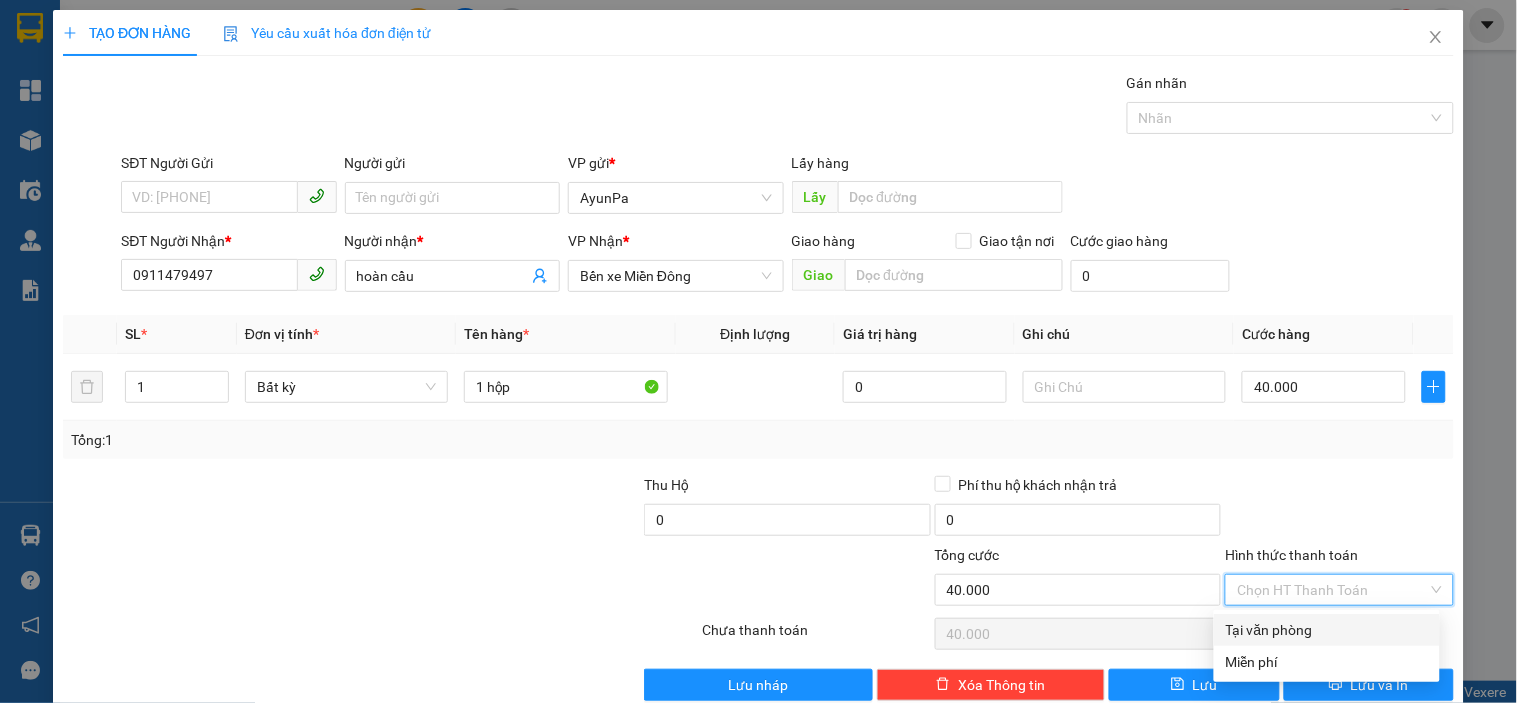 click on "Tại văn phòng" at bounding box center (1327, 630) 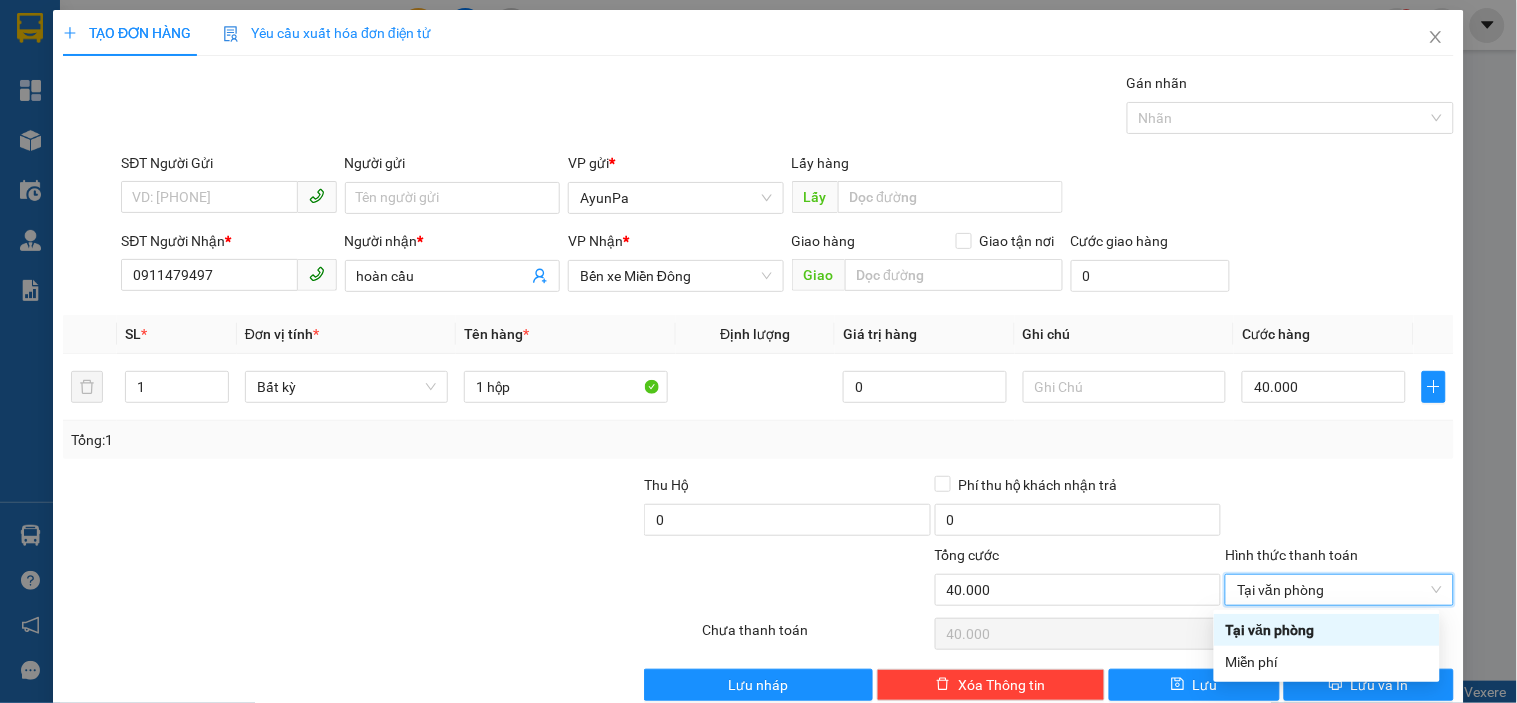 type on "0" 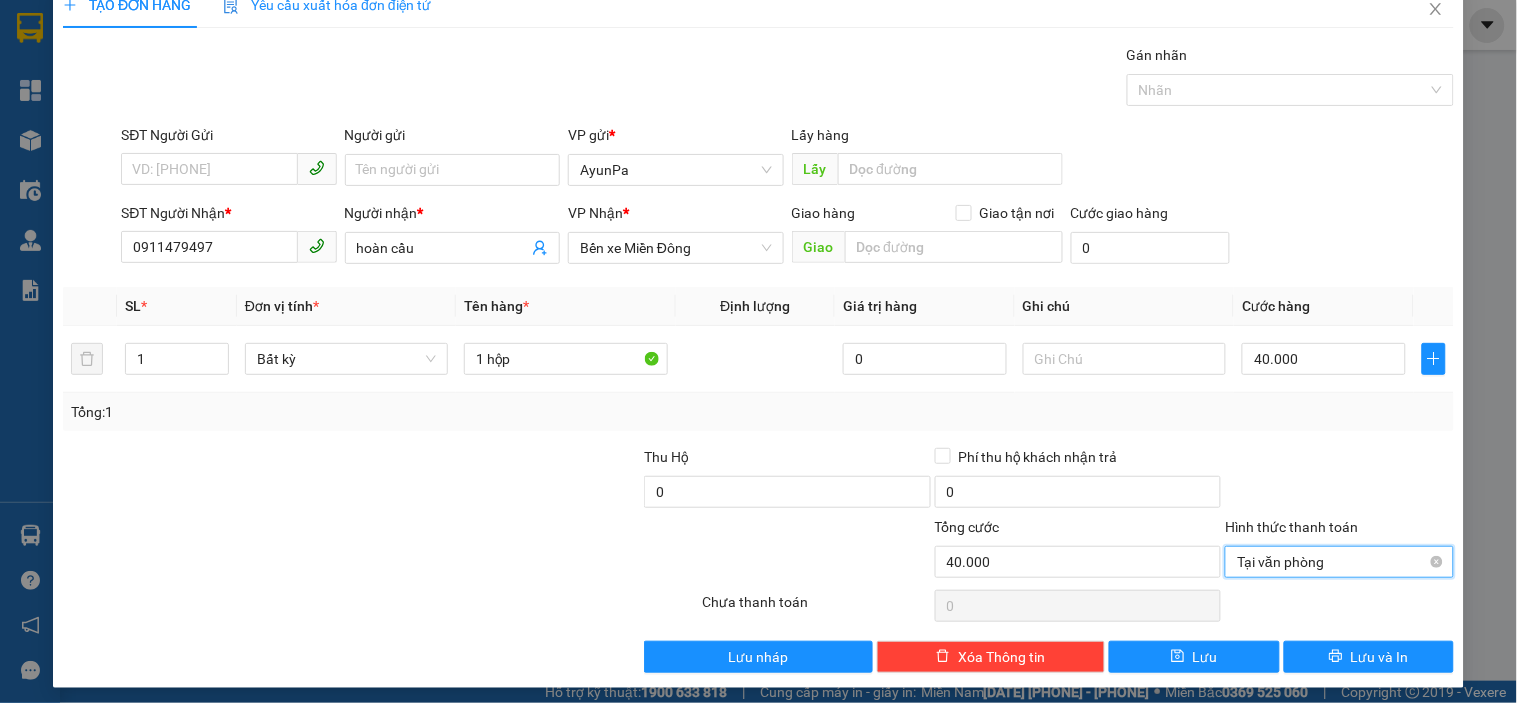 scroll, scrollTop: 36, scrollLeft: 0, axis: vertical 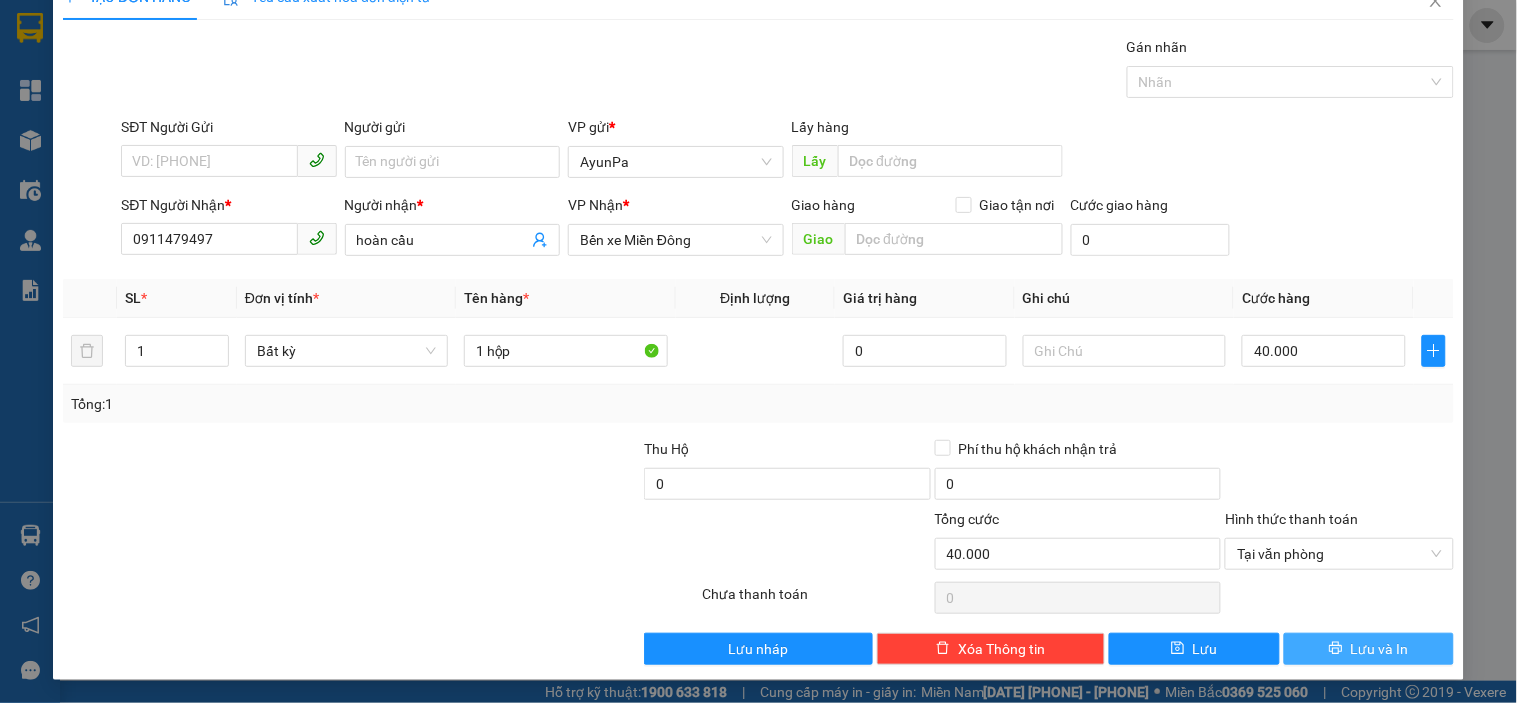 click 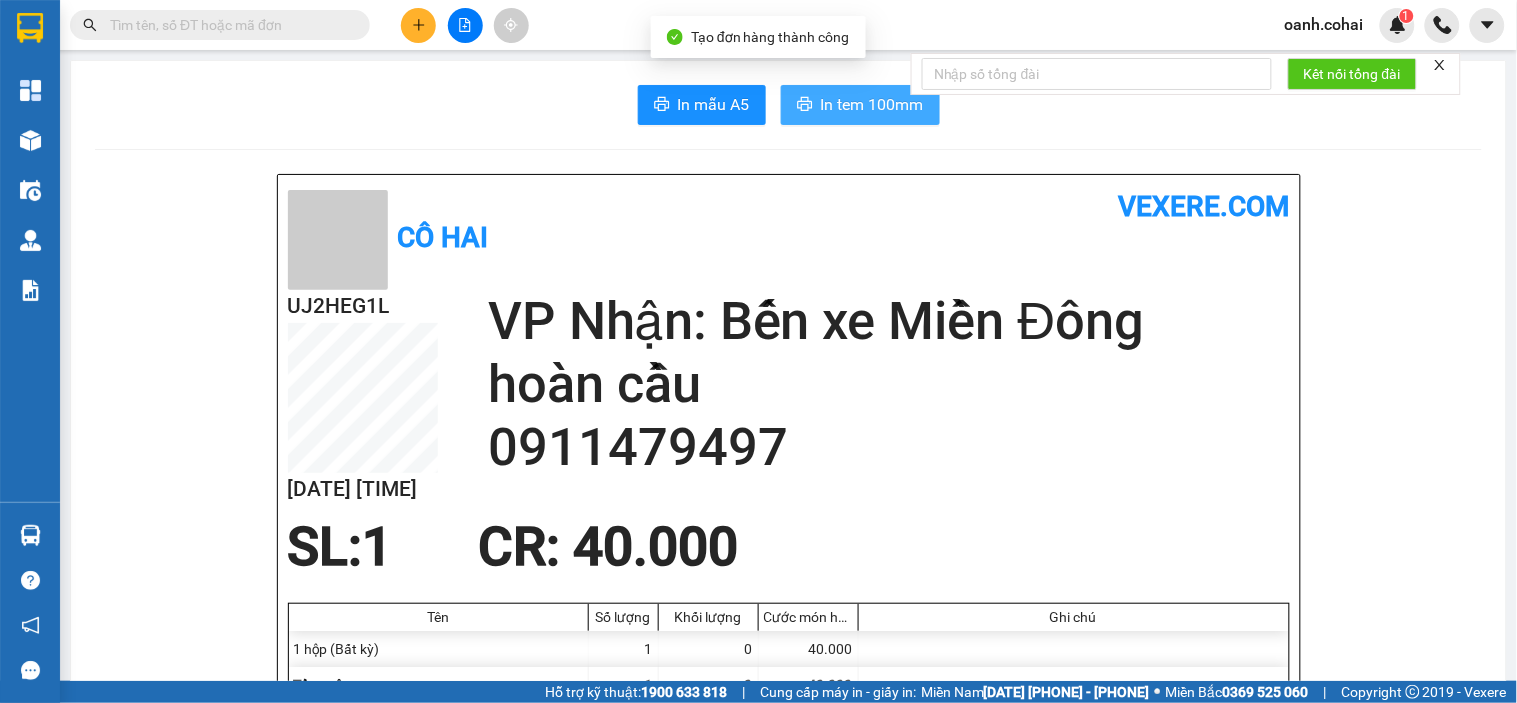 click on "In tem 100mm" at bounding box center (860, 105) 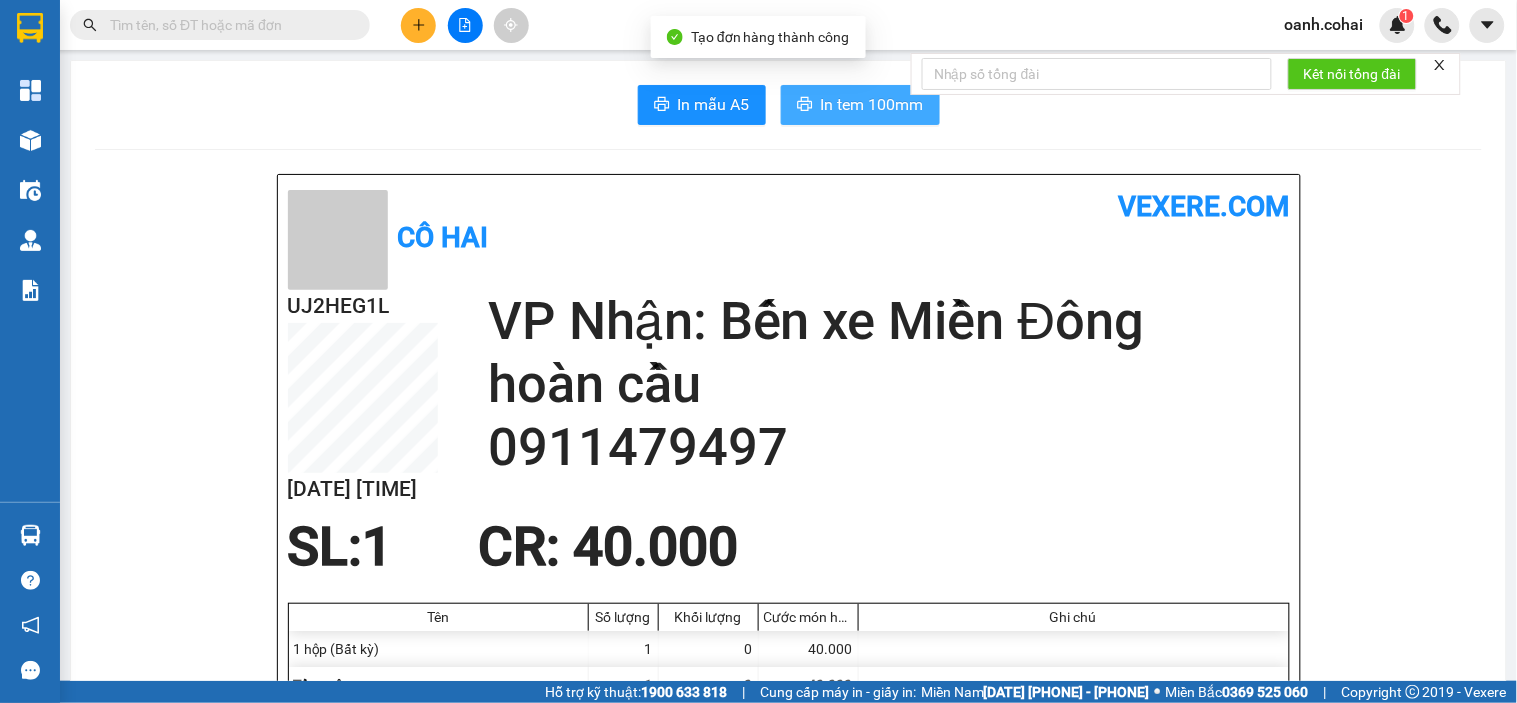 scroll, scrollTop: 0, scrollLeft: 0, axis: both 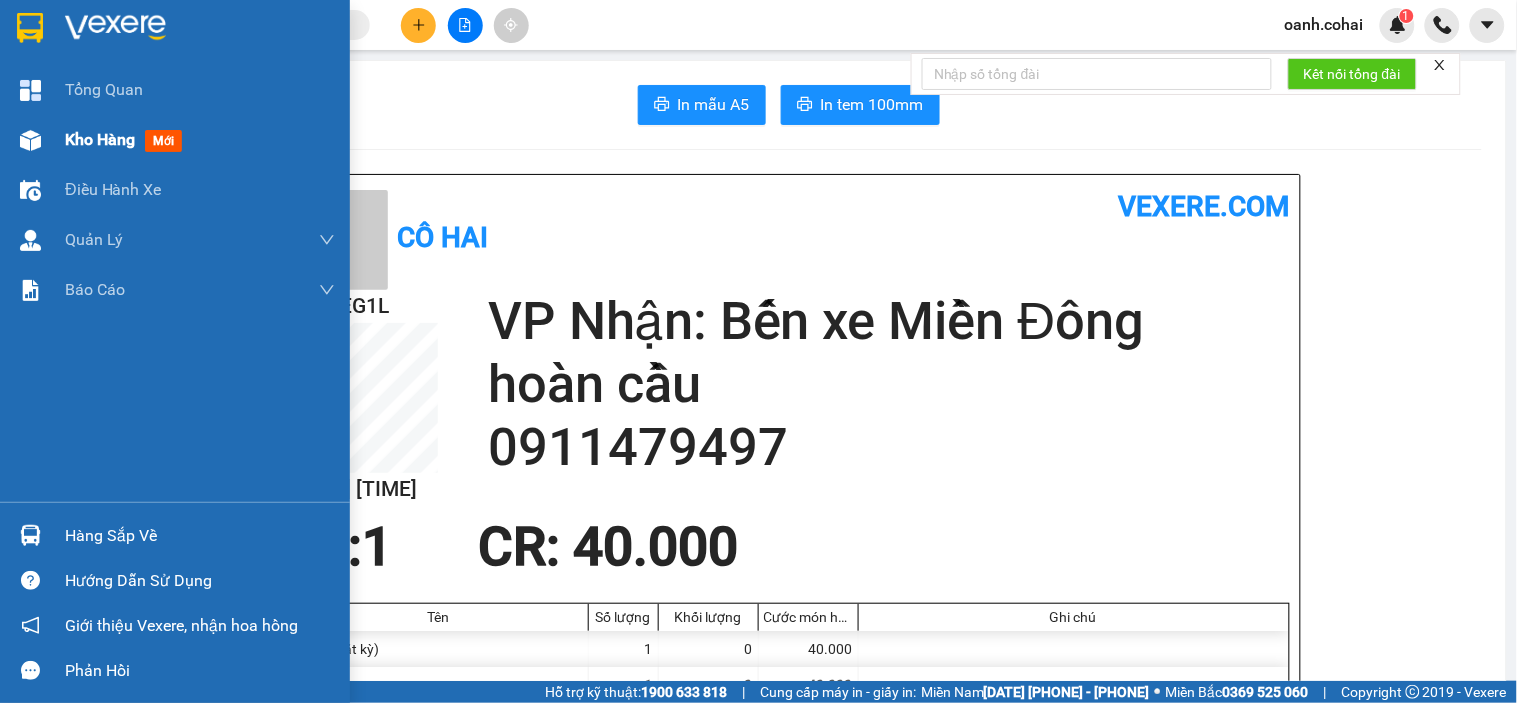 click on "Kho hàng" at bounding box center [100, 139] 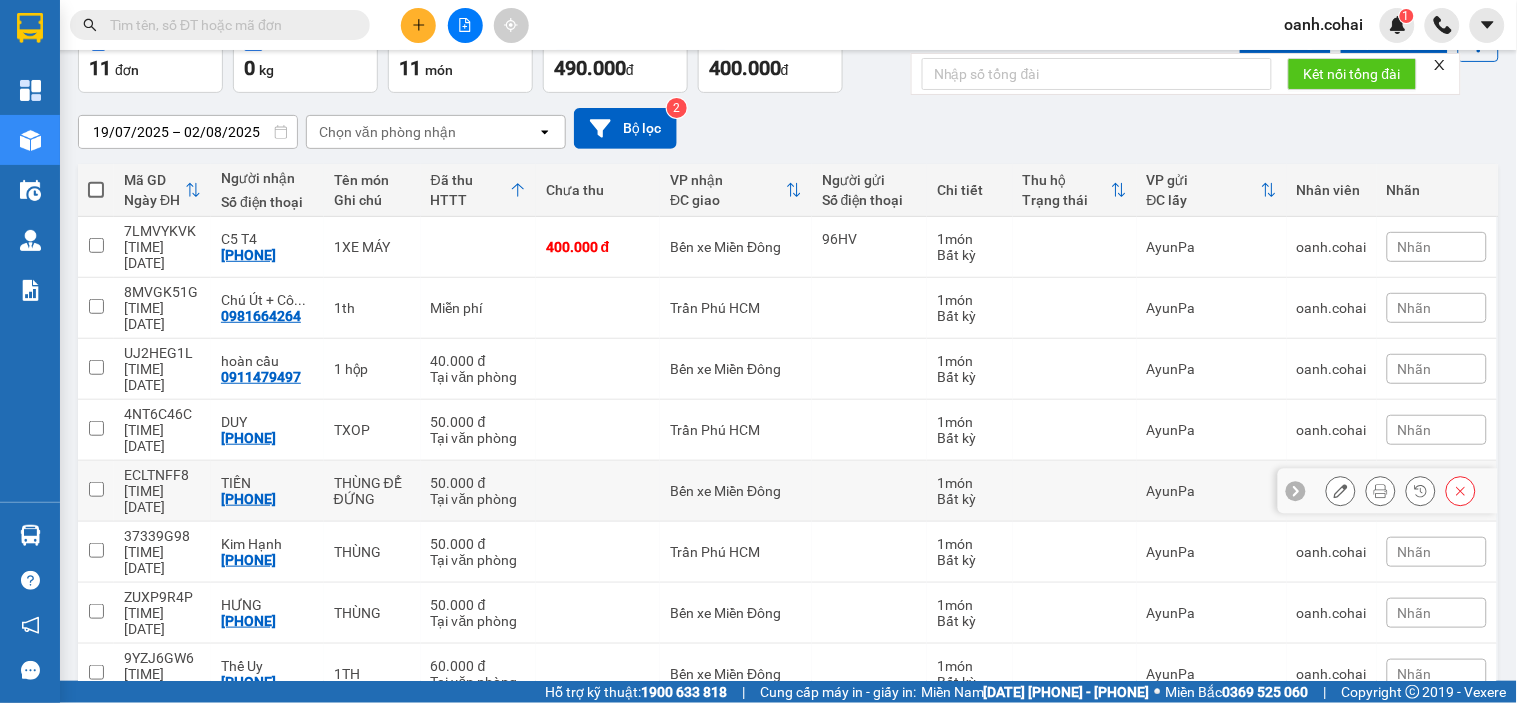 scroll, scrollTop: 233, scrollLeft: 0, axis: vertical 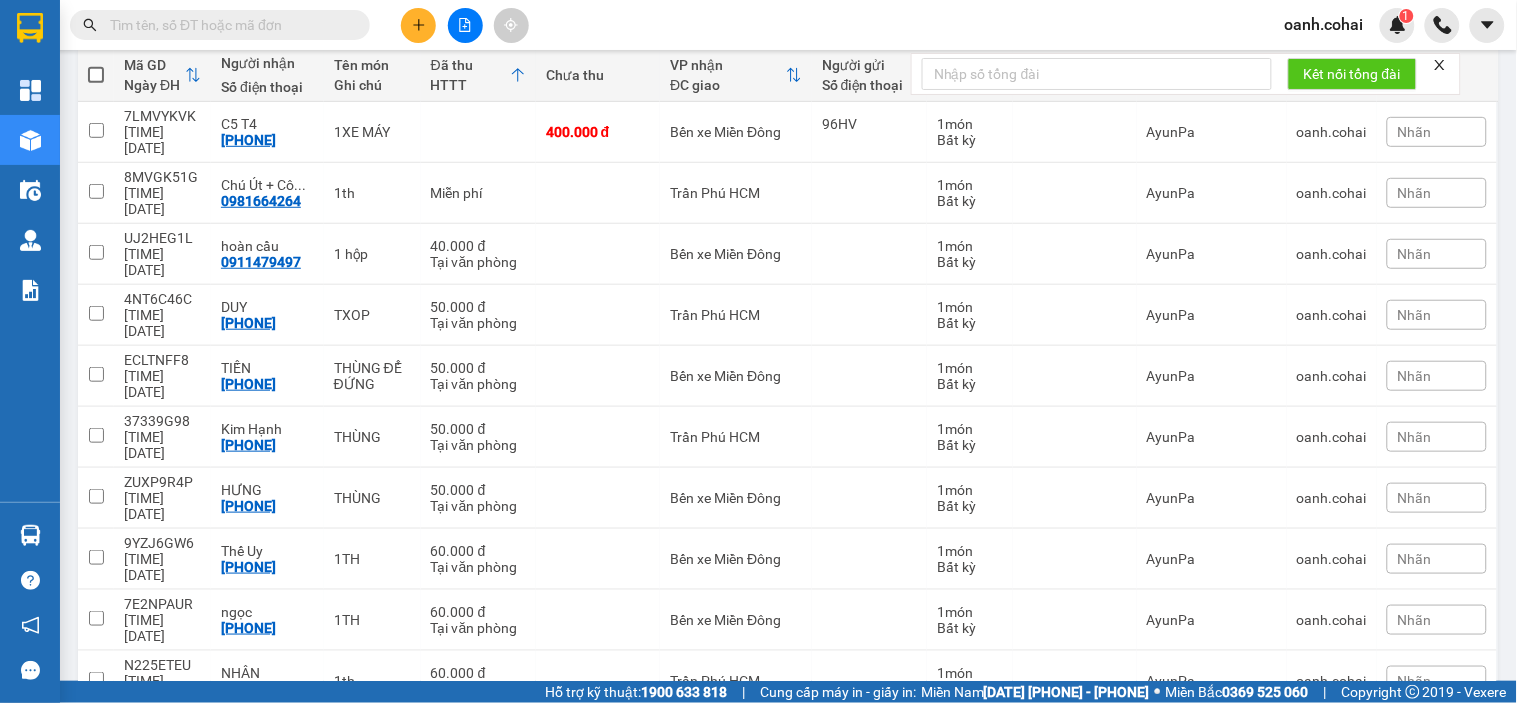 click on "Bến xe Miền Đông" at bounding box center [736, 742] 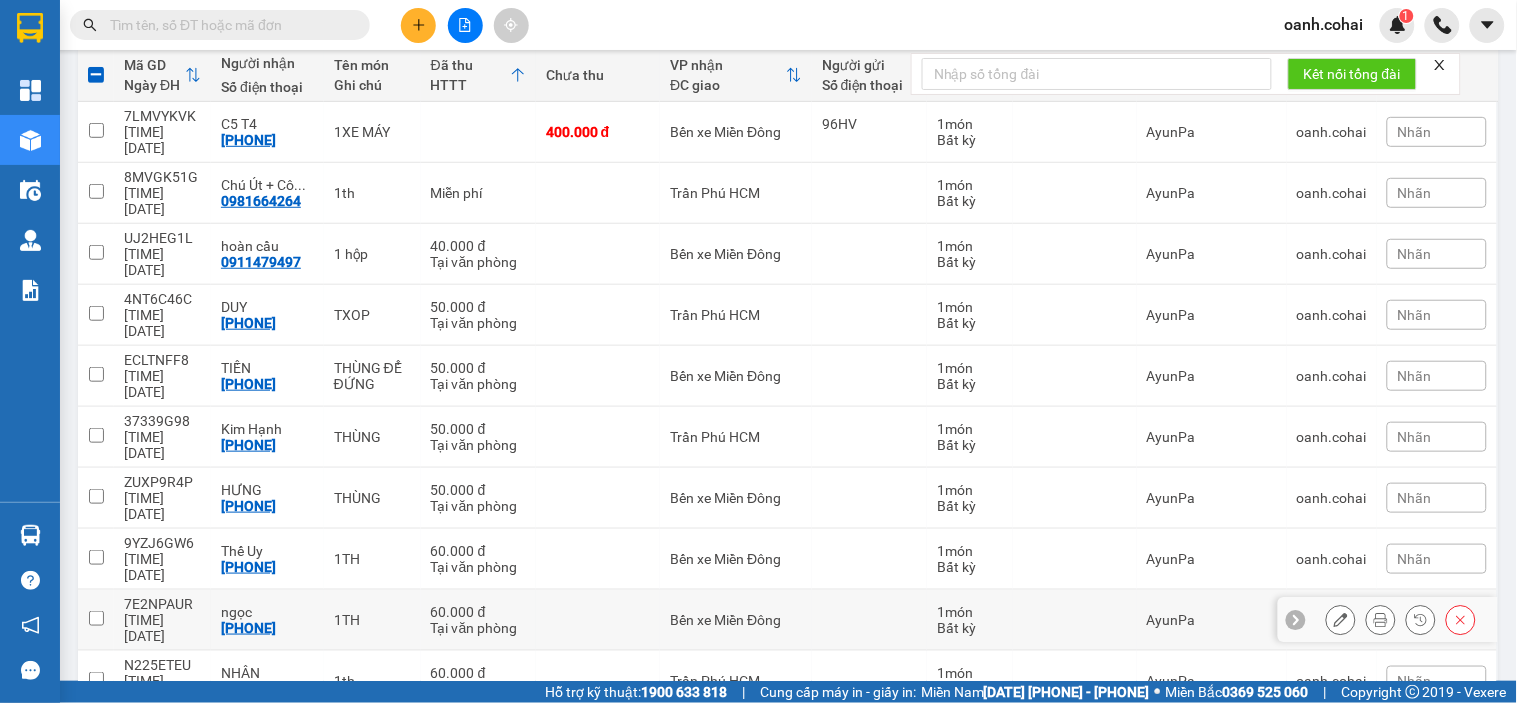 click on "Bến xe Miền Đông" at bounding box center [736, 620] 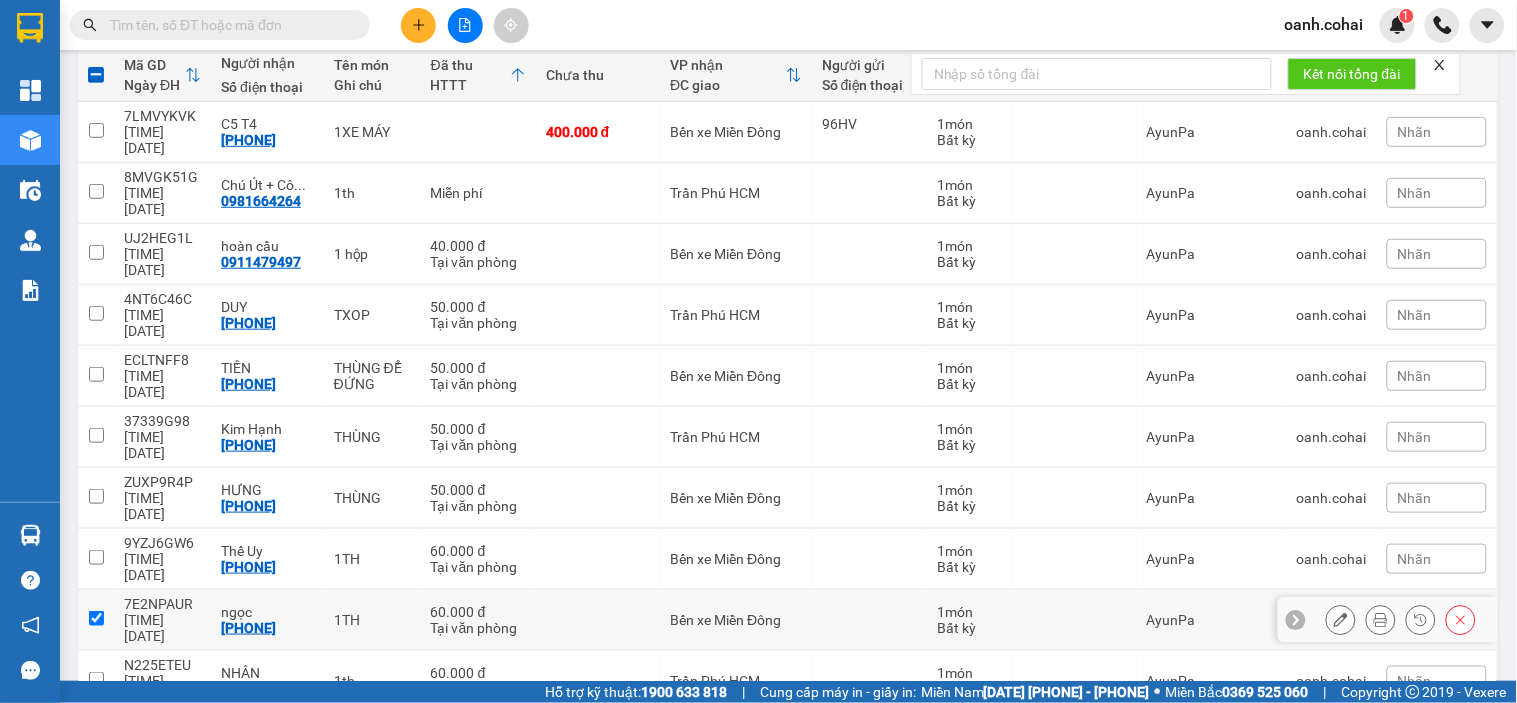 checkbox on "true" 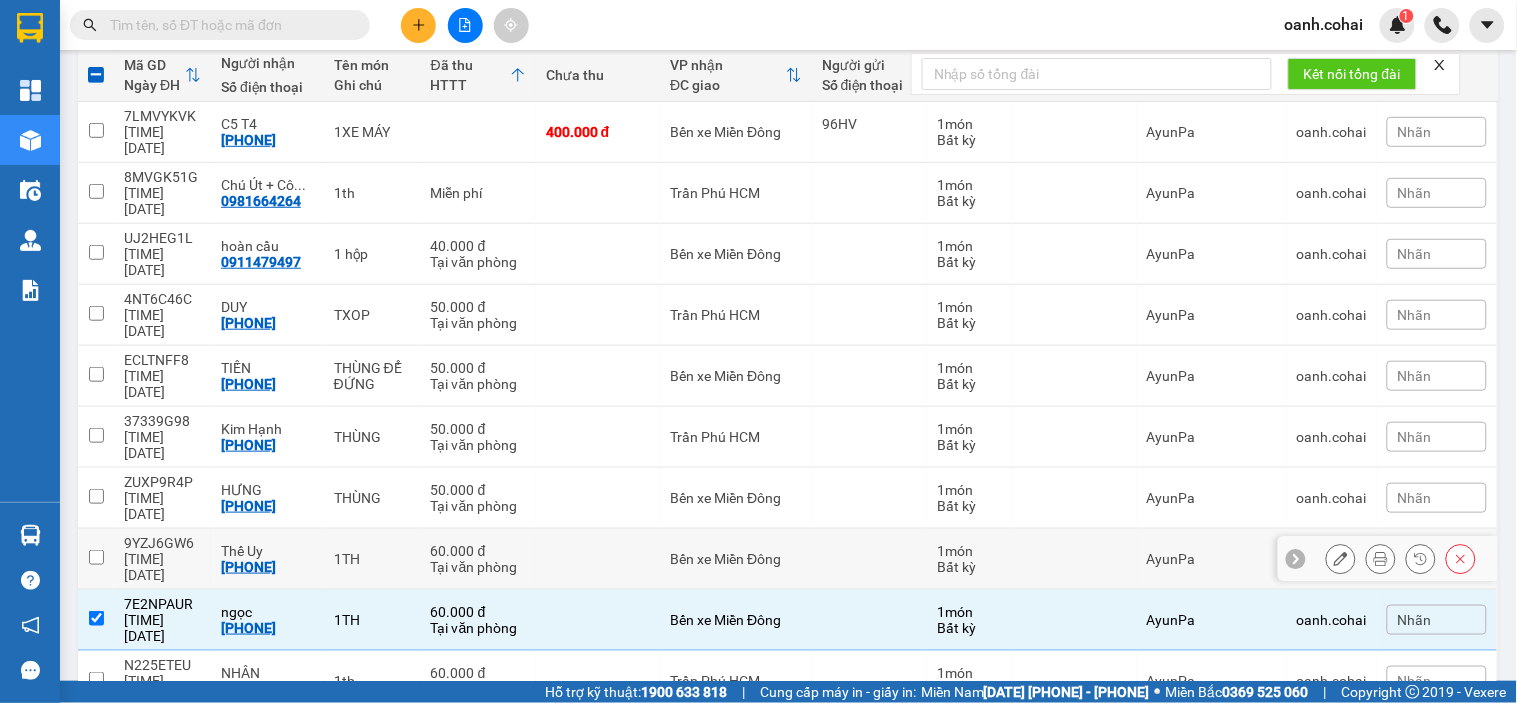 drag, startPoint x: 715, startPoint y: 443, endPoint x: 715, endPoint y: 418, distance: 25 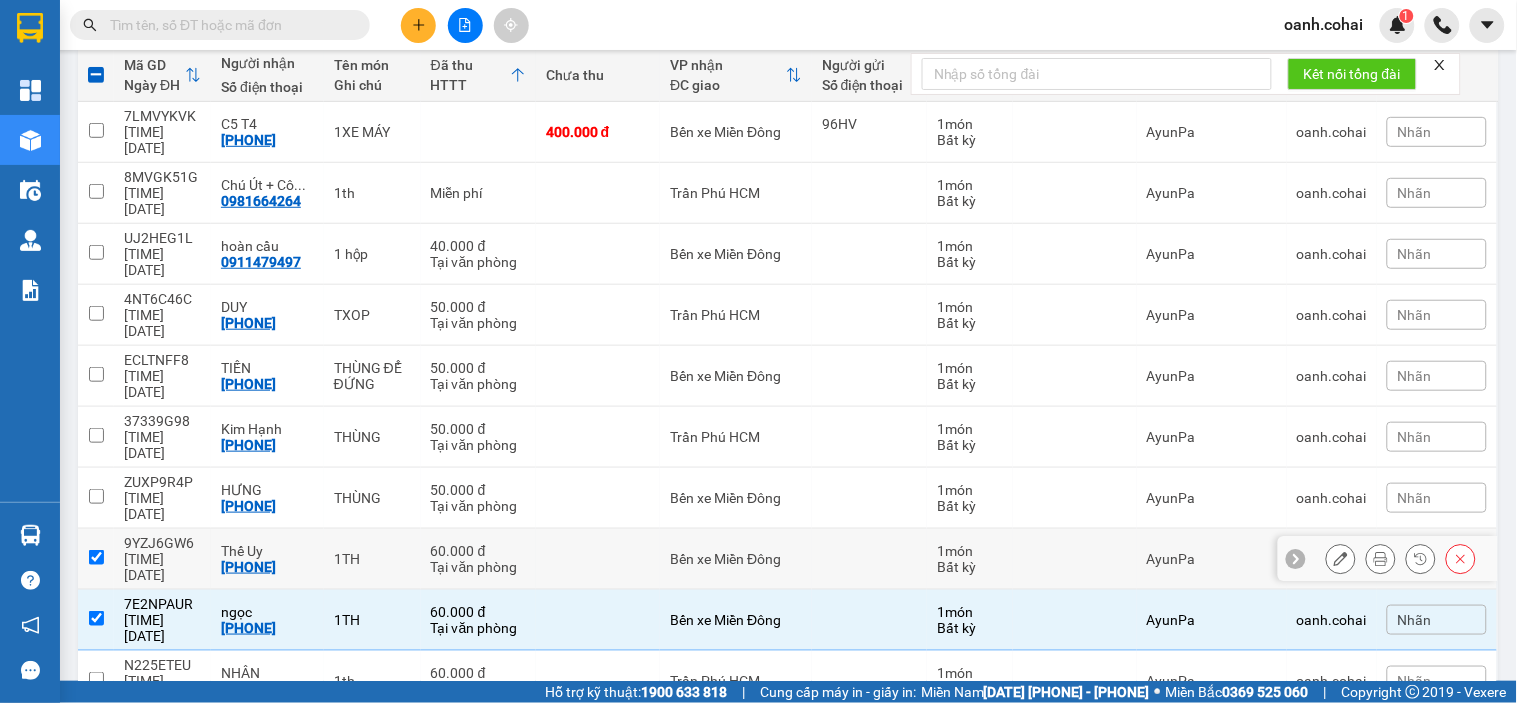checkbox on "true" 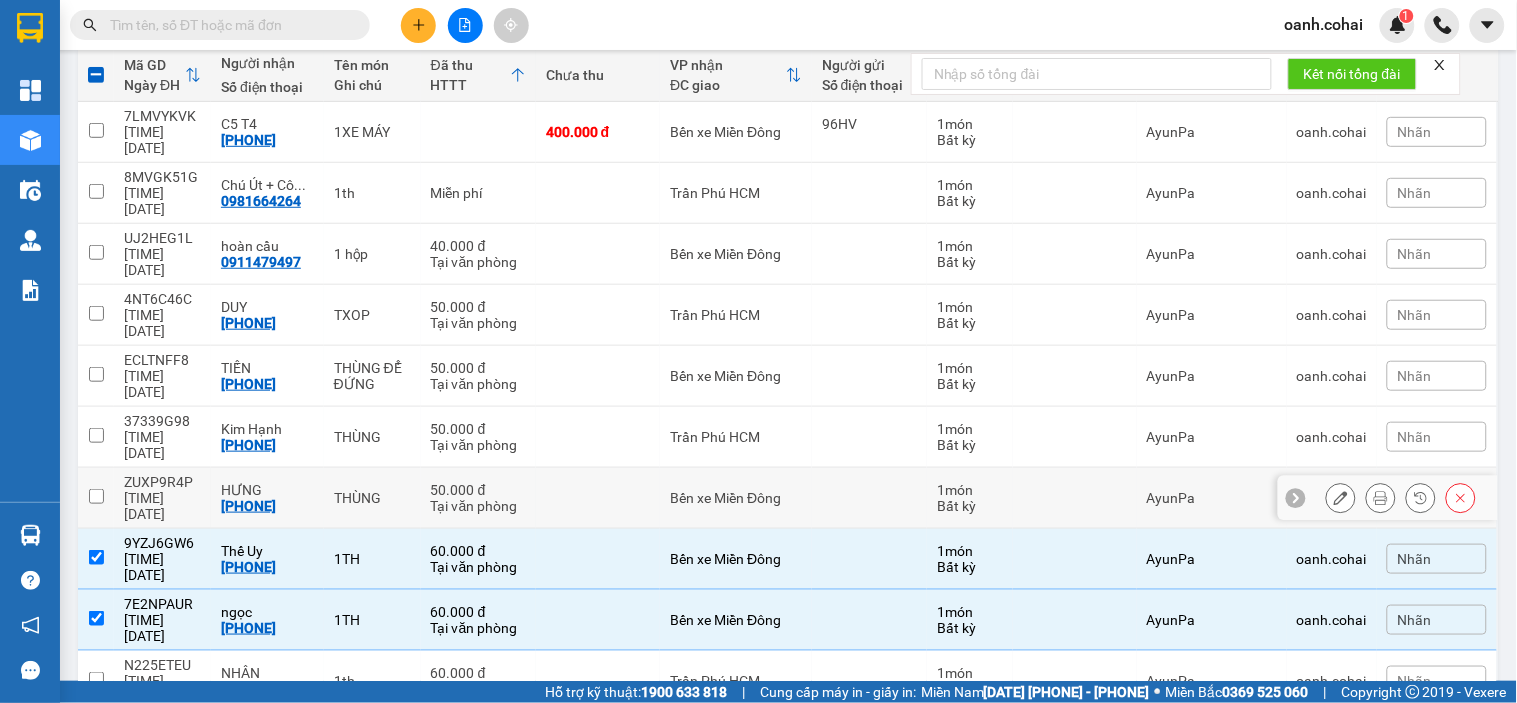 click on "Bến xe Miền Đông" at bounding box center (736, 498) 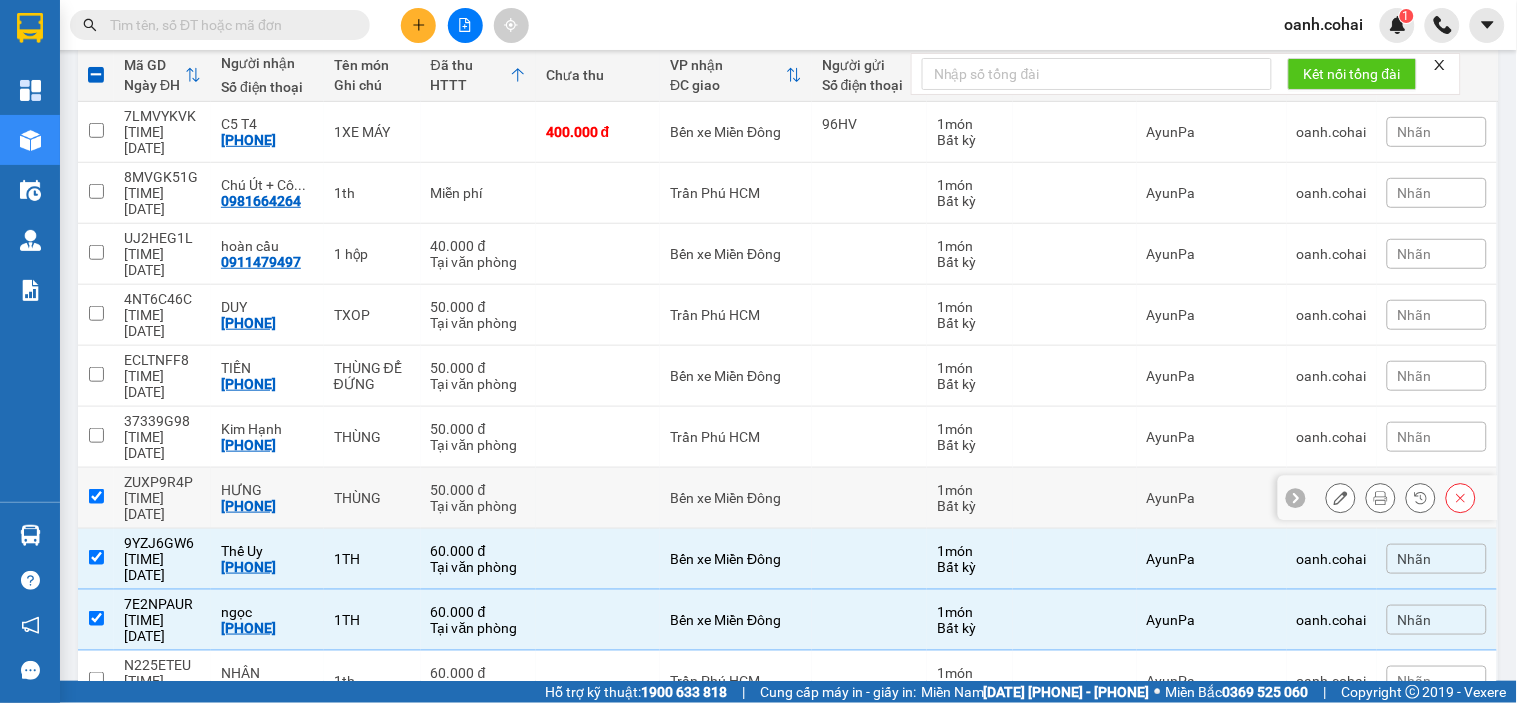 checkbox on "true" 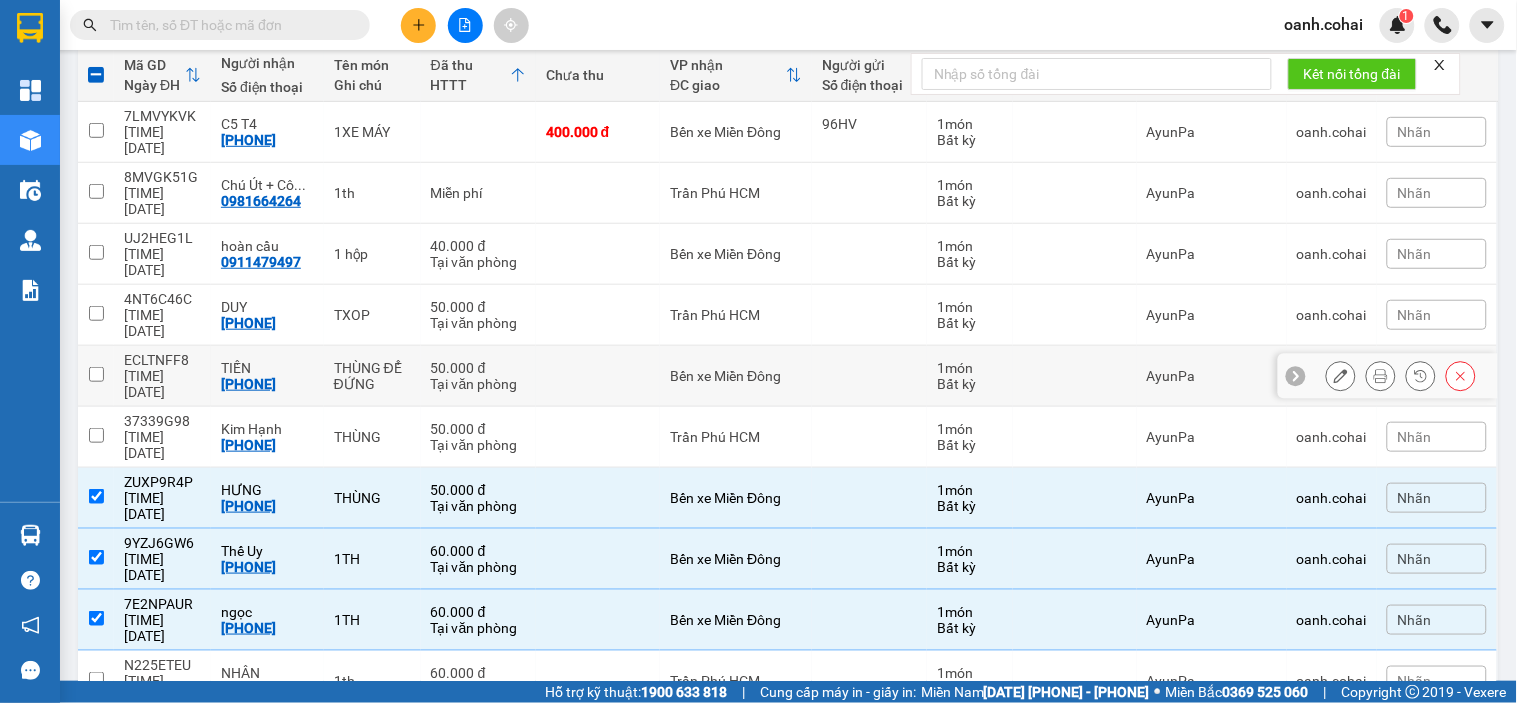 click on "Bến xe Miền Đông" at bounding box center (736, 376) 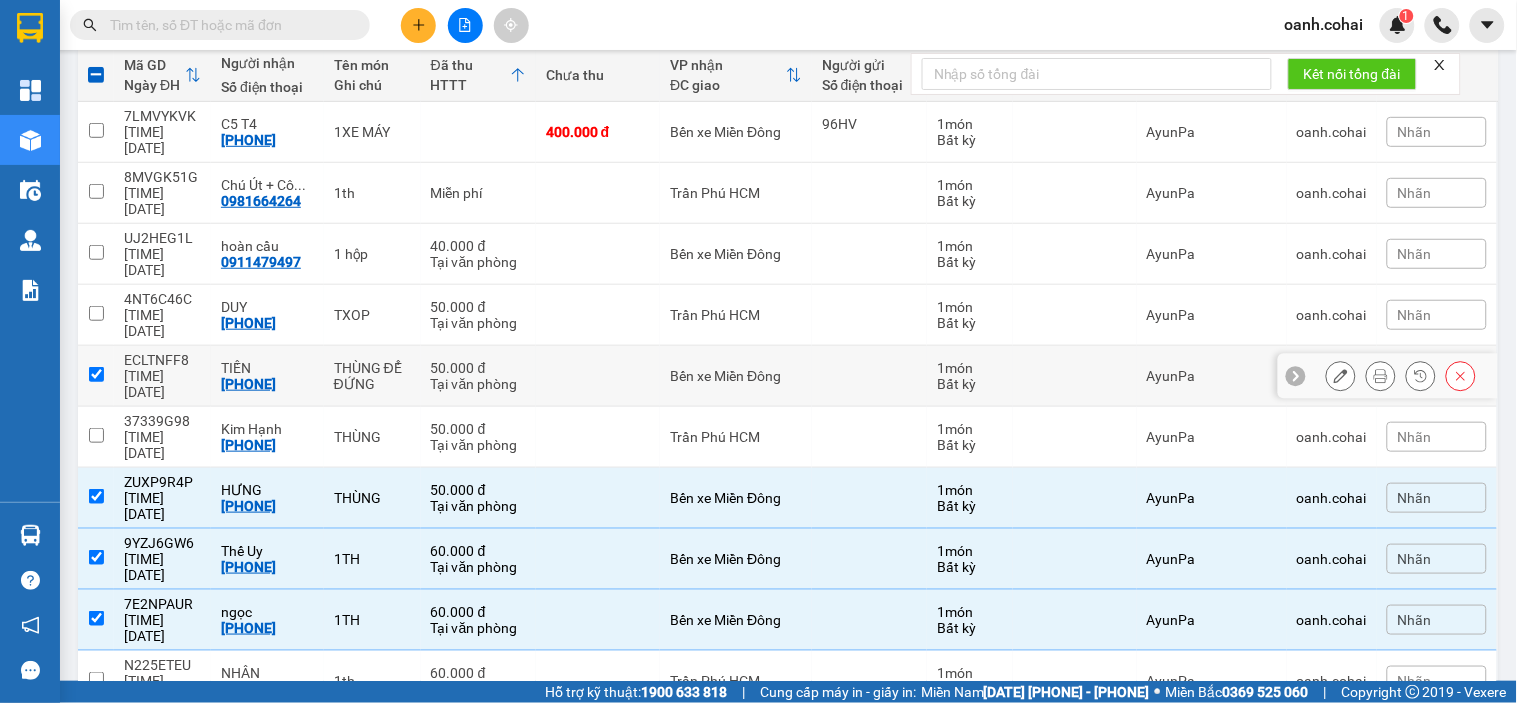 checkbox on "true" 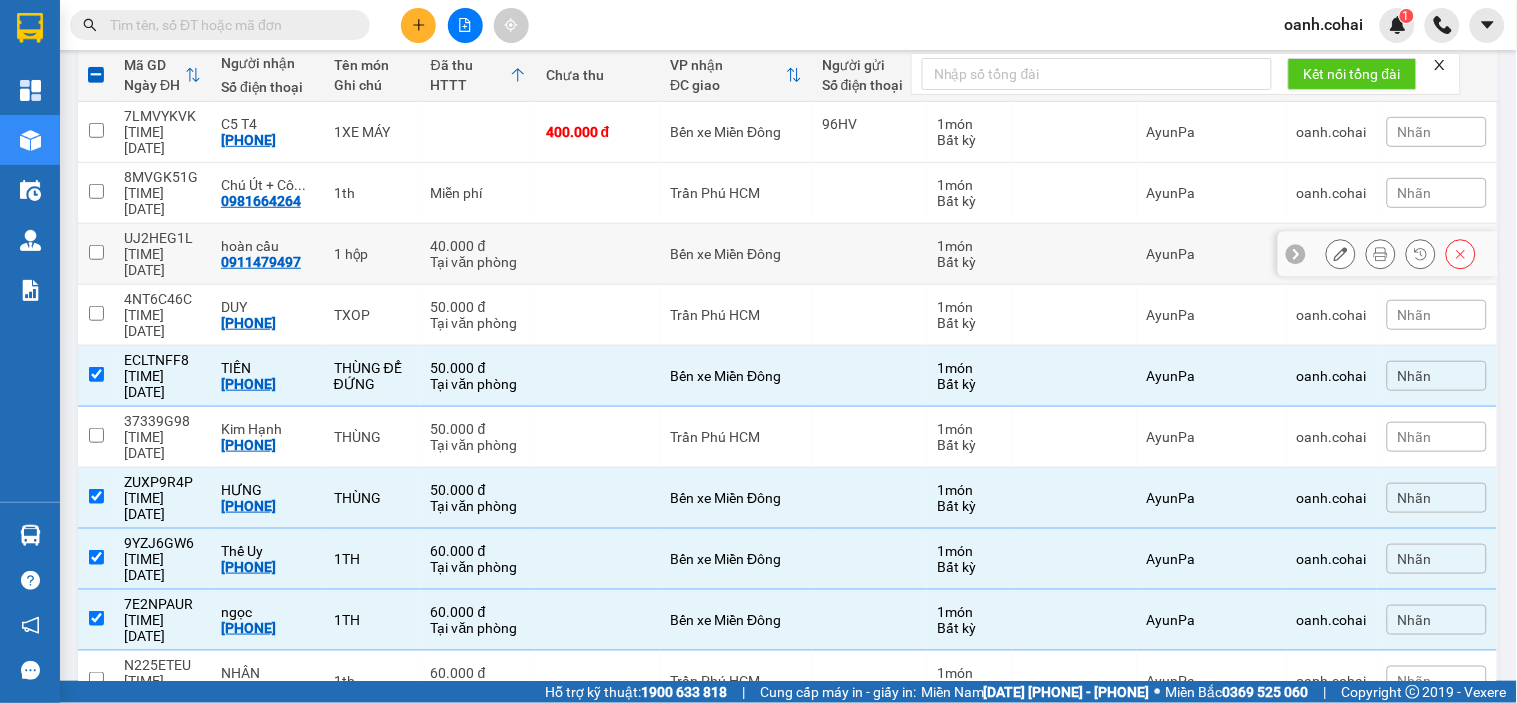 click on "Bến xe Miền Đông" at bounding box center (736, 254) 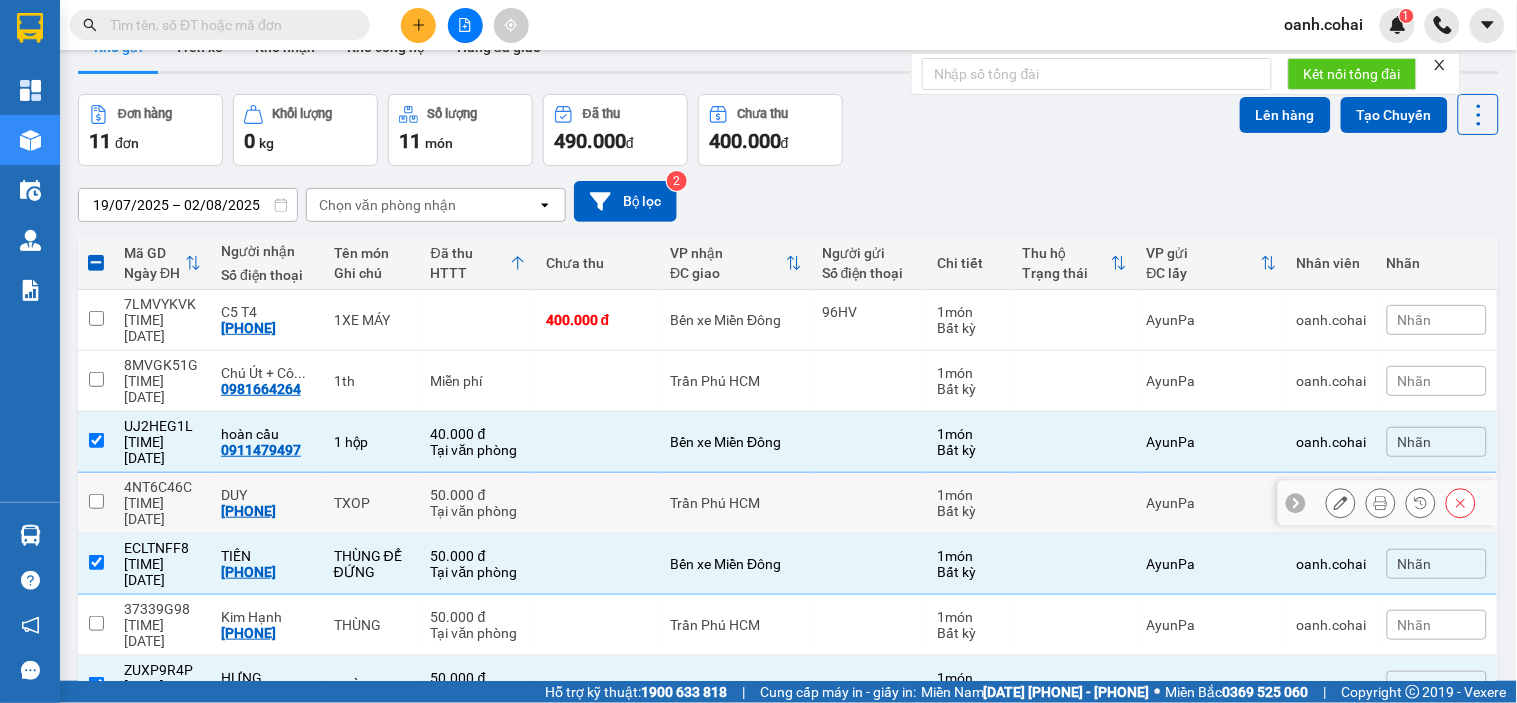 scroll, scrollTop: 11, scrollLeft: 0, axis: vertical 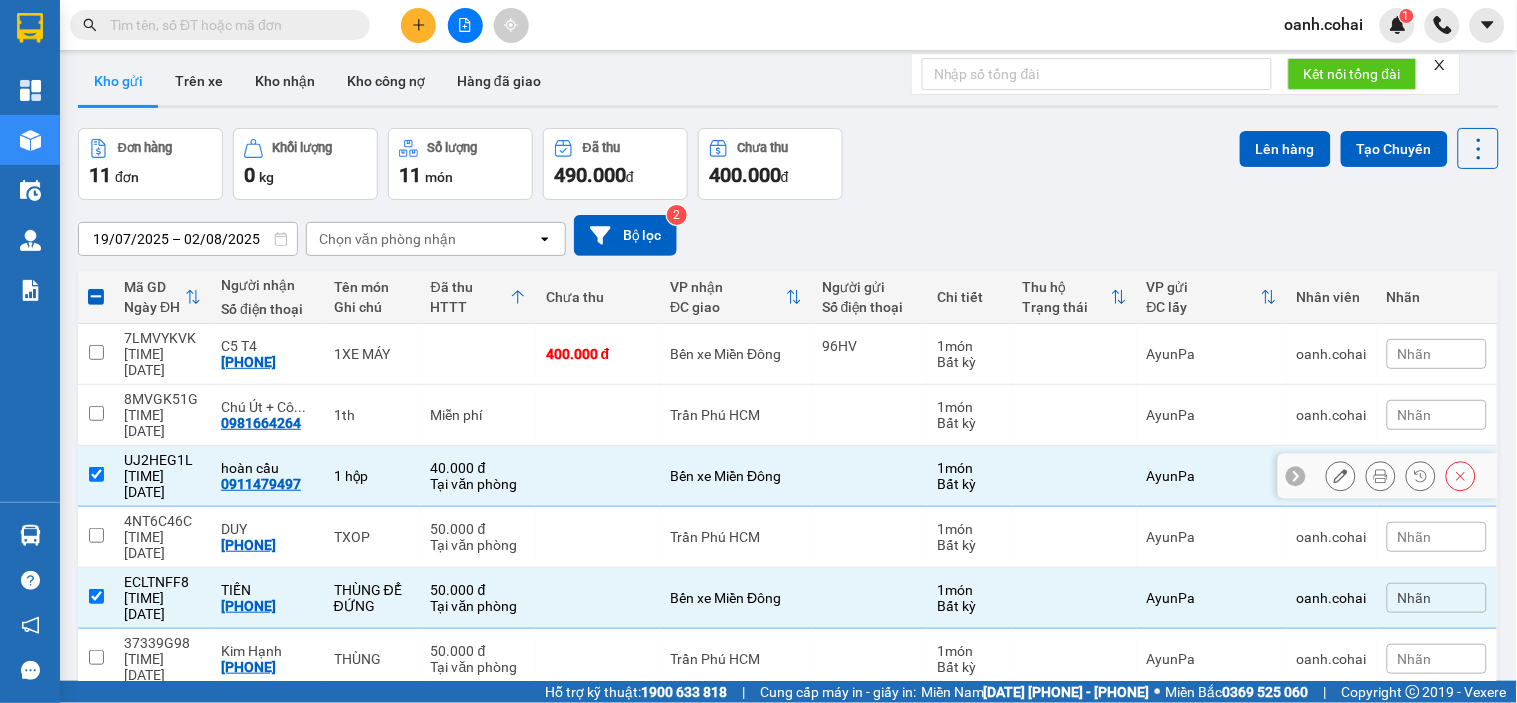 click at bounding box center (96, 474) 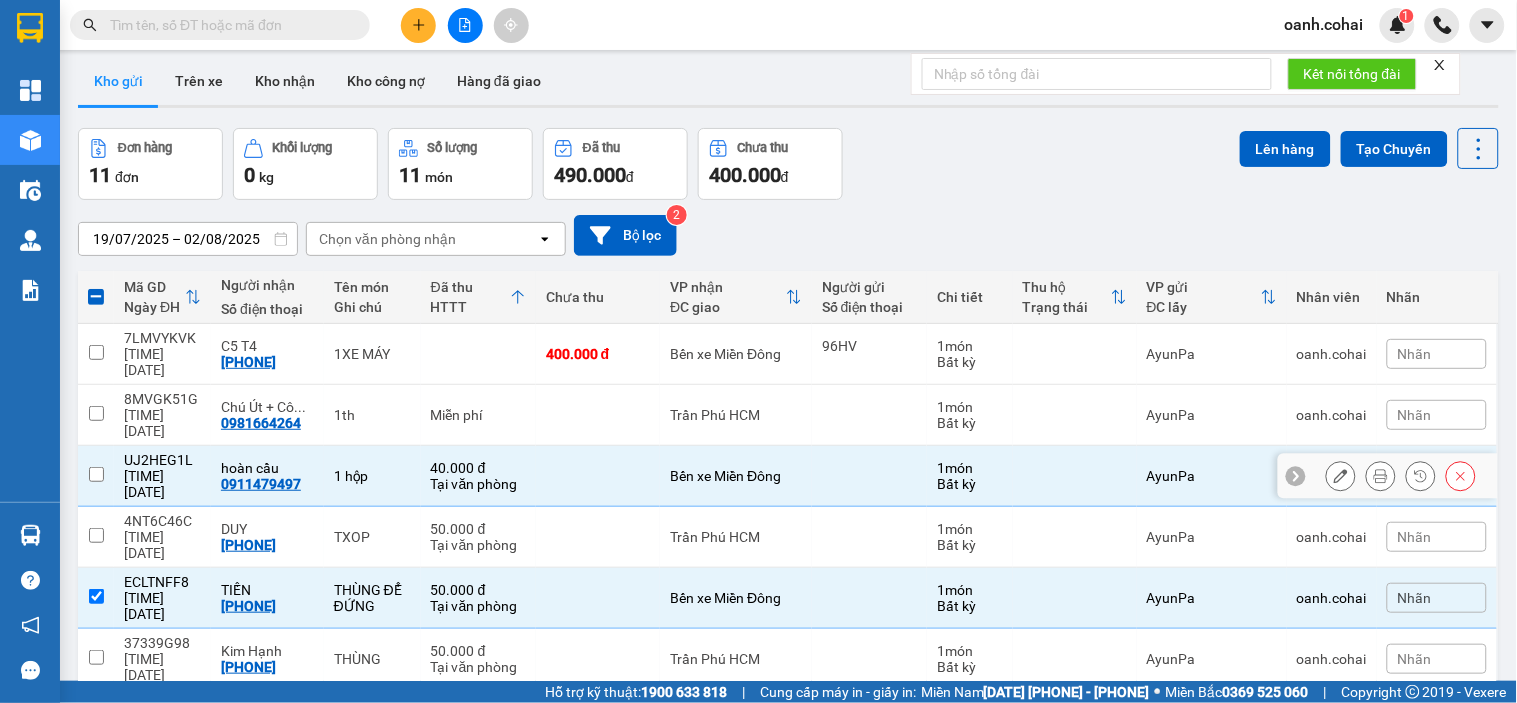 checkbox on "false" 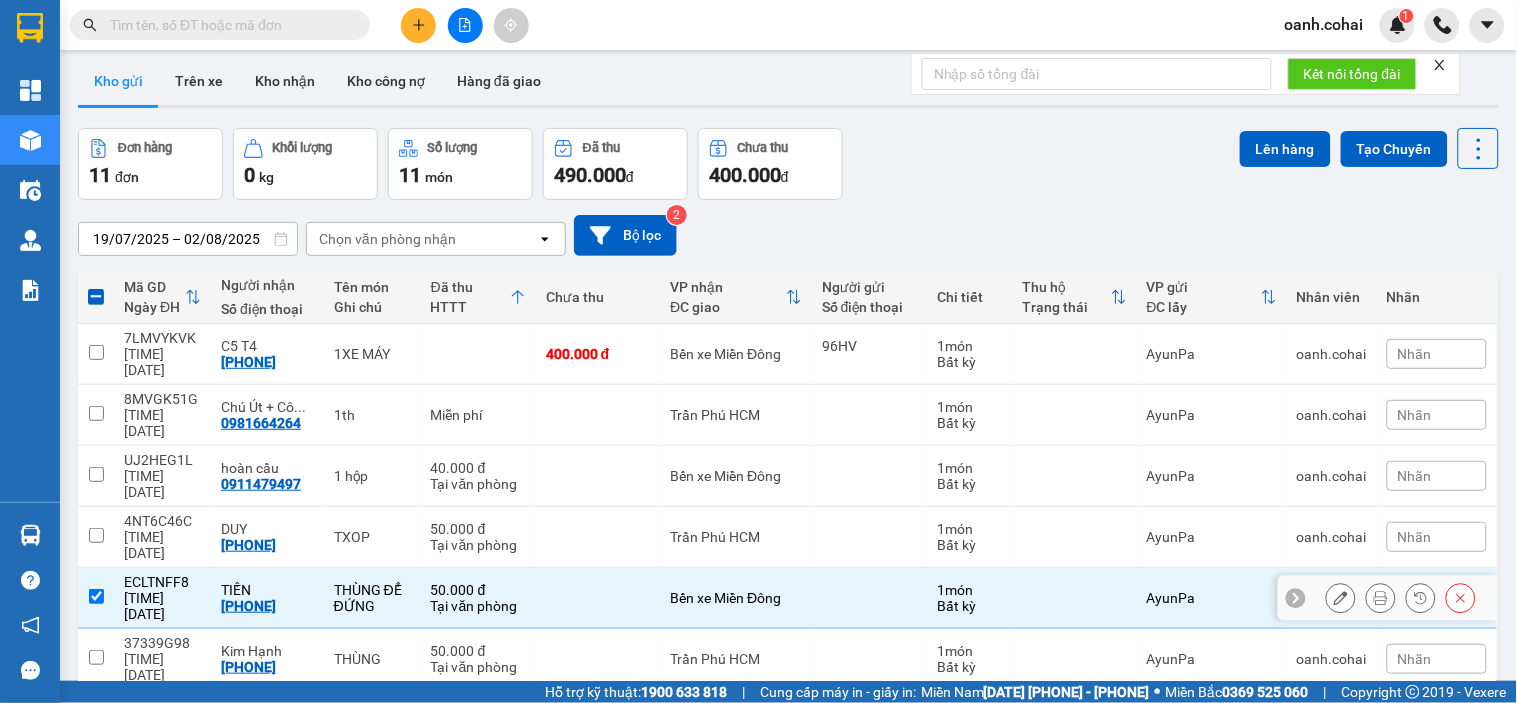 click on "ECLTNFF8" at bounding box center [162, 582] 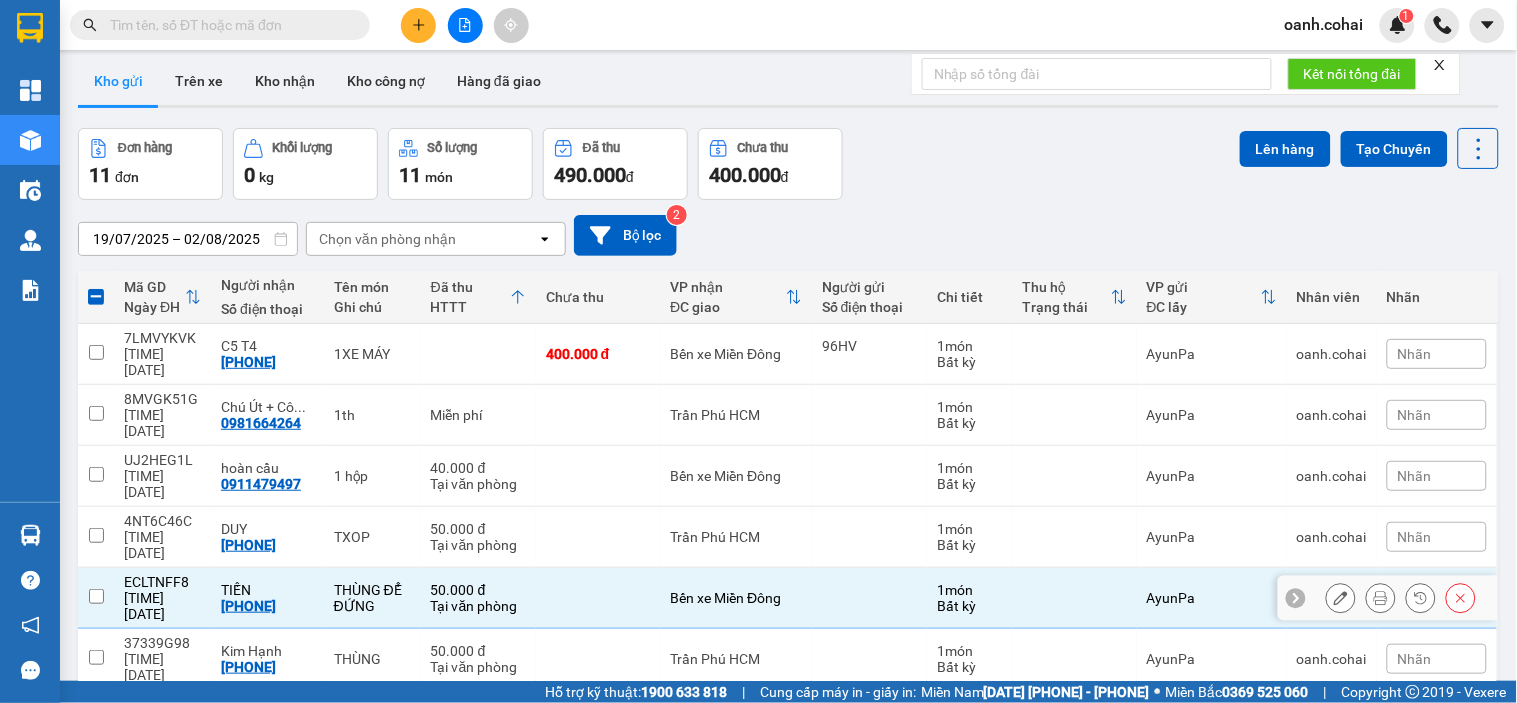 checkbox on "false" 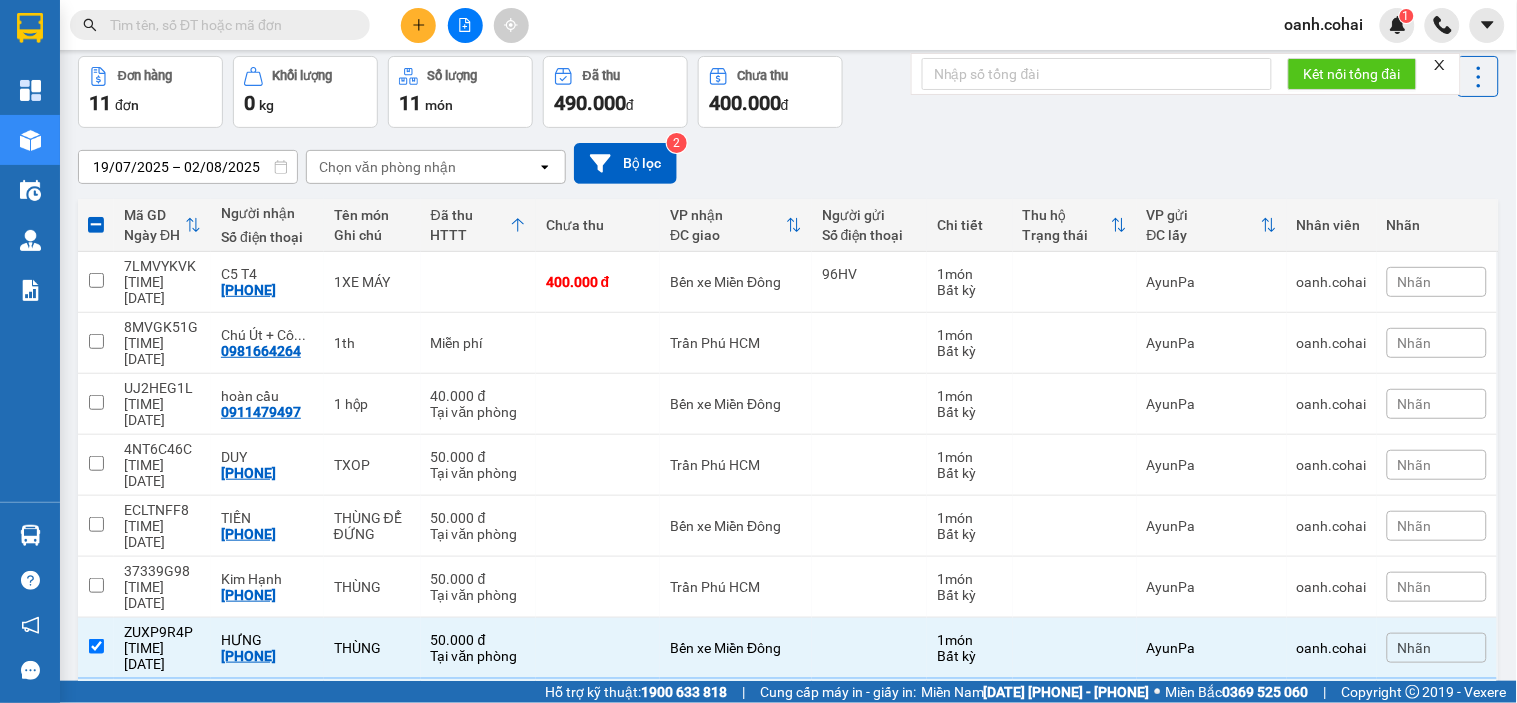 scroll, scrollTop: 122, scrollLeft: 0, axis: vertical 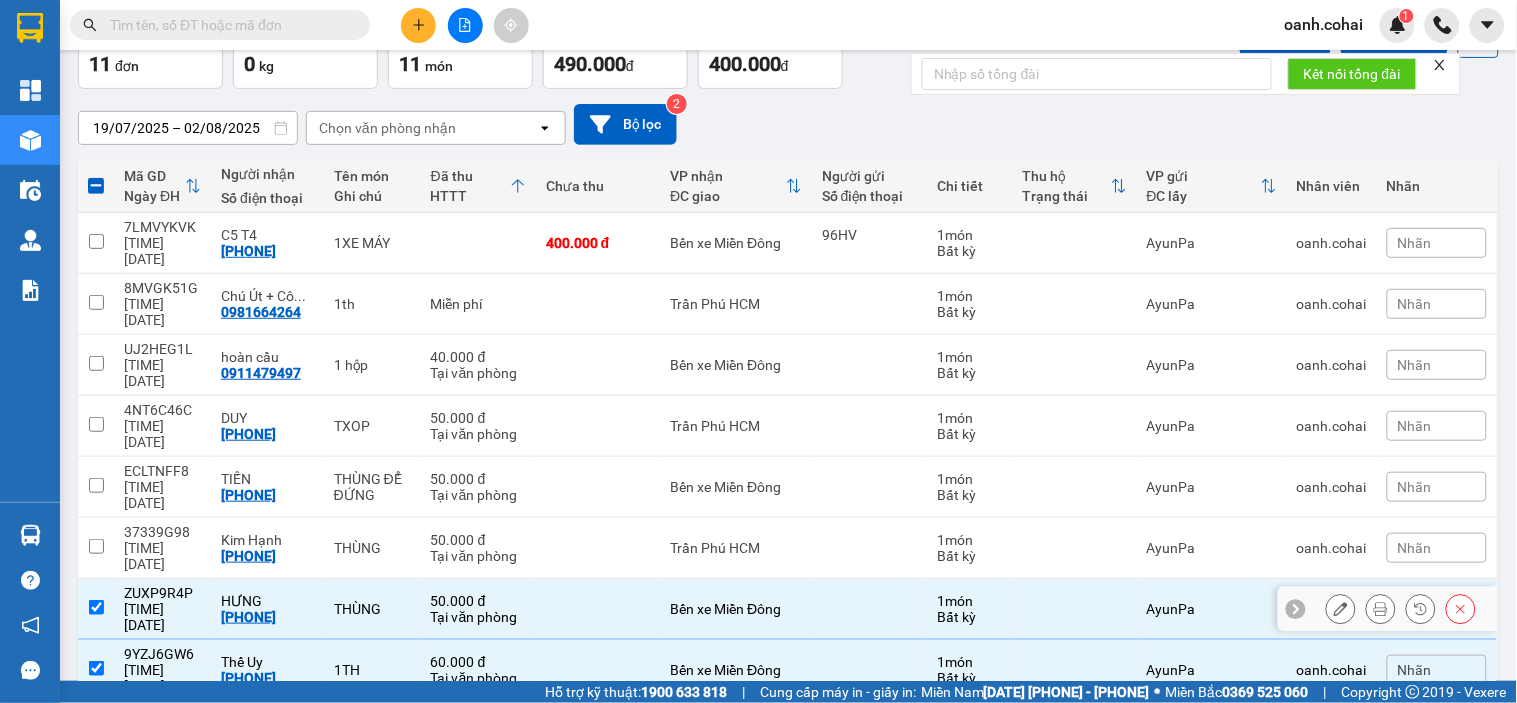 click on "ZUXP9R4P" at bounding box center [162, 593] 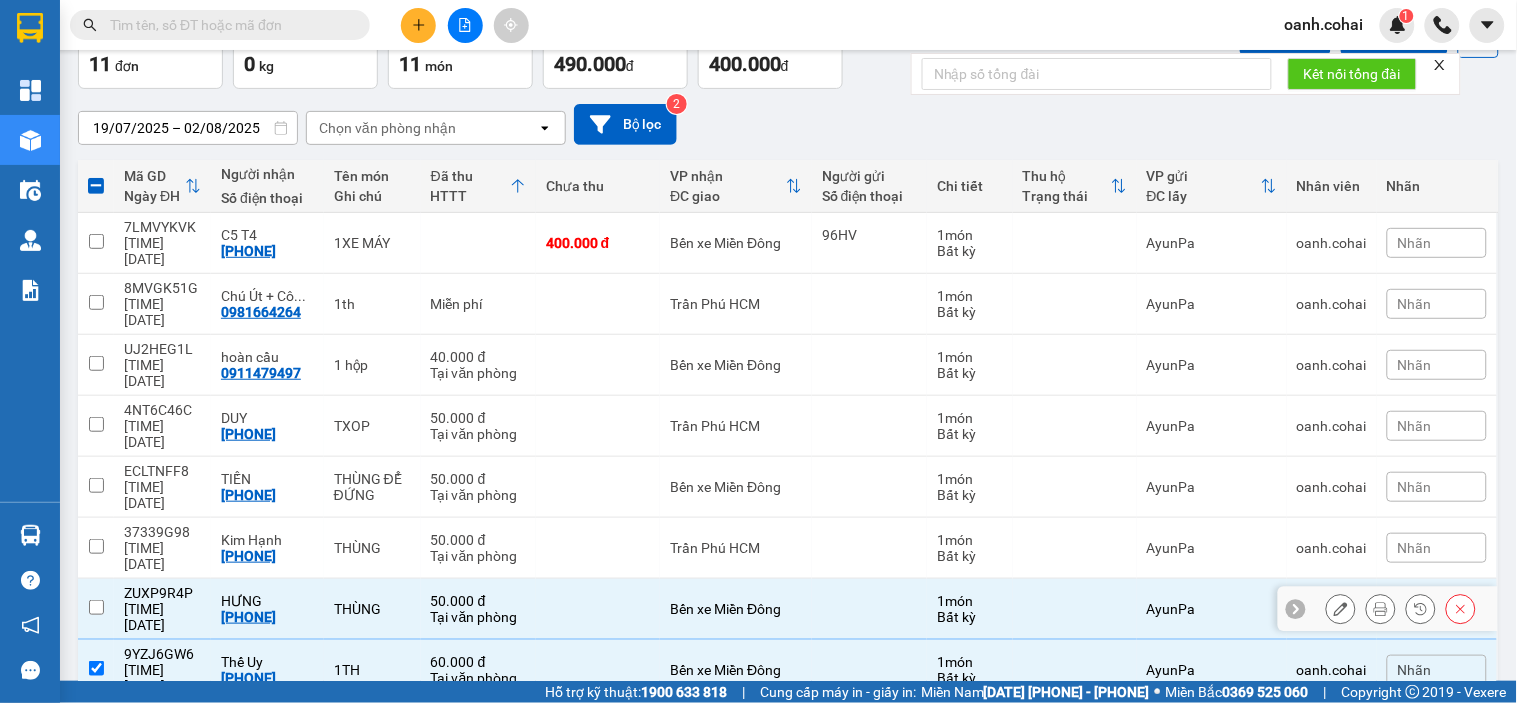 checkbox on "false" 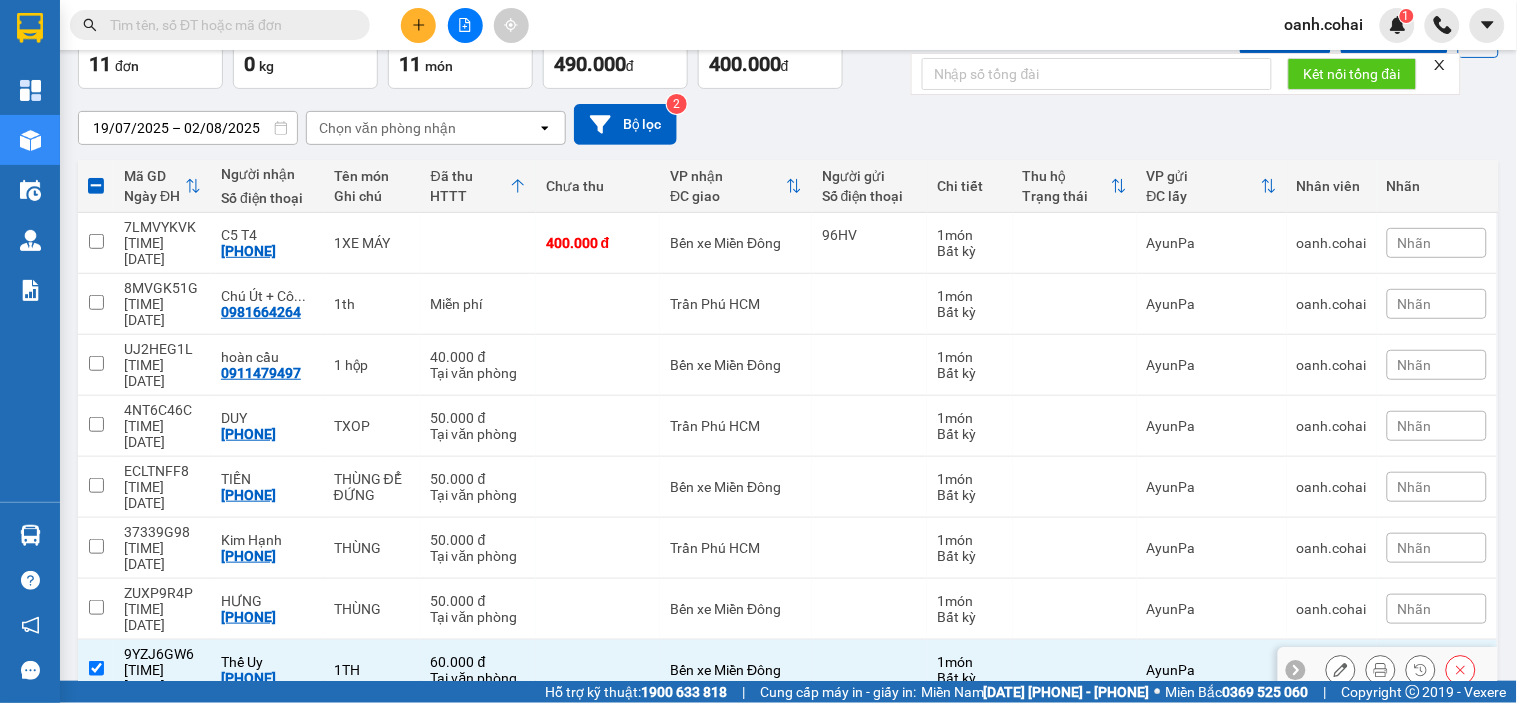 click on "[TIME] [DATE]" at bounding box center [162, 670] 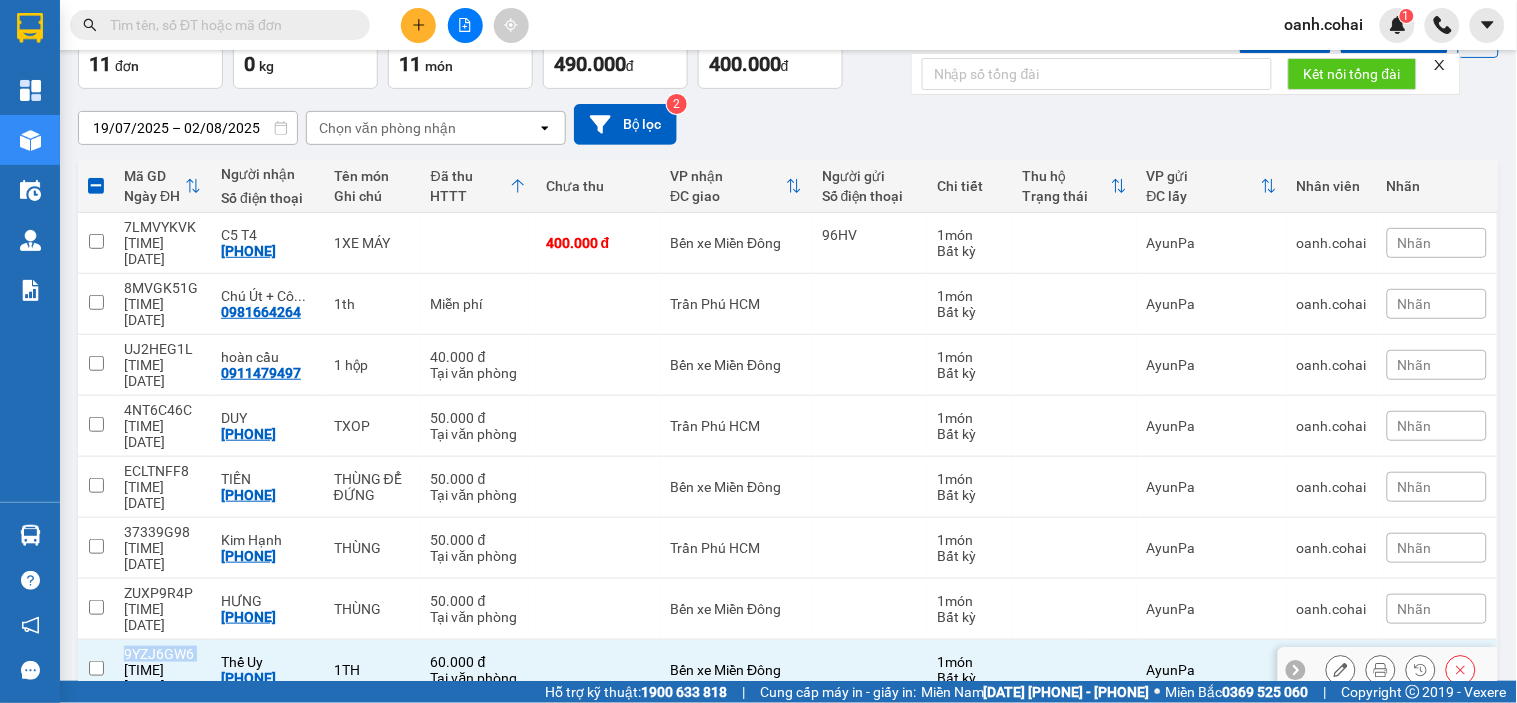 checkbox on "false" 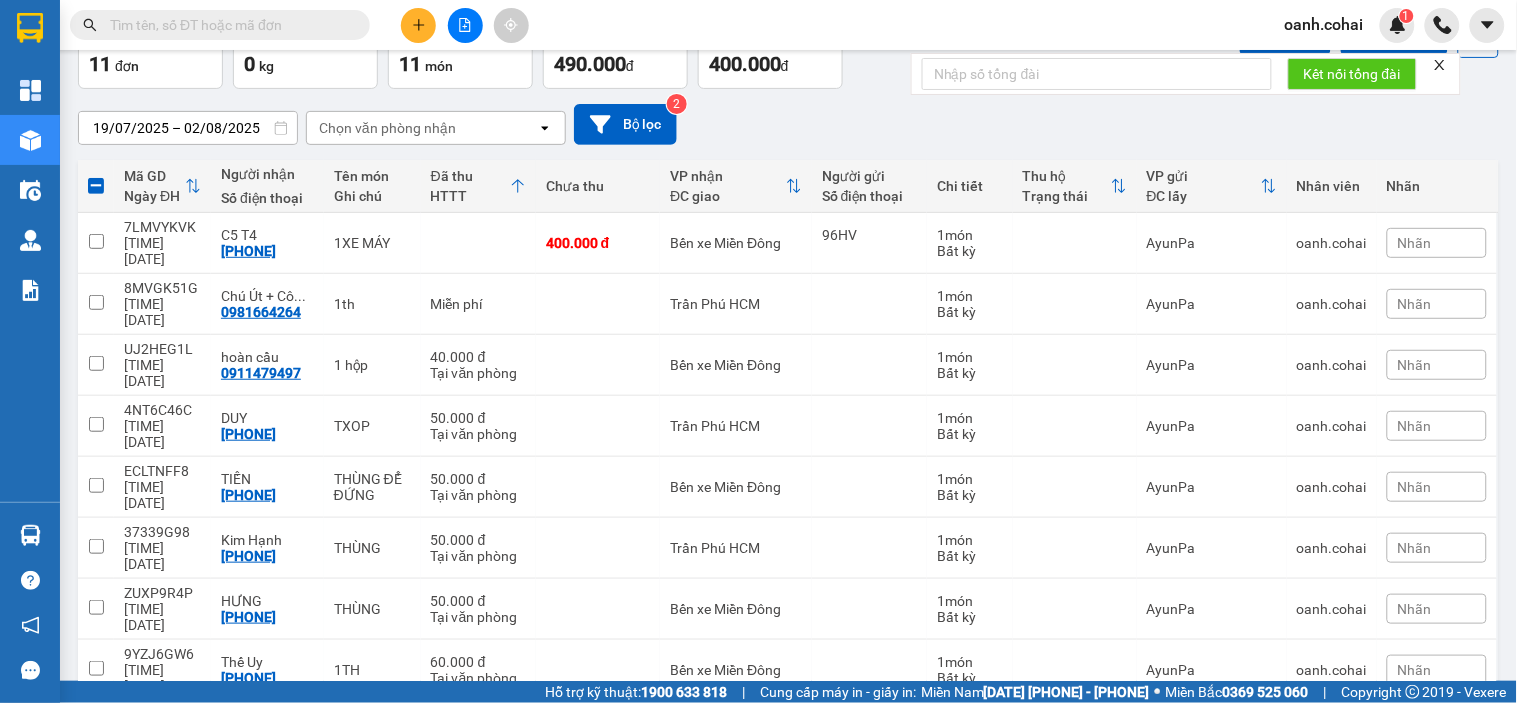 click at bounding box center (96, 731) 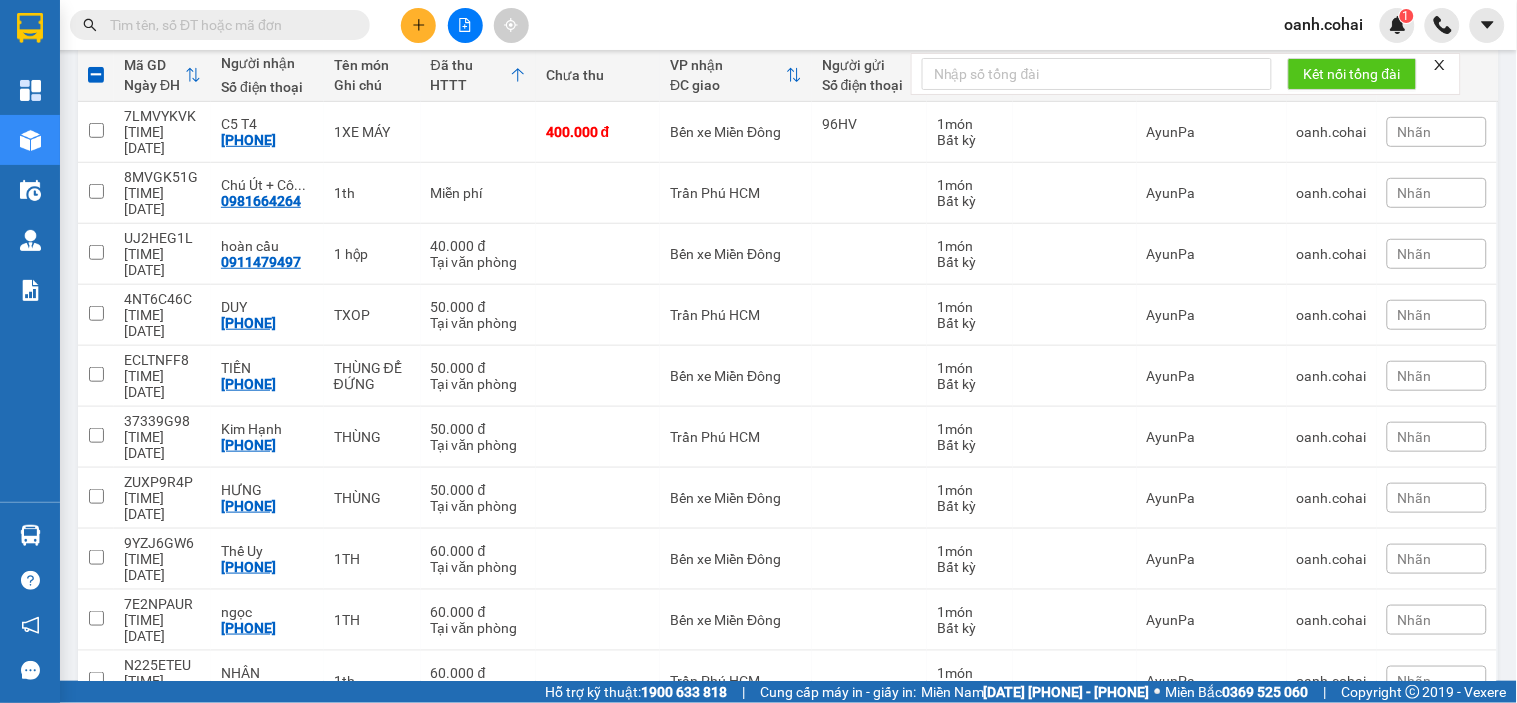 click on "BMPMJNLC" at bounding box center [162, 726] 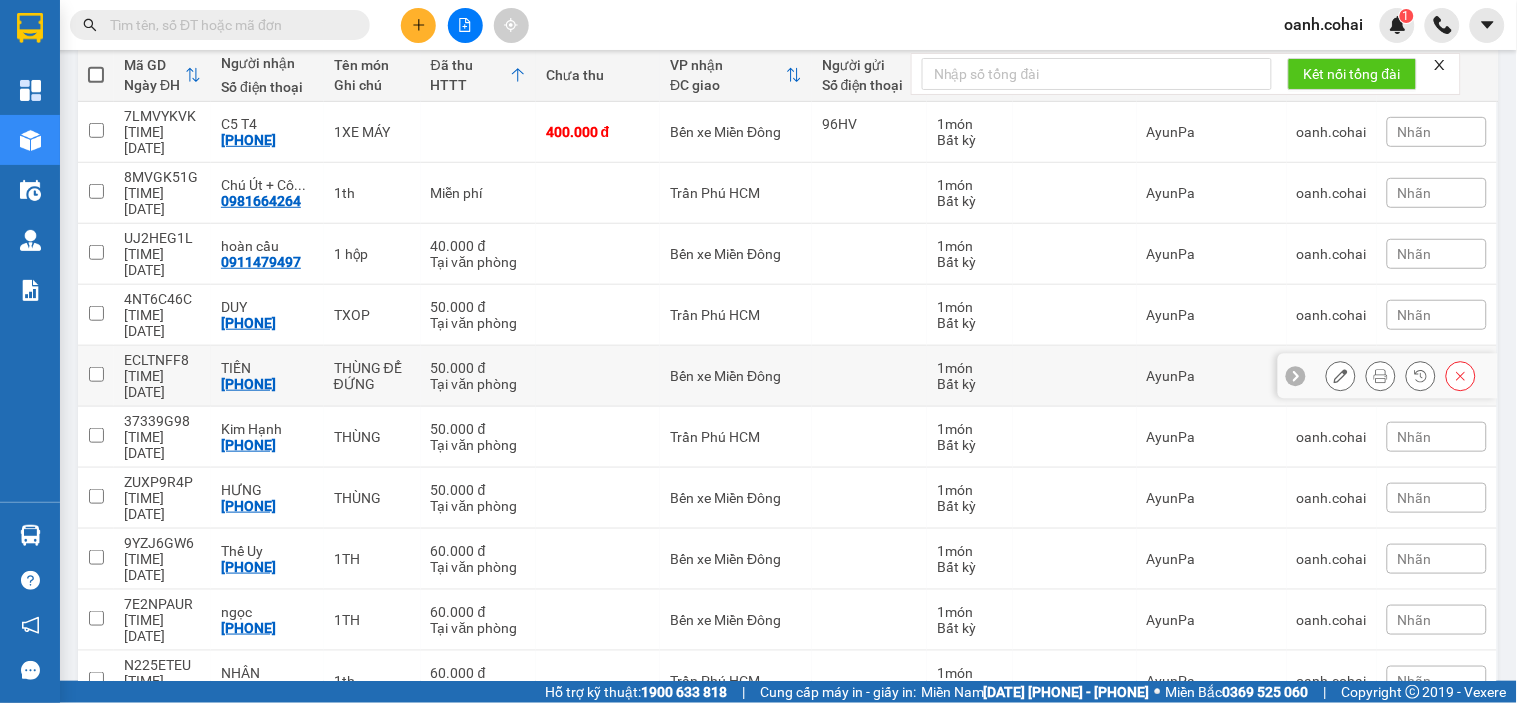 scroll, scrollTop: 0, scrollLeft: 0, axis: both 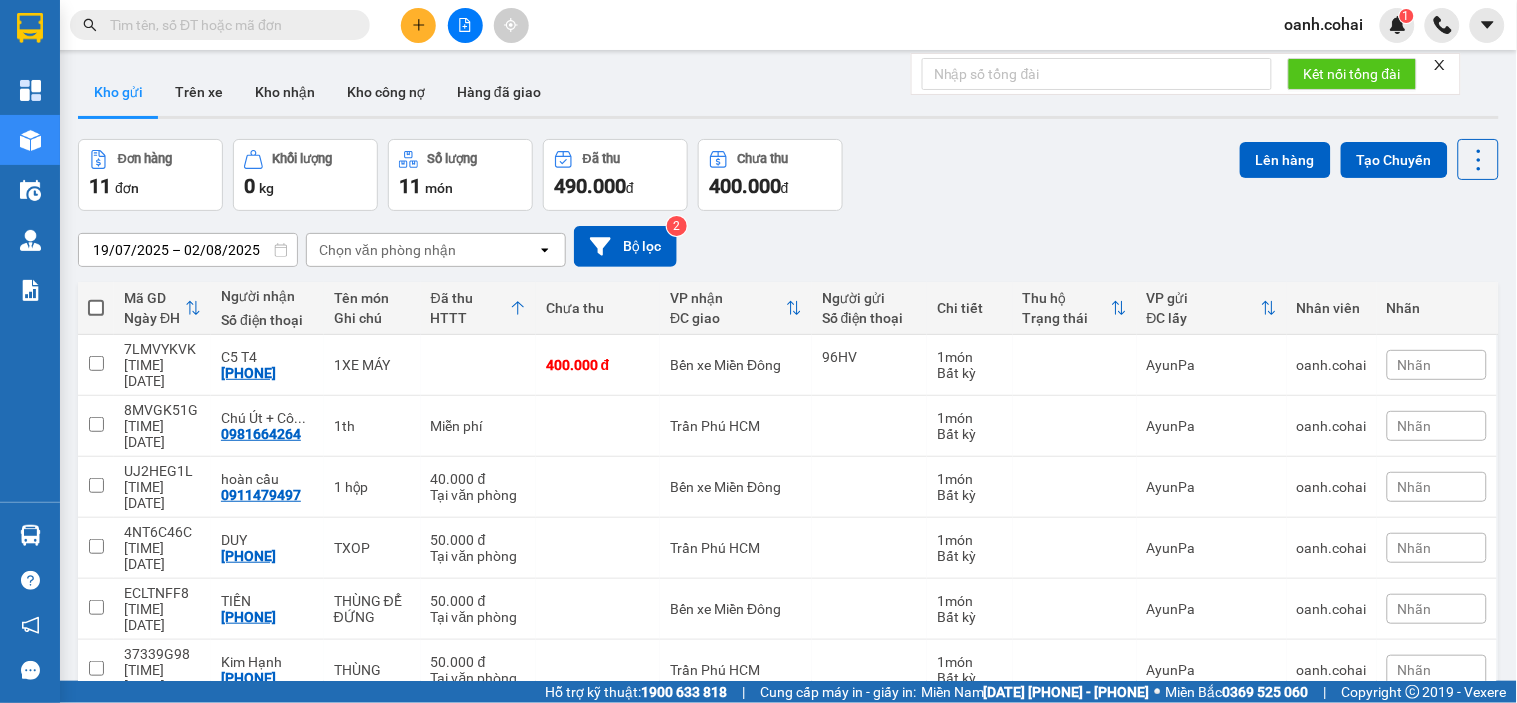 click at bounding box center [465, 25] 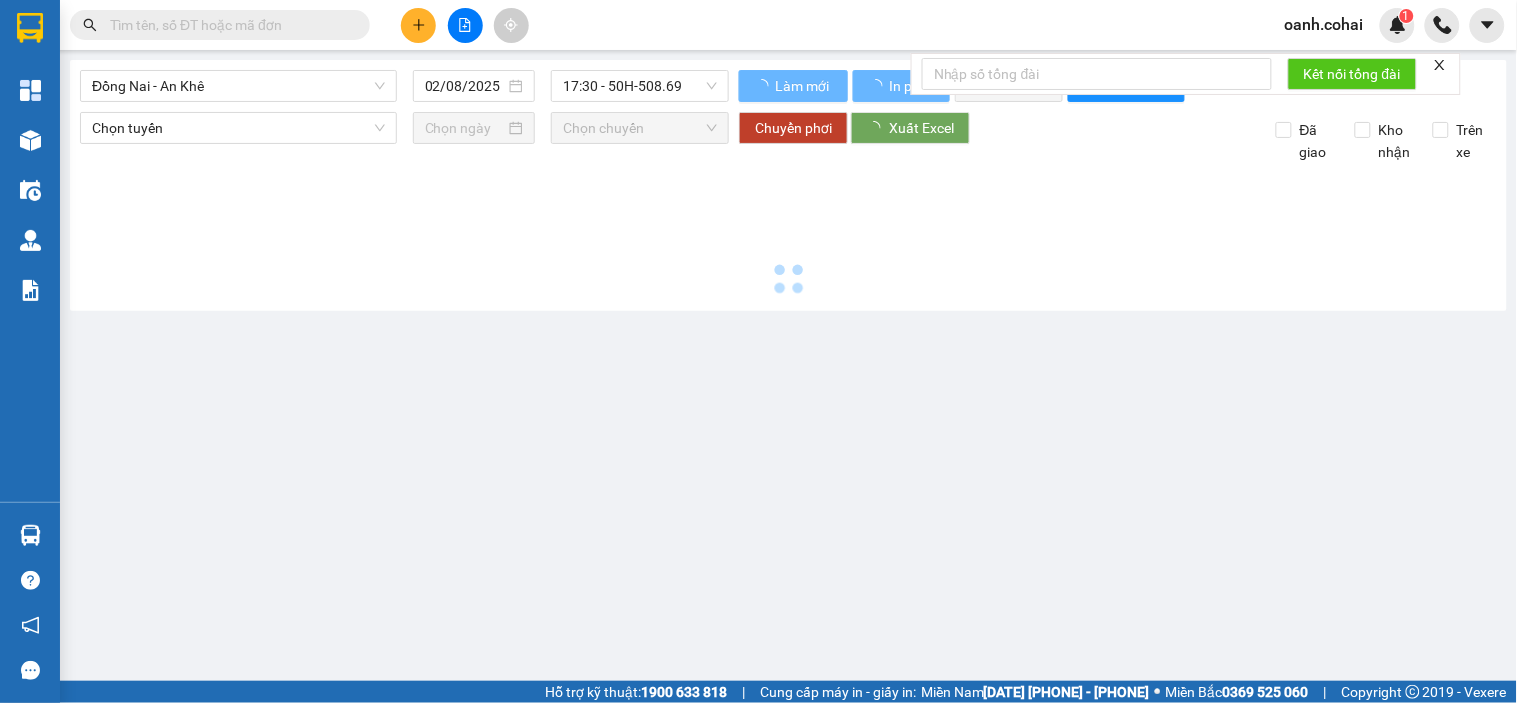 click on "Đồng Nai - An Khê" at bounding box center (238, 86) 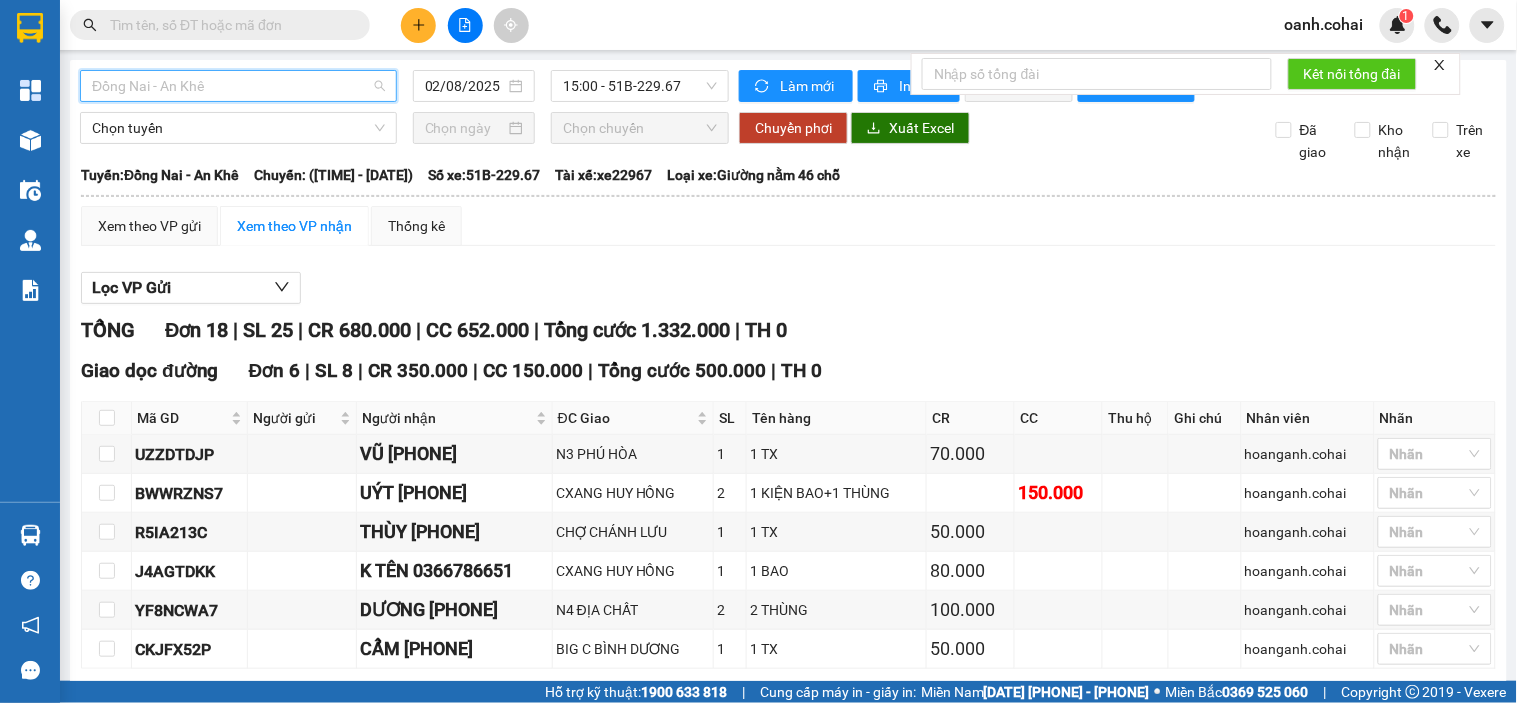 click on "Đồng Nai - An Khê" at bounding box center (238, 86) 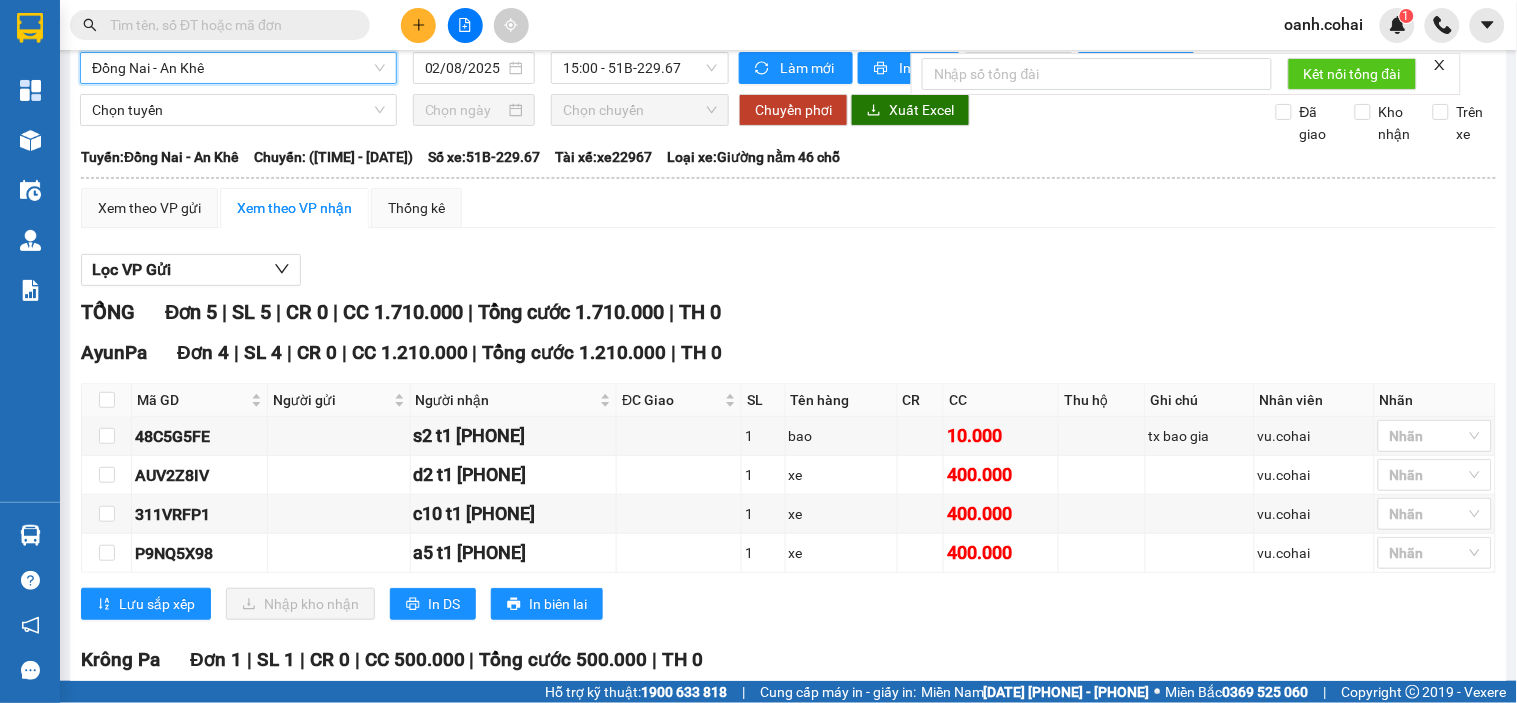 scroll, scrollTop: 0, scrollLeft: 0, axis: both 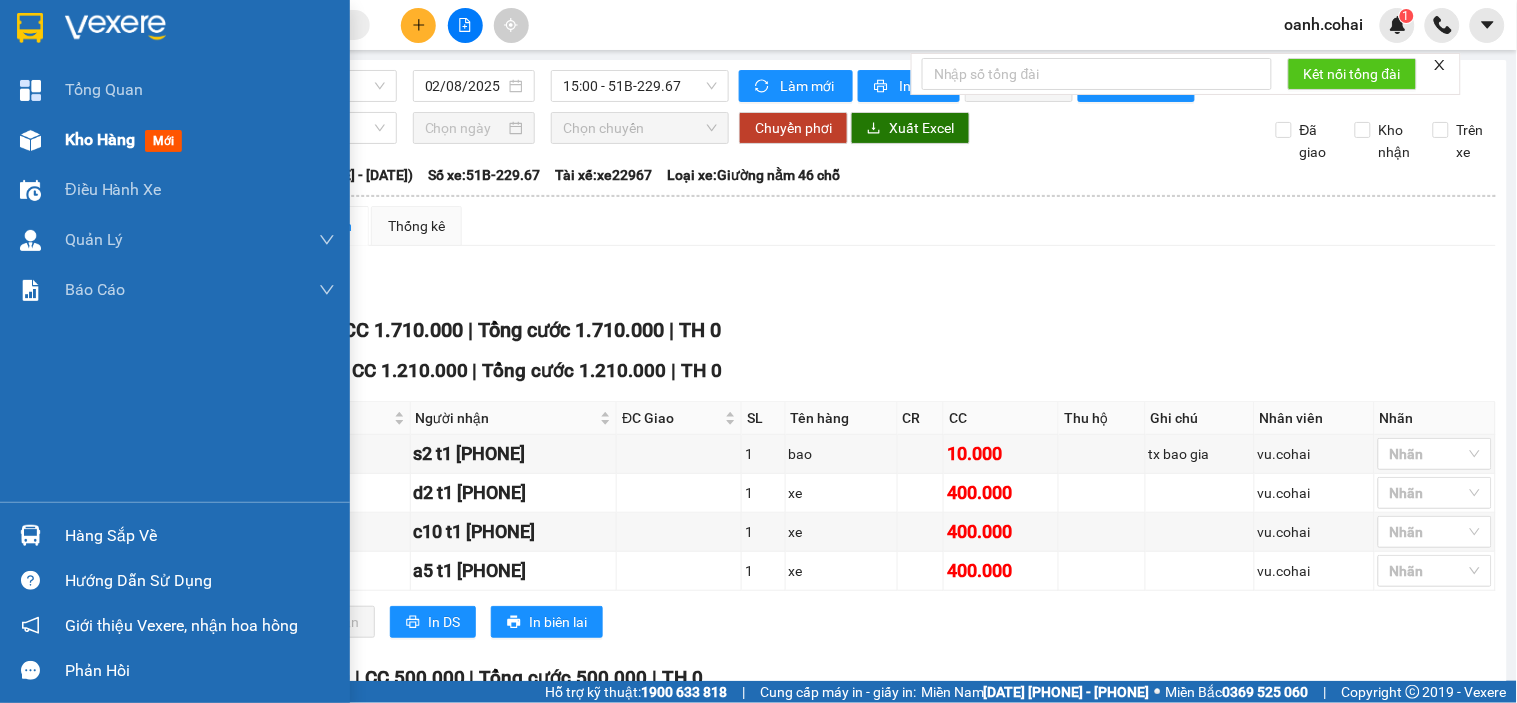 click on "Kho hàng" at bounding box center (100, 139) 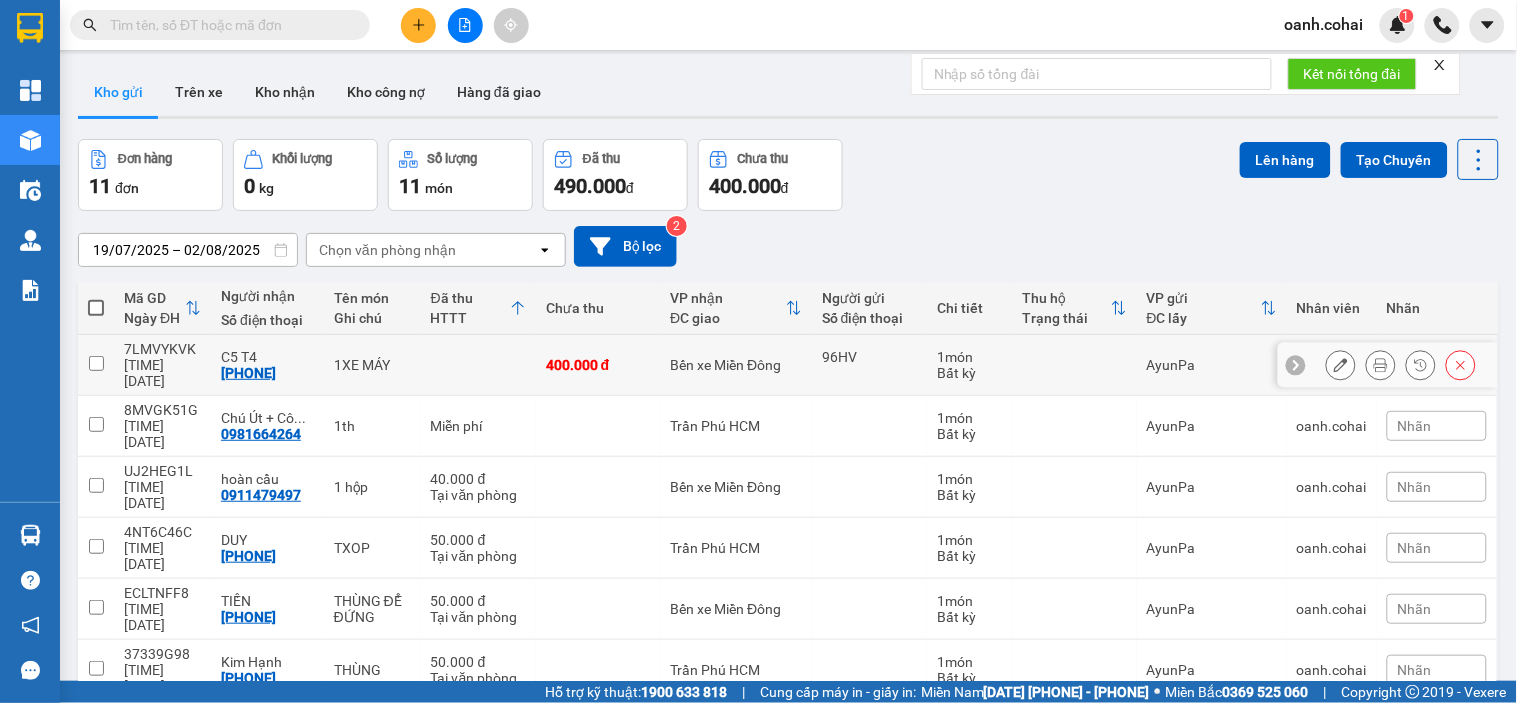 click 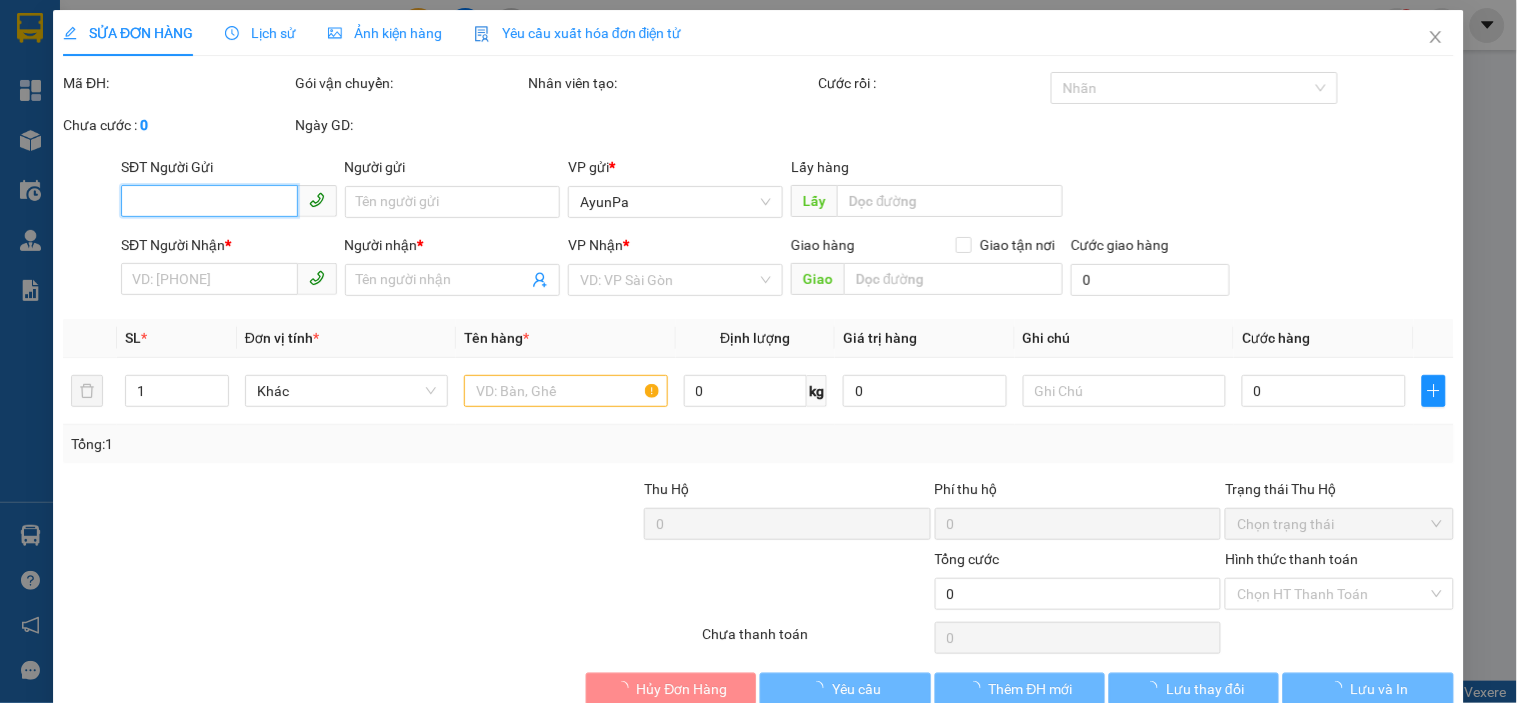 type on "96HV" 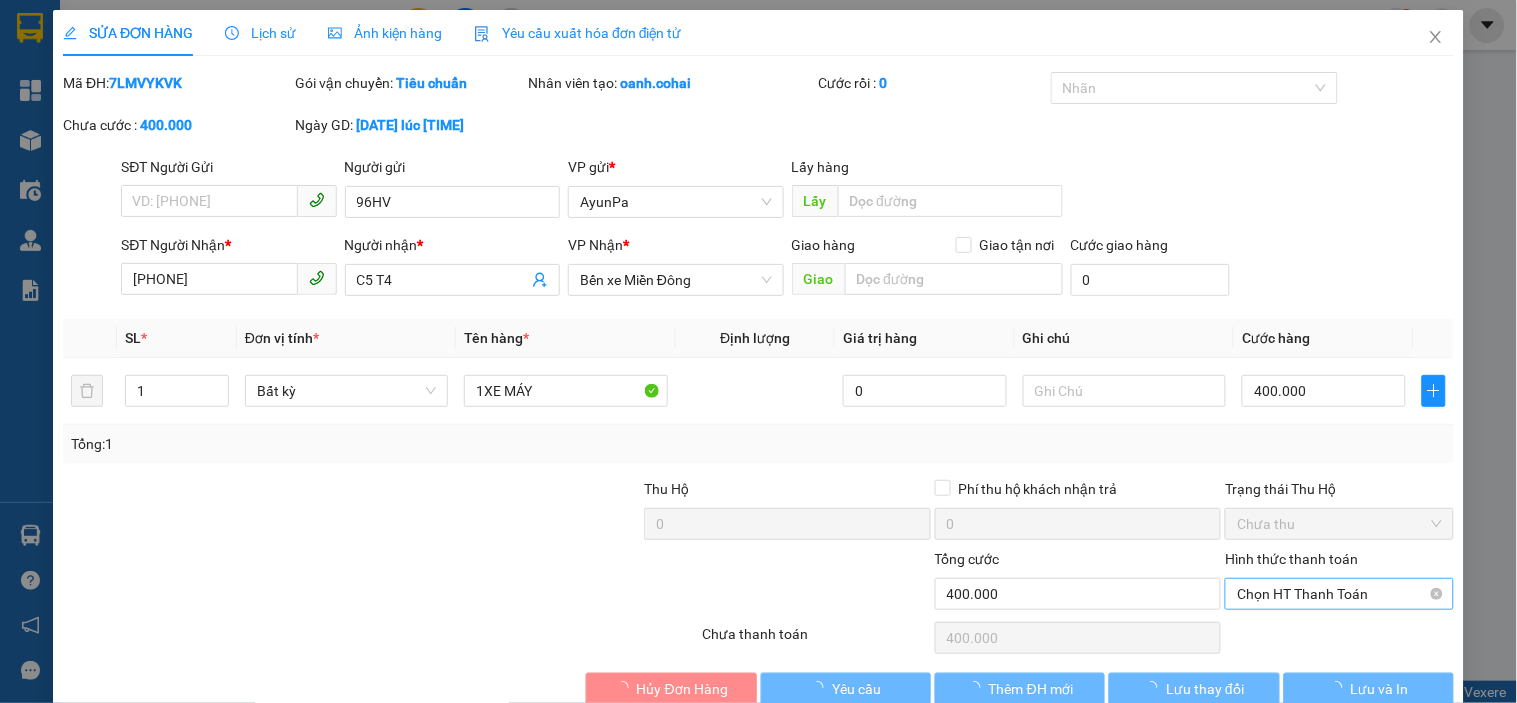 scroll, scrollTop: 36, scrollLeft: 0, axis: vertical 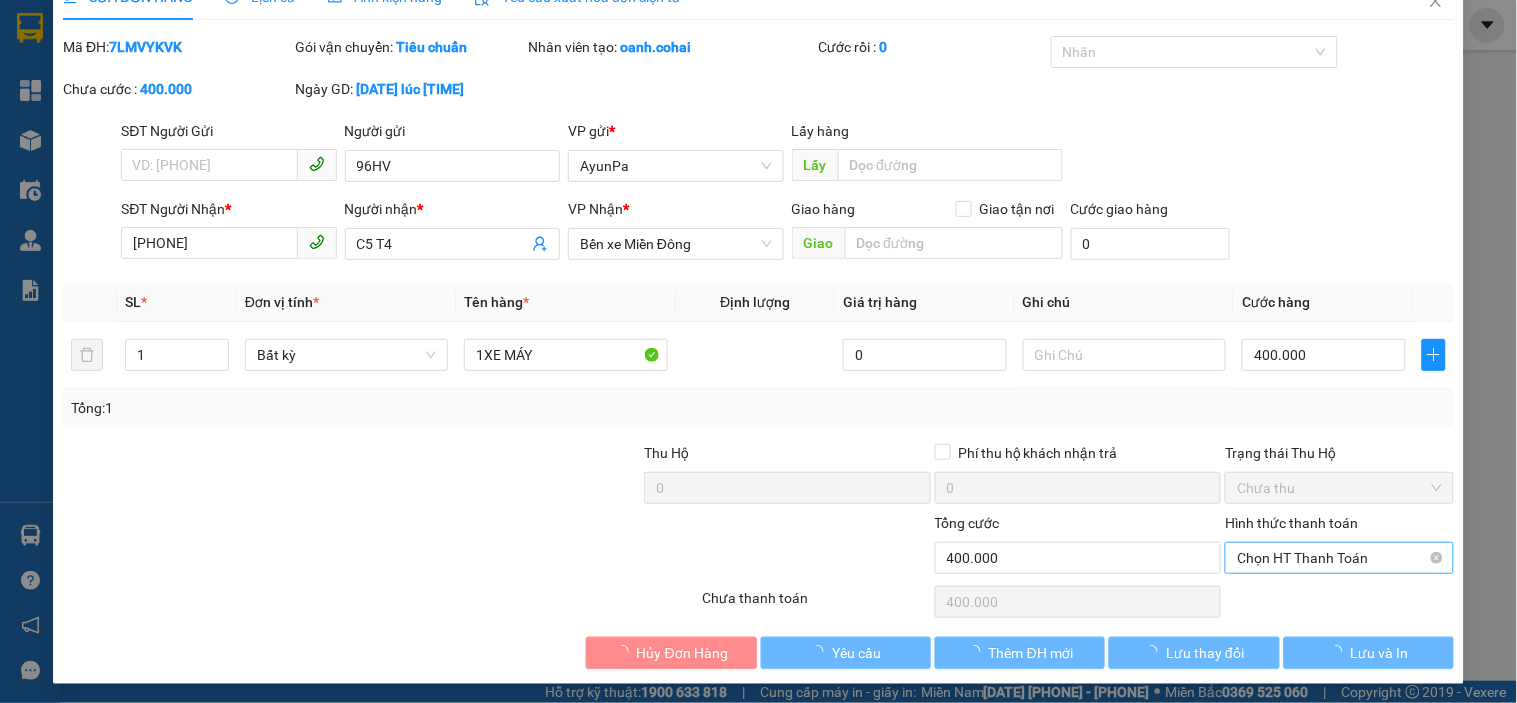 click on "Chọn HT Thanh Toán" at bounding box center [1339, 602] 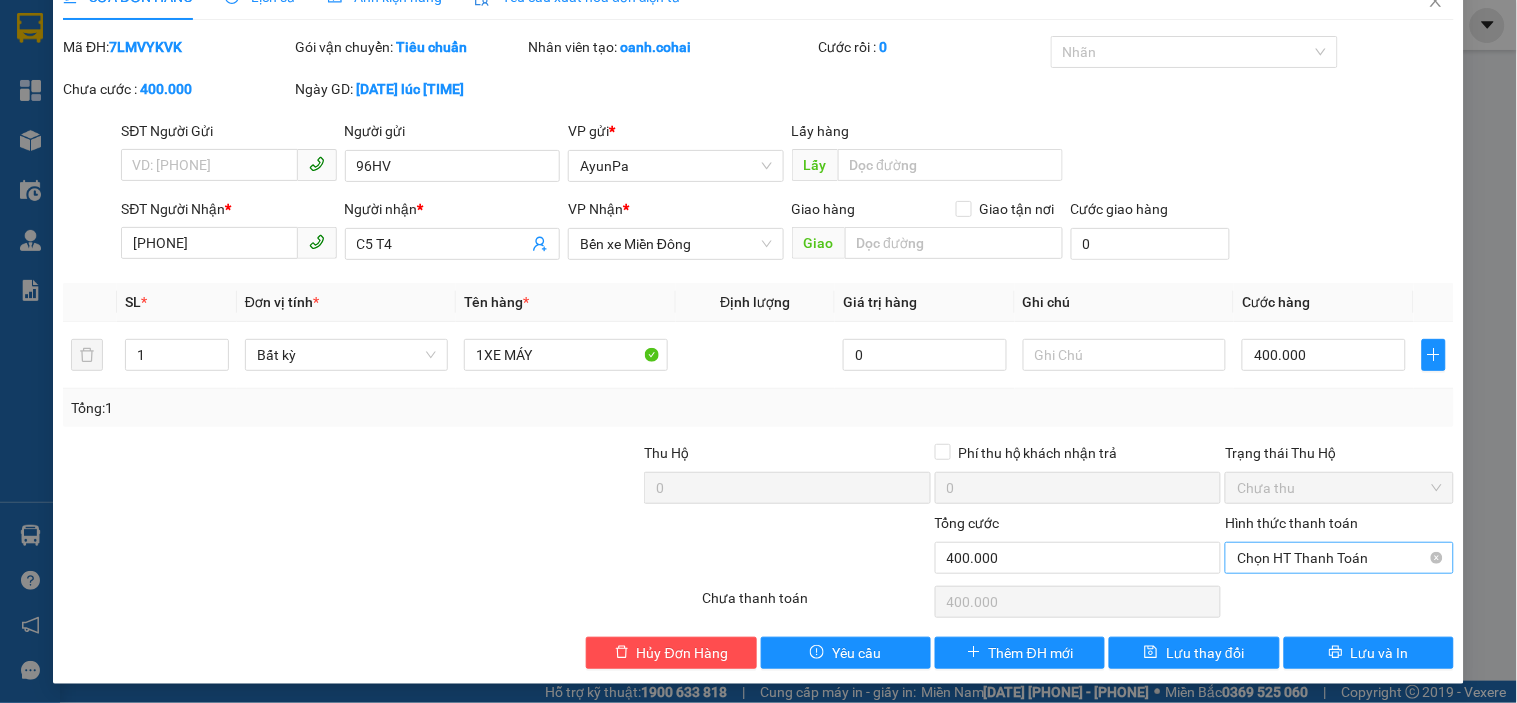 drag, startPoint x: 1317, startPoint y: 545, endPoint x: 1301, endPoint y: 563, distance: 24.083189 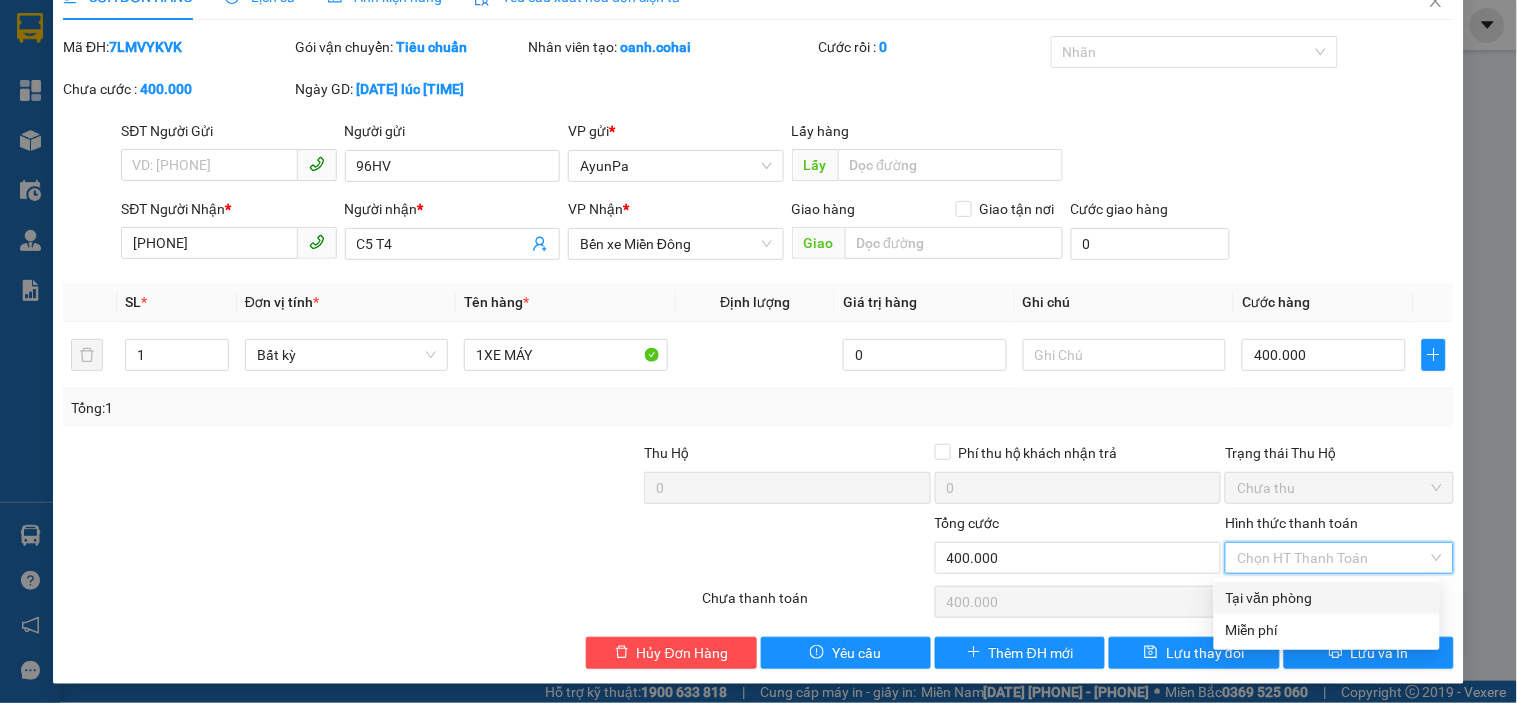 drag, startPoint x: 1298, startPoint y: 590, endPoint x: 1310, endPoint y: 607, distance: 20.808653 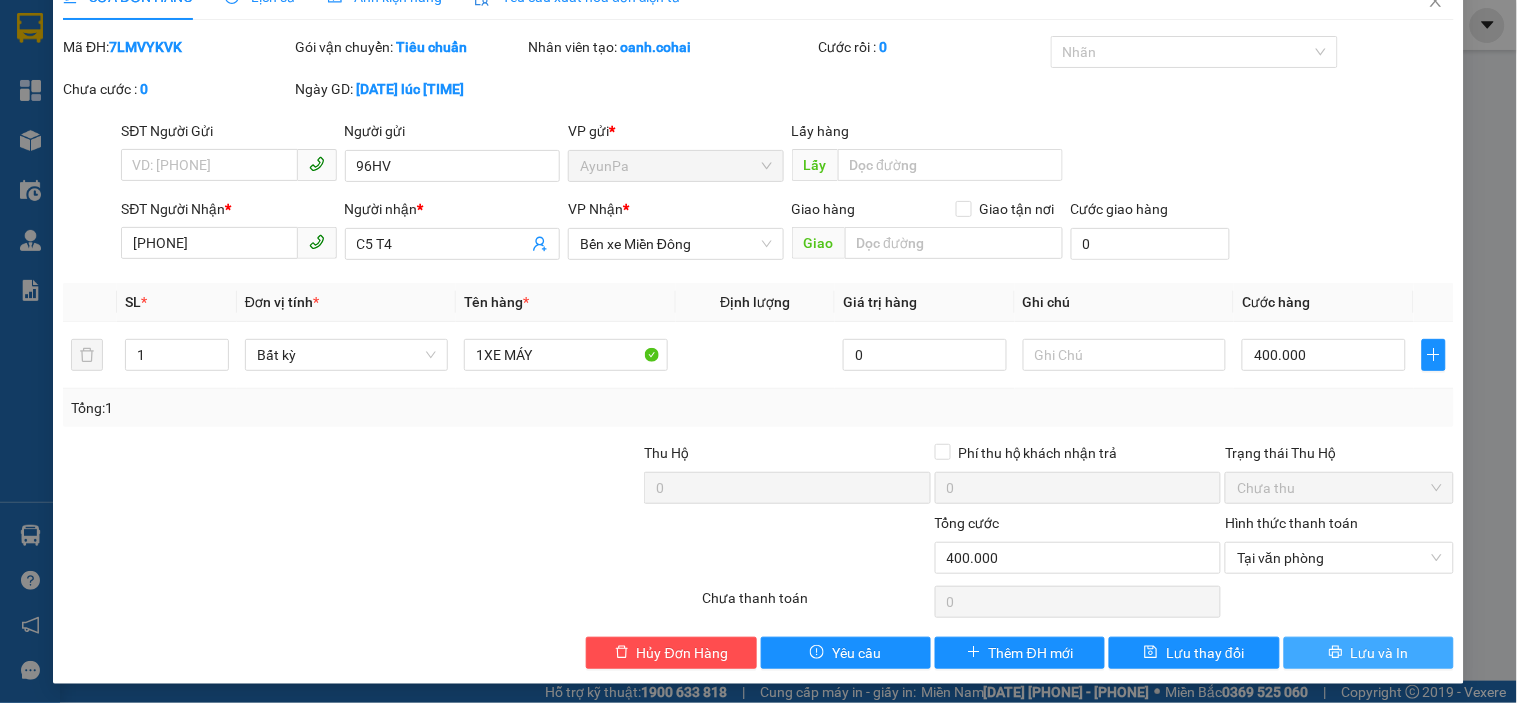 click on "Lưu và In" at bounding box center (1380, 653) 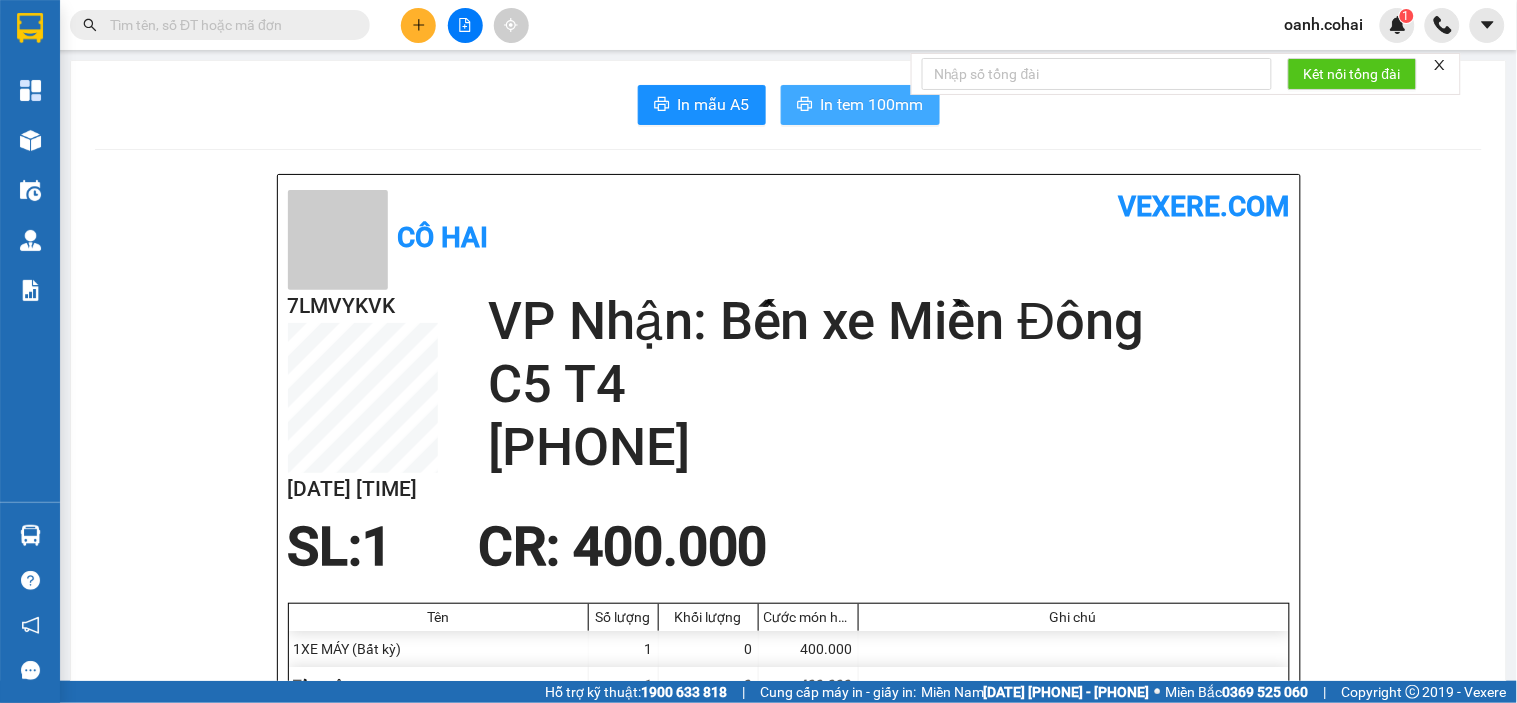 click on "In tem 100mm" at bounding box center (872, 104) 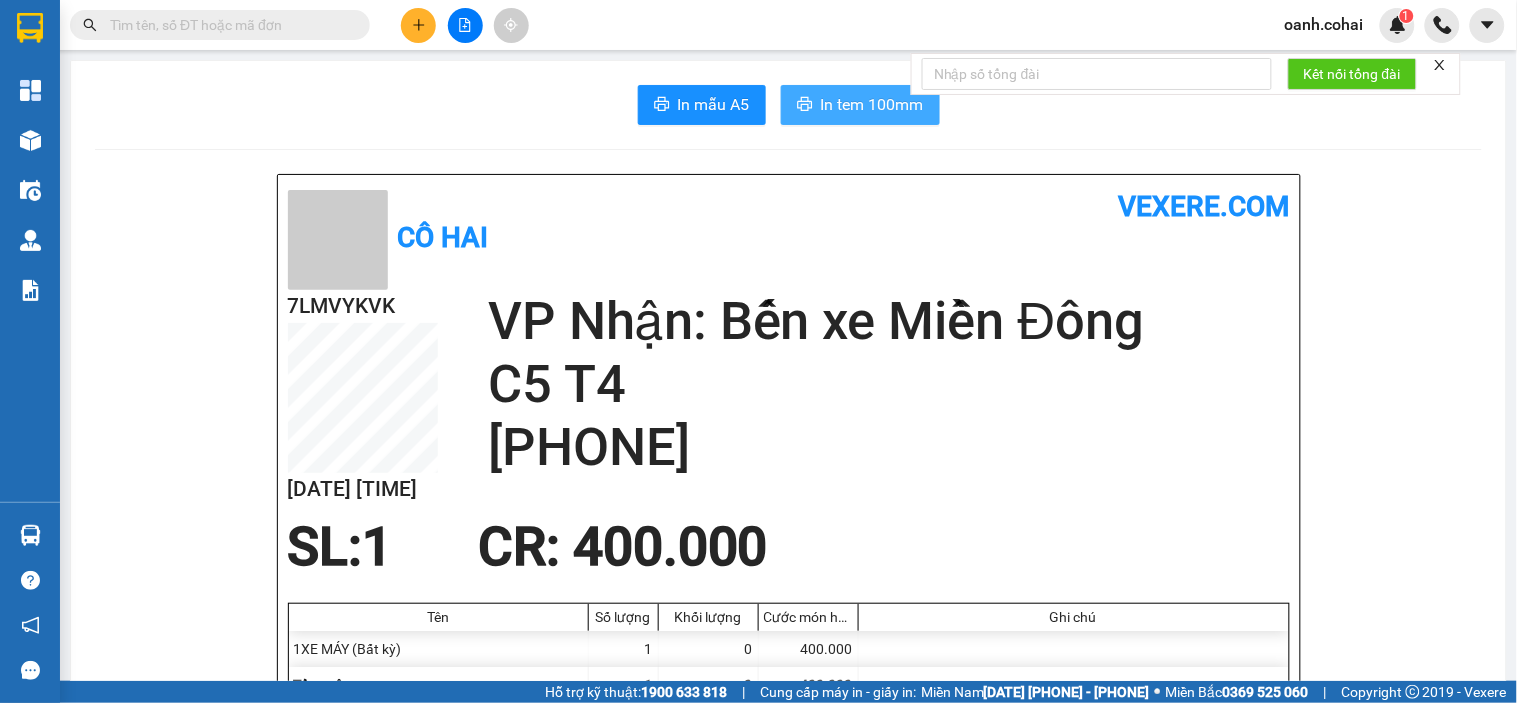 scroll, scrollTop: 0, scrollLeft: 0, axis: both 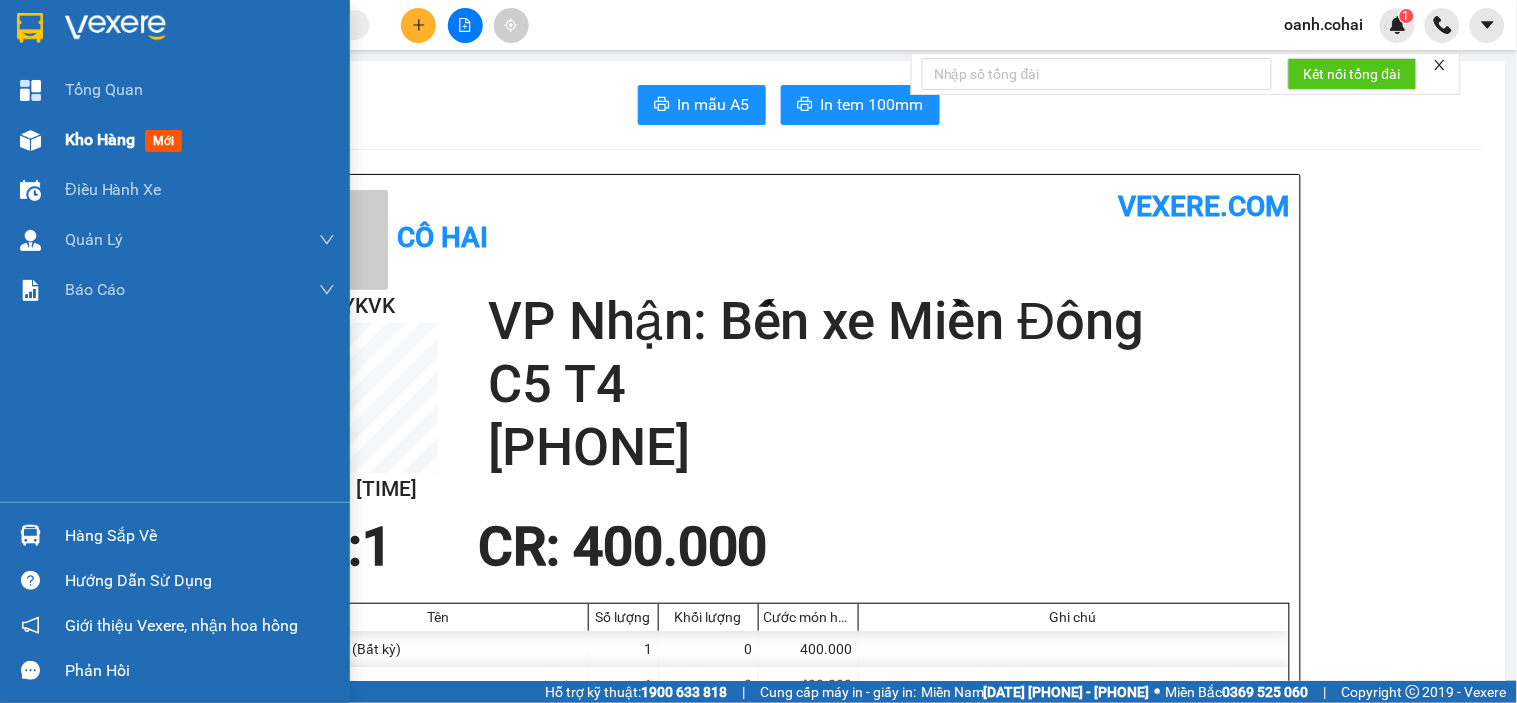 click on "Kho hàng" at bounding box center (100, 139) 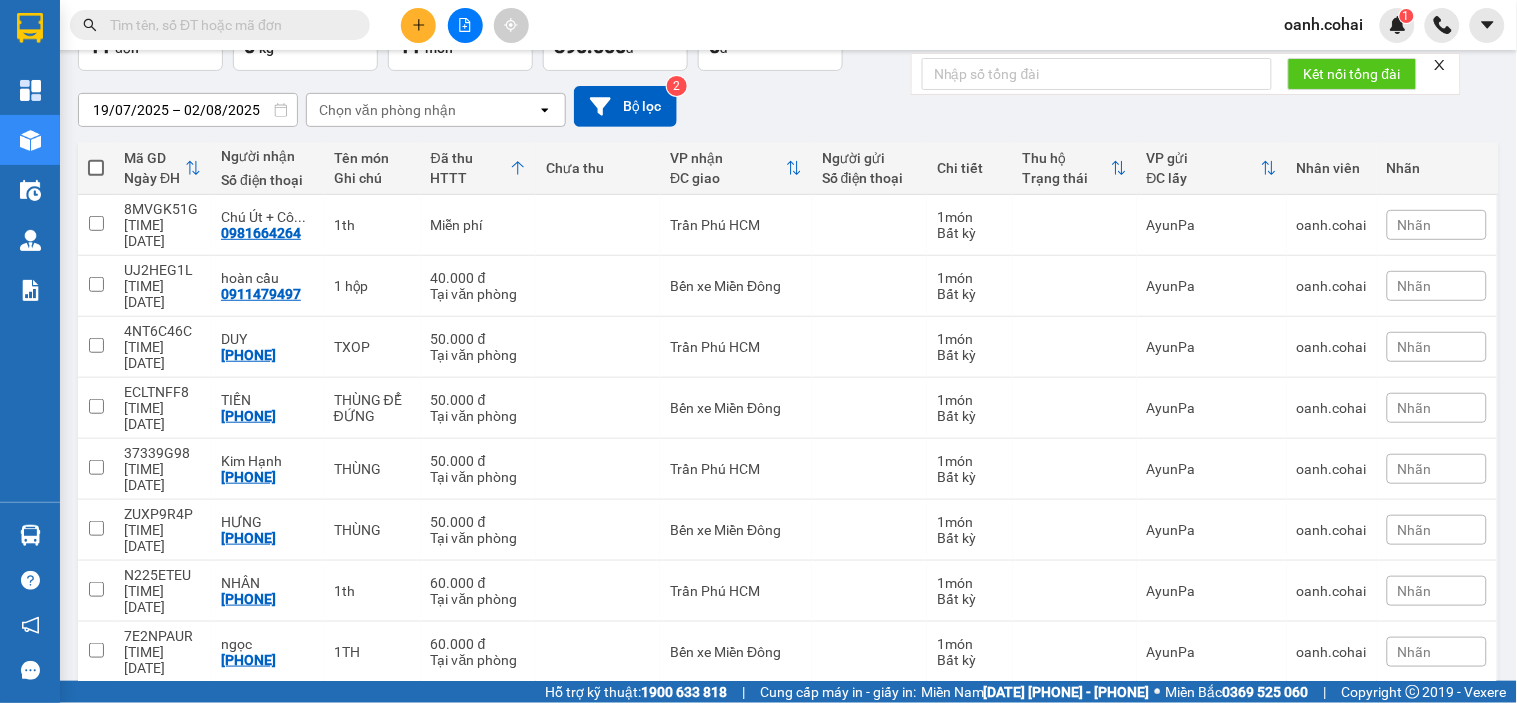 scroll, scrollTop: 233, scrollLeft: 0, axis: vertical 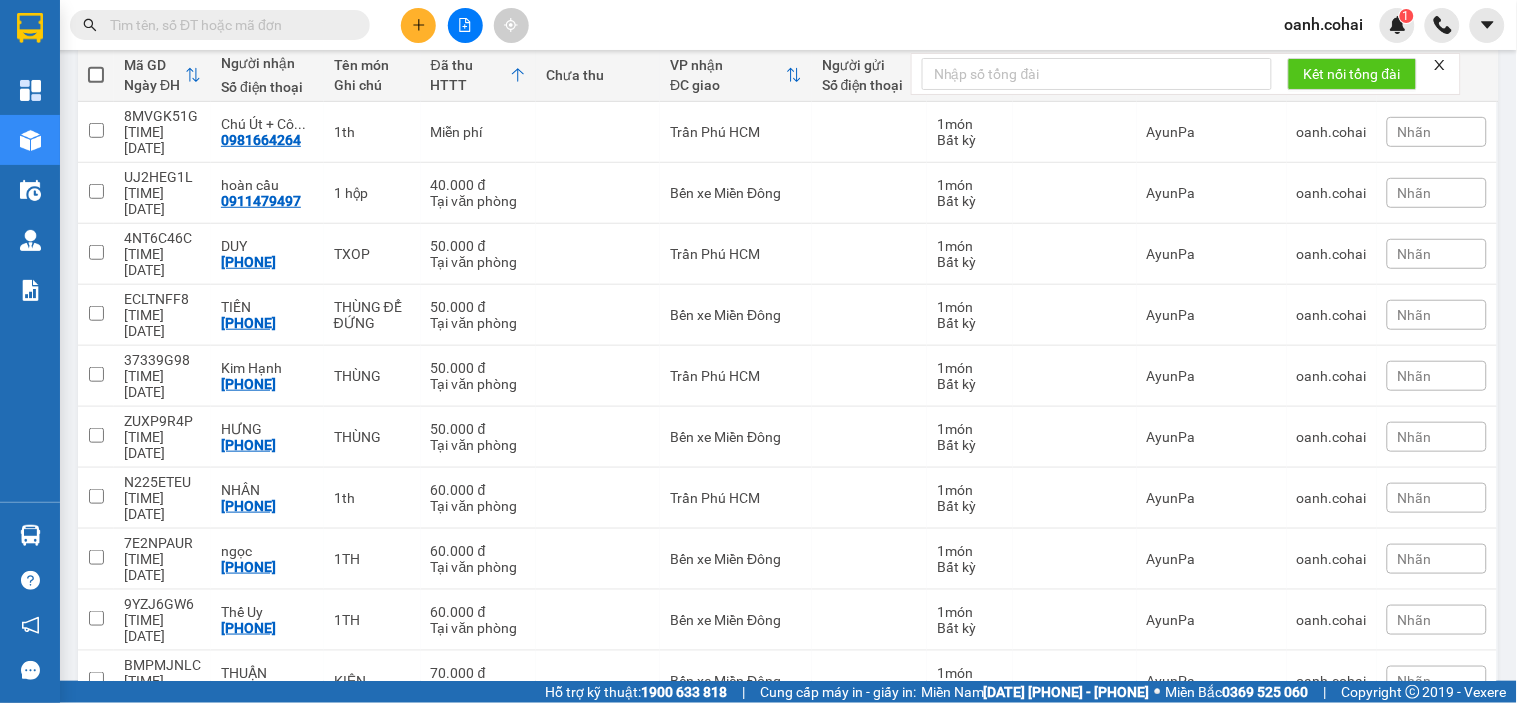 click on "Bến xe Miền Đông" at bounding box center (736, 742) 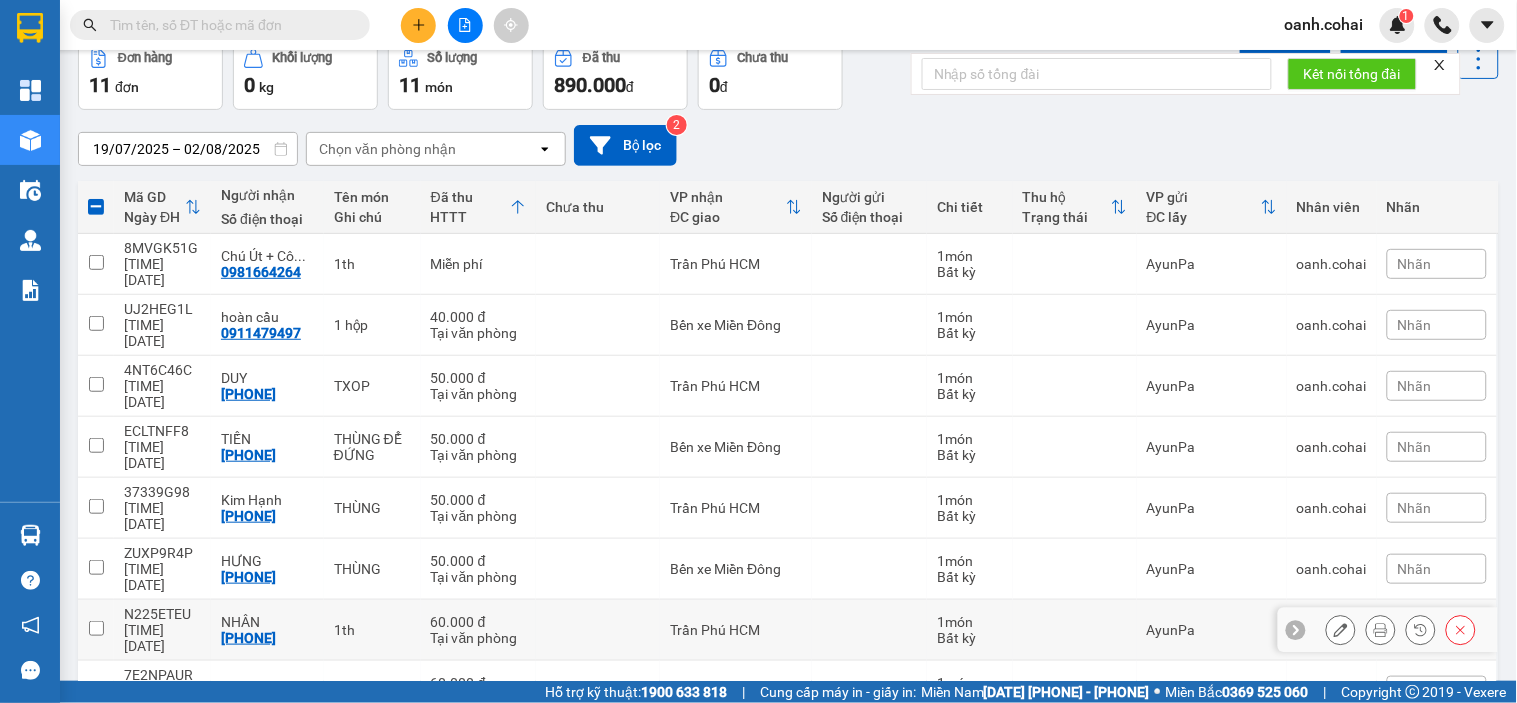 scroll, scrollTop: 0, scrollLeft: 0, axis: both 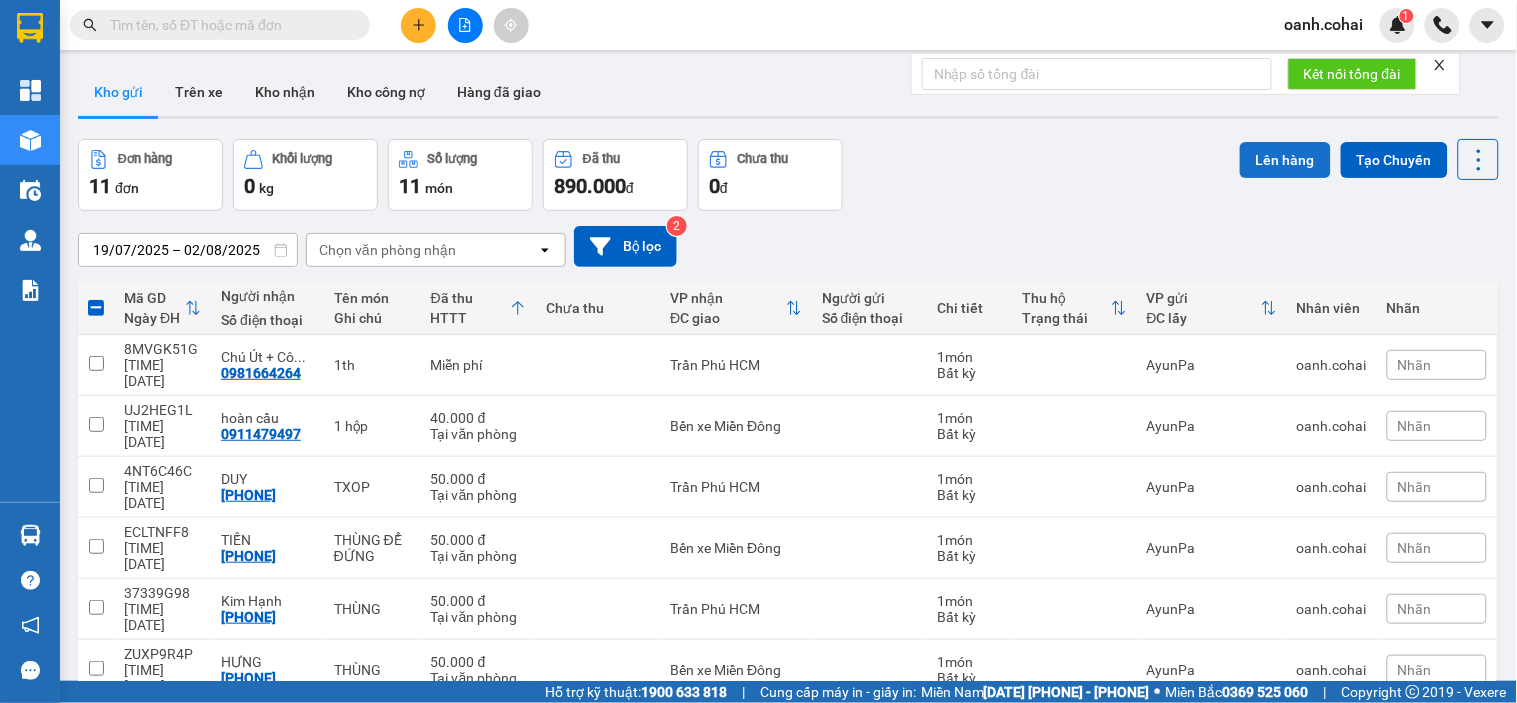 click on "Lên hàng" at bounding box center (1285, 160) 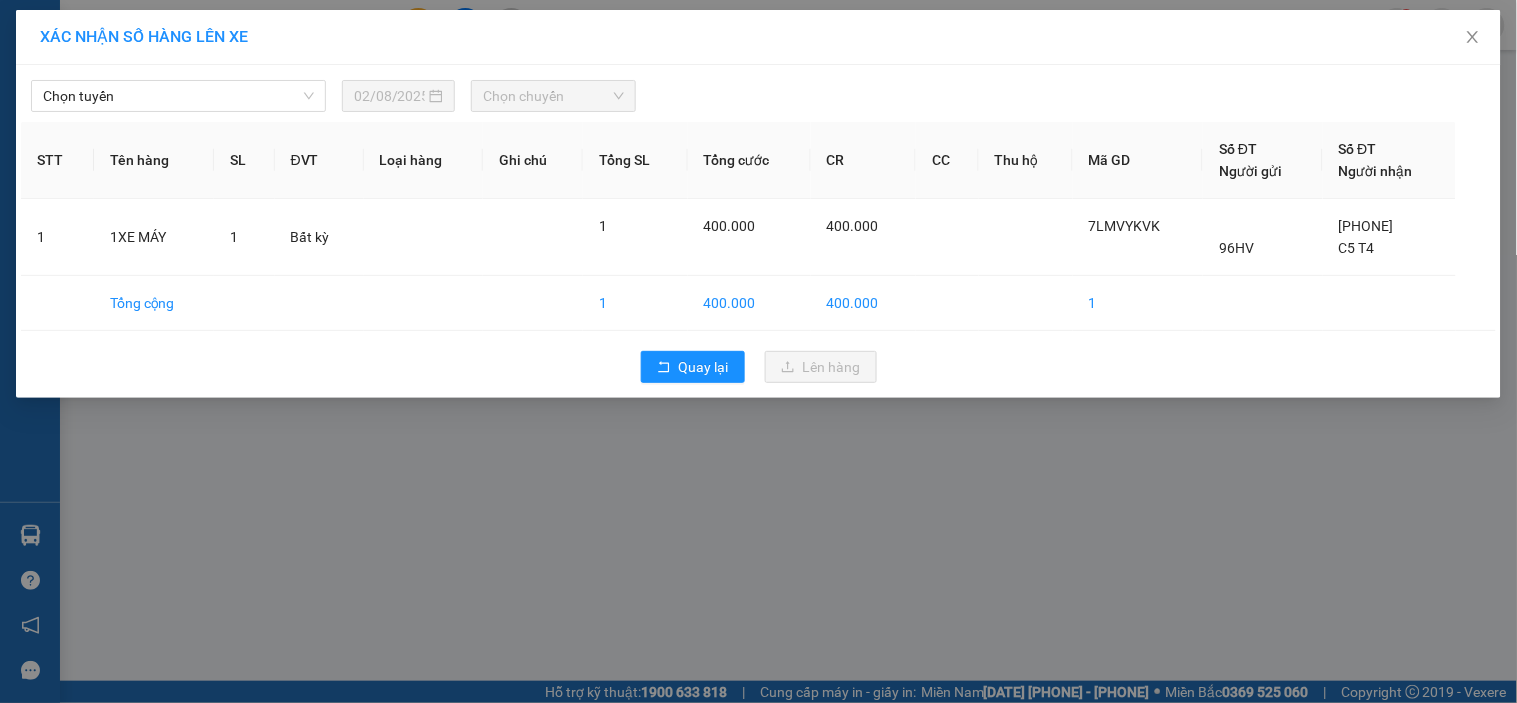 click on "Chọn tuyến [DATE] Chọn chuyến" at bounding box center (758, 91) 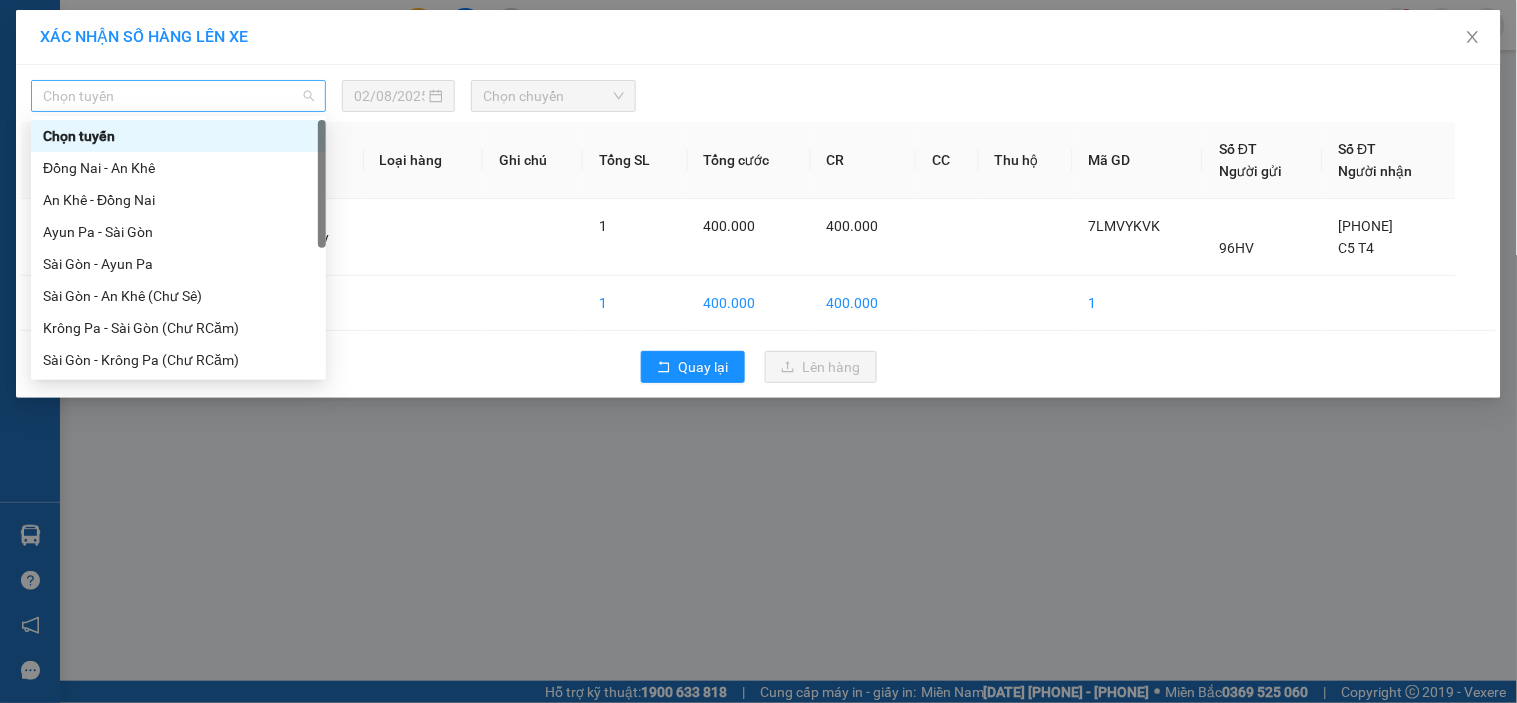 click on "Chọn tuyến" at bounding box center [178, 96] 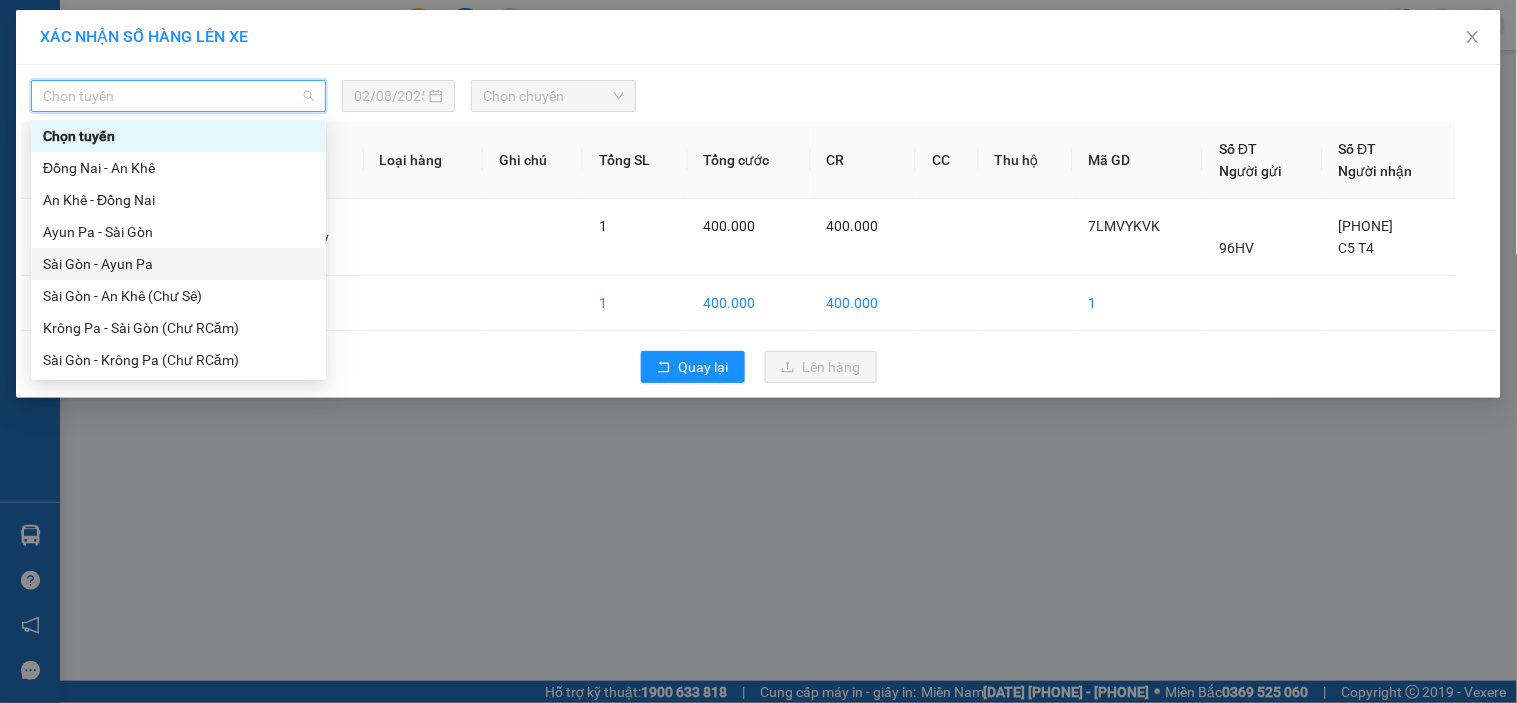 scroll, scrollTop: 111, scrollLeft: 0, axis: vertical 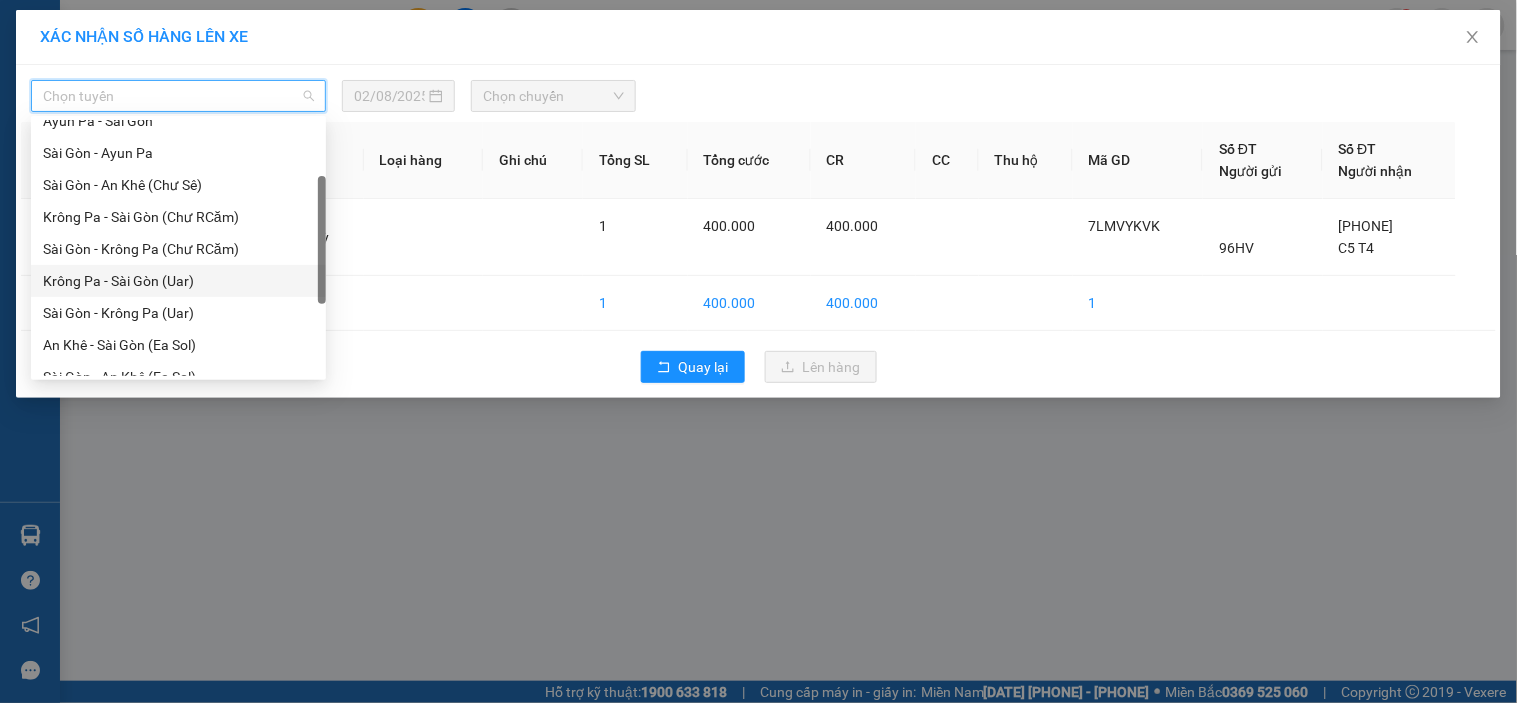 click on "XÁC NHẬN SỐ HÀNG LÊN XE Chọn tuyến [DATE] Chọn chuyến STT Tên hàng SL ĐVT Loại hàng Ghi chú Tổng SL Tổng cước CR CC Thu hộ Mã GD Số ĐT Người gửi Số ĐT Người nhận 1 1XE MÁY 1 Bất kỳ 1 400.000 400.000 7LMVYKVK 96HV [PHONE] C5 T4 Tổng cộng 1 400.000 400.000 1 Quay lại Lên hàng" at bounding box center (758, 351) 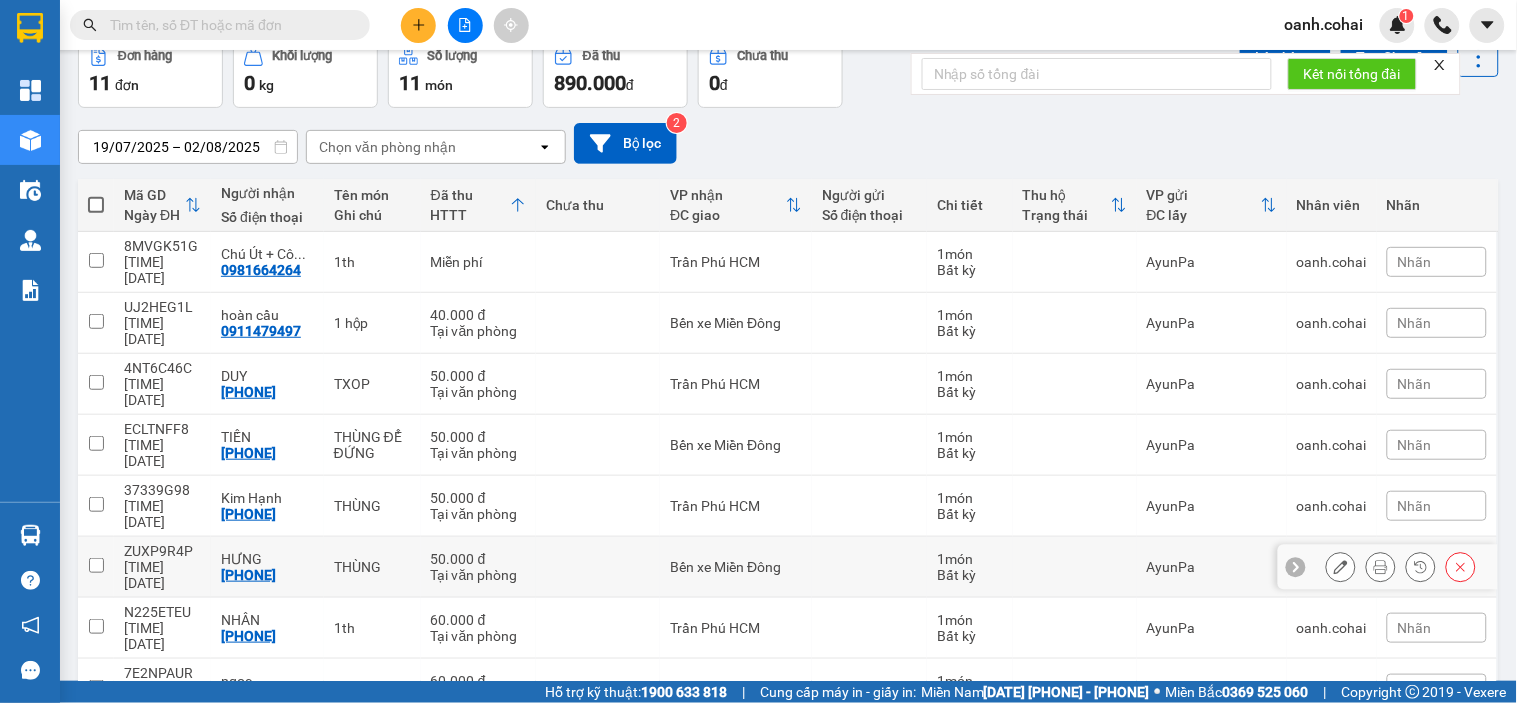 scroll, scrollTop: 233, scrollLeft: 0, axis: vertical 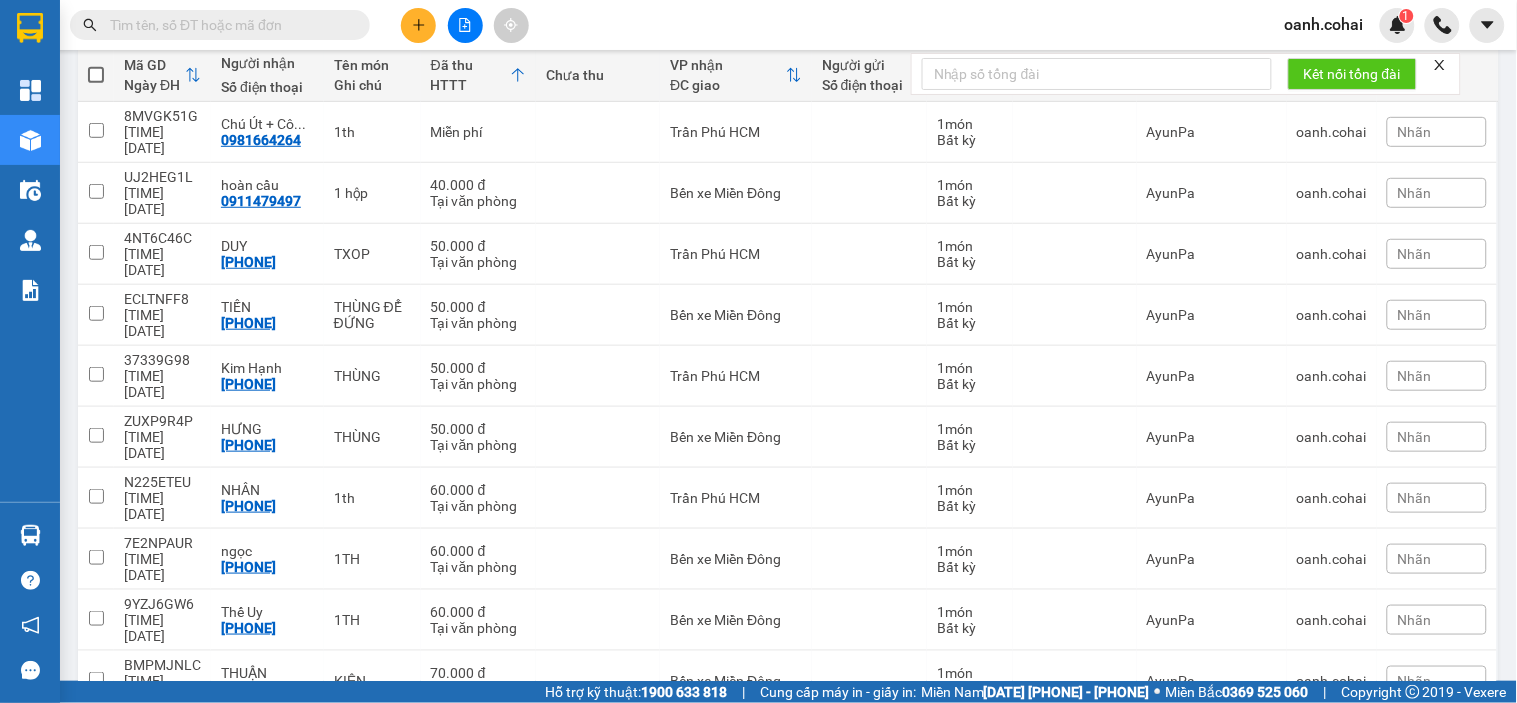 click at bounding box center (598, 742) 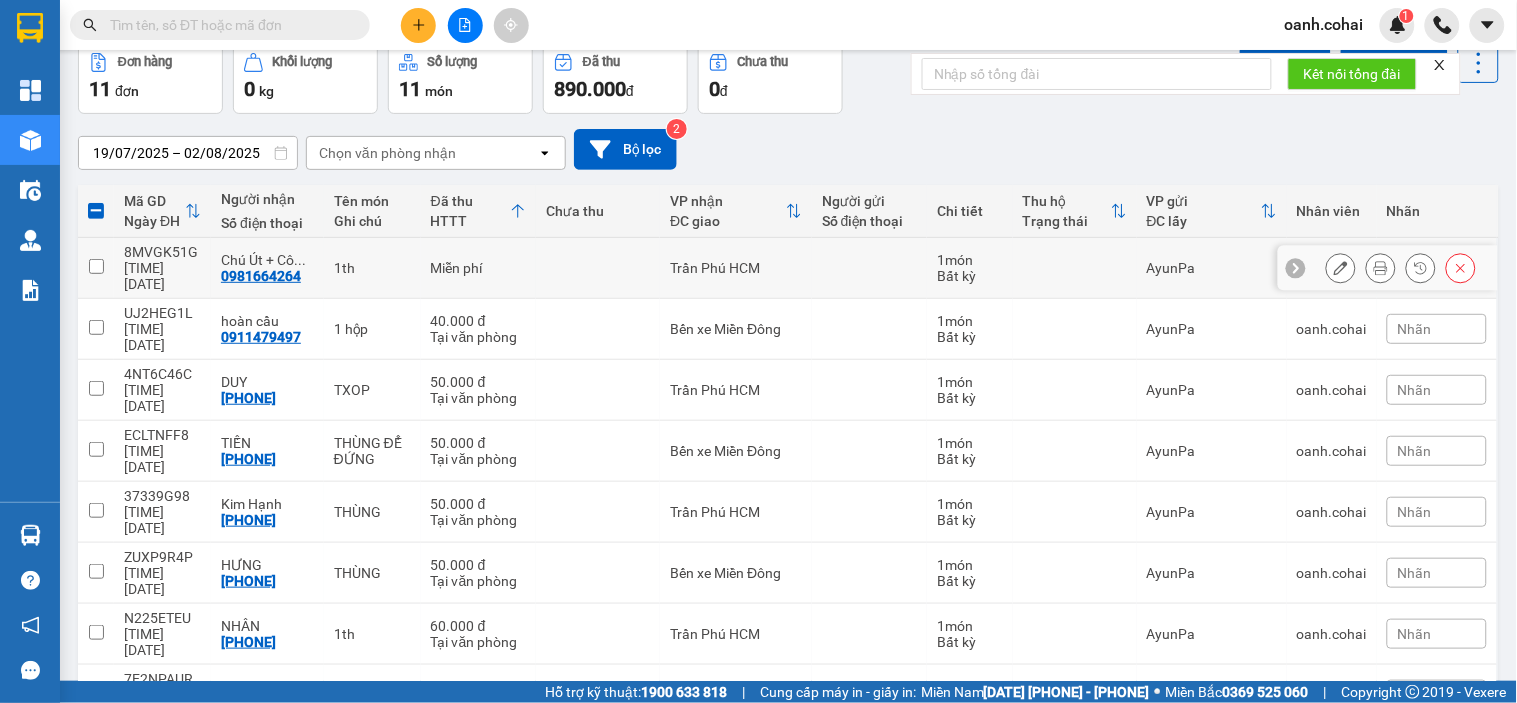 scroll, scrollTop: 0, scrollLeft: 0, axis: both 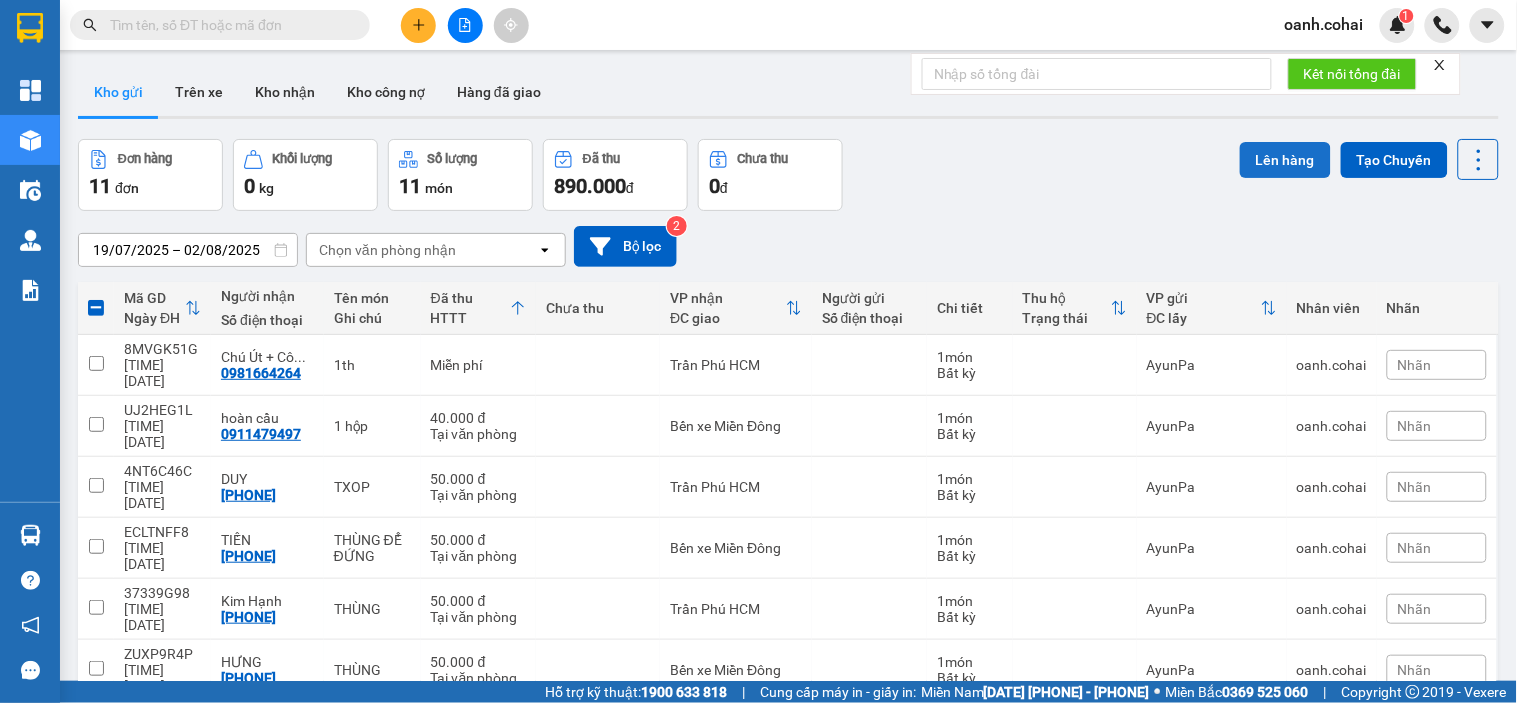 click on "Lên hàng" at bounding box center [1285, 160] 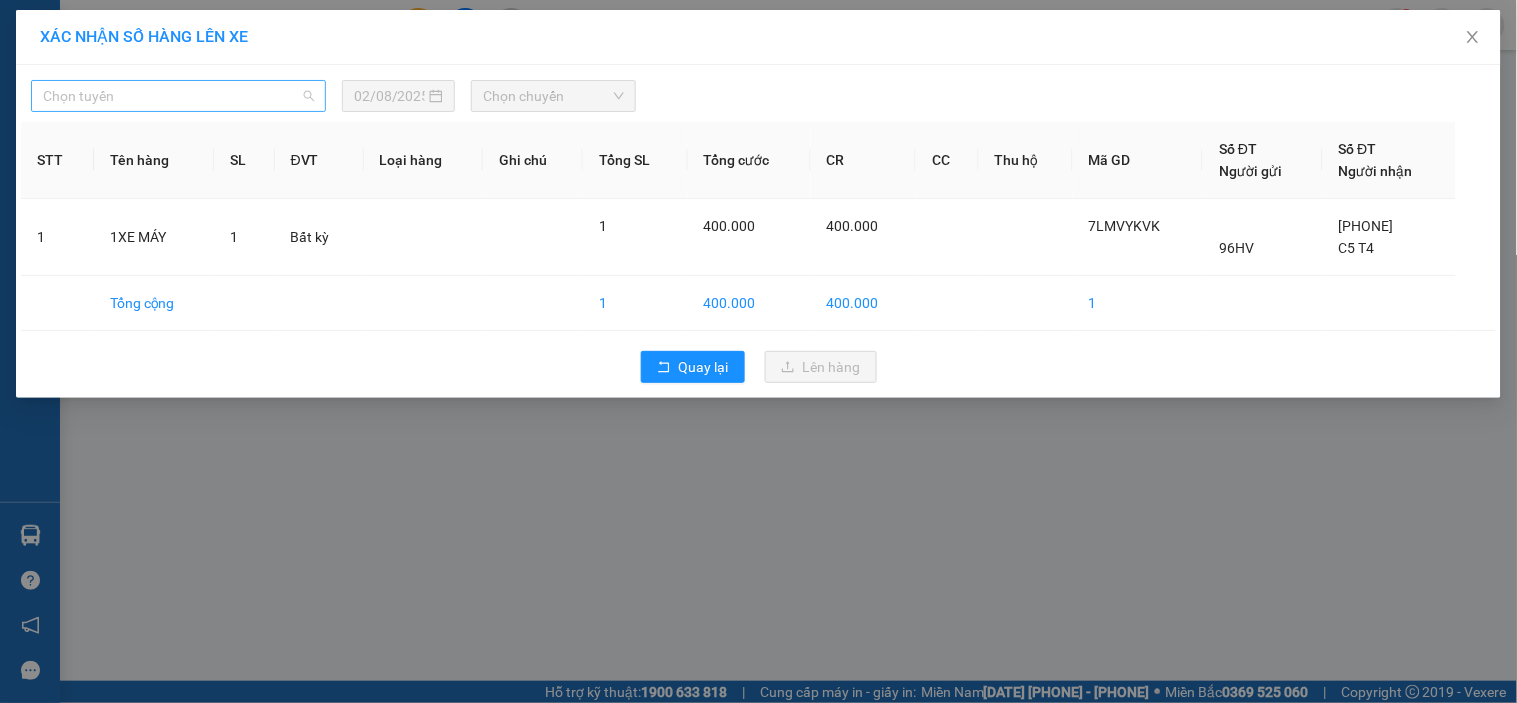 click on "Chọn tuyến" at bounding box center [178, 96] 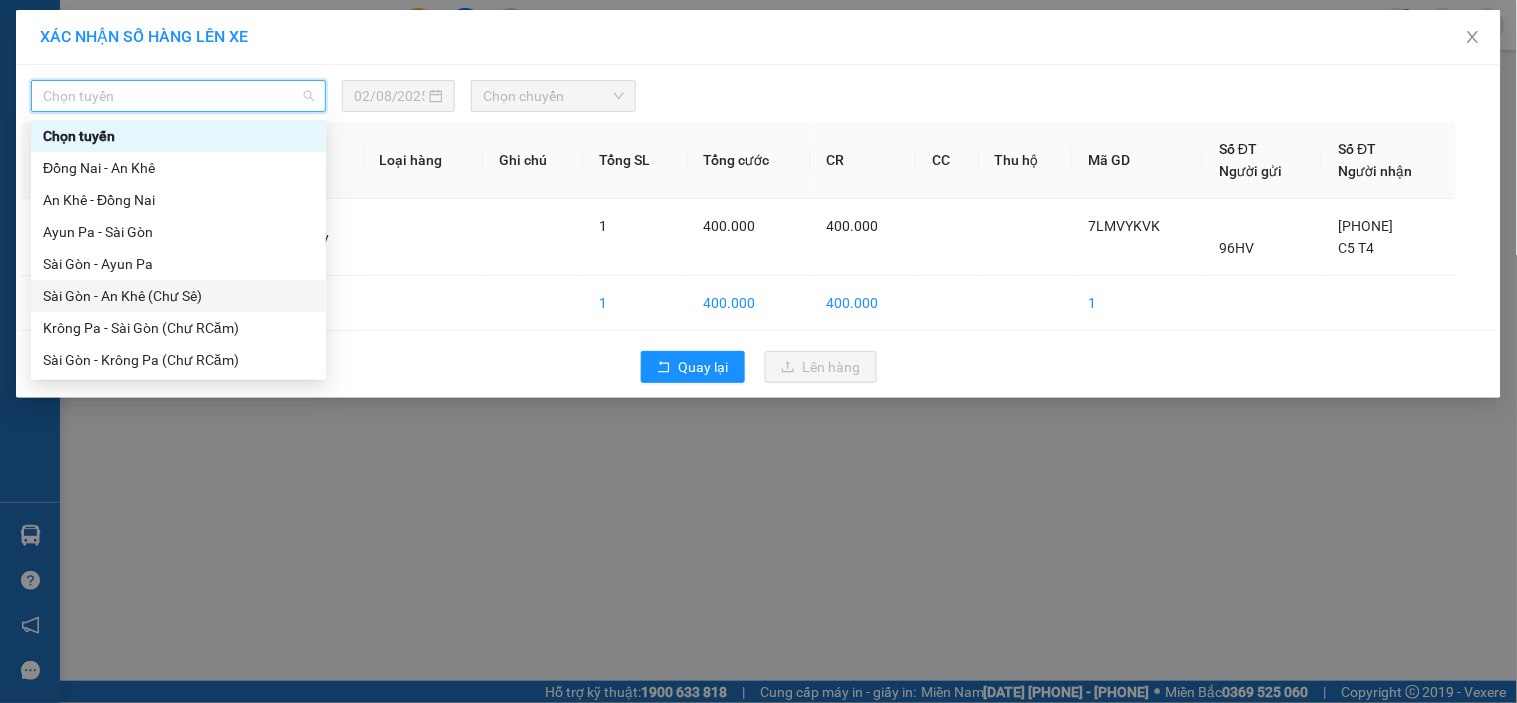 scroll, scrollTop: 111, scrollLeft: 0, axis: vertical 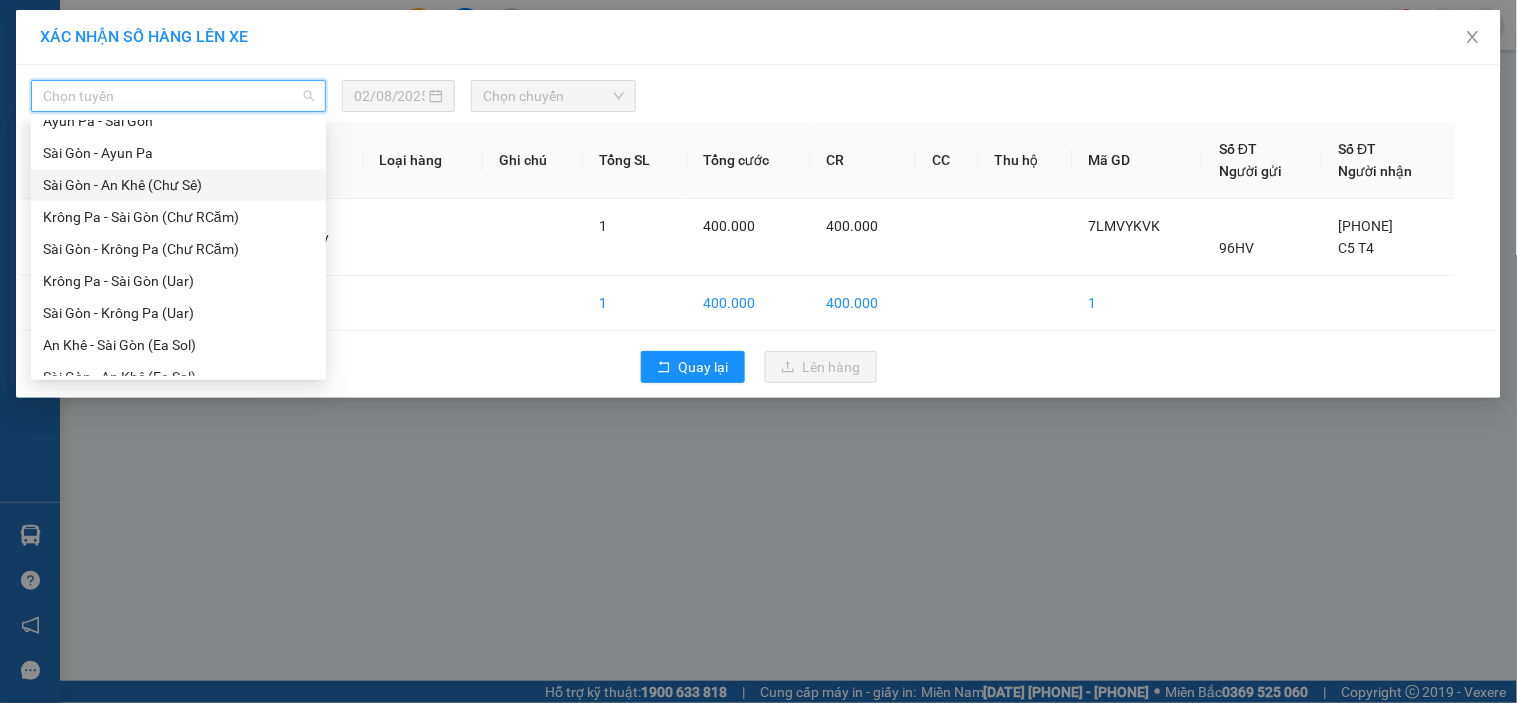 click on "Sài Gòn - An Khê (Chư Sê)" at bounding box center [178, 185] 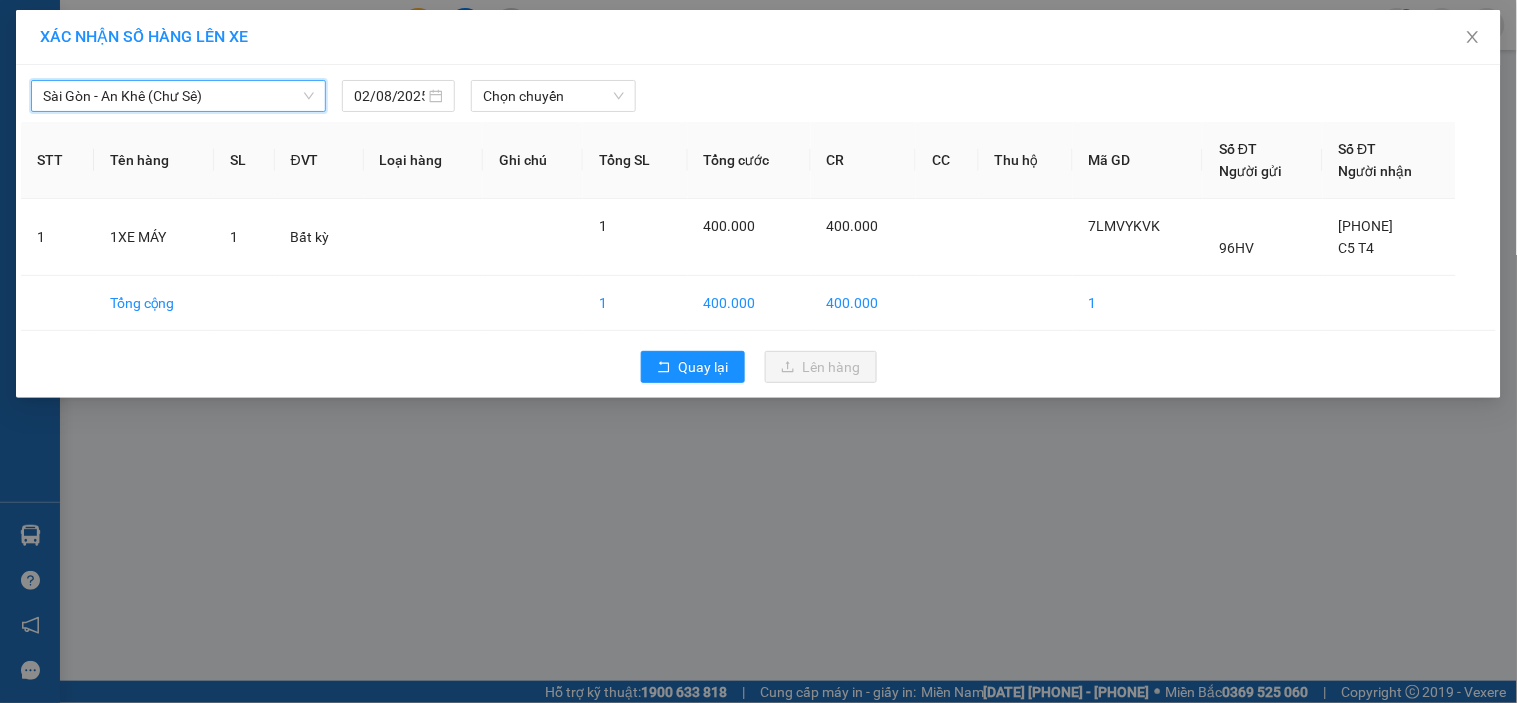 click on "Sài Gòn - An Khê (Chư Sê)" at bounding box center [178, 96] 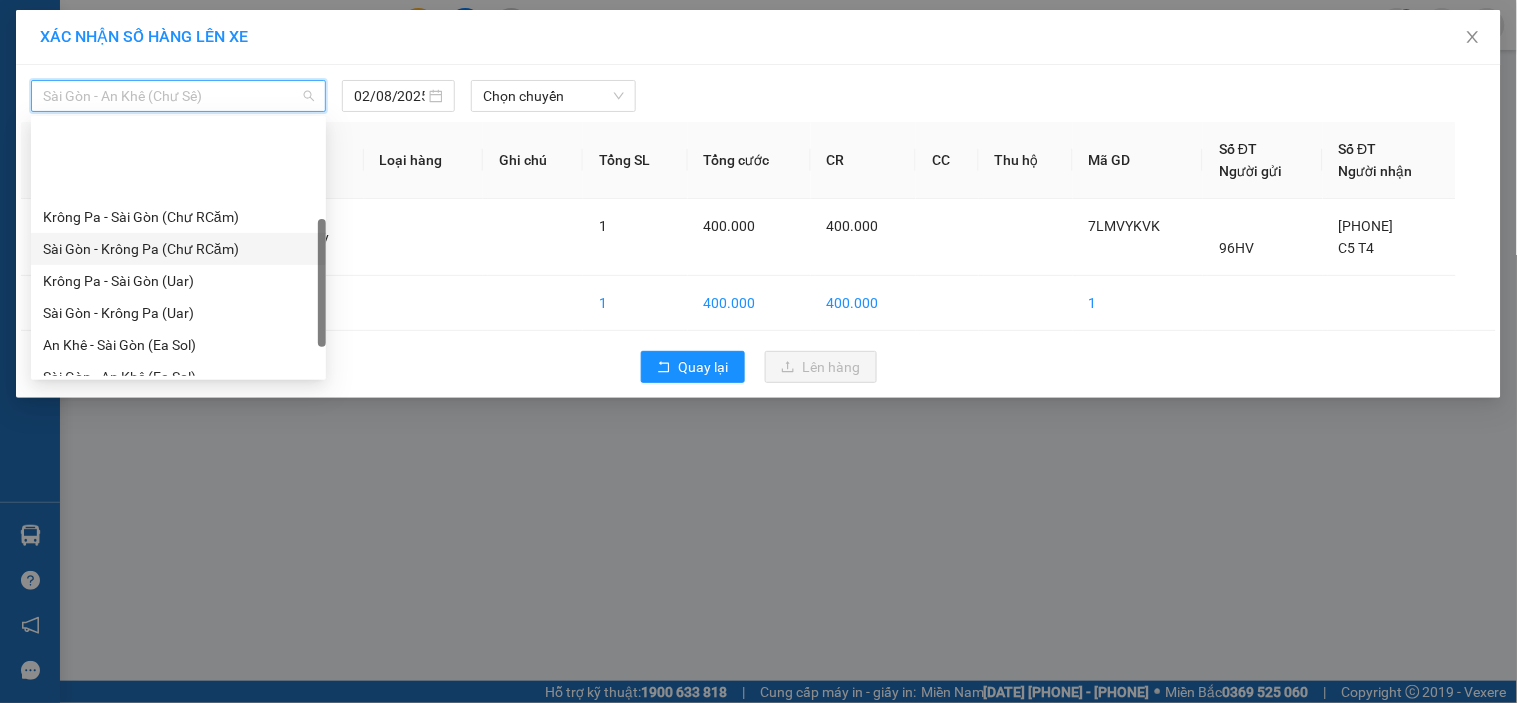 scroll, scrollTop: 222, scrollLeft: 0, axis: vertical 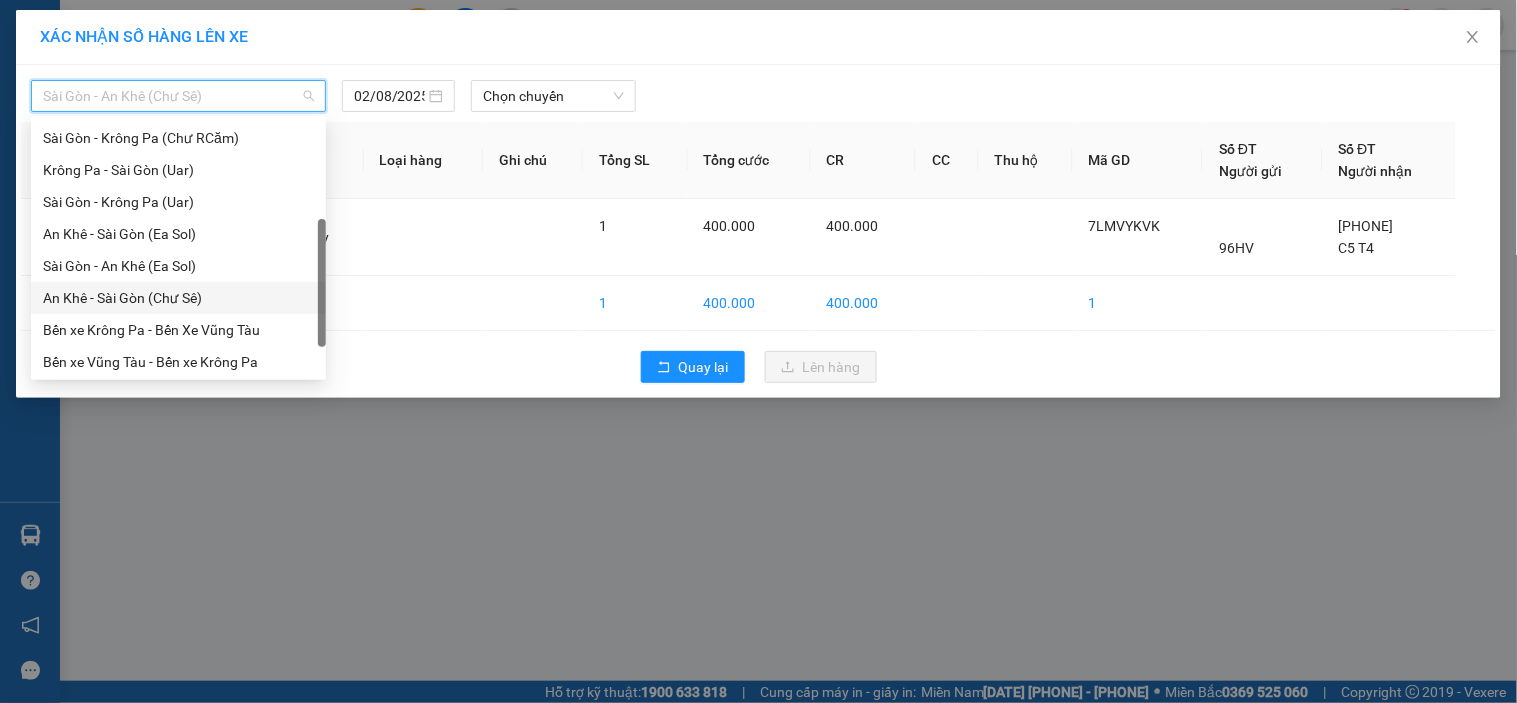 click on "An Khê - Sài Gòn (Chư Sê)" at bounding box center (178, 298) 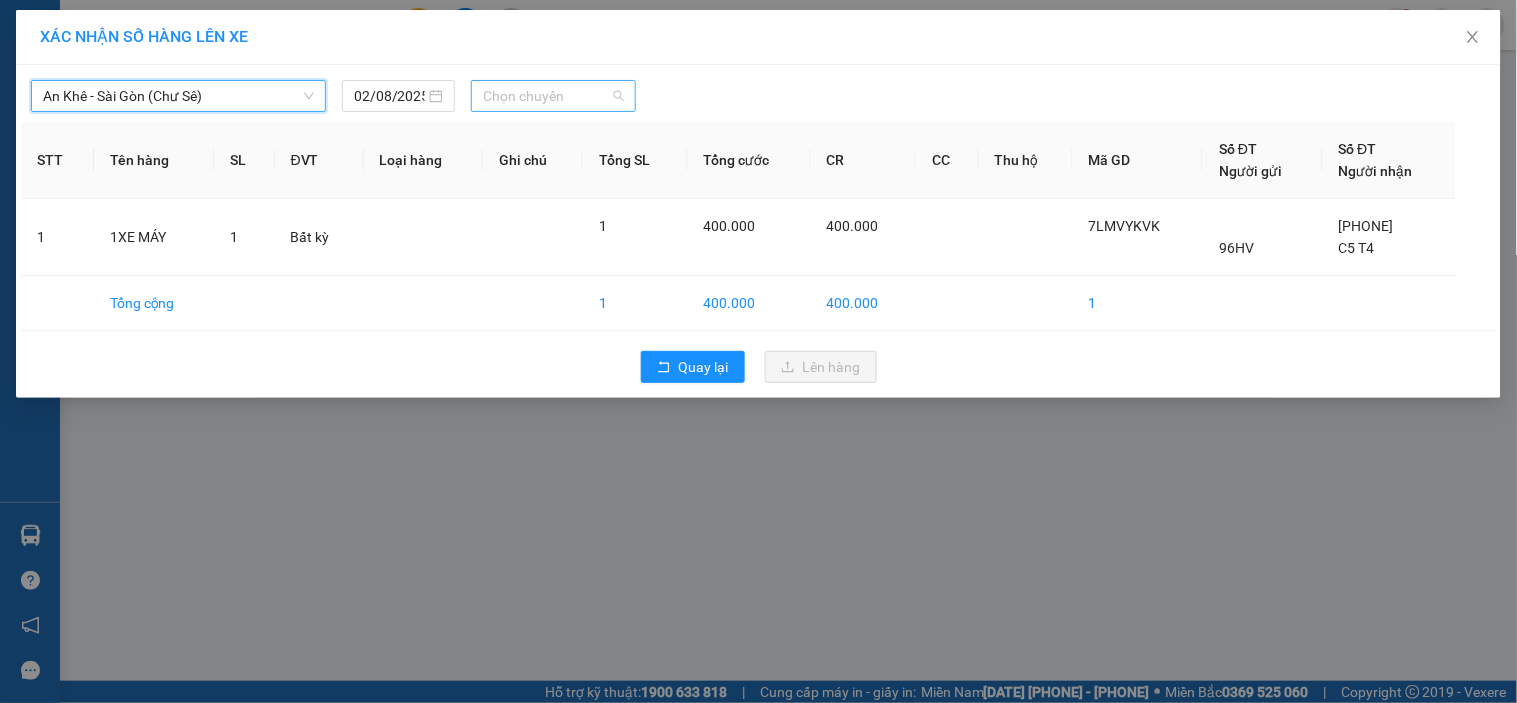 click on "Chọn chuyến" at bounding box center [553, 96] 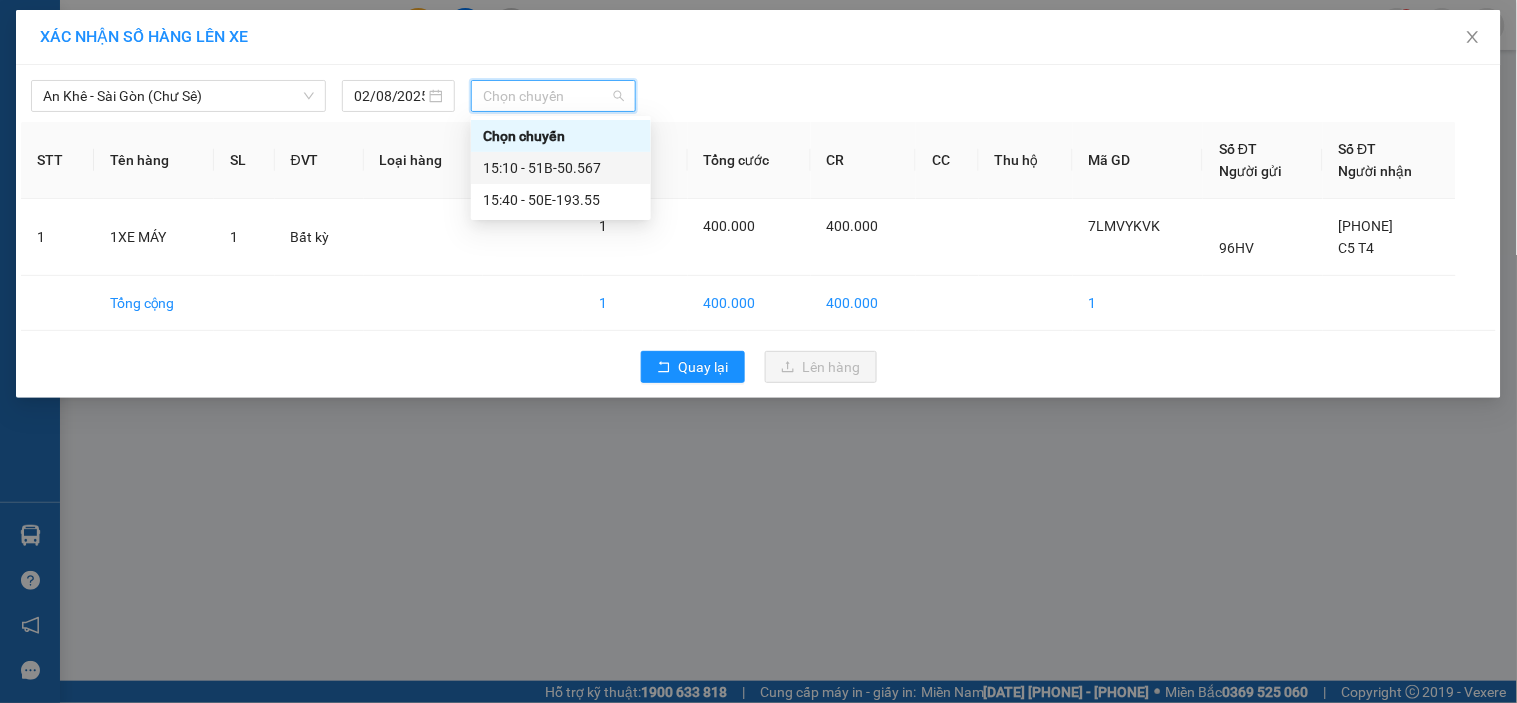 click on "15:10     - 51B-50.567" at bounding box center [561, 168] 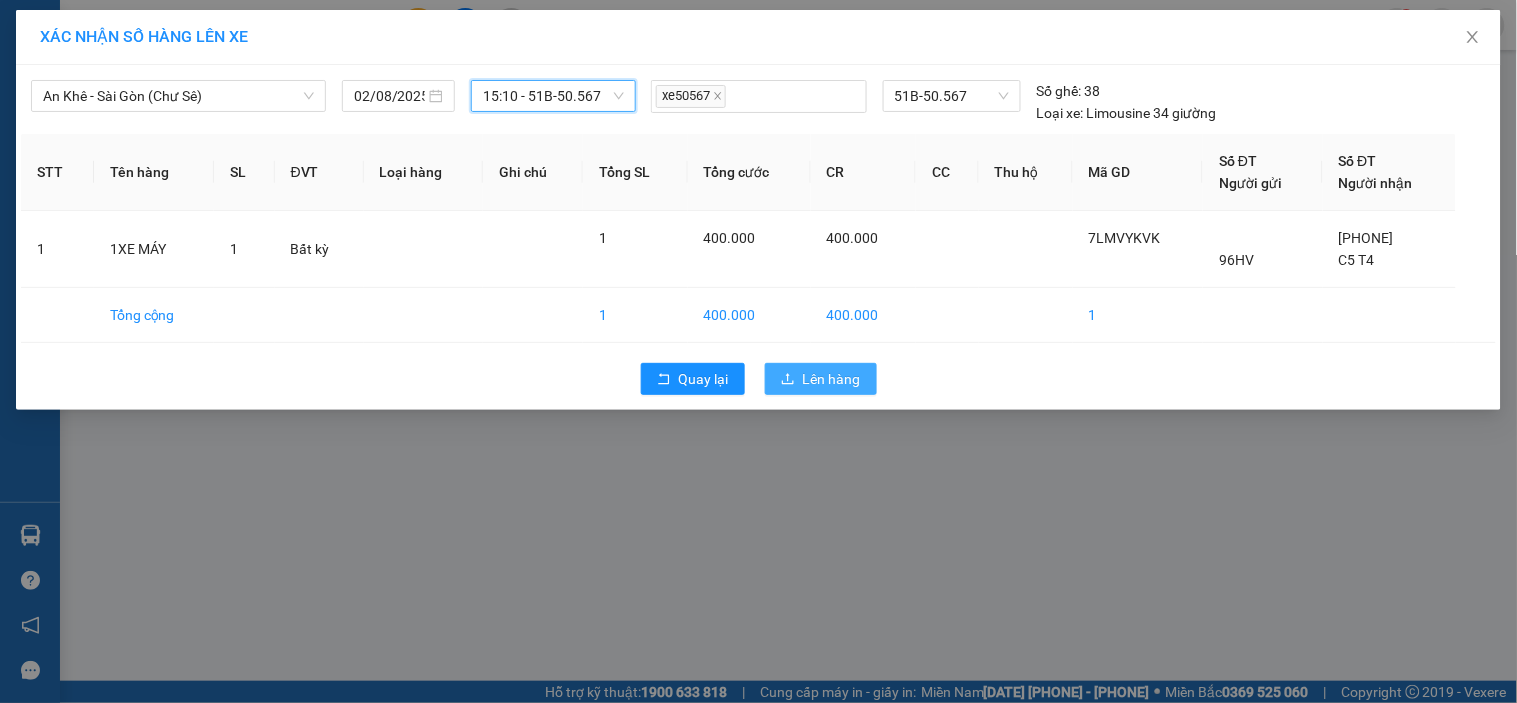 click on "Lên hàng" at bounding box center [832, 379] 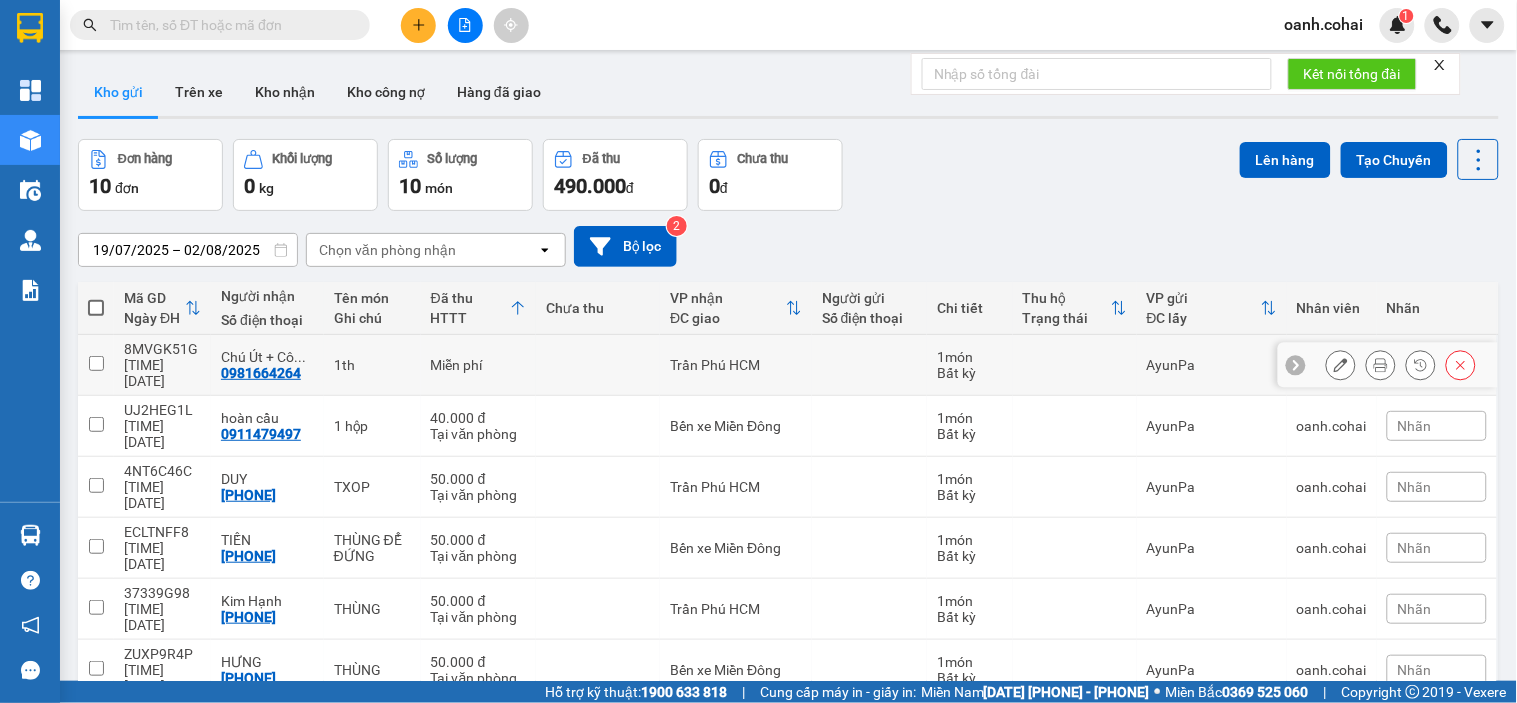 scroll, scrollTop: 187, scrollLeft: 0, axis: vertical 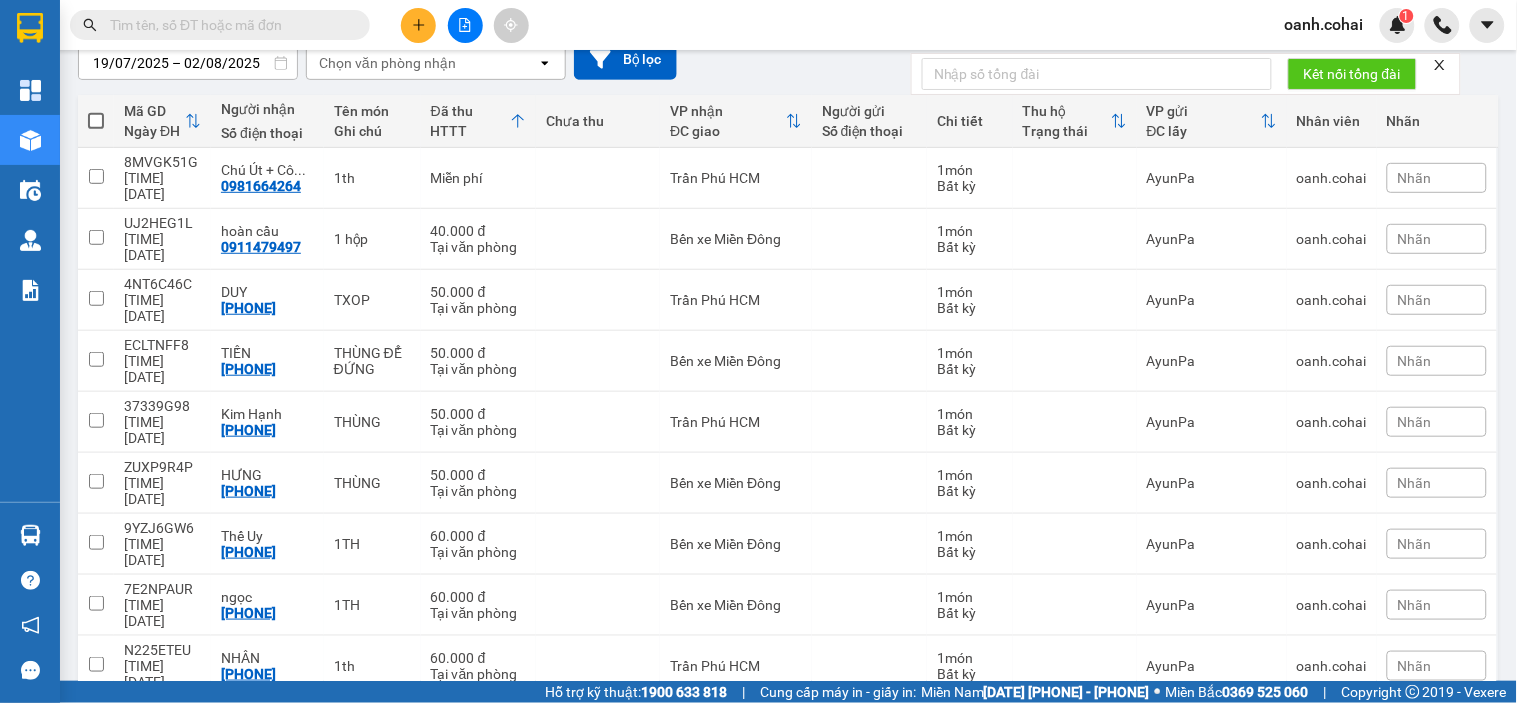 click at bounding box center [598, 727] 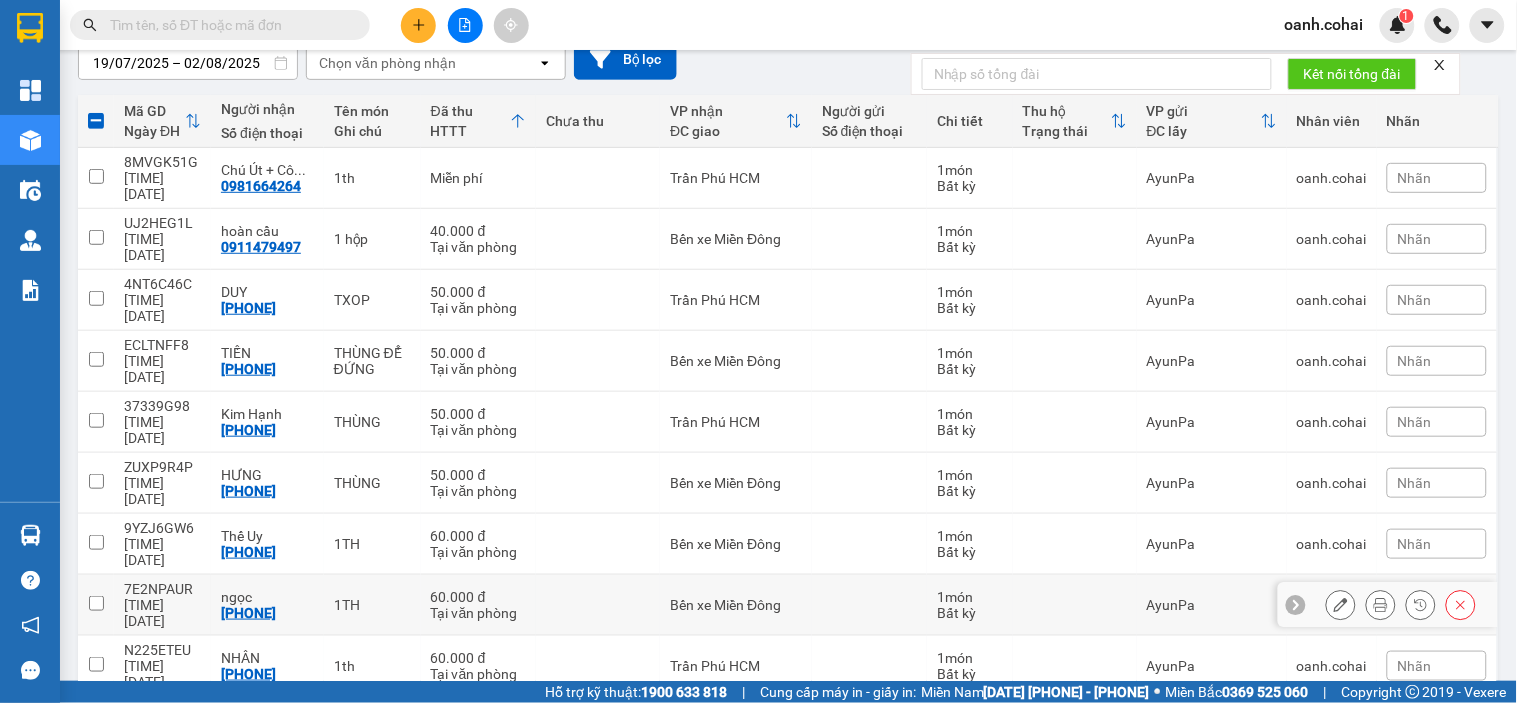 click at bounding box center (598, 605) 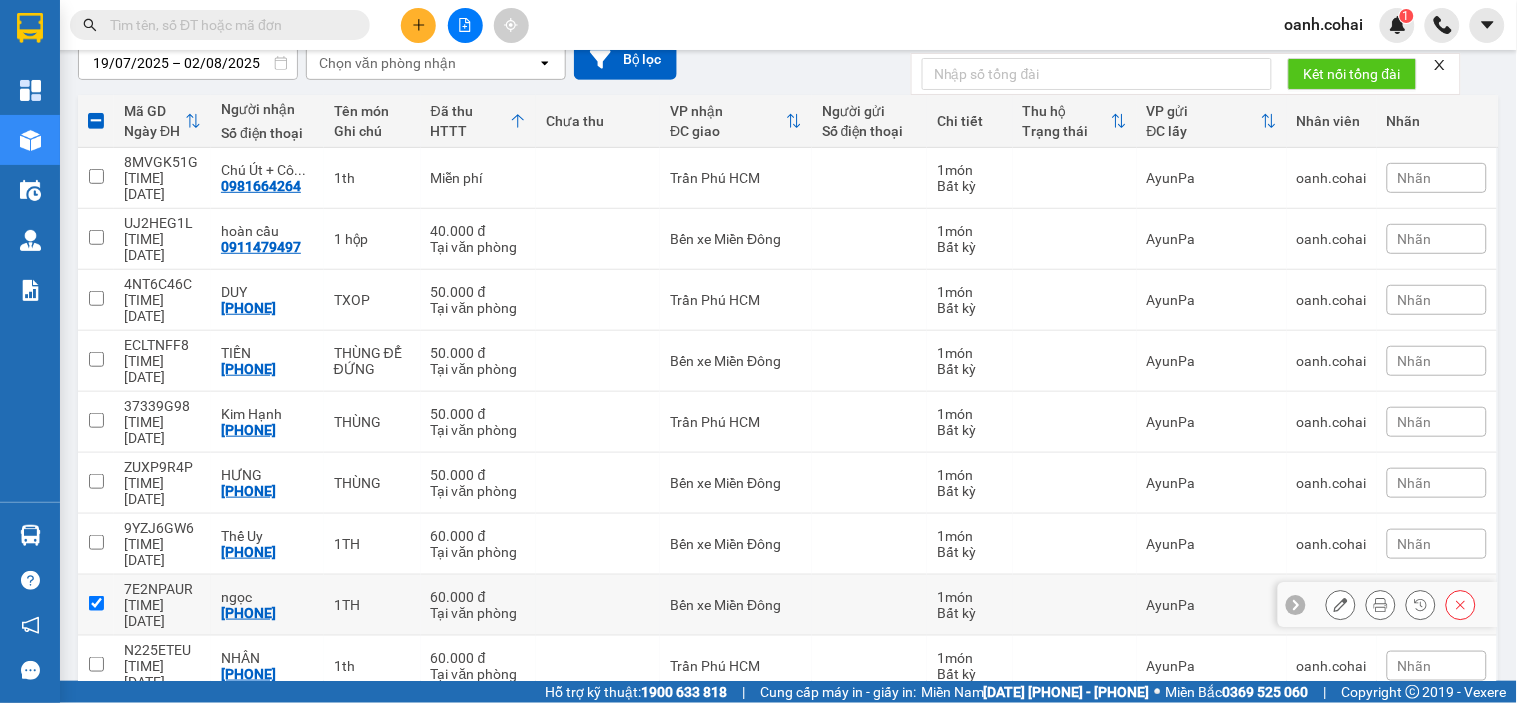 checkbox on "true" 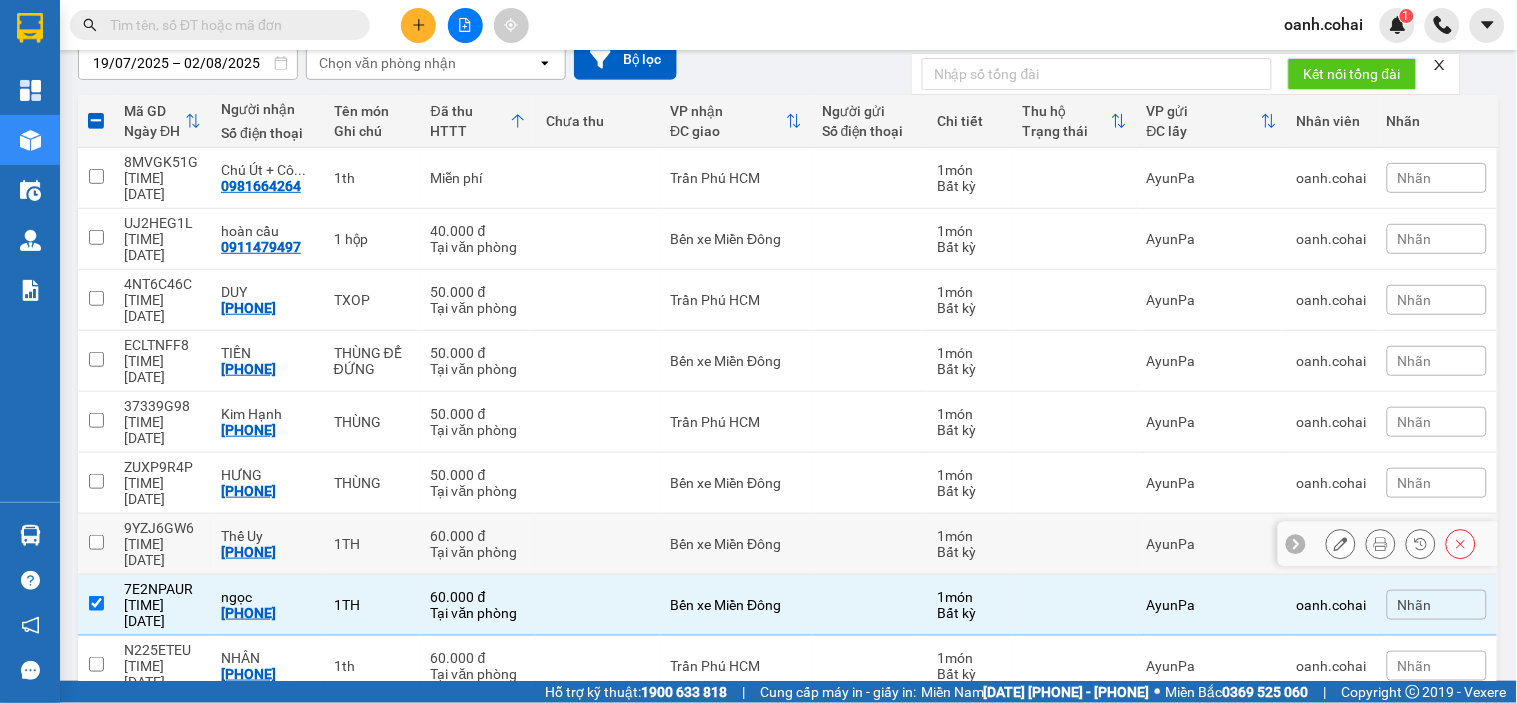 click at bounding box center (598, 544) 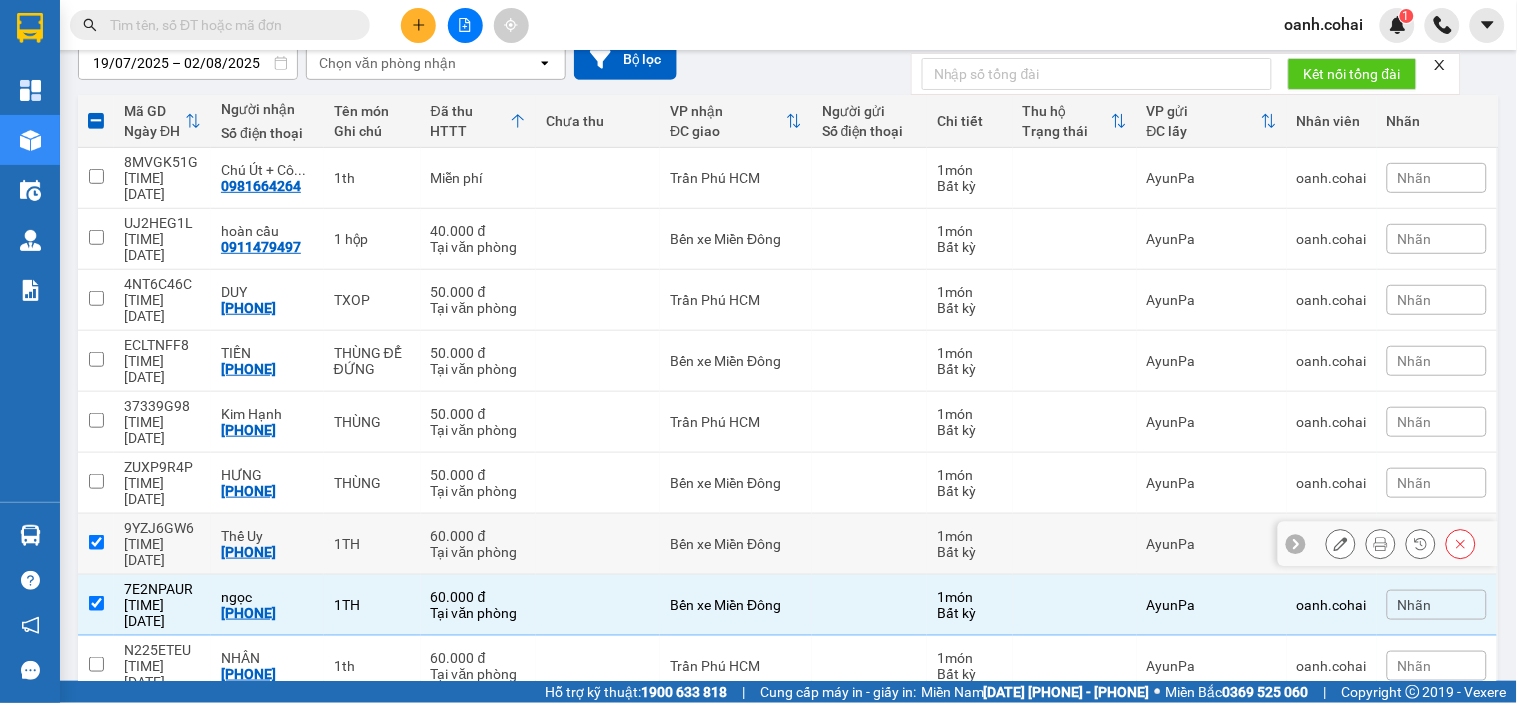 checkbox on "true" 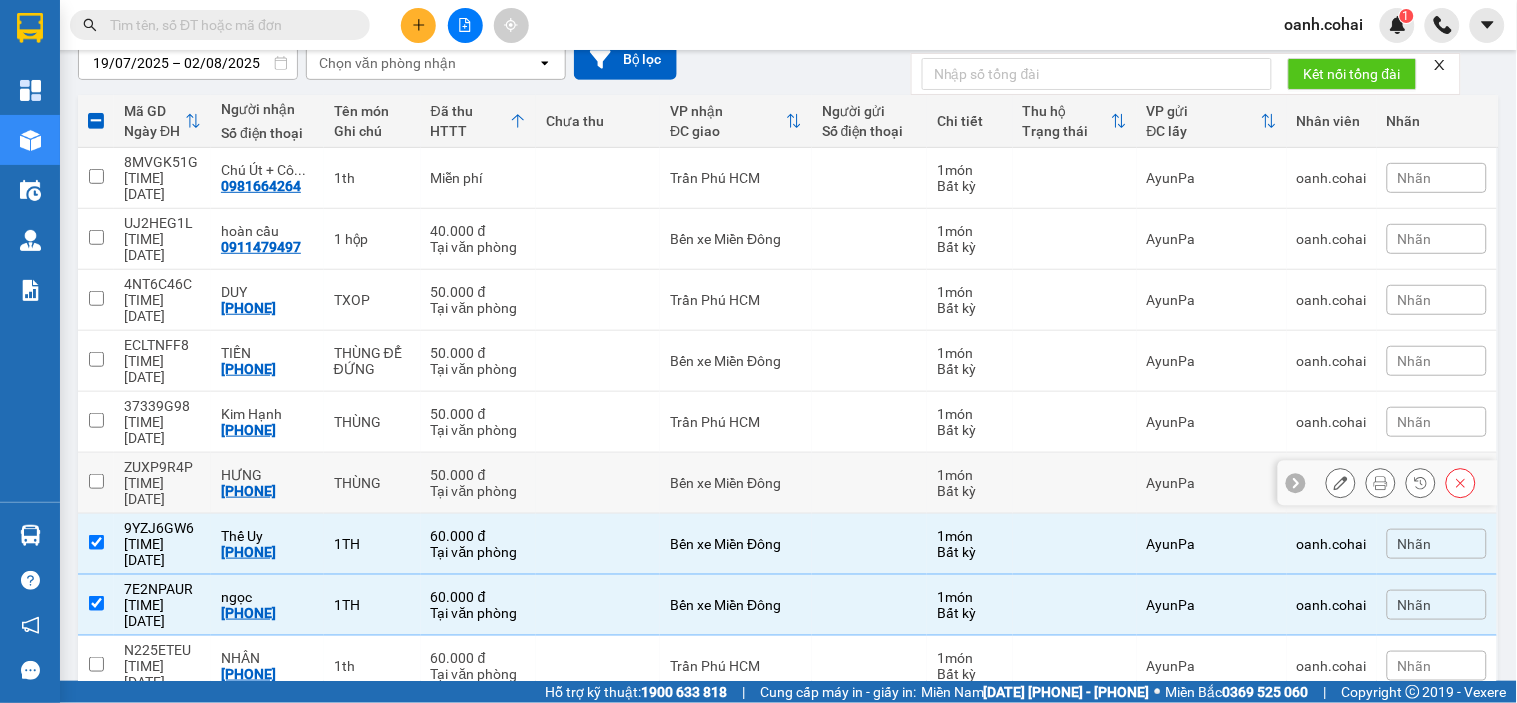 click at bounding box center [598, 483] 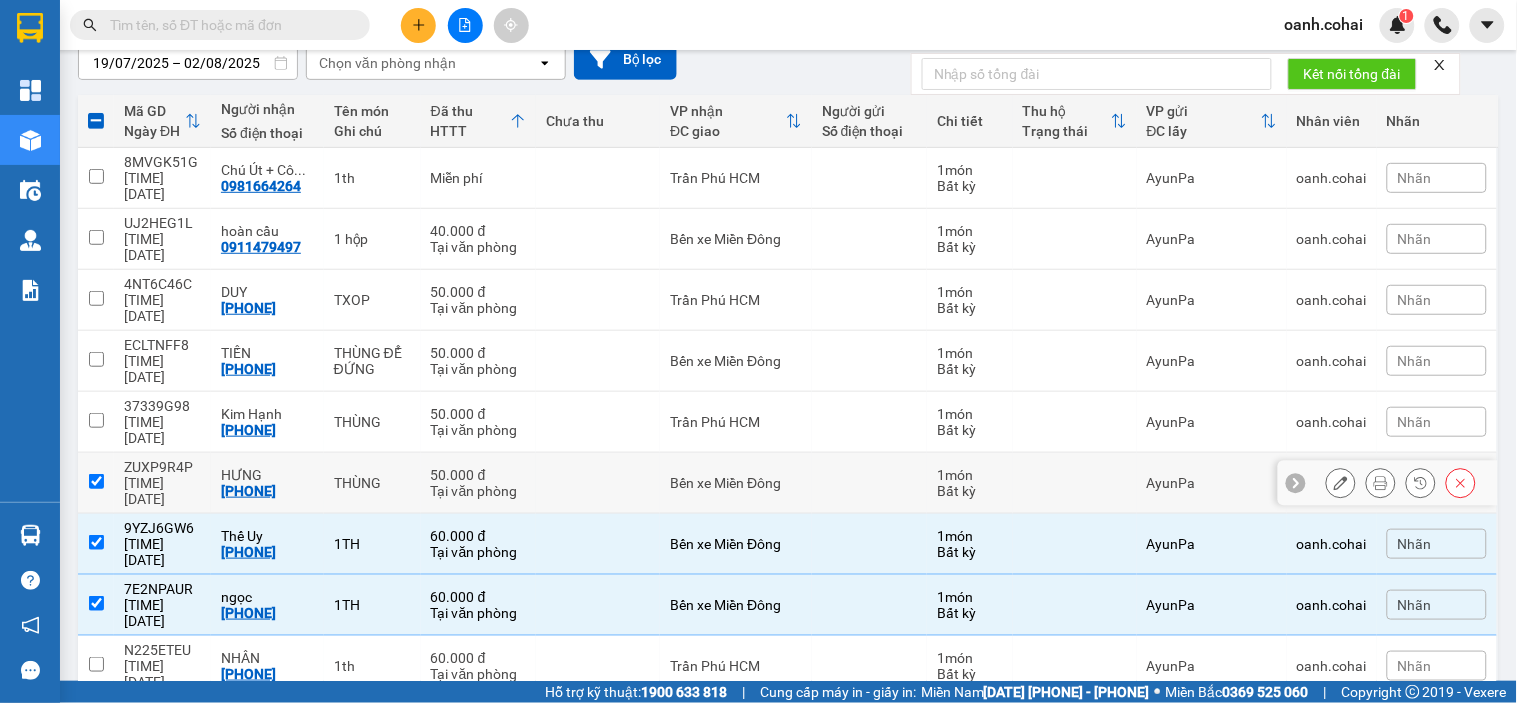 checkbox on "true" 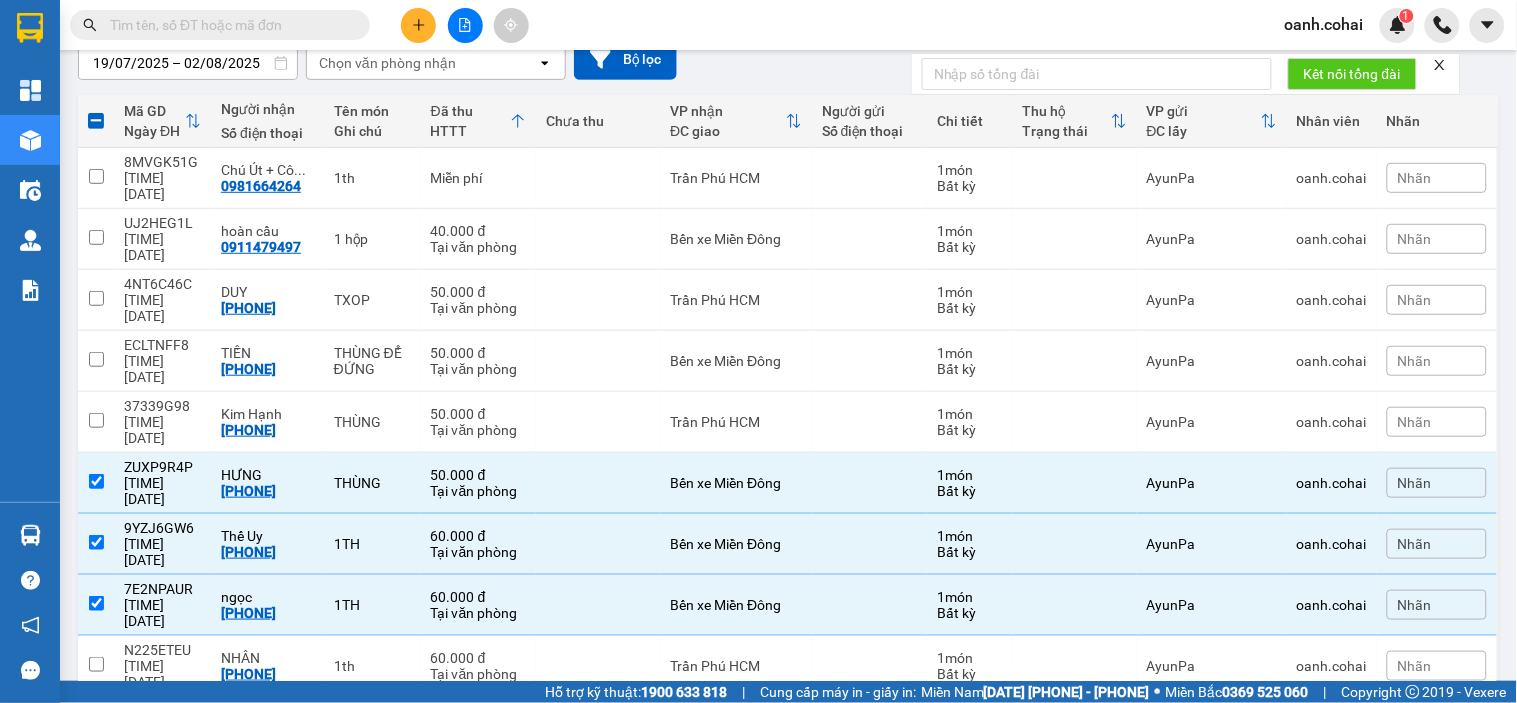 click at bounding box center (598, 727) 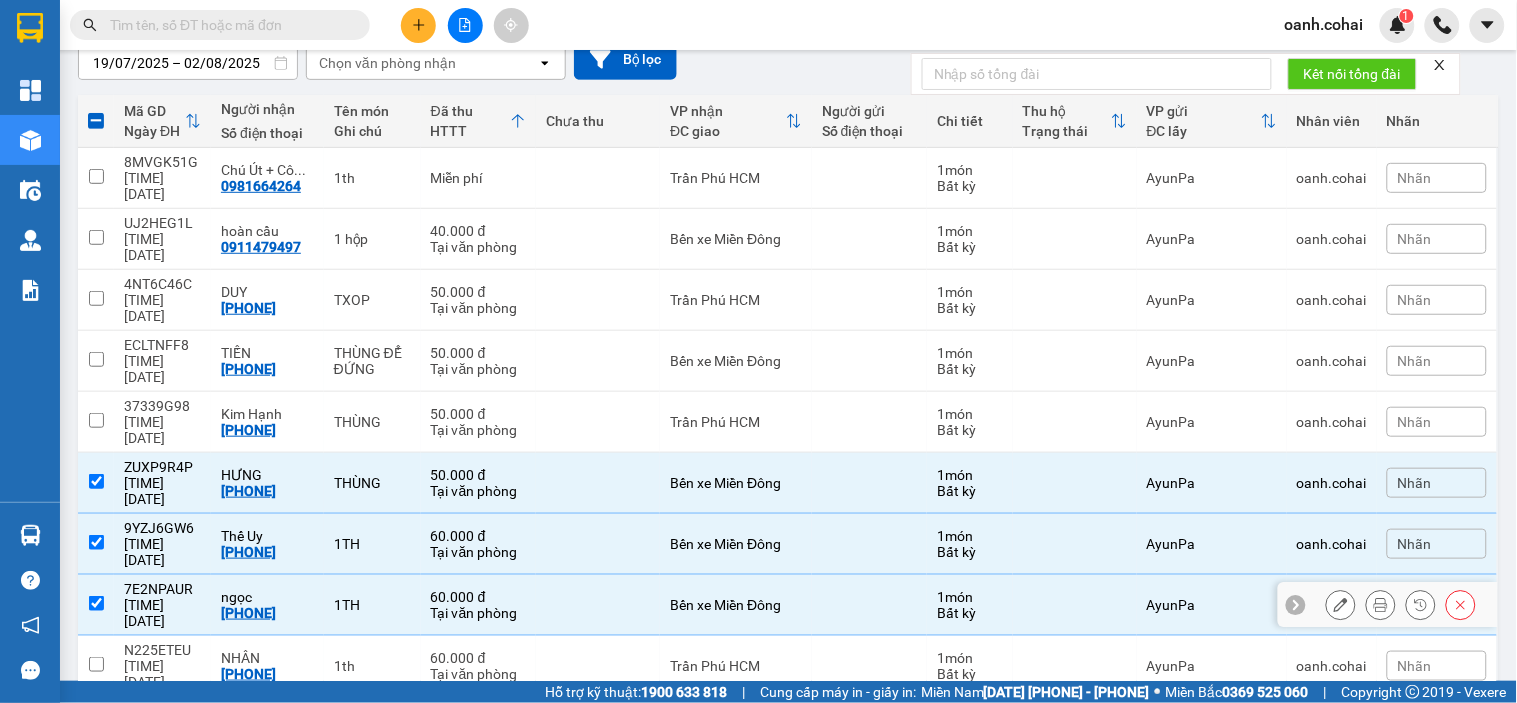 drag, startPoint x: 567, startPoint y: 485, endPoint x: 566, endPoint y: 450, distance: 35.014282 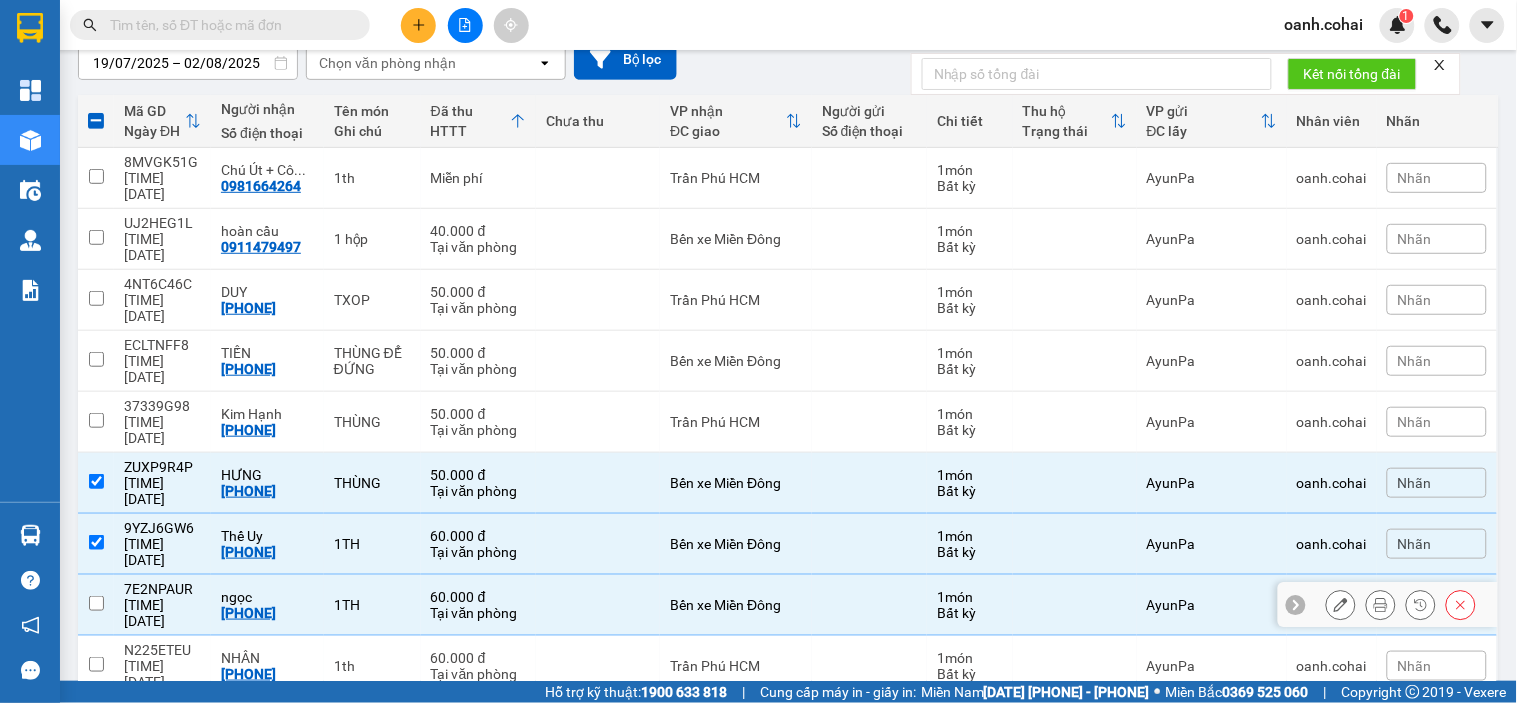 checkbox on "false" 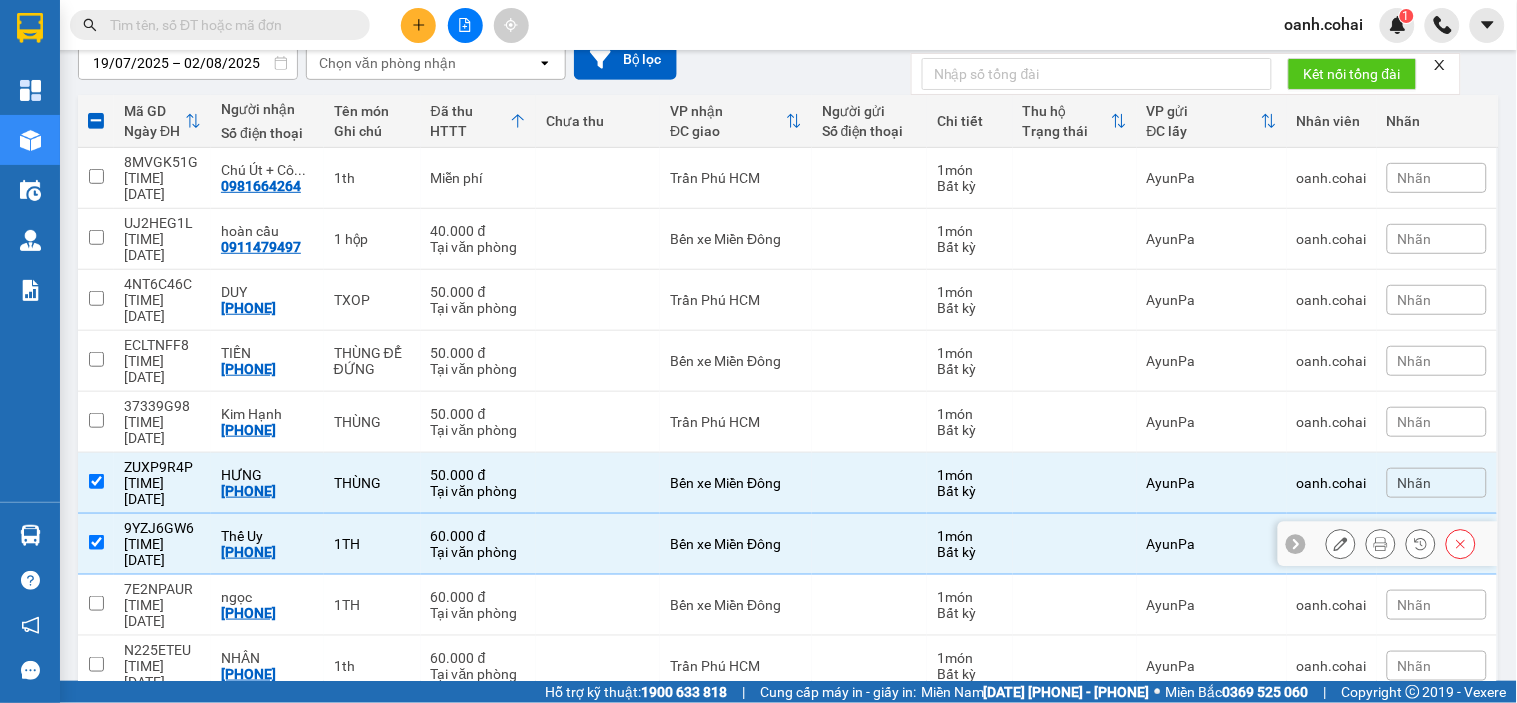 click at bounding box center (598, 544) 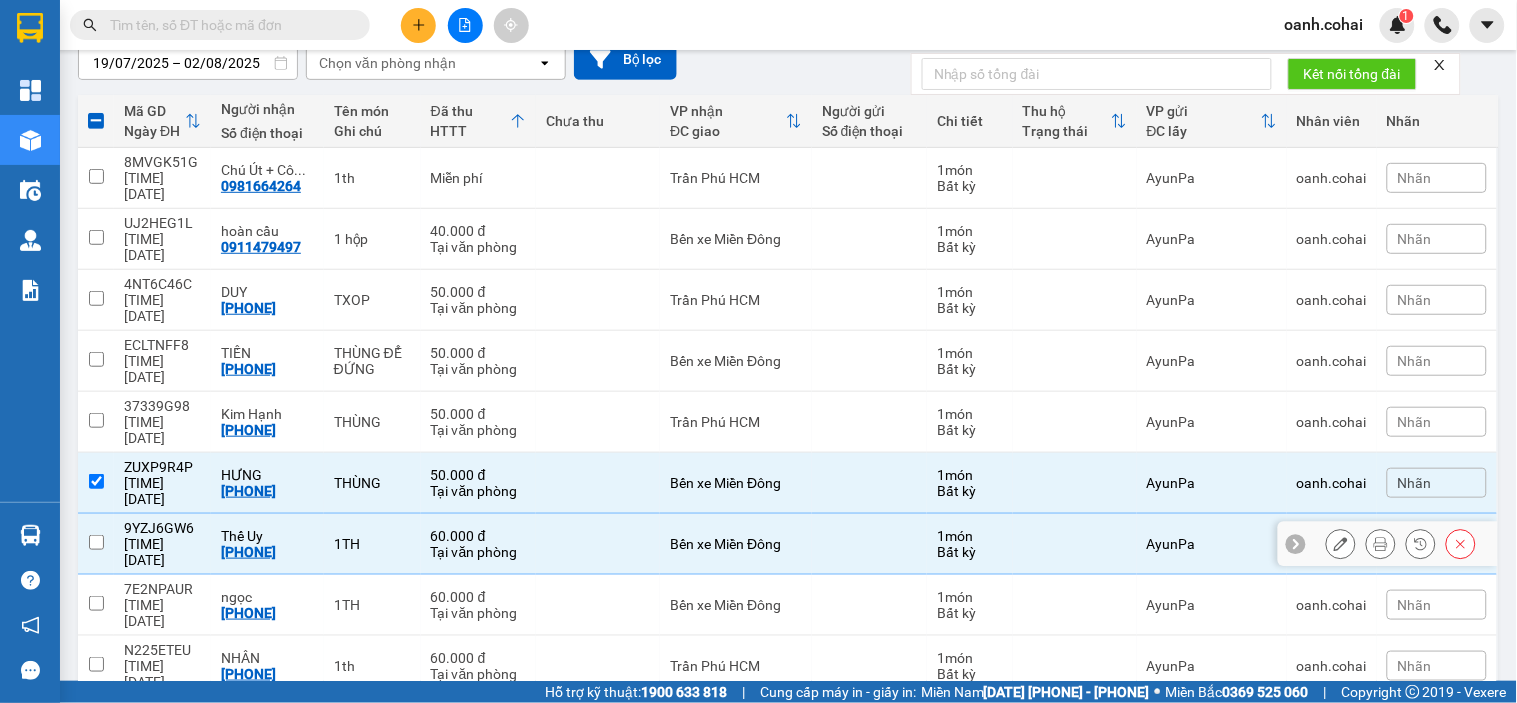 checkbox on "false" 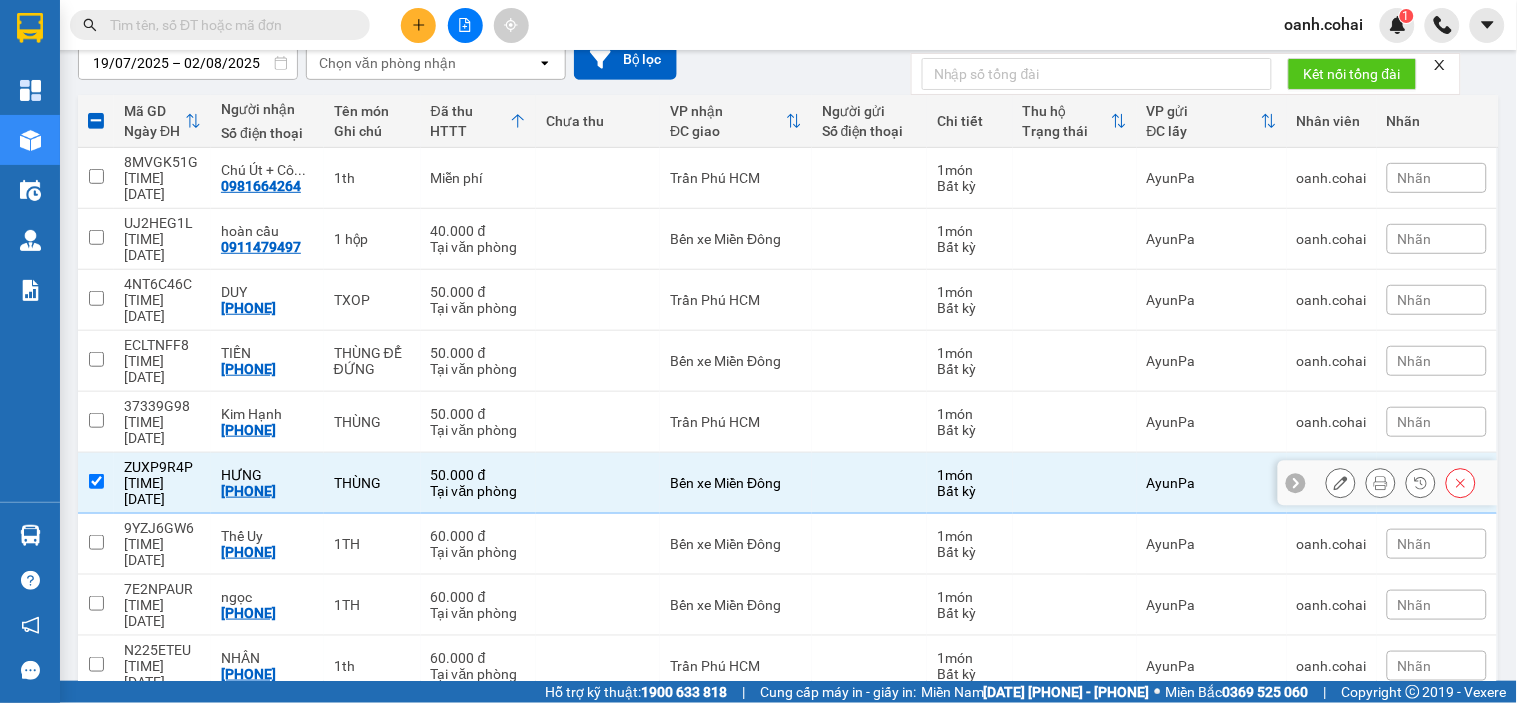 click at bounding box center [598, 483] 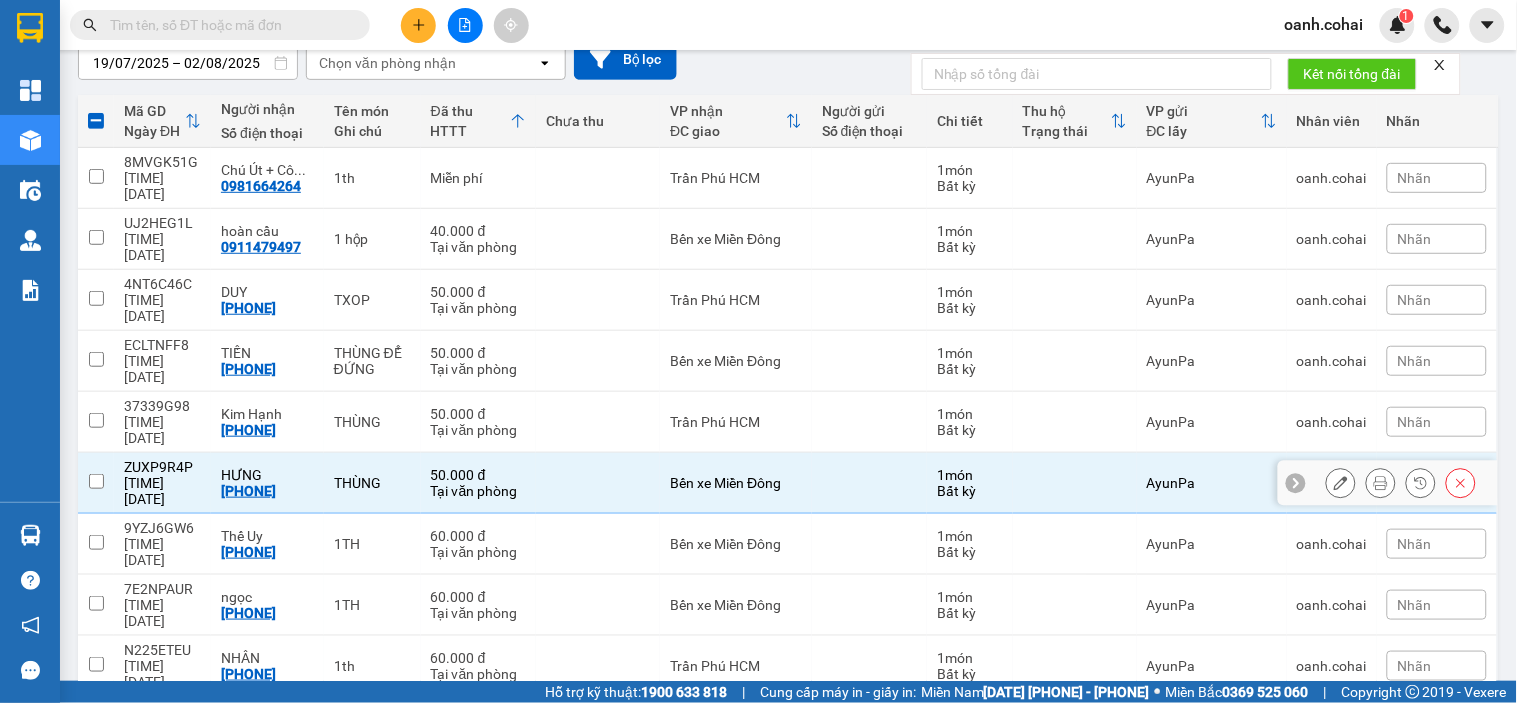 checkbox on "false" 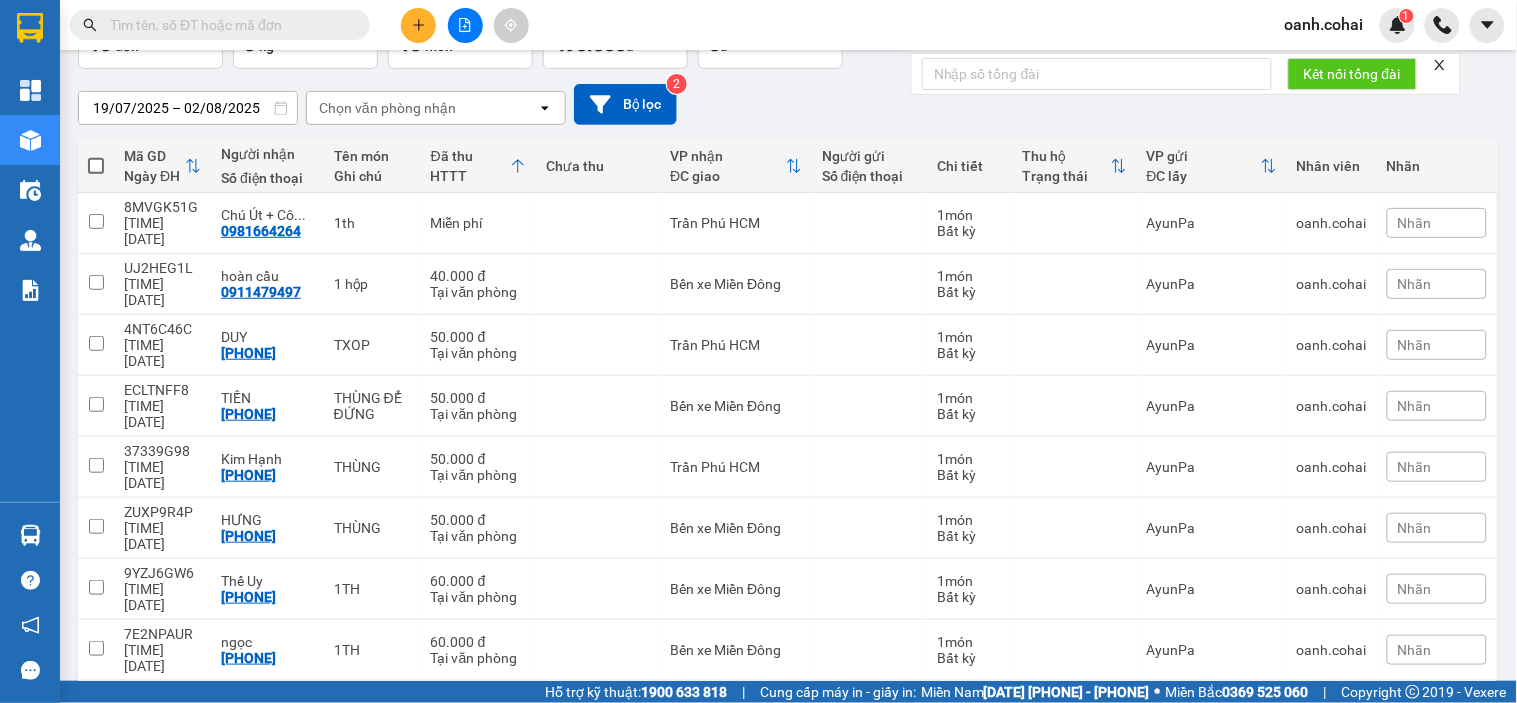 scroll, scrollTop: 187, scrollLeft: 0, axis: vertical 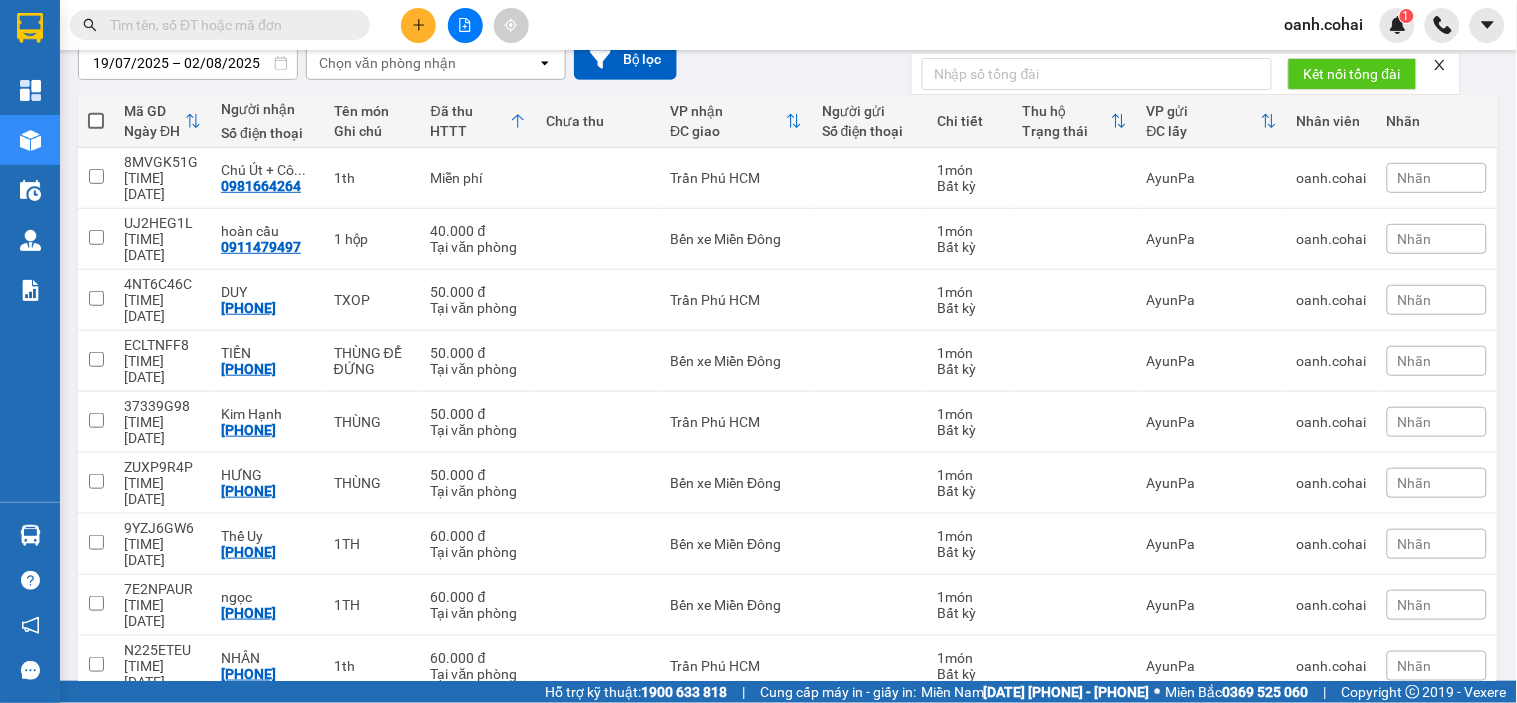 click on "Bến xe Miền Đông" at bounding box center [736, 727] 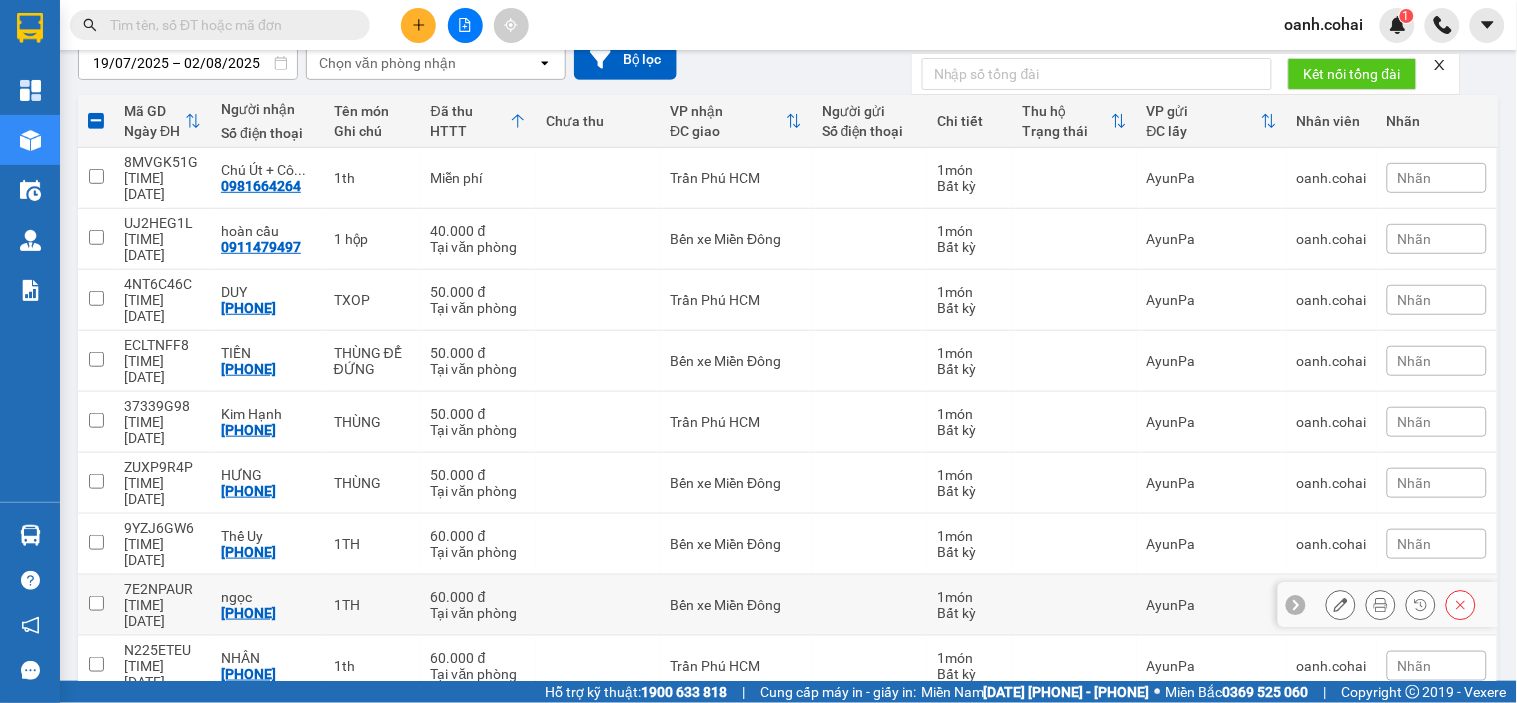 click on "Bến xe Miền Đông" at bounding box center (736, 605) 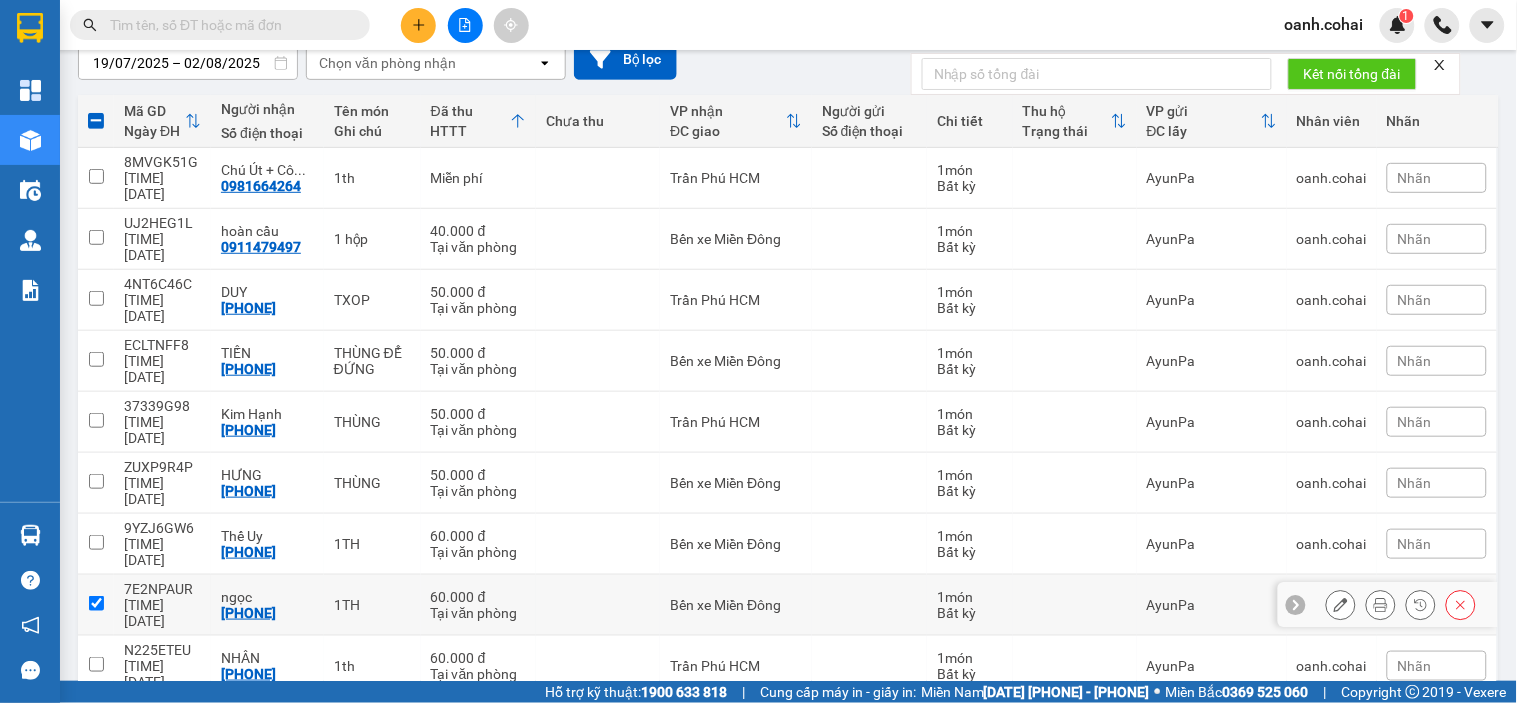 checkbox on "true" 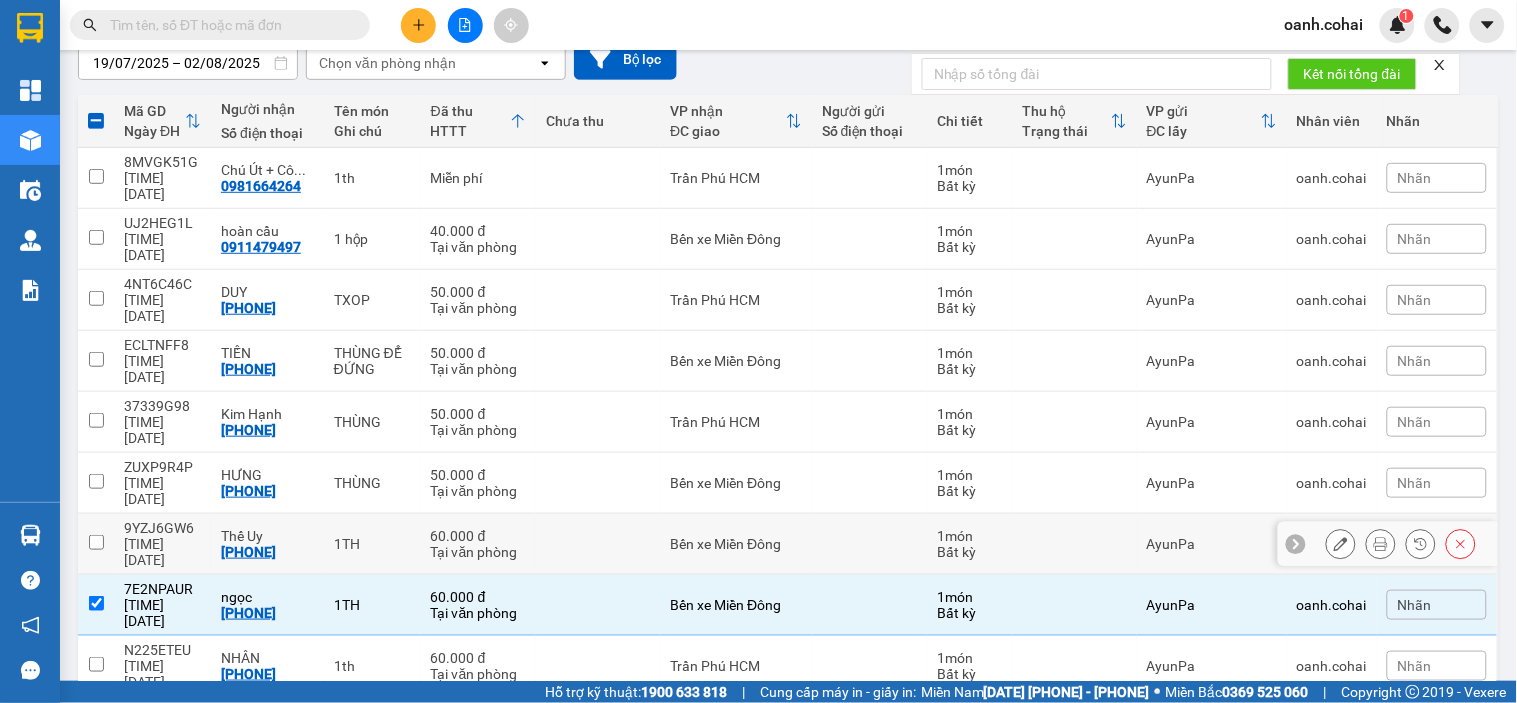 drag, startPoint x: 735, startPoint y: 440, endPoint x: 745, endPoint y: 404, distance: 37.363083 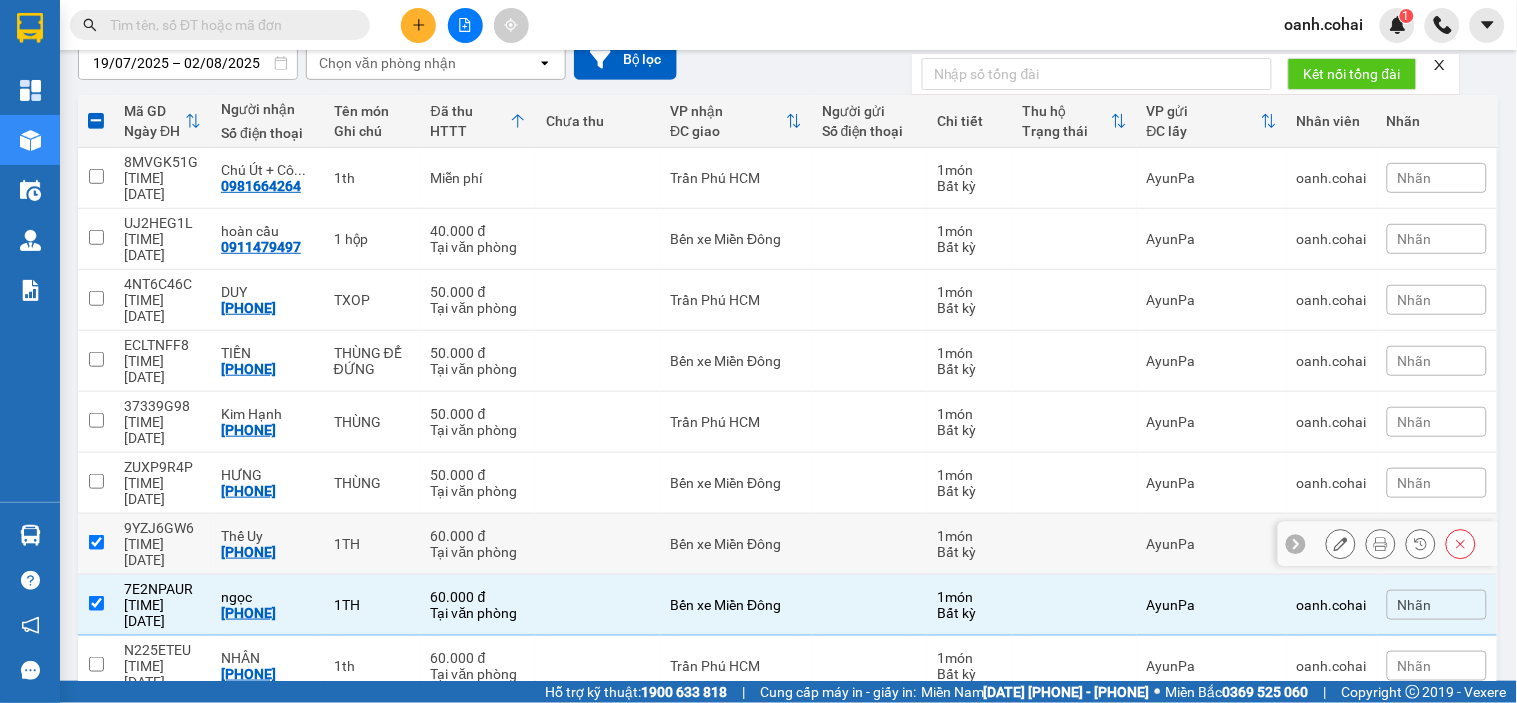 checkbox on "true" 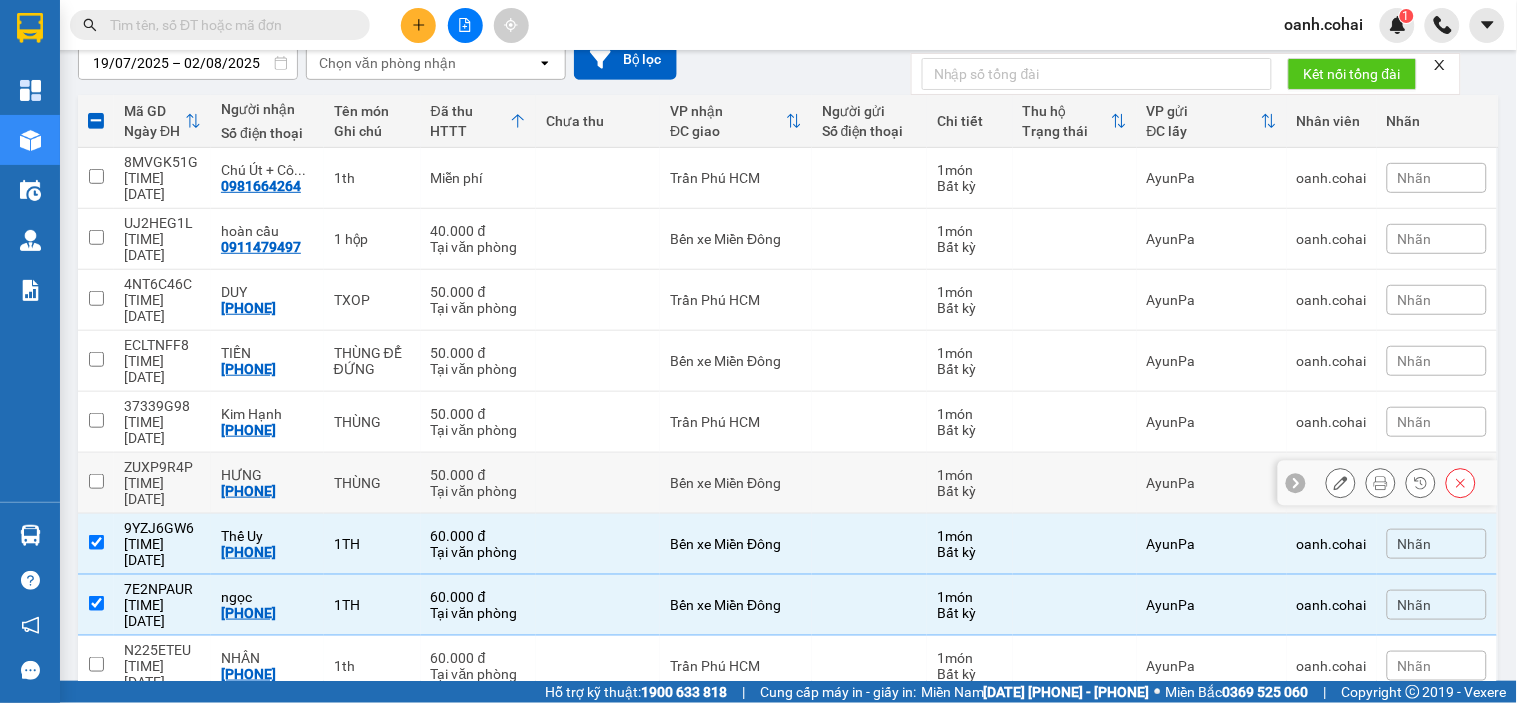 click on "Bến xe Miền Đông" at bounding box center (736, 483) 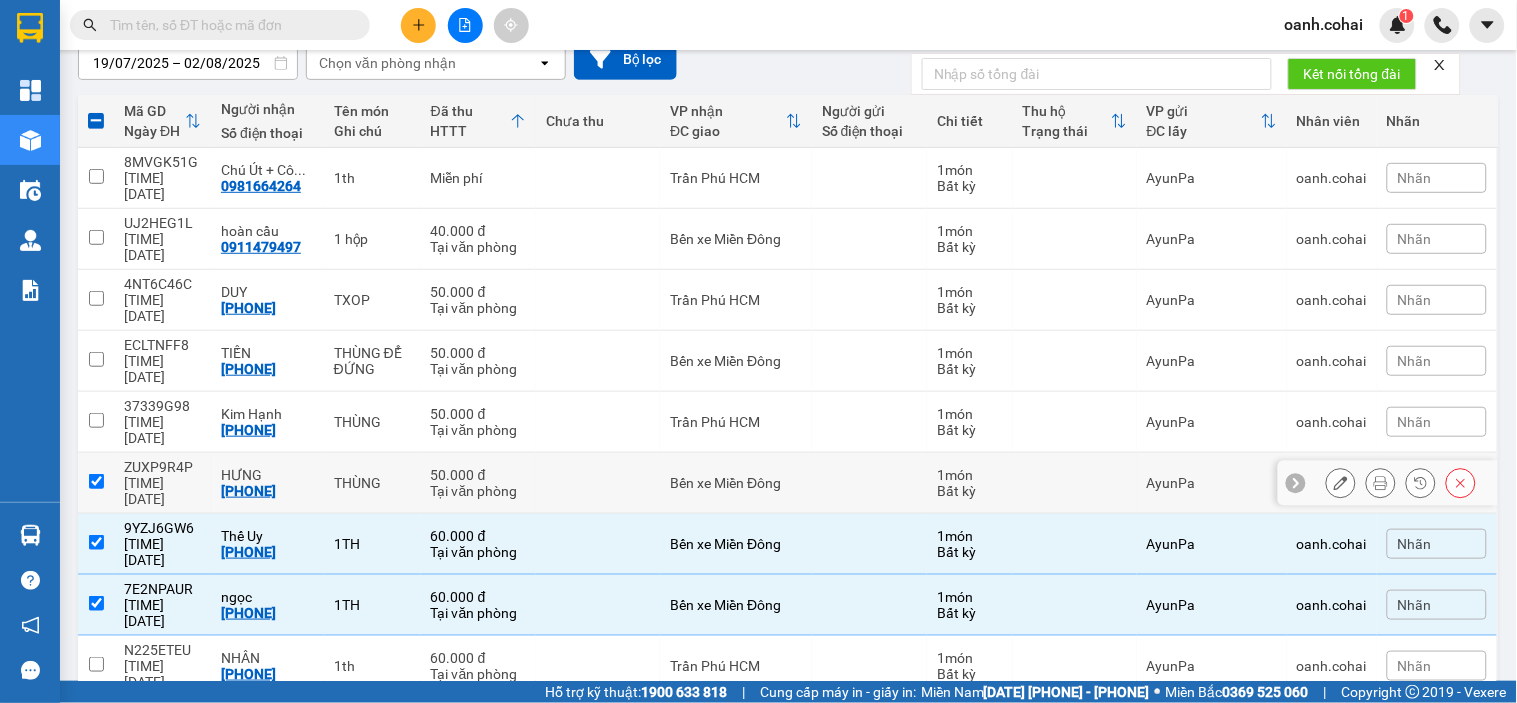 checkbox on "true" 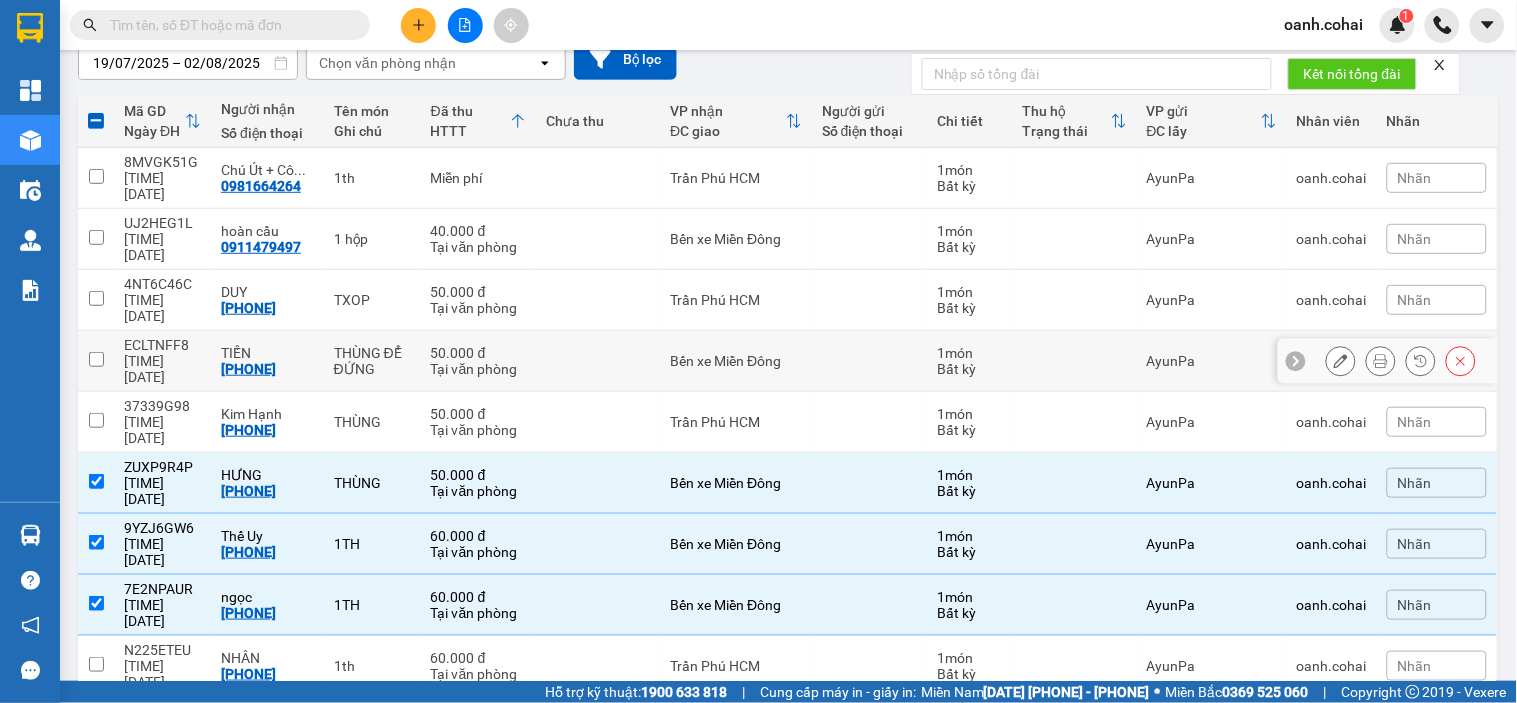 click on "Bến xe Miền Đông" at bounding box center (736, 361) 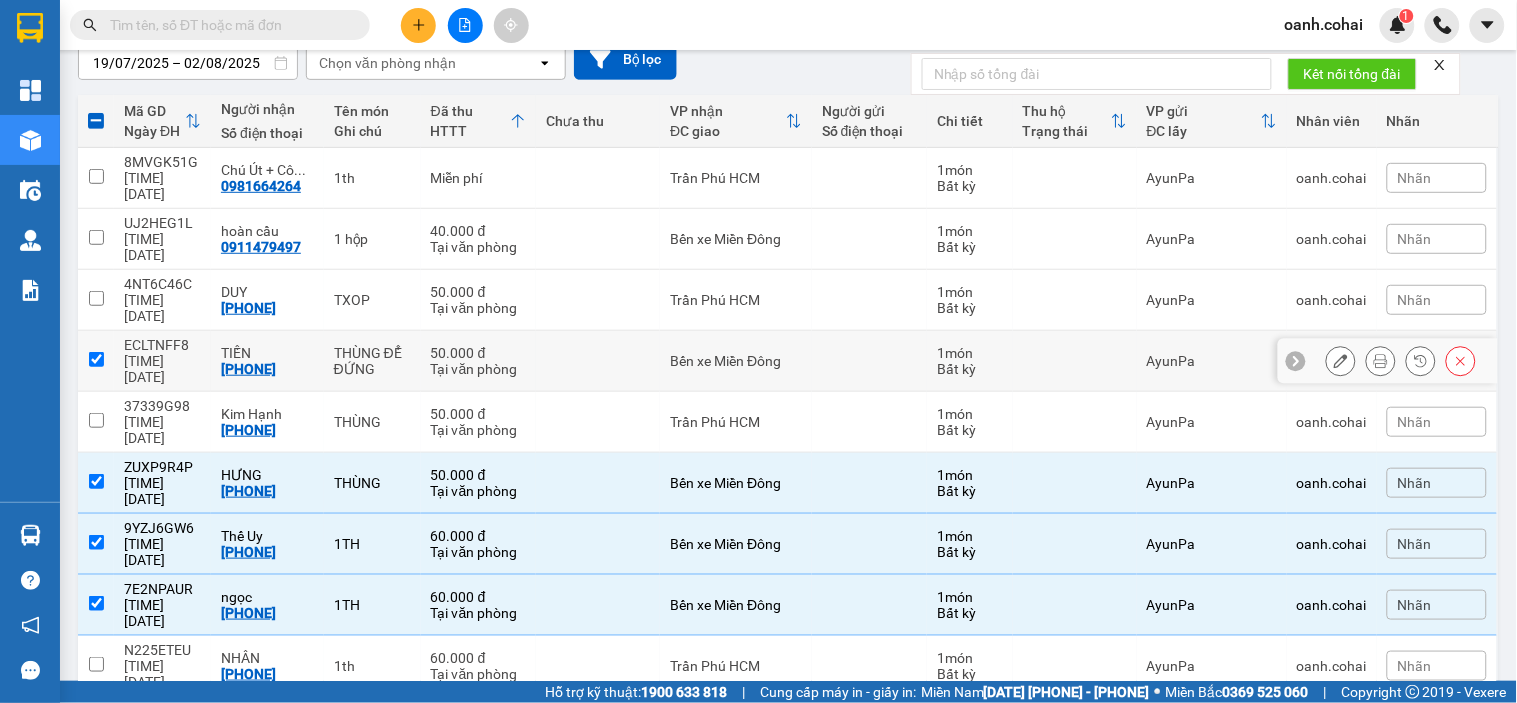 checkbox on "true" 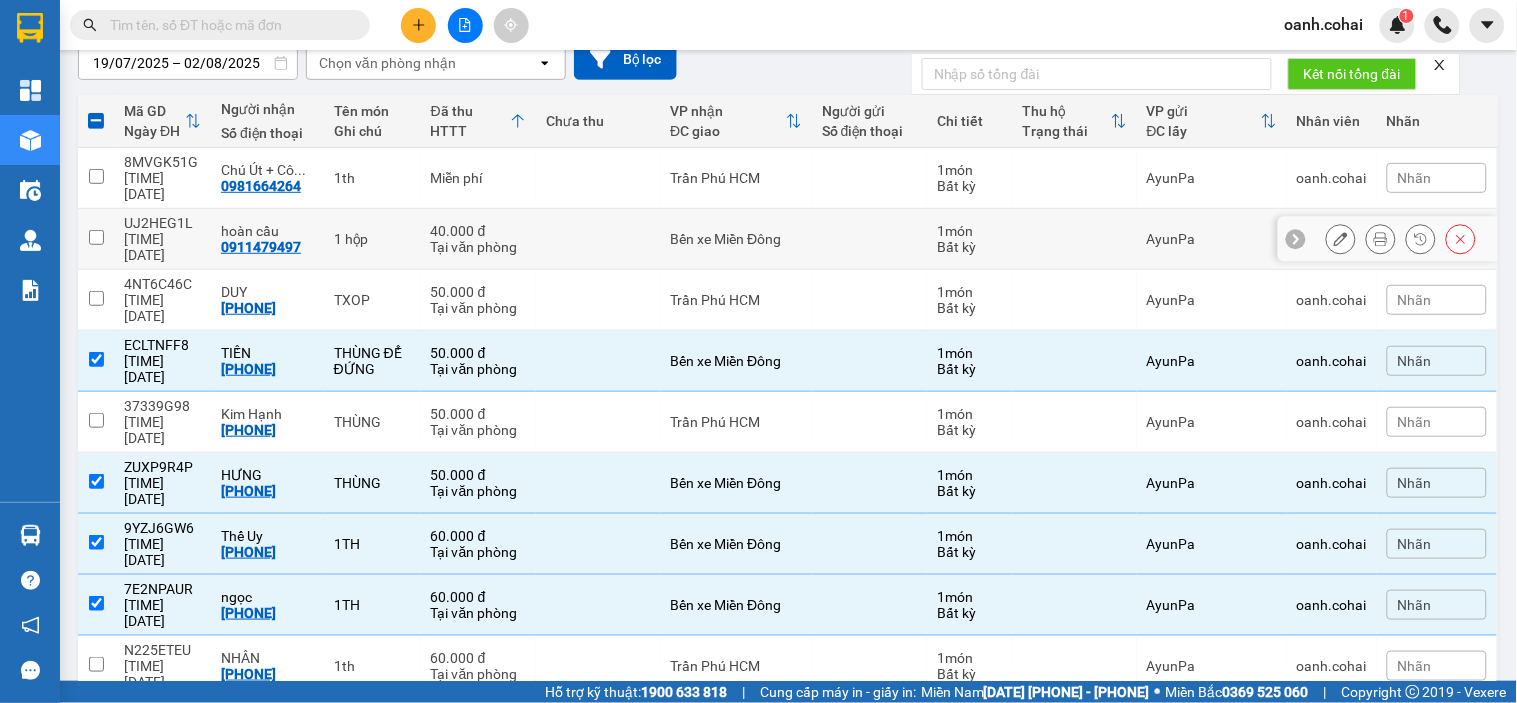 click on "Trần Phú HCM" at bounding box center (736, 178) 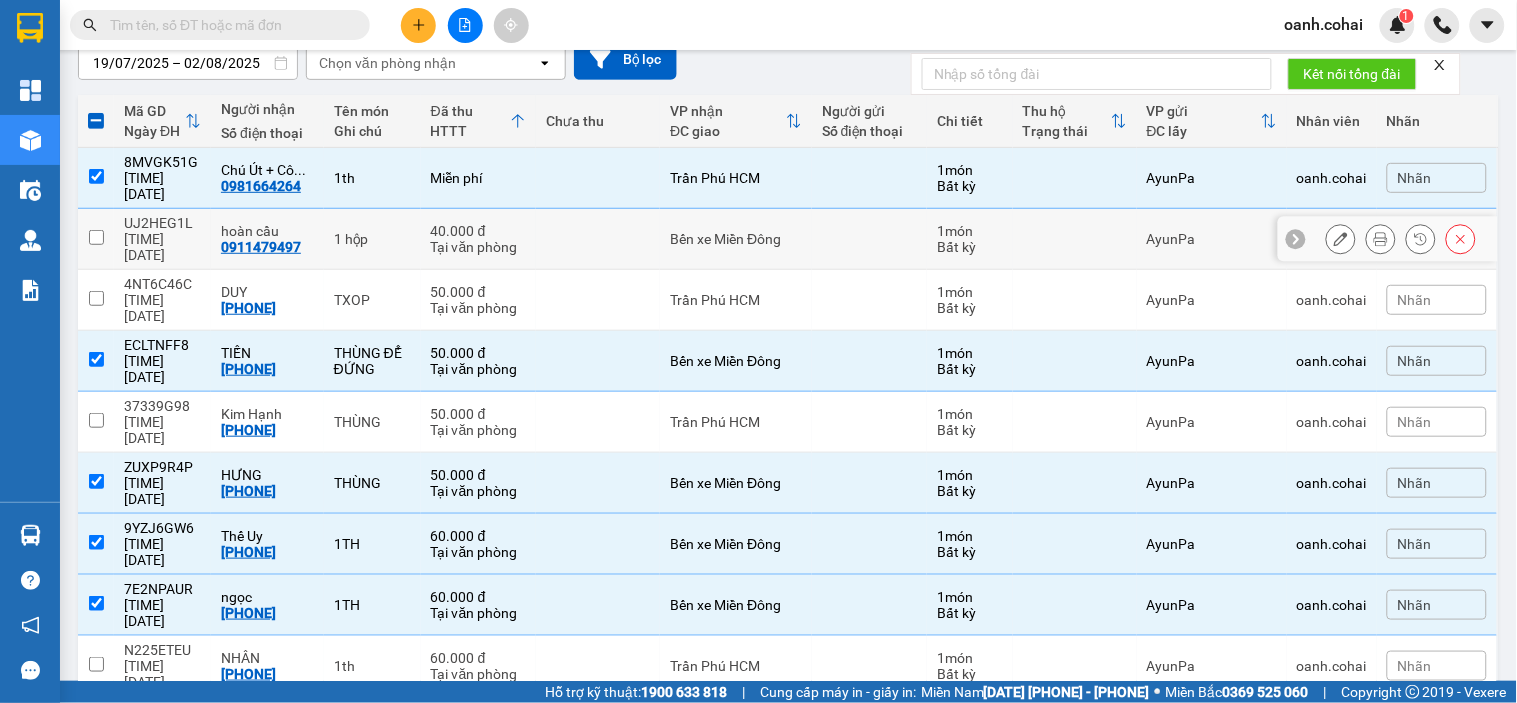 click on "Trần Phú HCM" at bounding box center [736, 178] 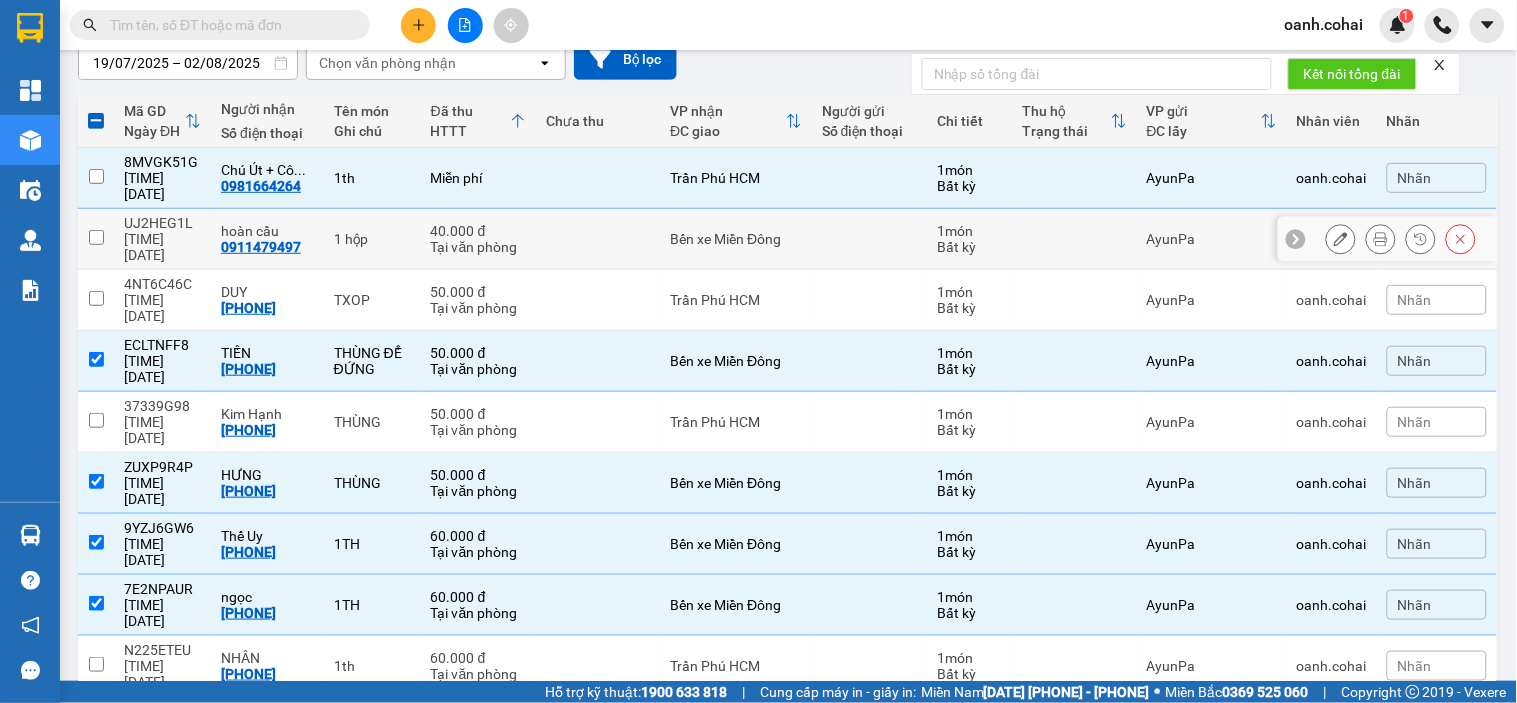 checkbox on "false" 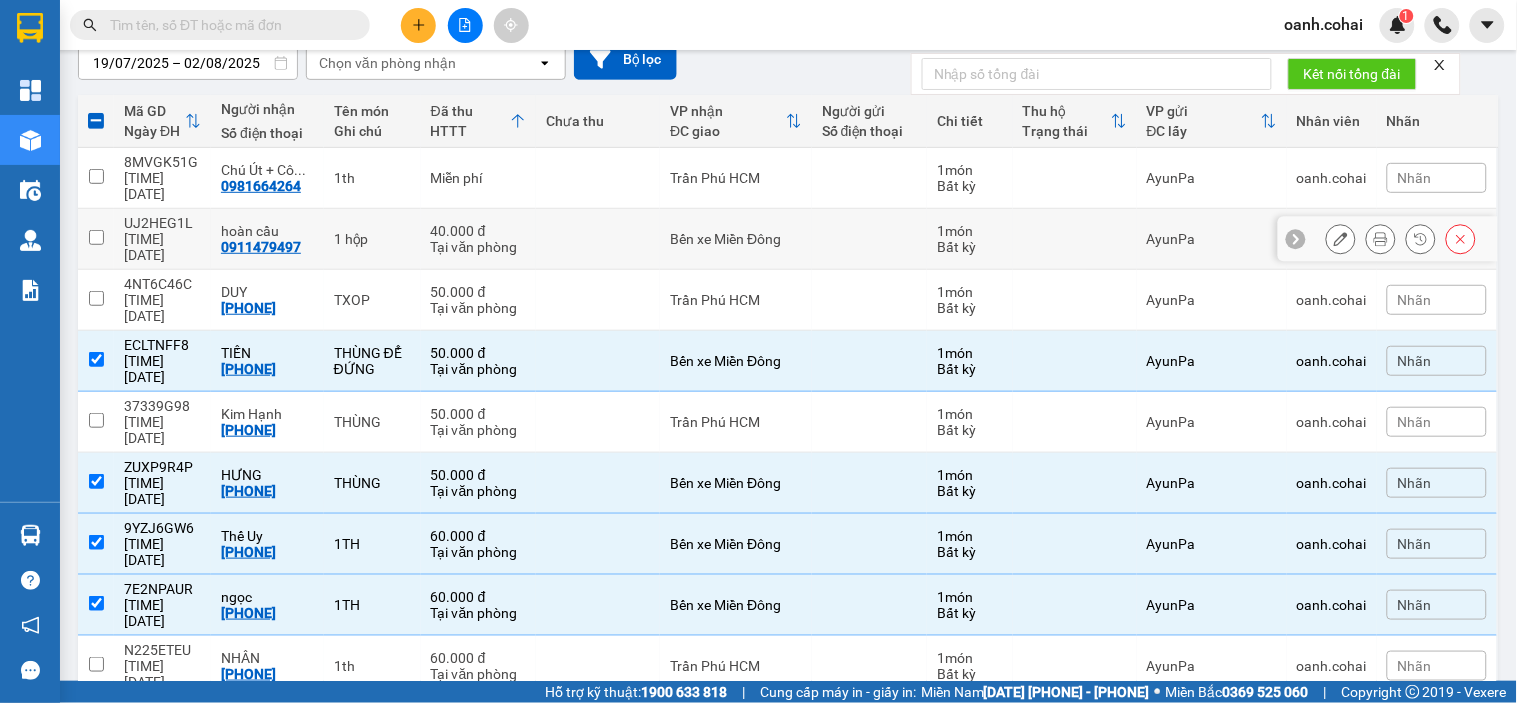 click on "Bến xe Miền Đông" at bounding box center (736, 239) 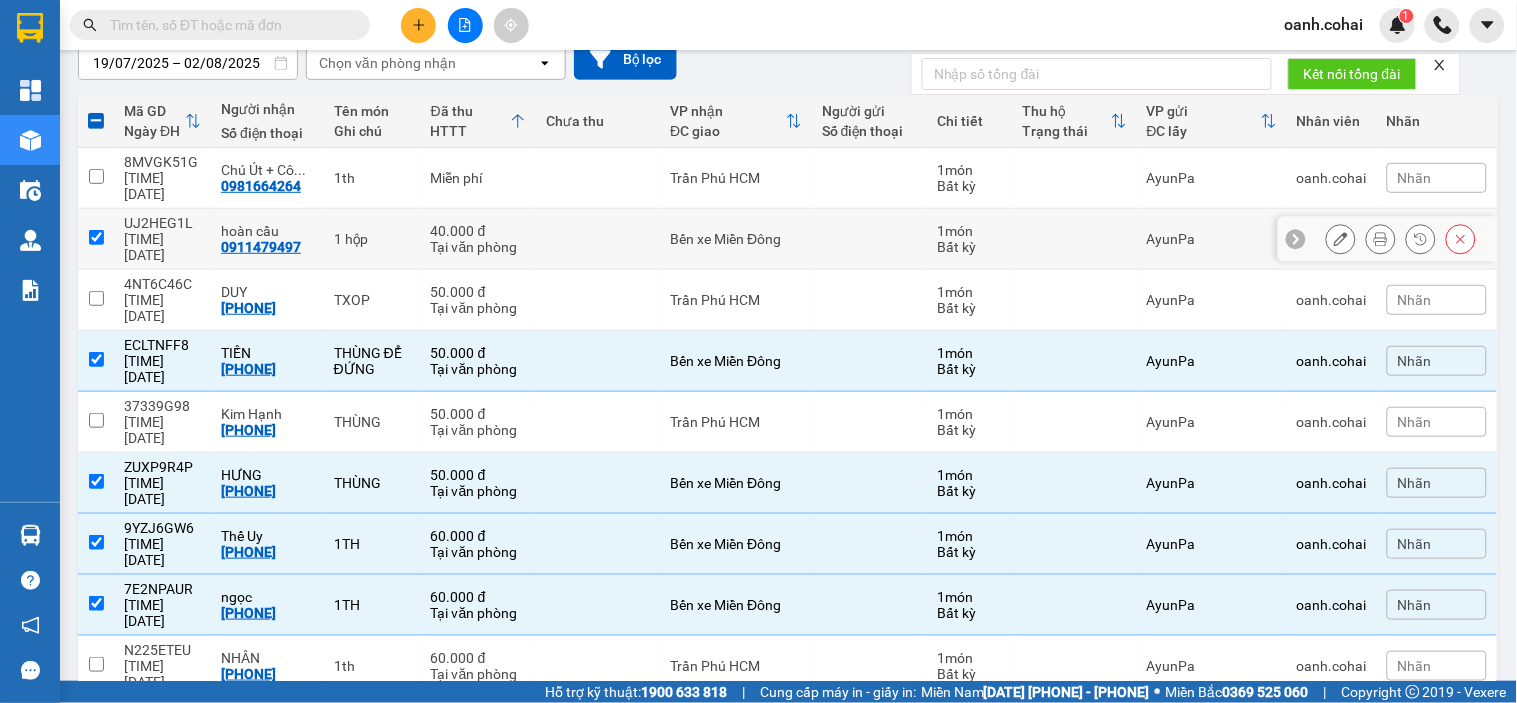 checkbox on "true" 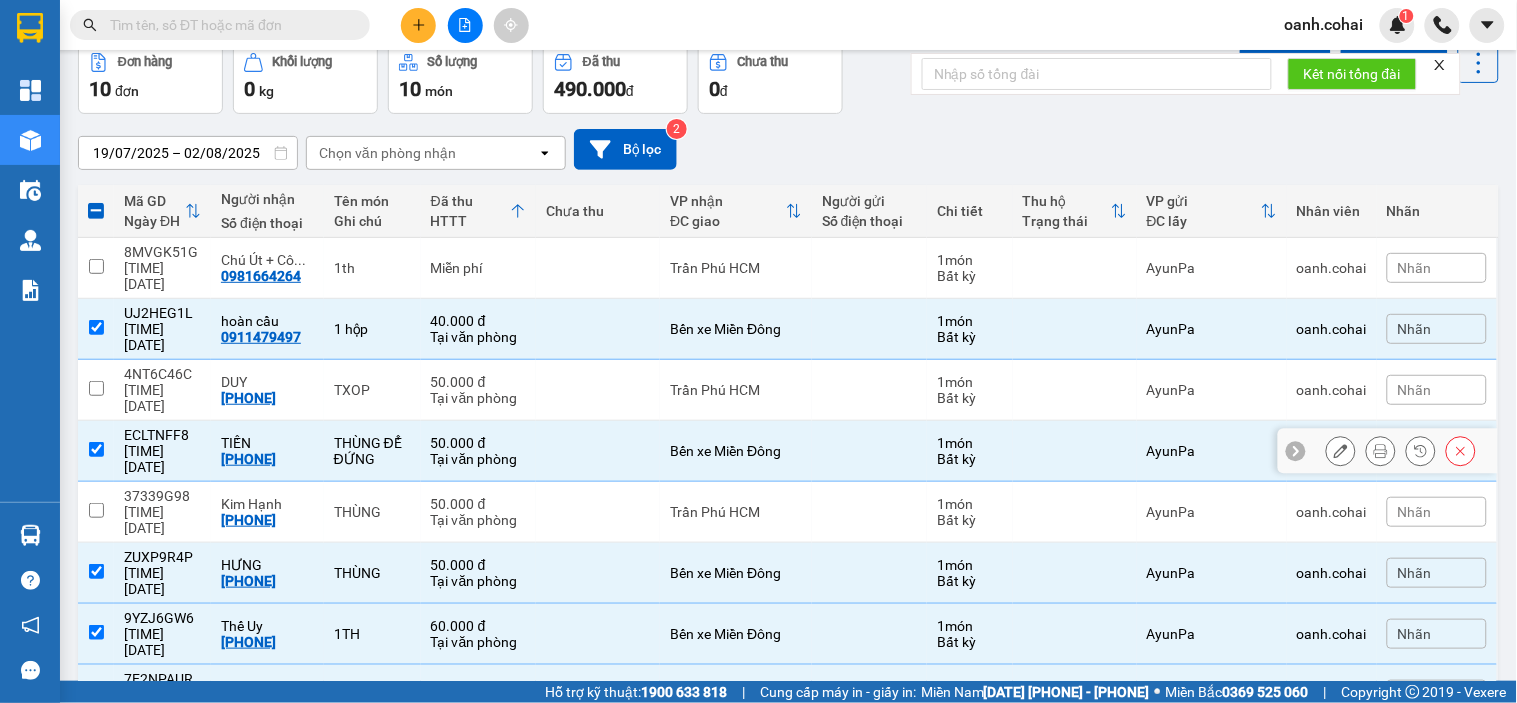 scroll, scrollTop: 0, scrollLeft: 0, axis: both 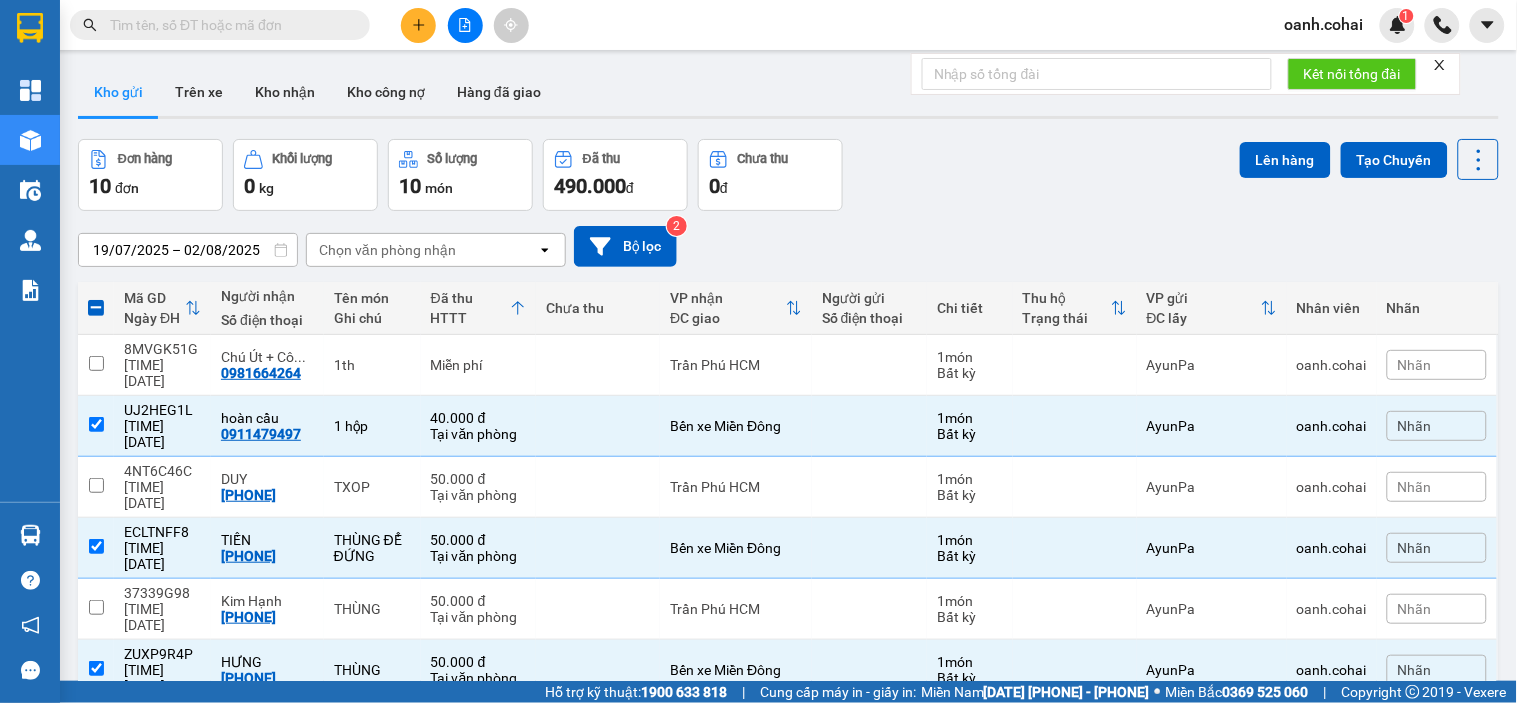 click on "Lên hàng Tạo Chuyến" at bounding box center (1369, 175) 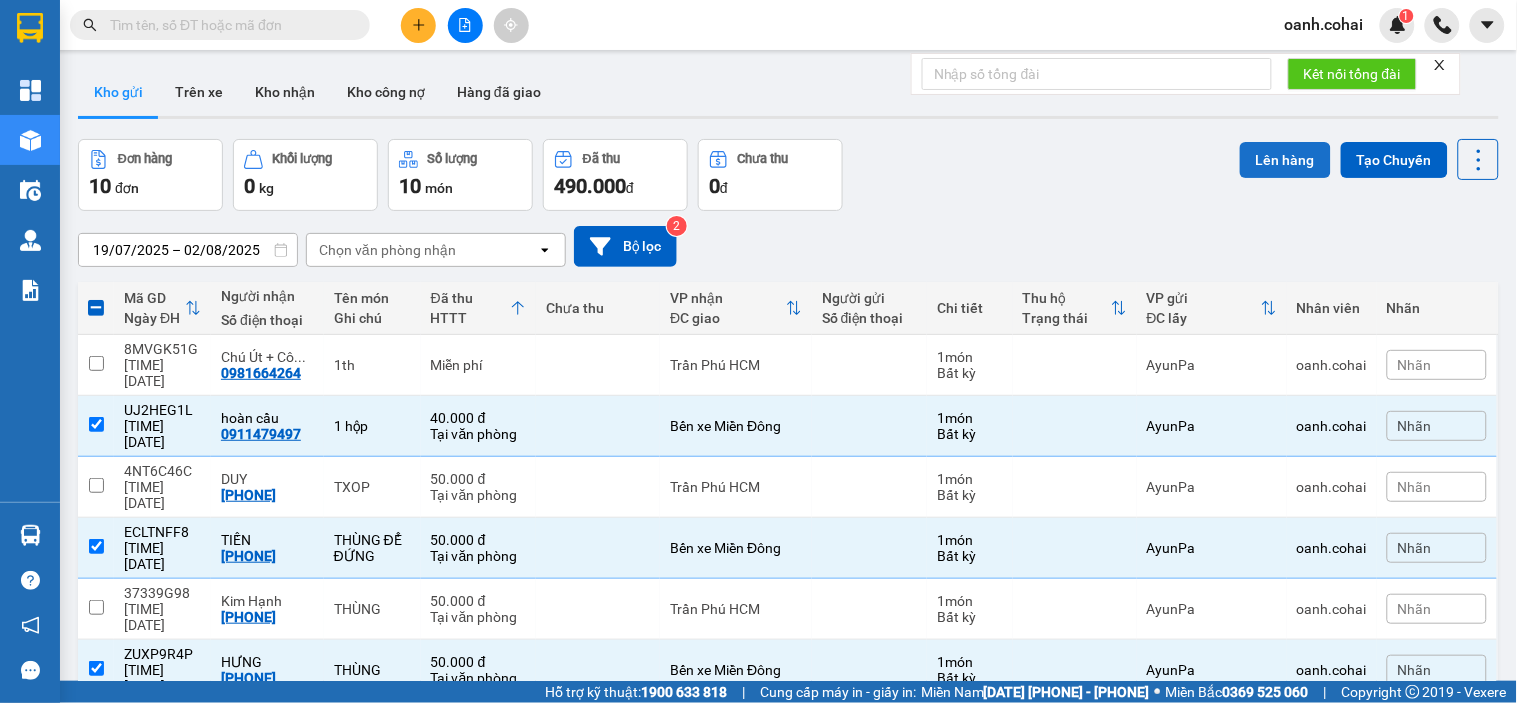 click on "Lên hàng" at bounding box center [1285, 160] 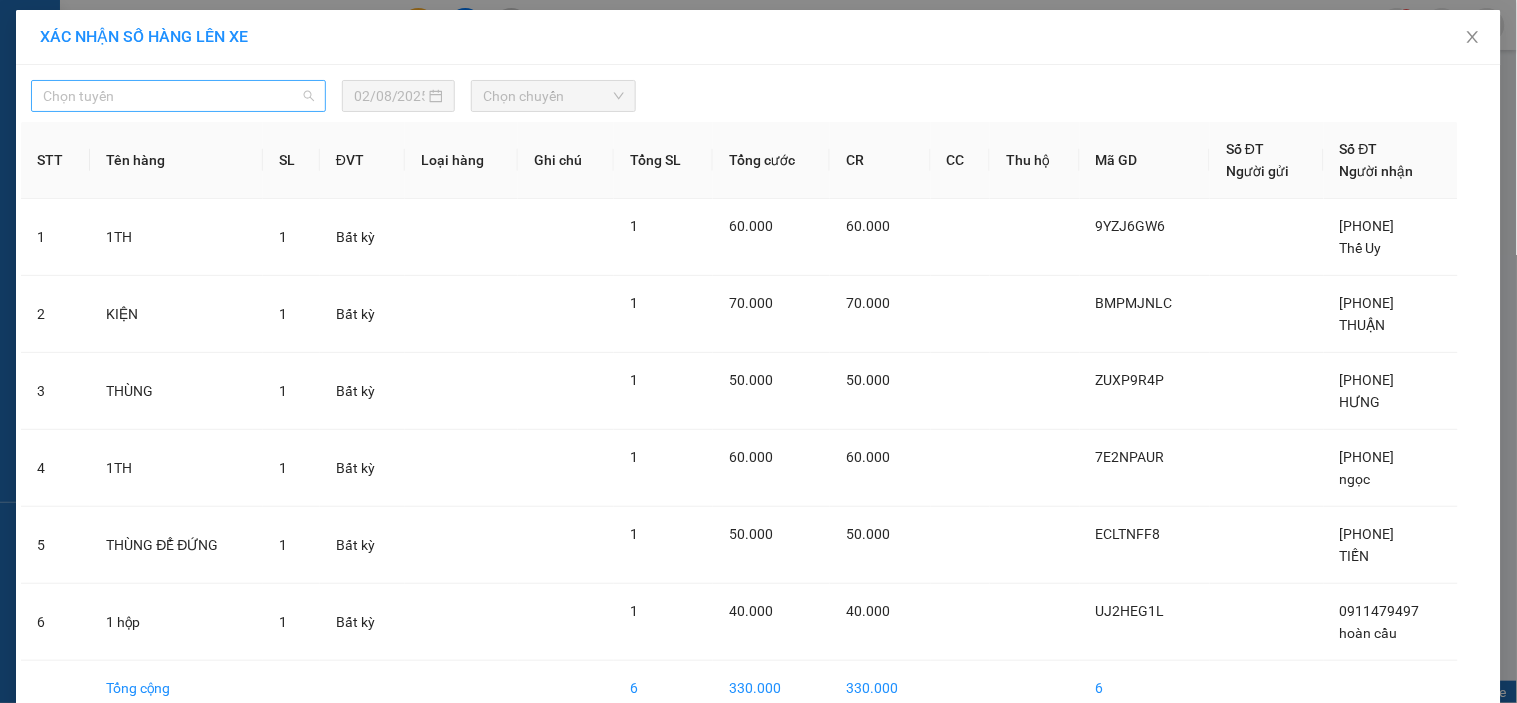 click on "Chọn tuyến" at bounding box center (178, 96) 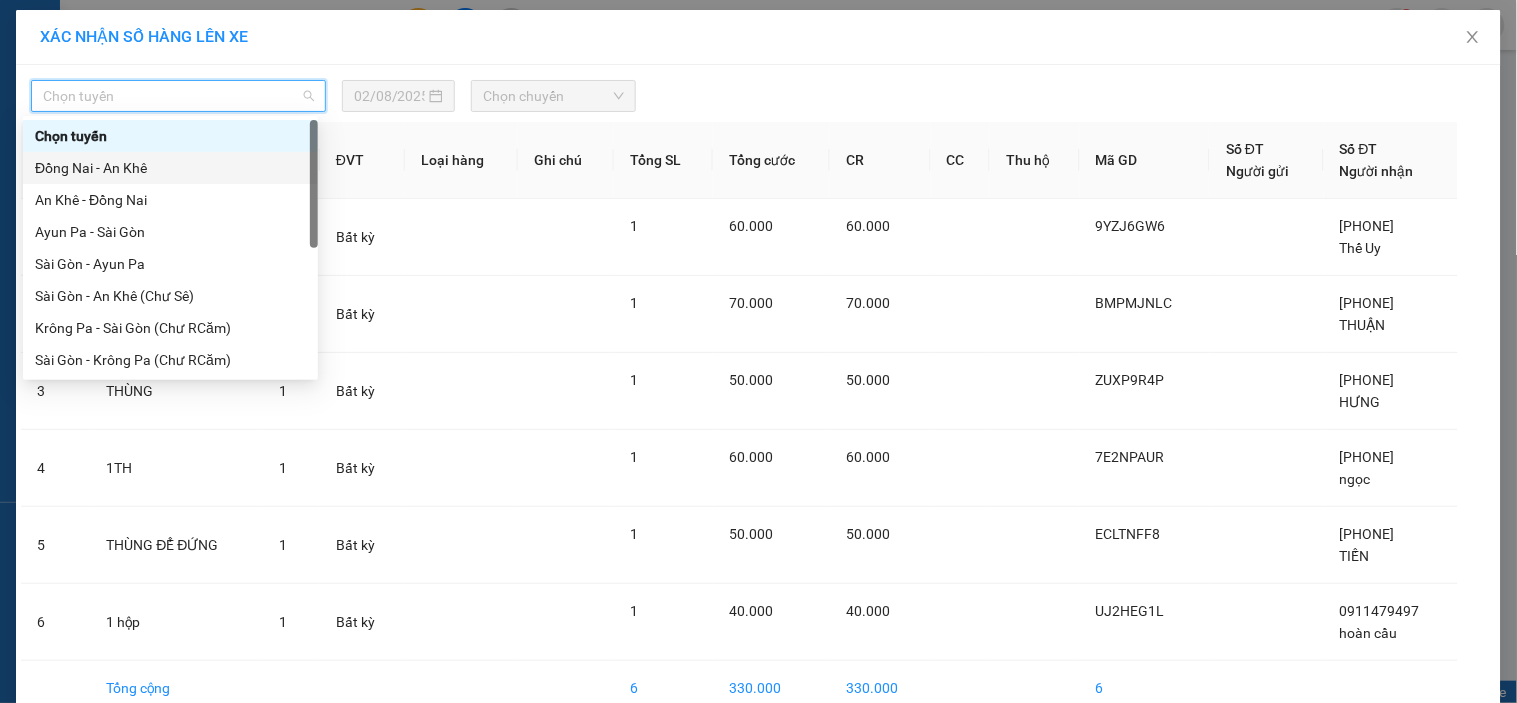 scroll, scrollTop: 222, scrollLeft: 0, axis: vertical 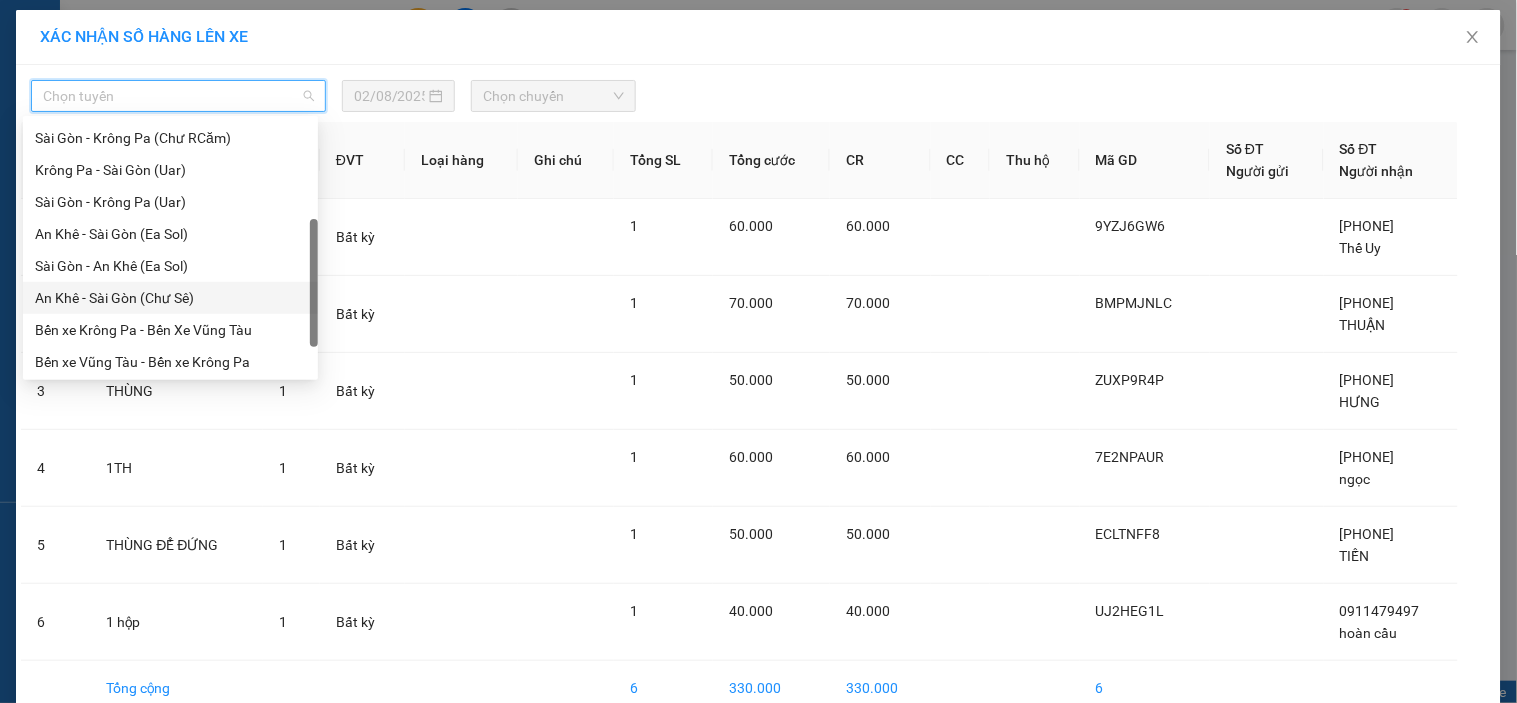 click on "An Khê - Sài Gòn (Chư Sê)" at bounding box center (170, 298) 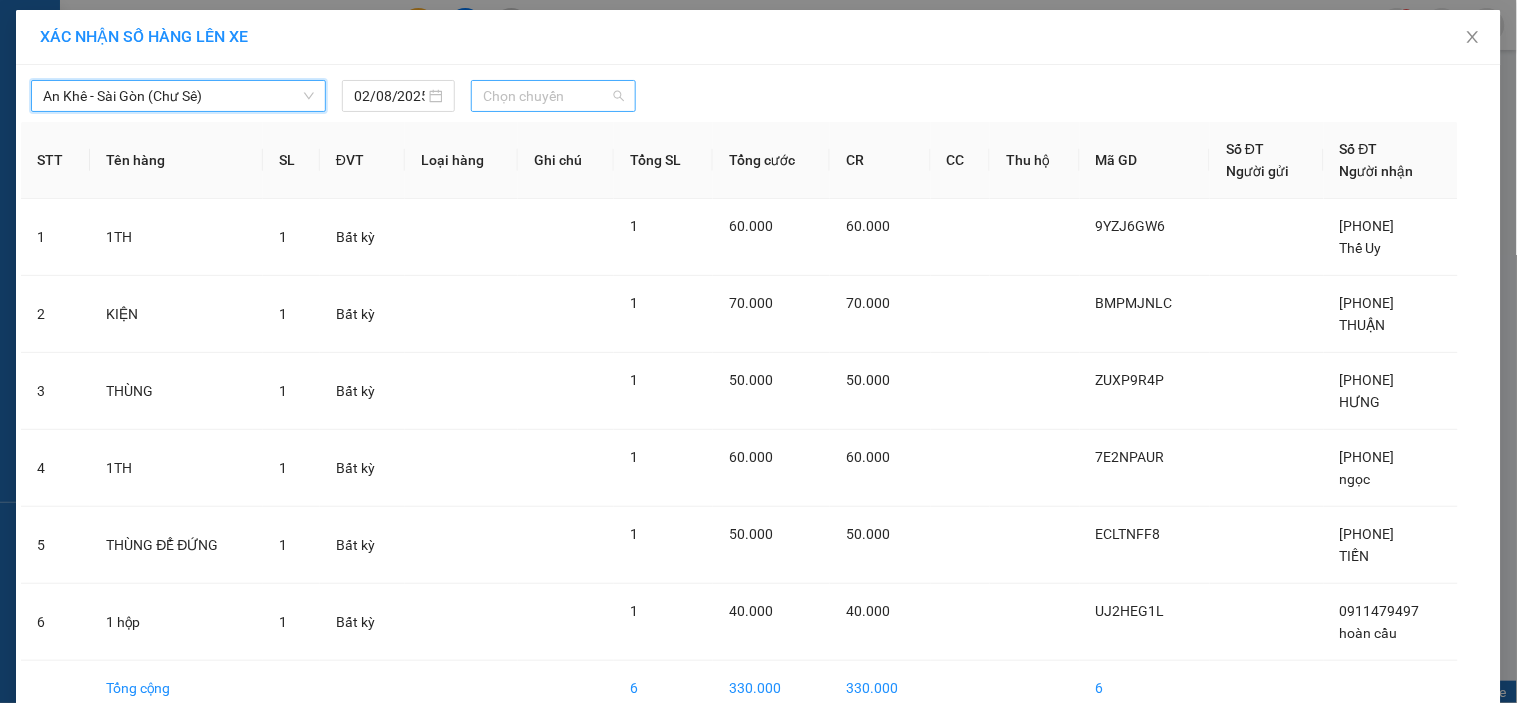 click on "Chọn chuyến" at bounding box center (553, 96) 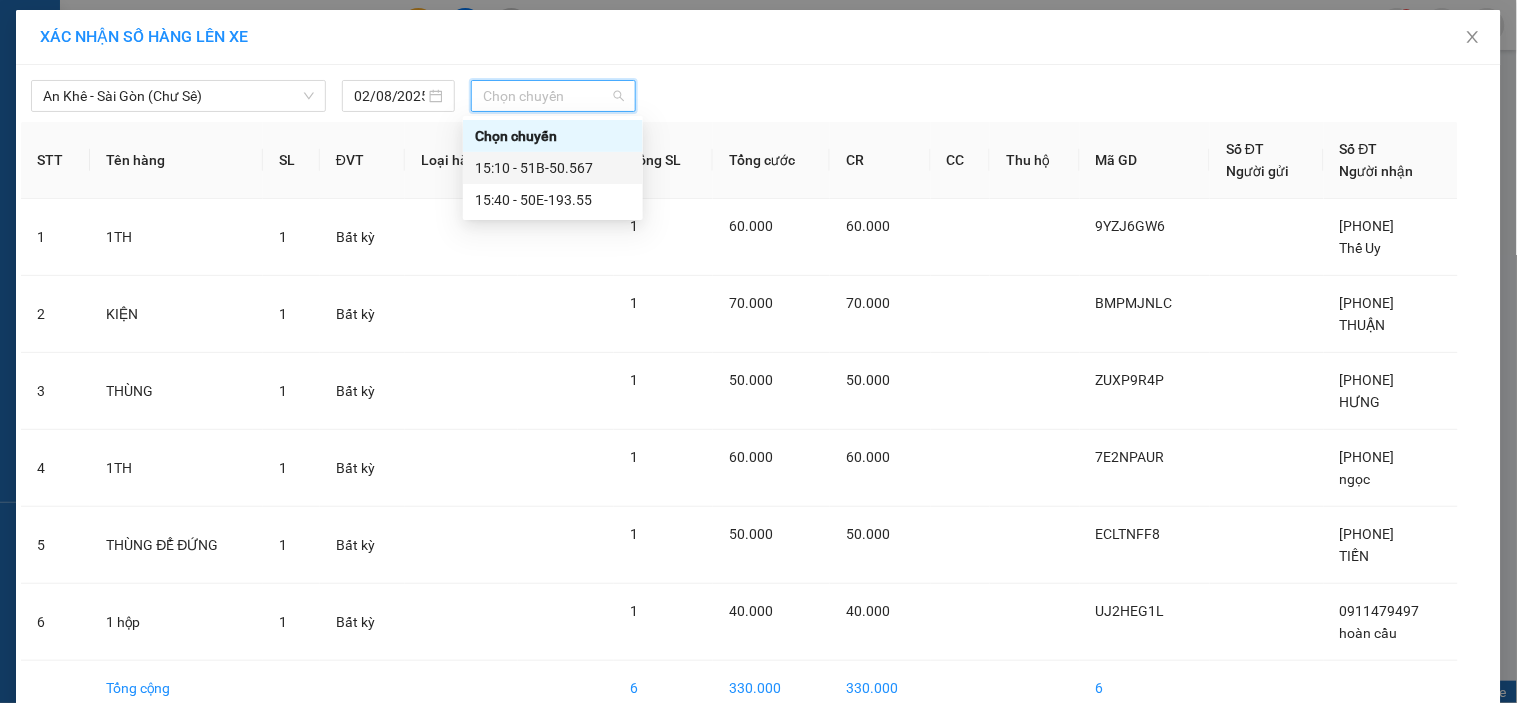 click on "15:10     - 51B-50.567" at bounding box center [553, 168] 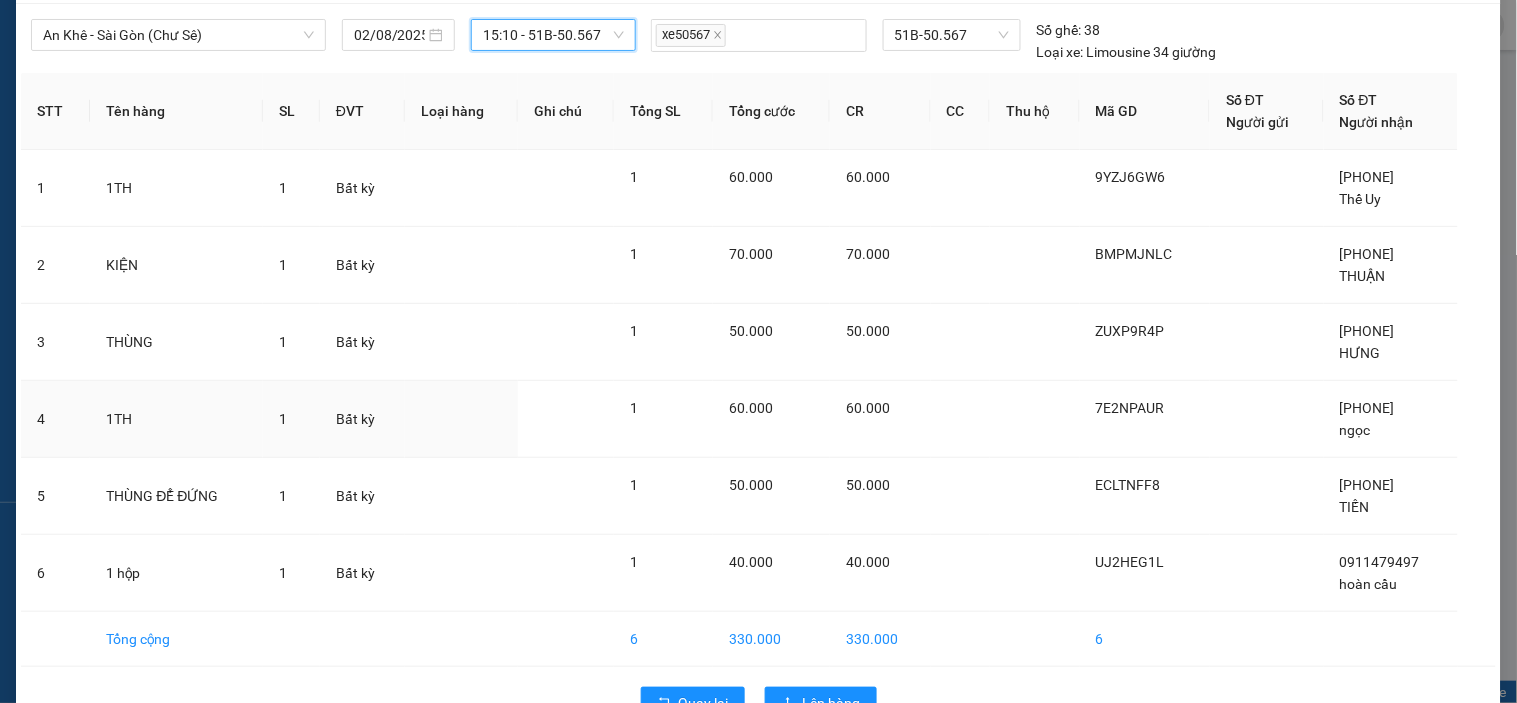 scroll, scrollTop: 116, scrollLeft: 0, axis: vertical 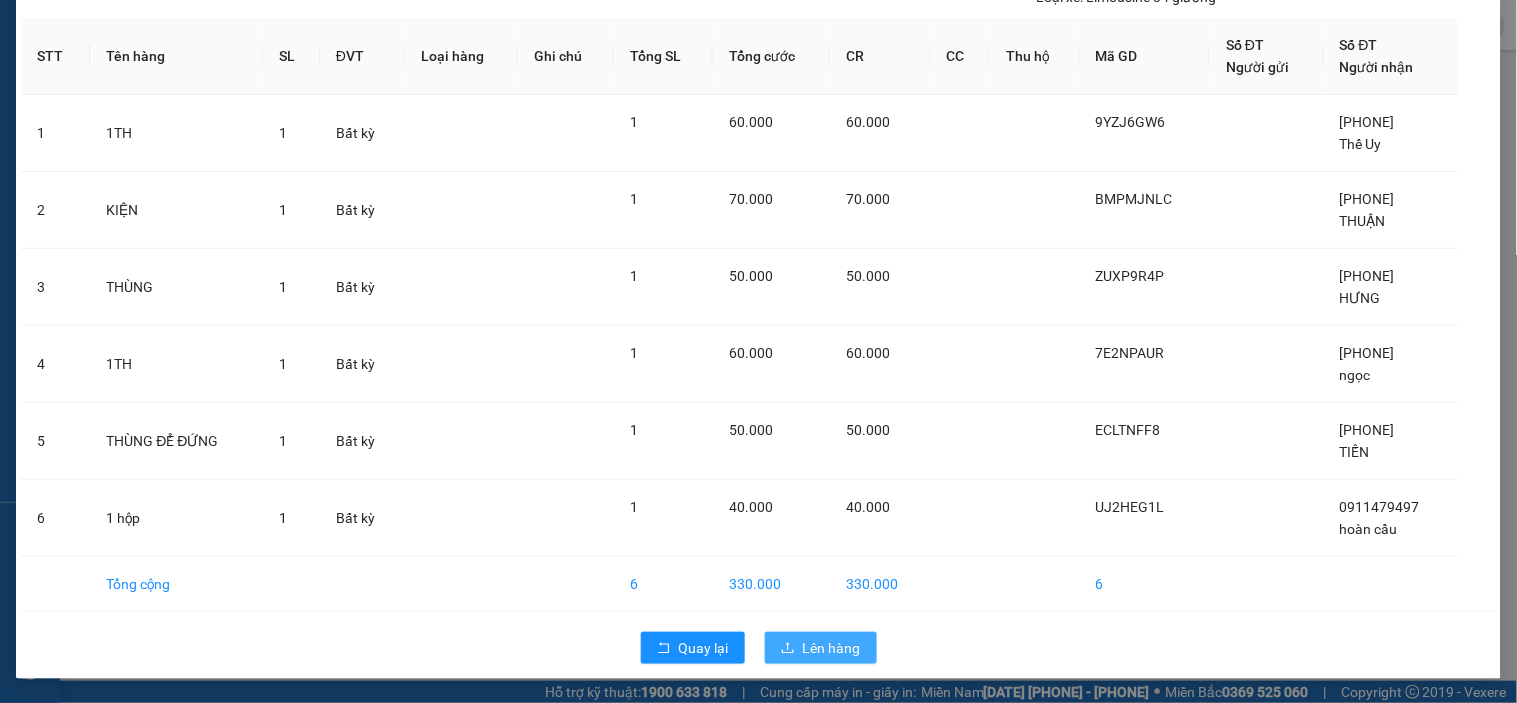 click on "Lên hàng" at bounding box center [832, 648] 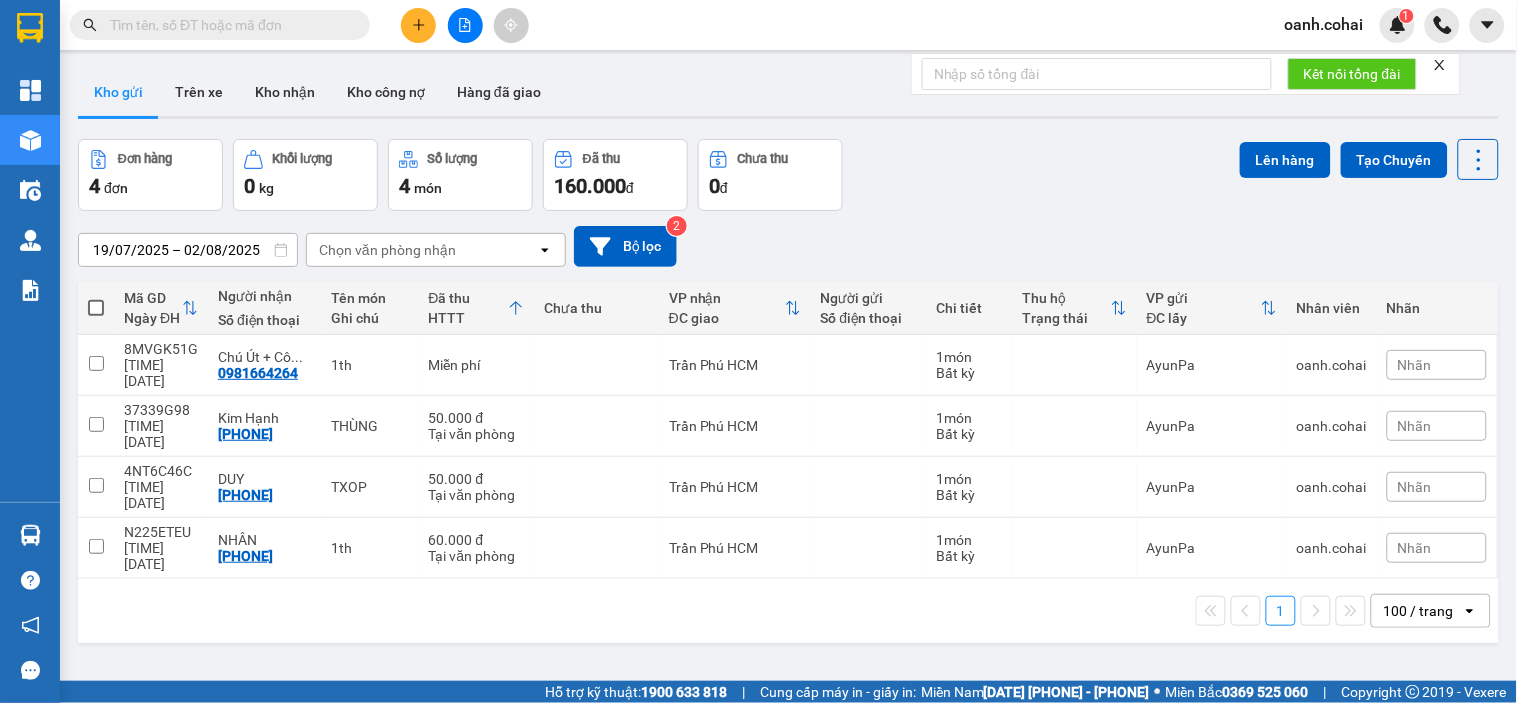 scroll, scrollTop: 92, scrollLeft: 0, axis: vertical 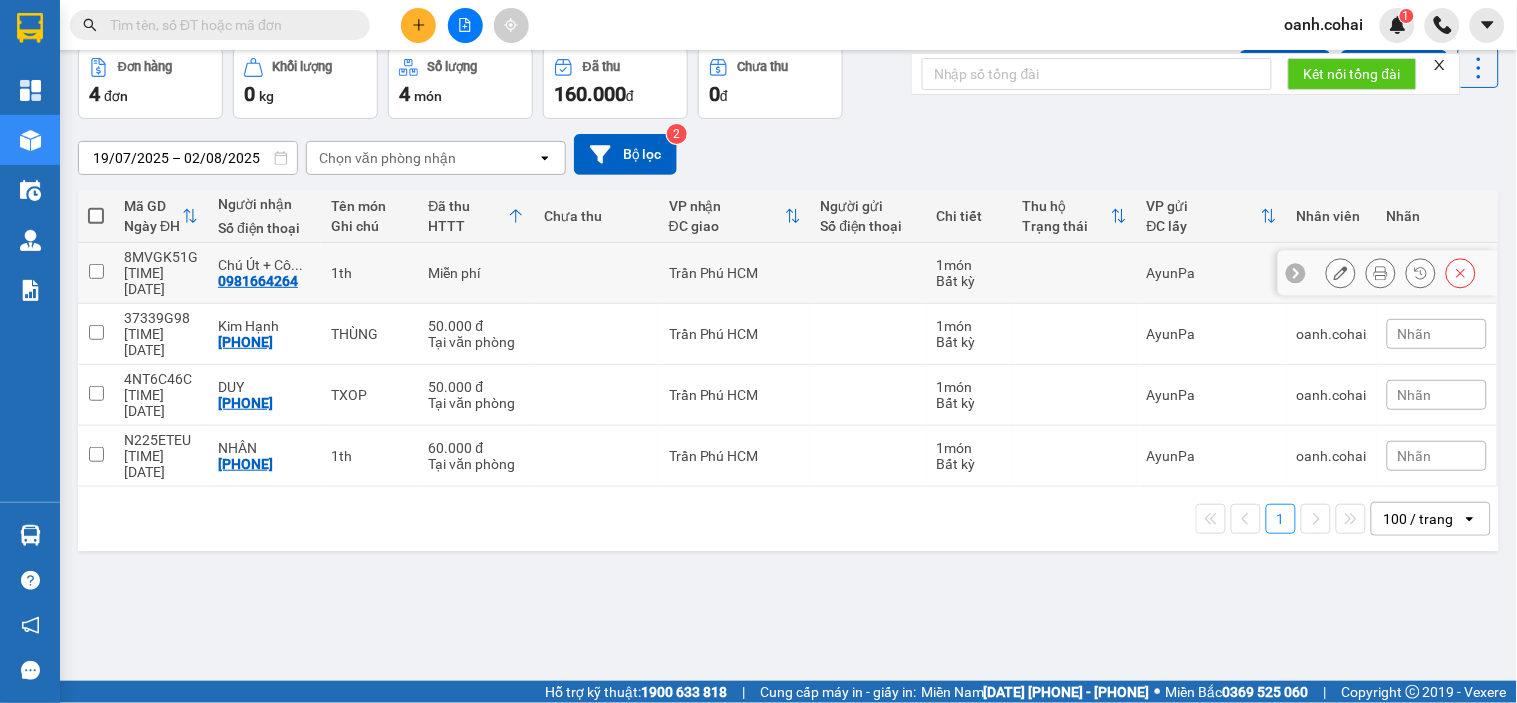 drag, startPoint x: 577, startPoint y: 251, endPoint x: 570, endPoint y: 282, distance: 31.780497 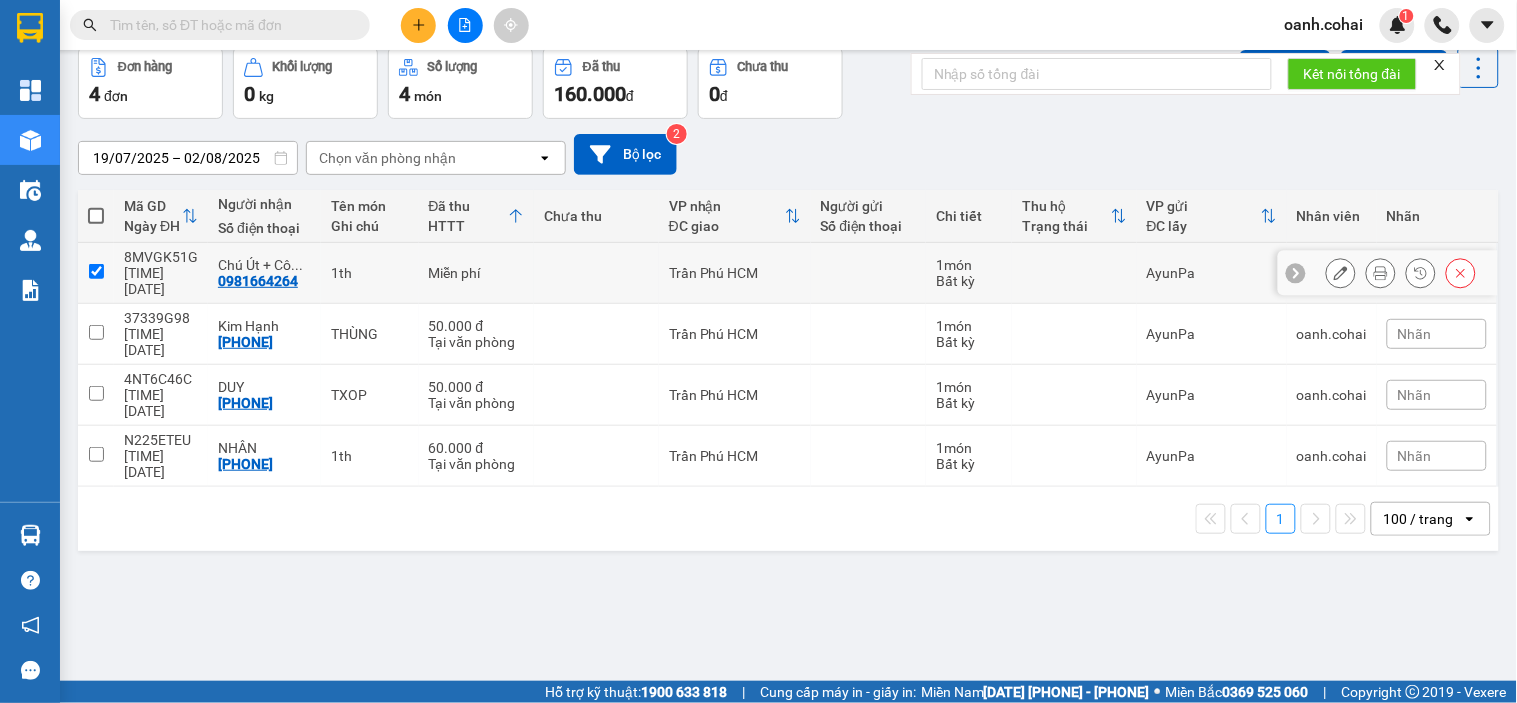 checkbox on "true" 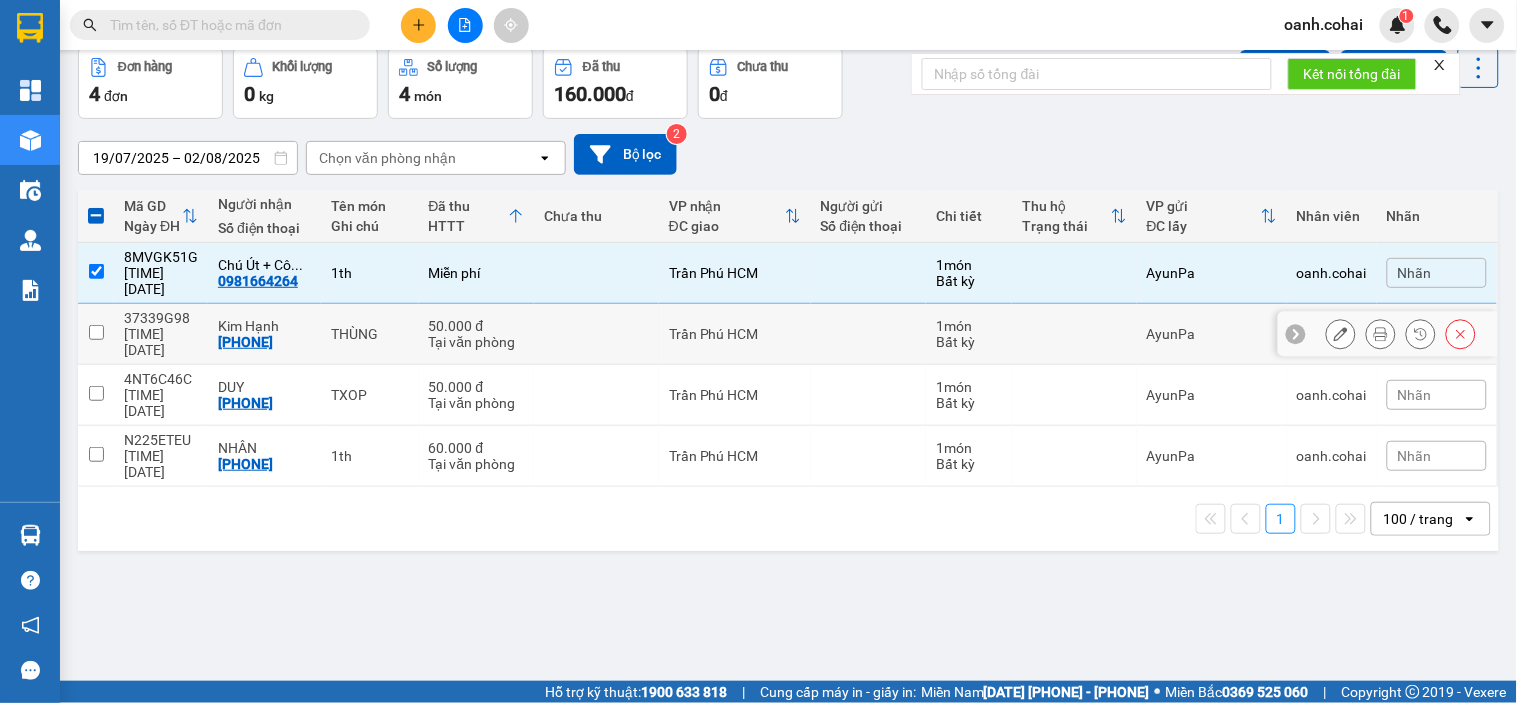 click at bounding box center [596, 334] 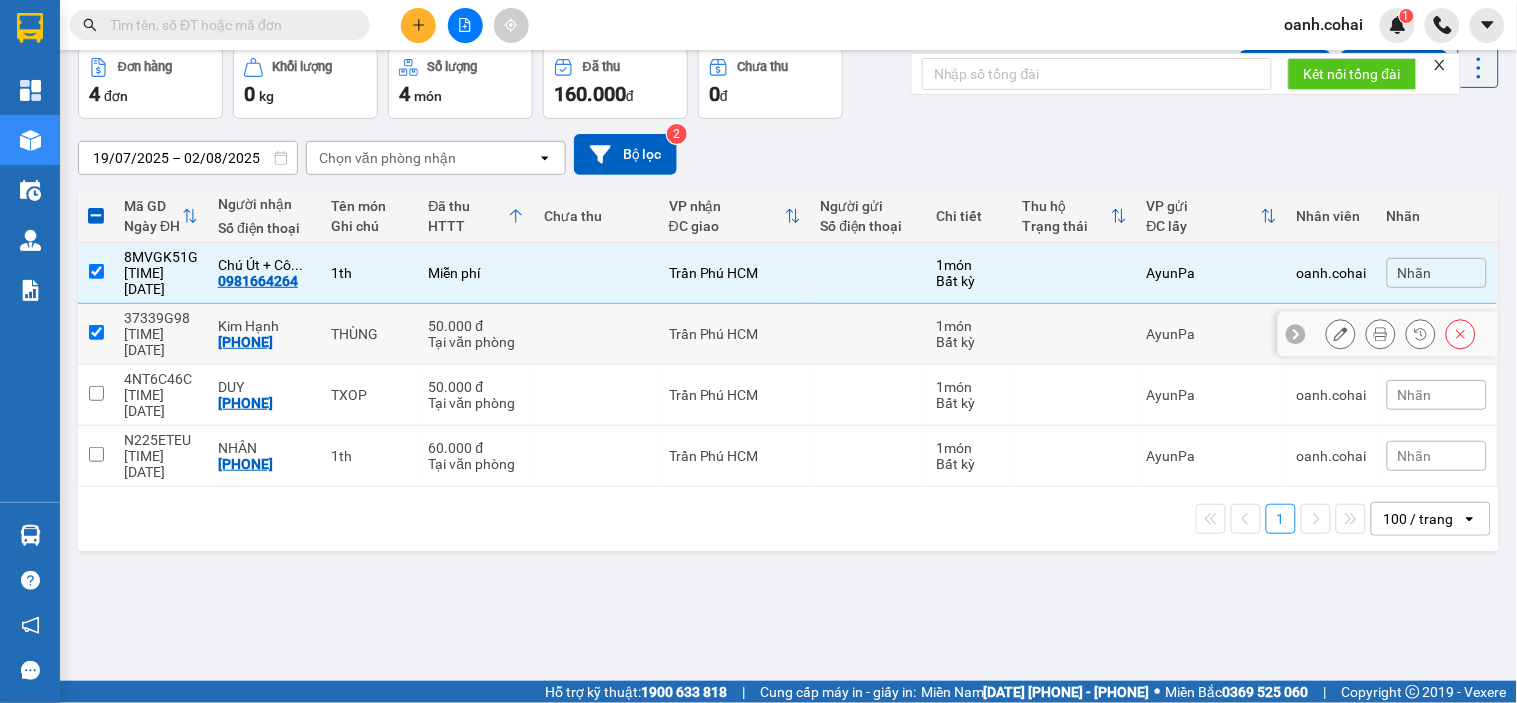 checkbox on "true" 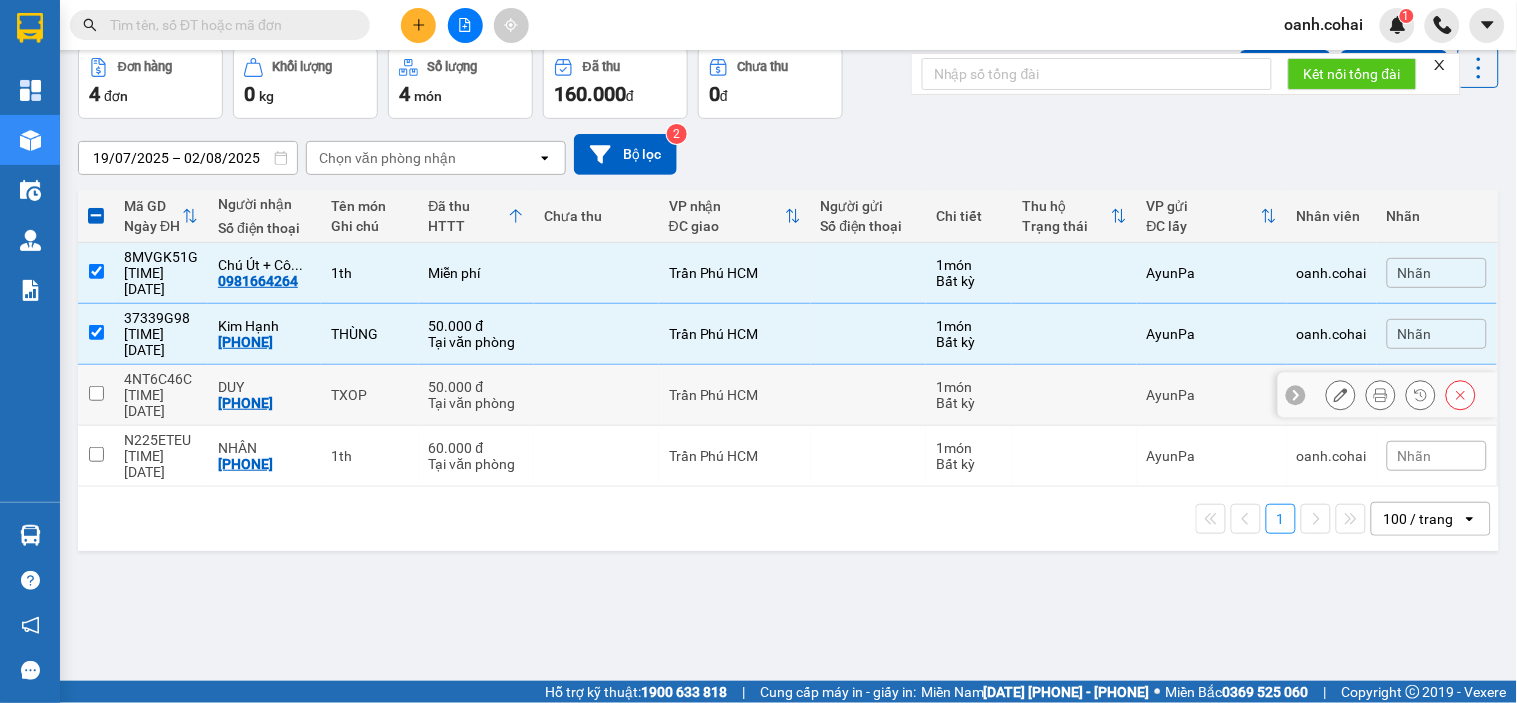 click at bounding box center (596, 395) 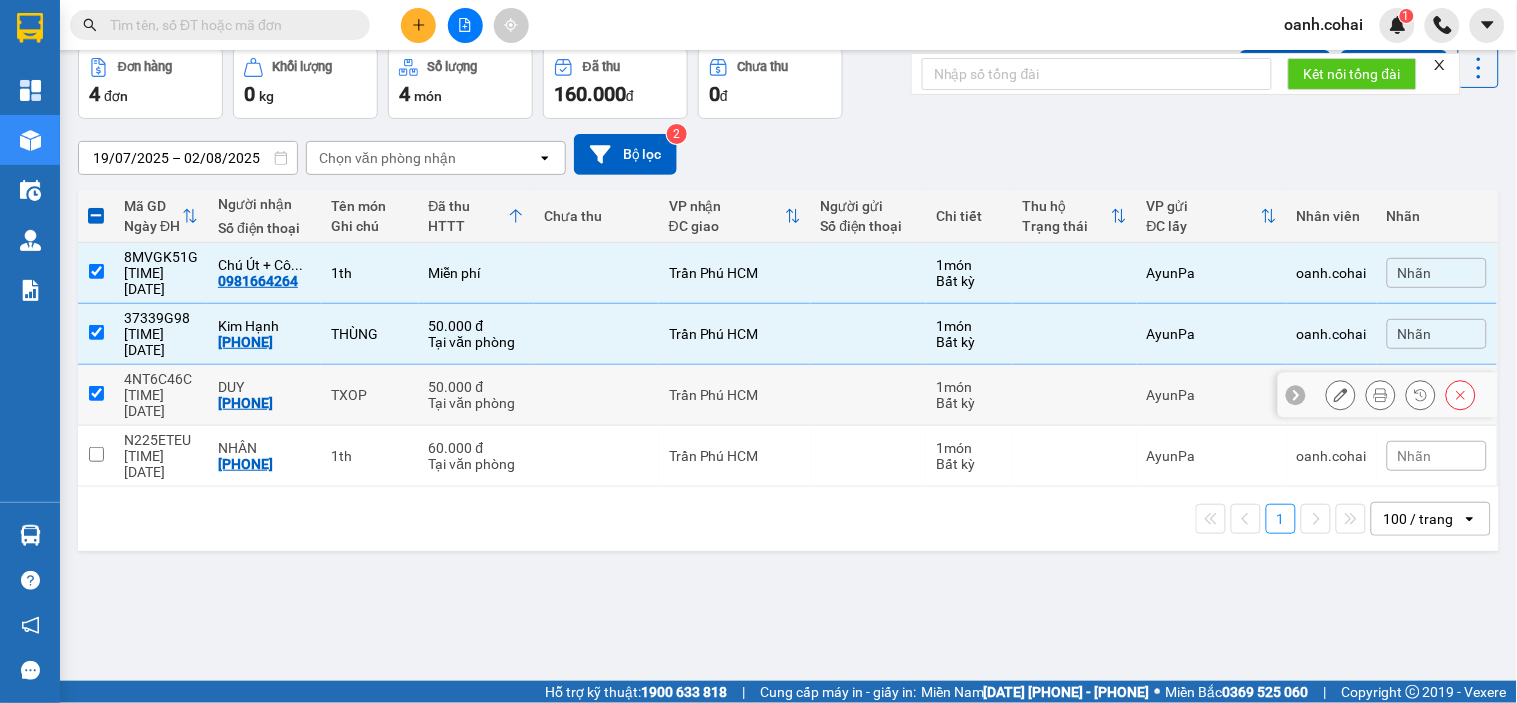 checkbox on "true" 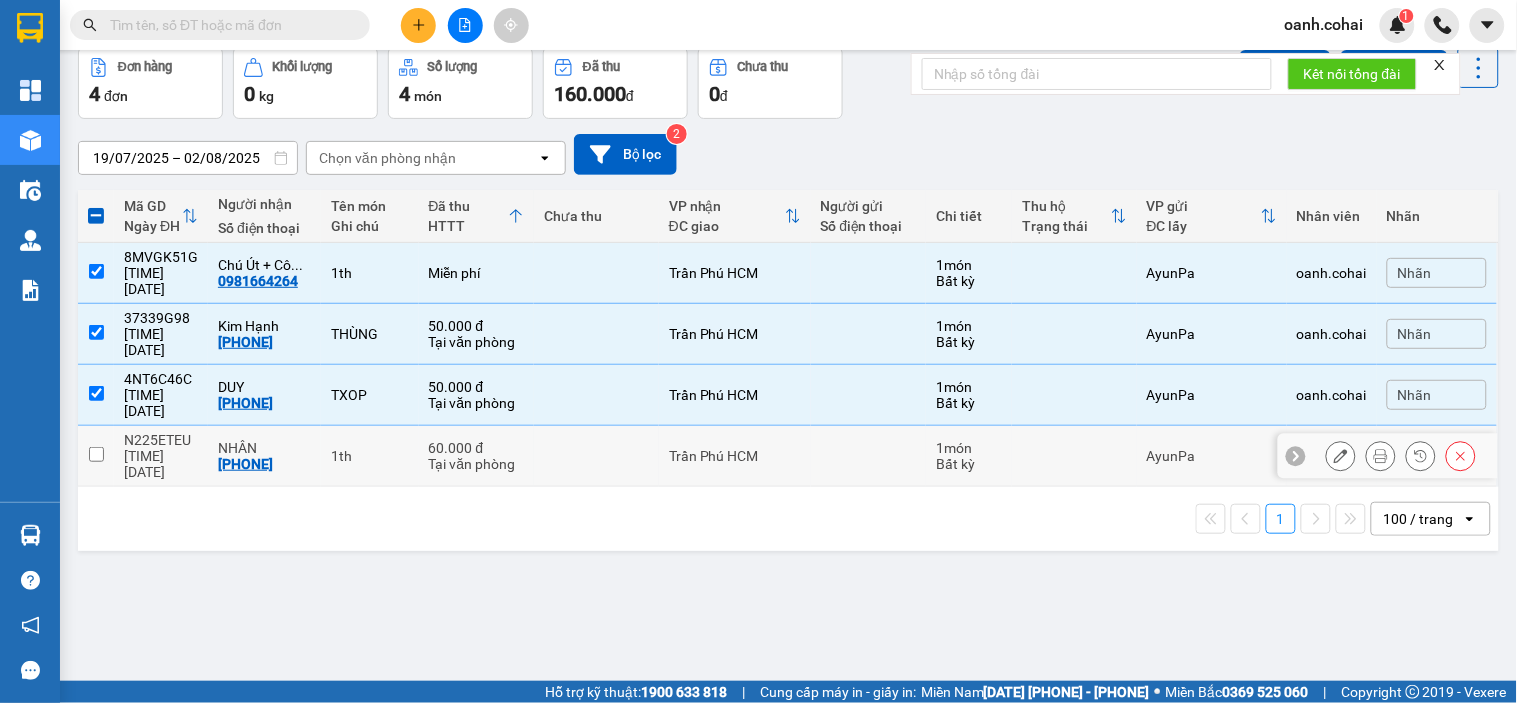 click on "60.000 đ Tại văn phòng" at bounding box center (477, 456) 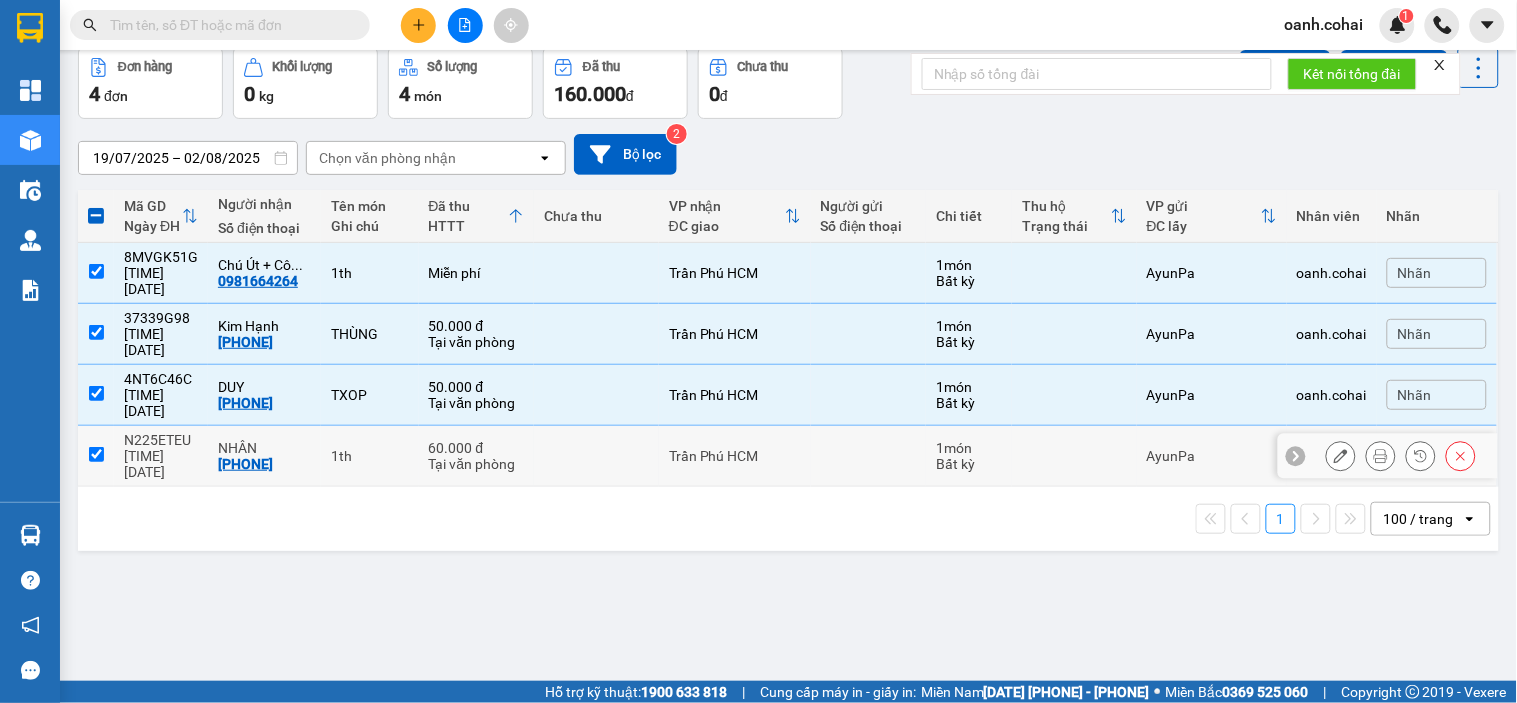 checkbox on "true" 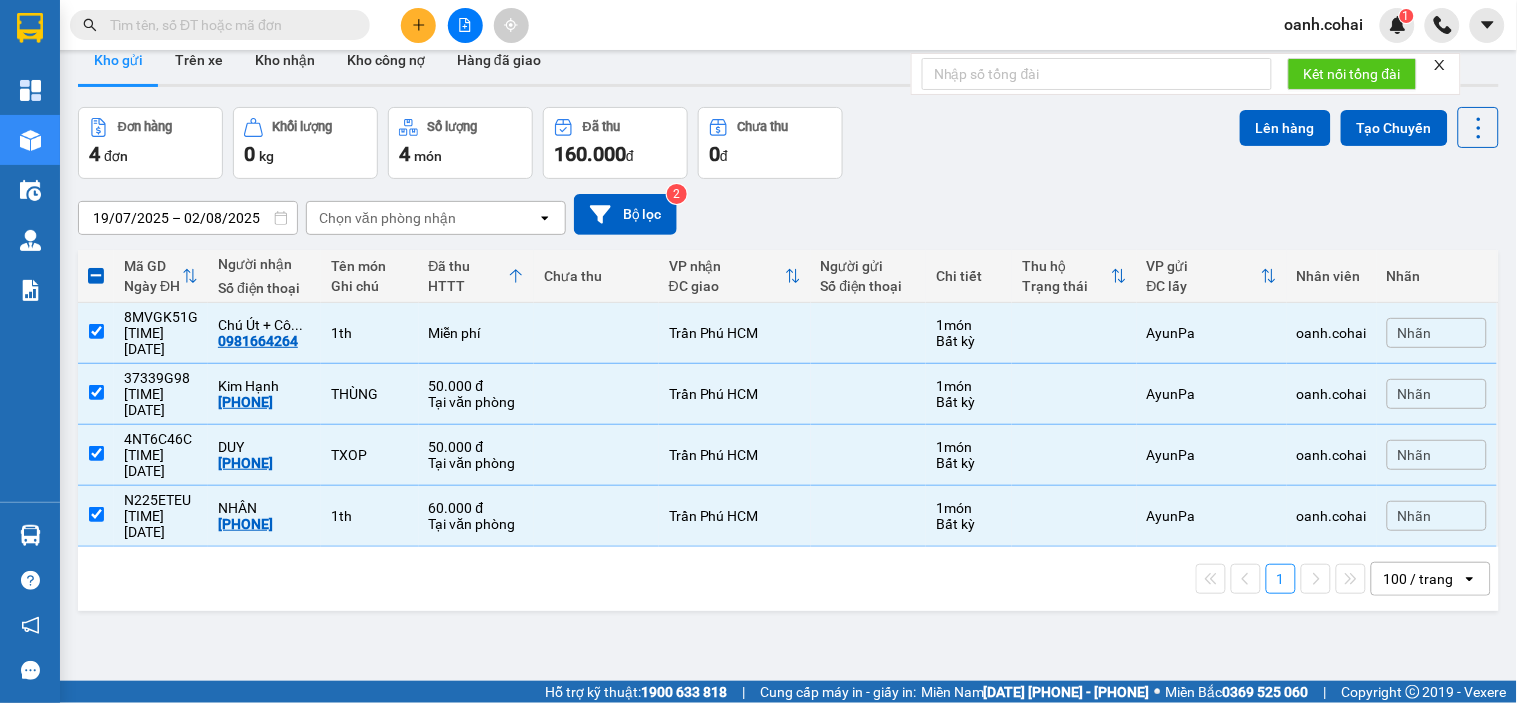 scroll, scrollTop: 0, scrollLeft: 0, axis: both 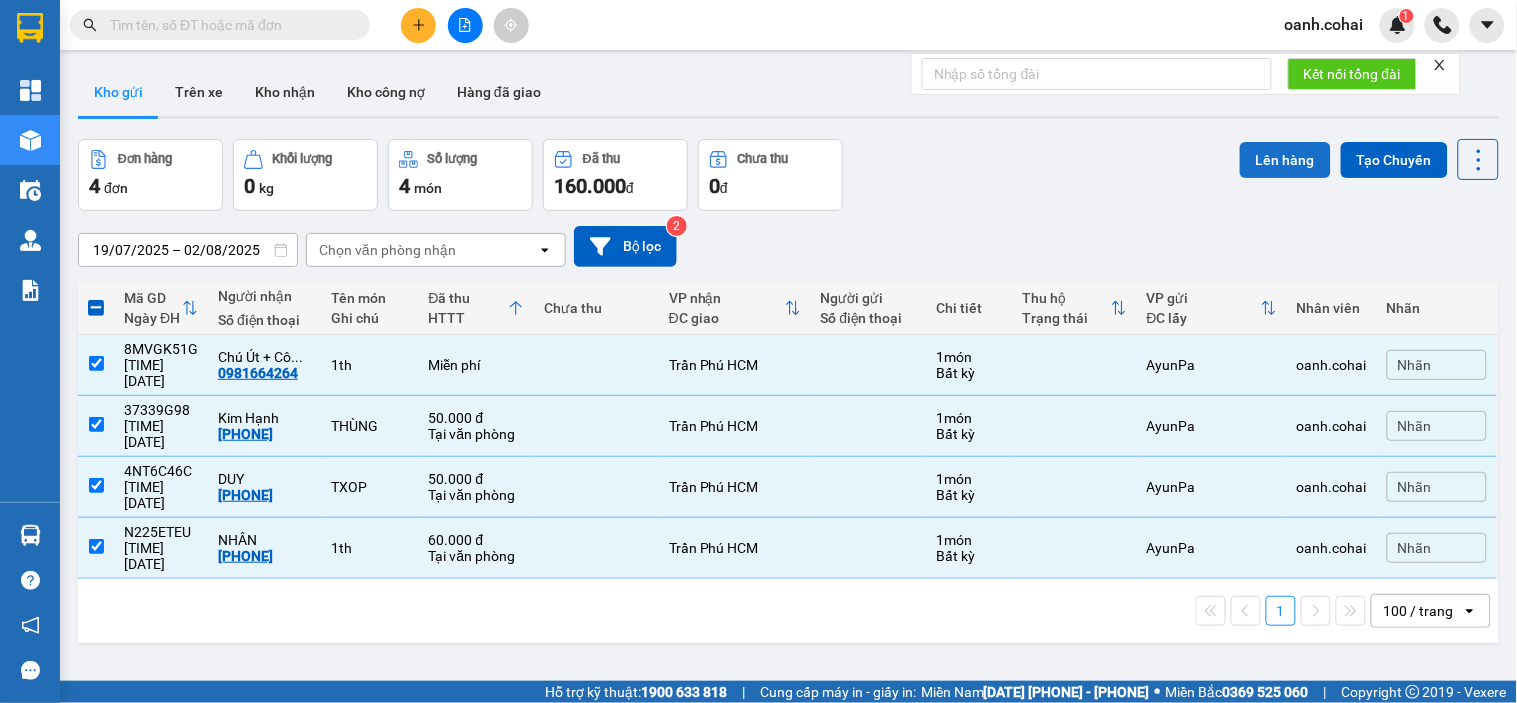 click on "Lên hàng" at bounding box center [1285, 160] 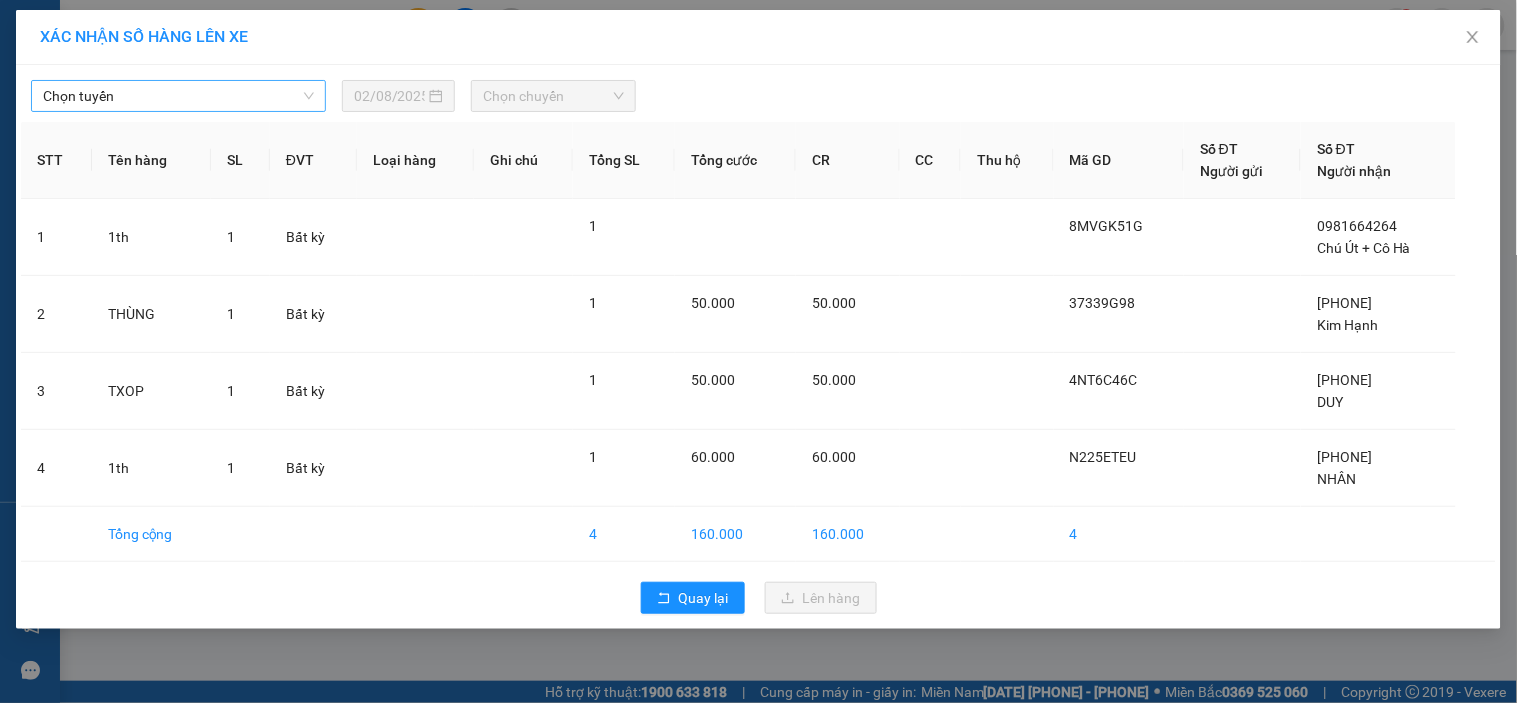 drag, startPoint x: 267, startPoint y: 88, endPoint x: 252, endPoint y: 92, distance: 15.524175 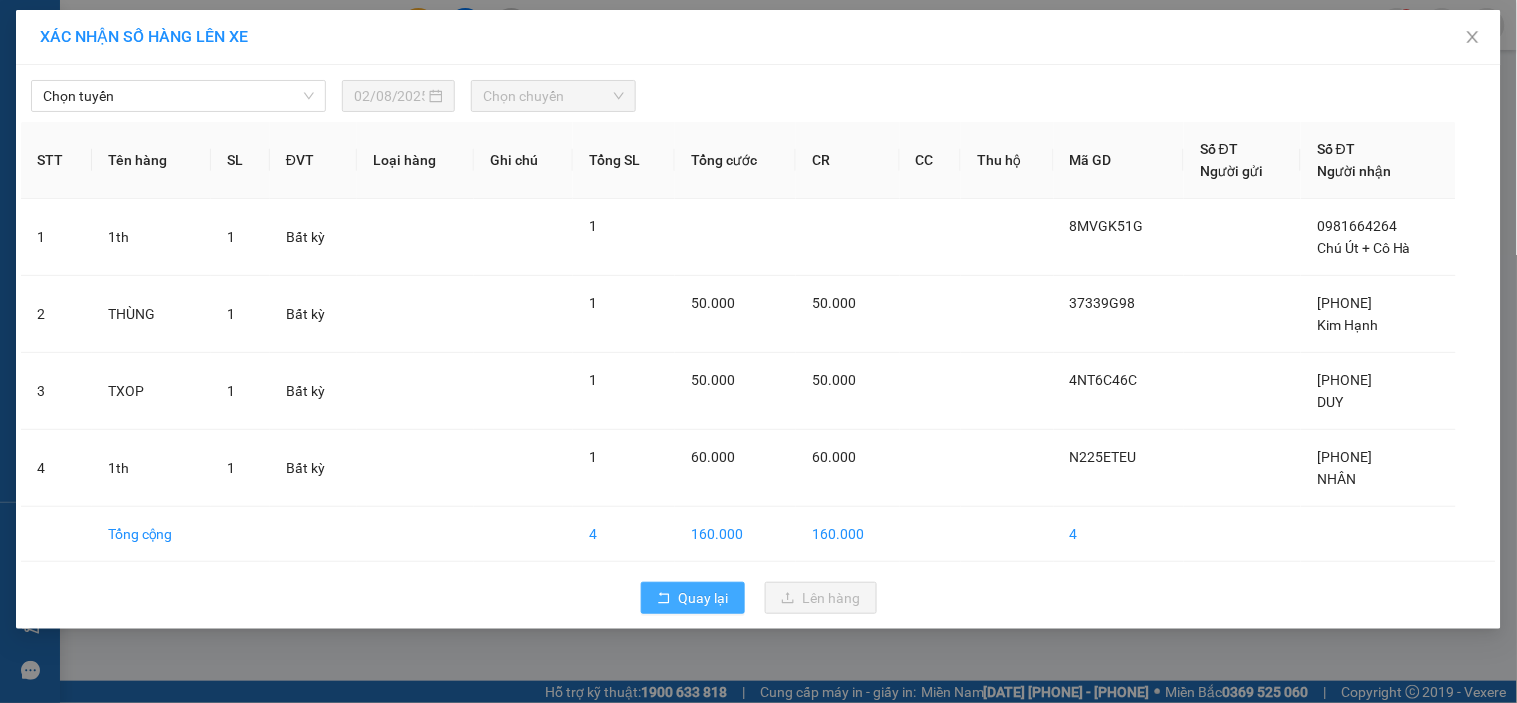 click on "Quay lại" at bounding box center [704, 598] 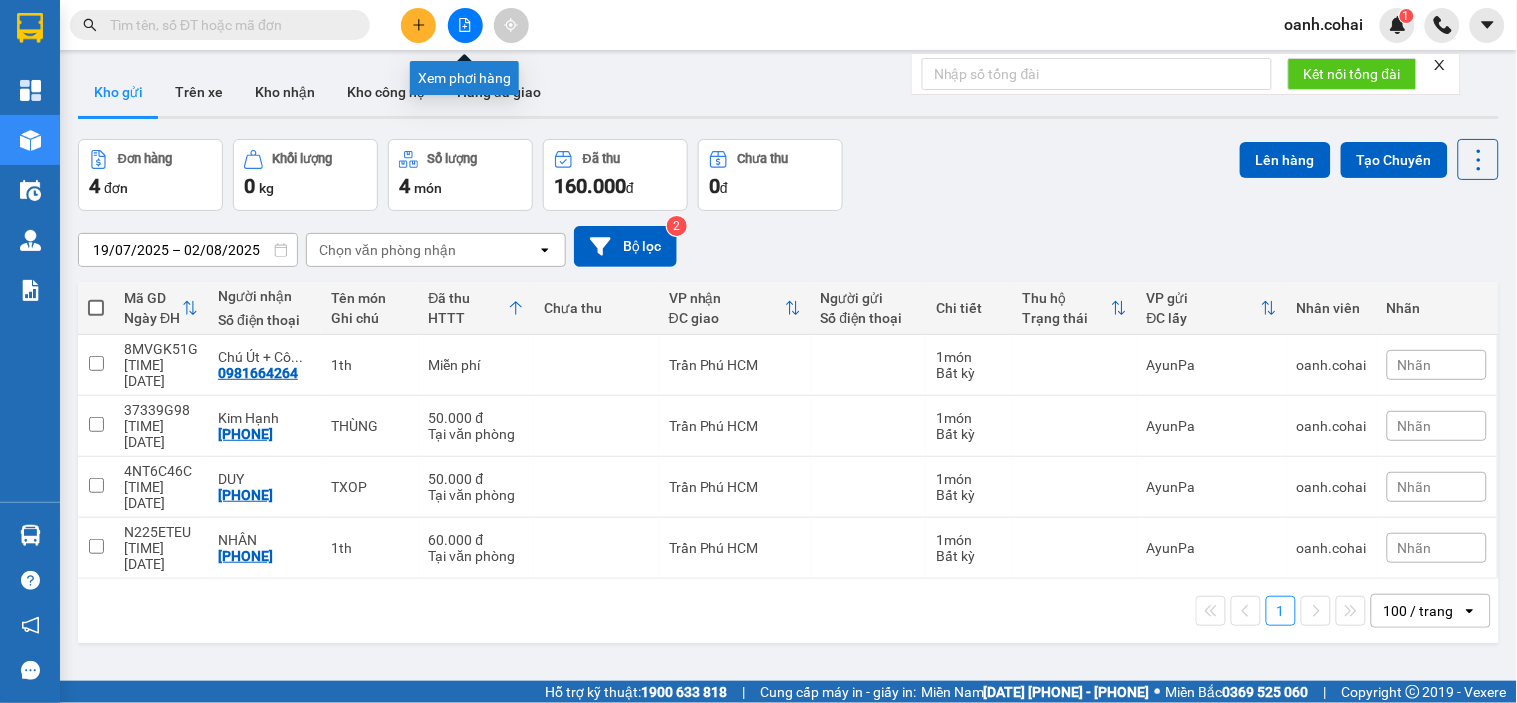 drag, startPoint x: 470, startPoint y: 21, endPoint x: 457, endPoint y: 23, distance: 13.152946 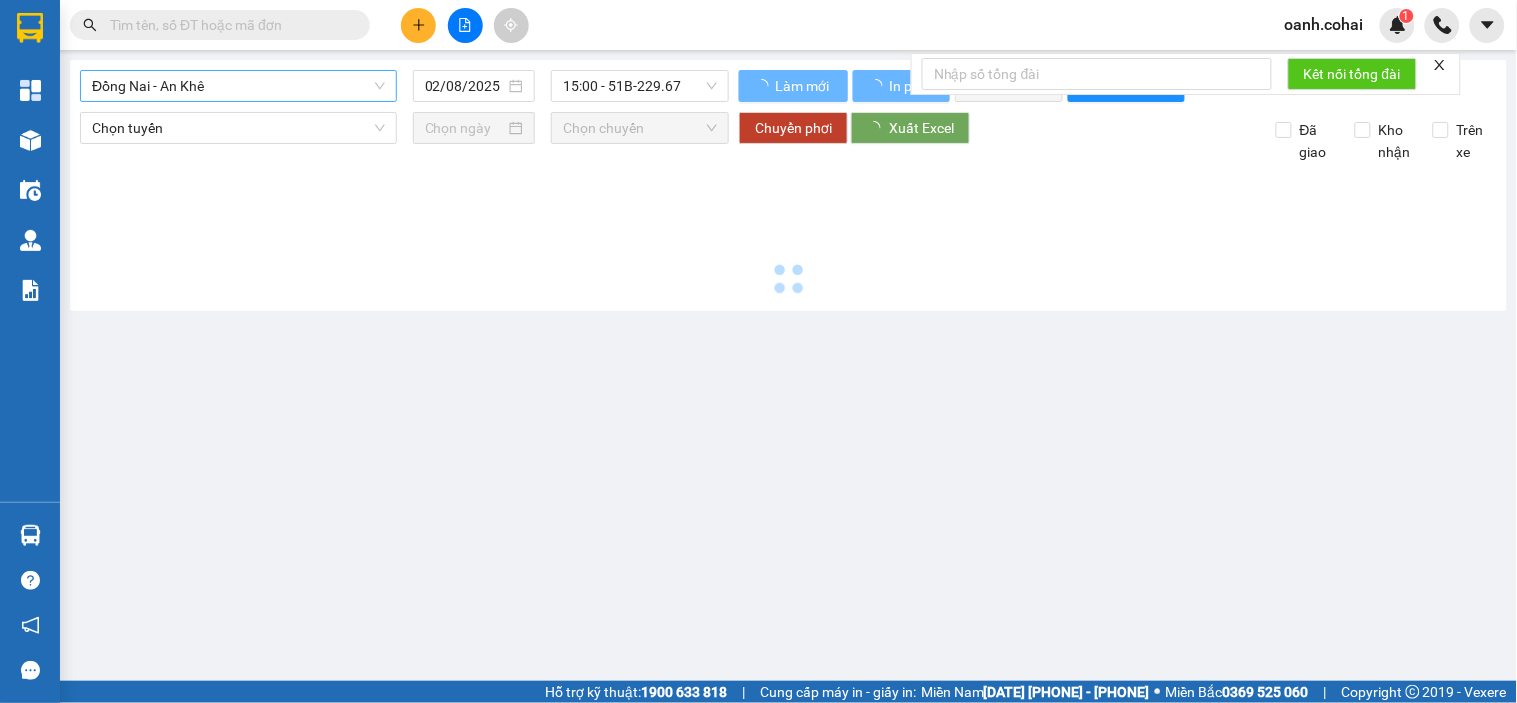 click on "Đồng Nai - An Khê" at bounding box center (238, 86) 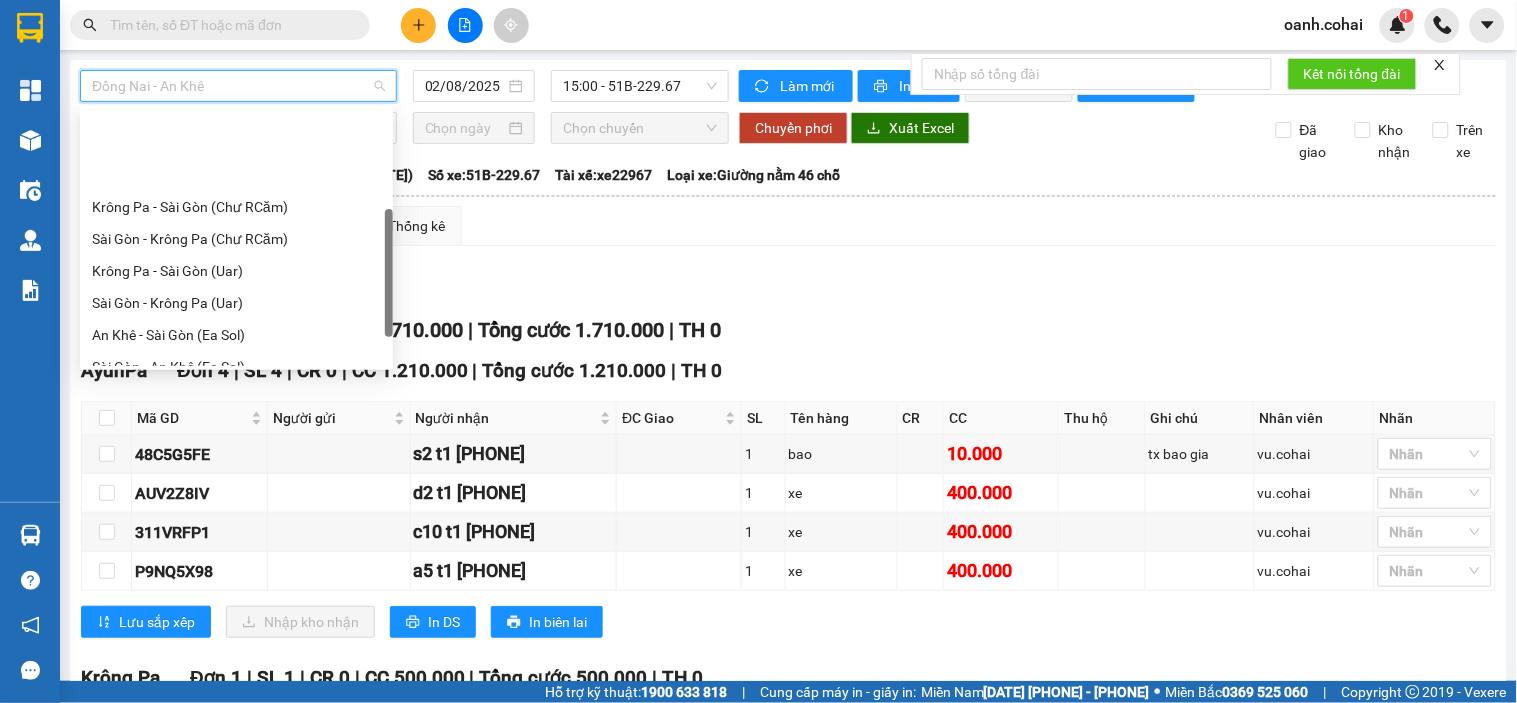 scroll, scrollTop: 222, scrollLeft: 0, axis: vertical 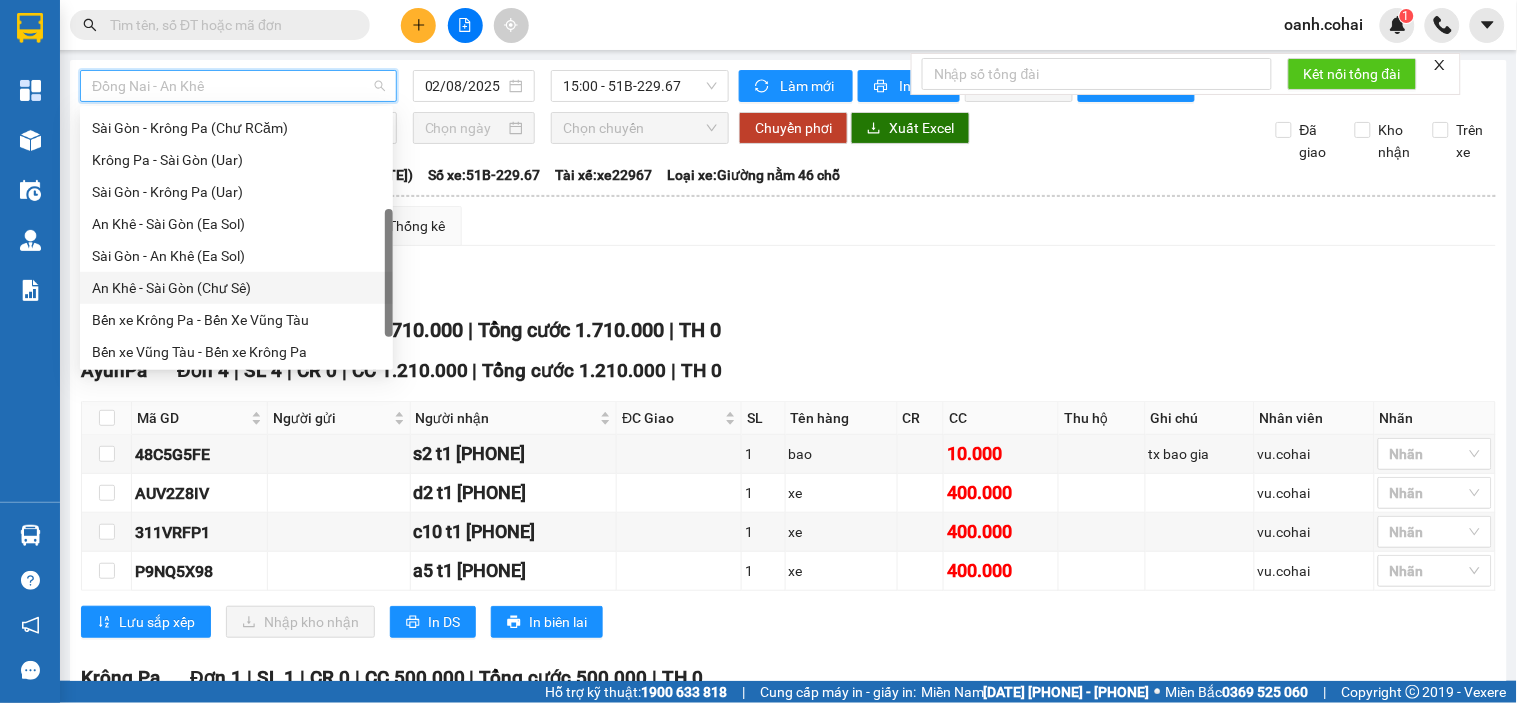 click on "An Khê - Sài Gòn (Chư Sê)" at bounding box center [236, 288] 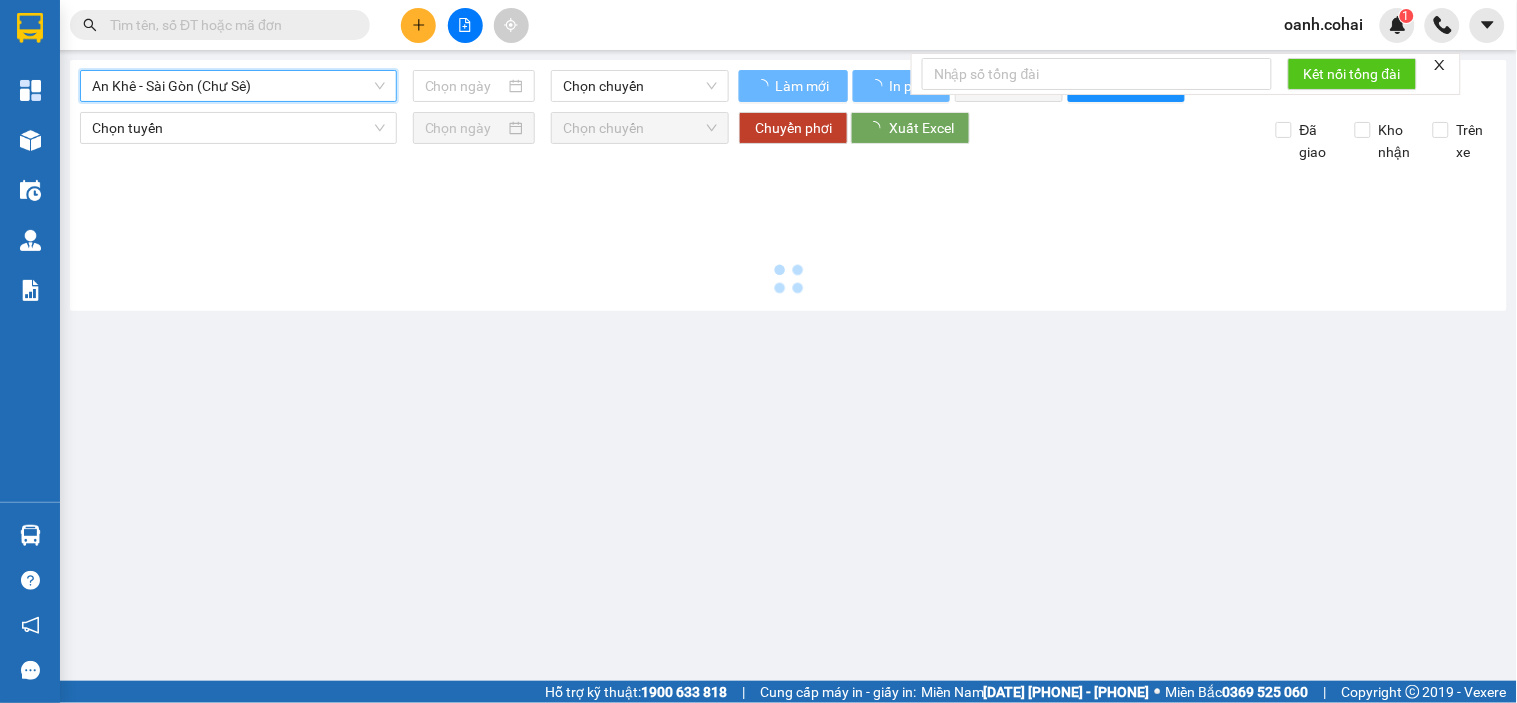 type on "02/08/2025" 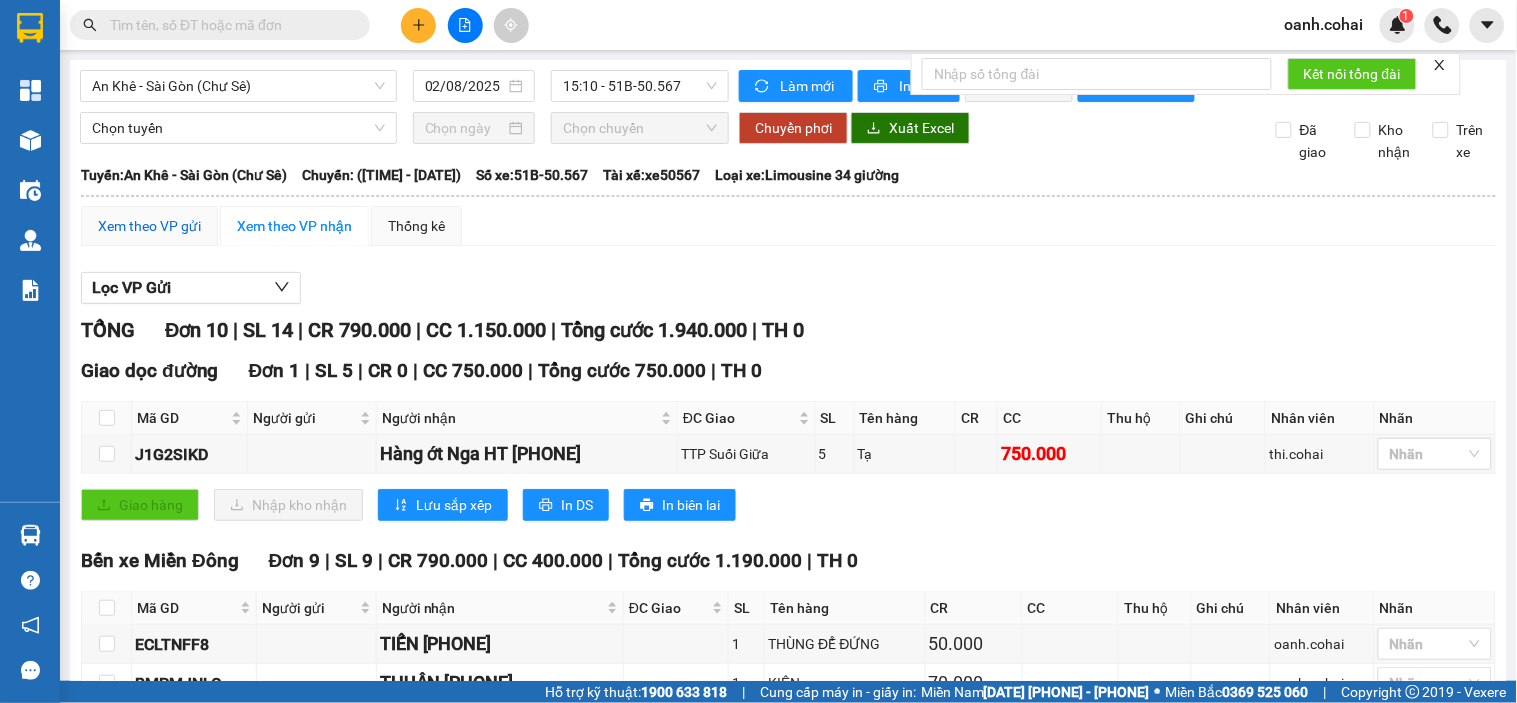 click on "Xem theo VP gửi" at bounding box center [149, 226] 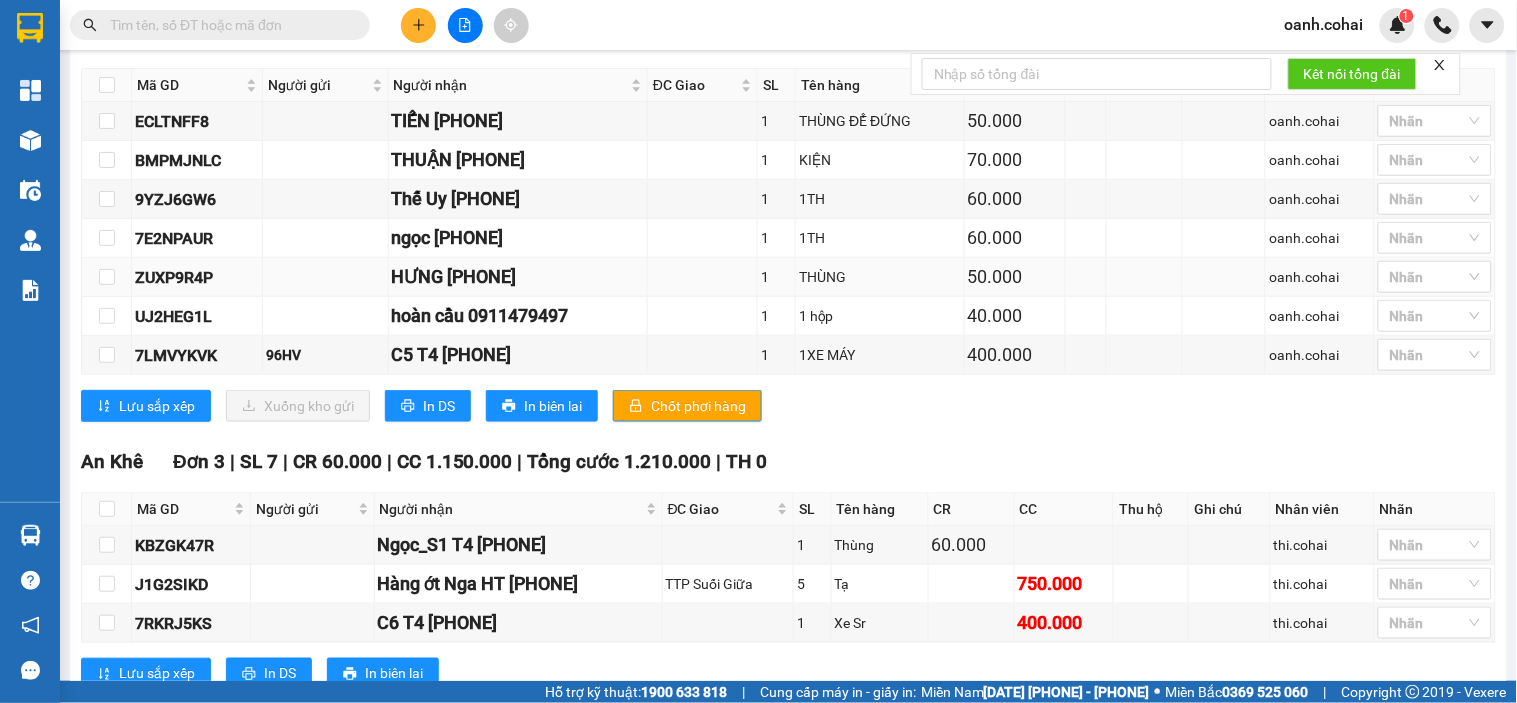 scroll, scrollTop: 222, scrollLeft: 0, axis: vertical 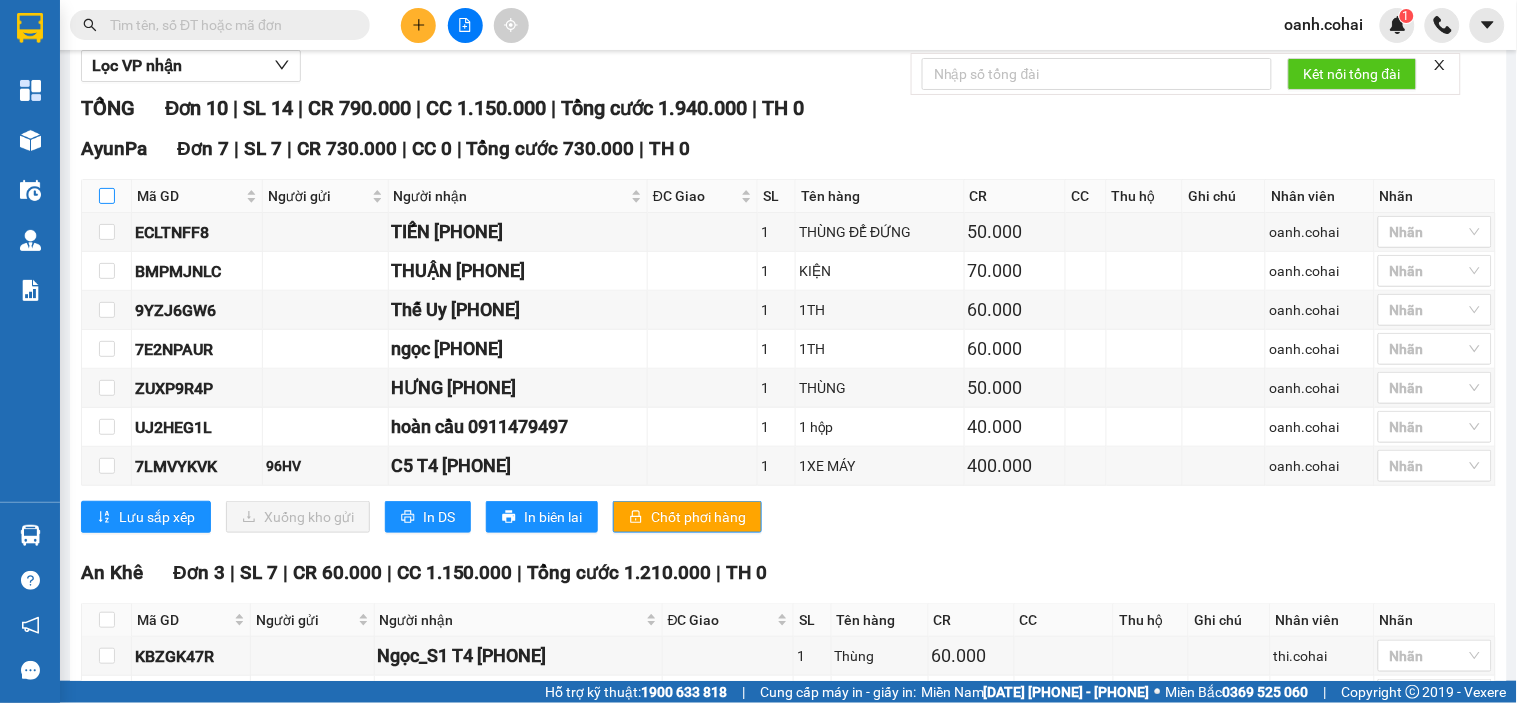 click at bounding box center (107, 196) 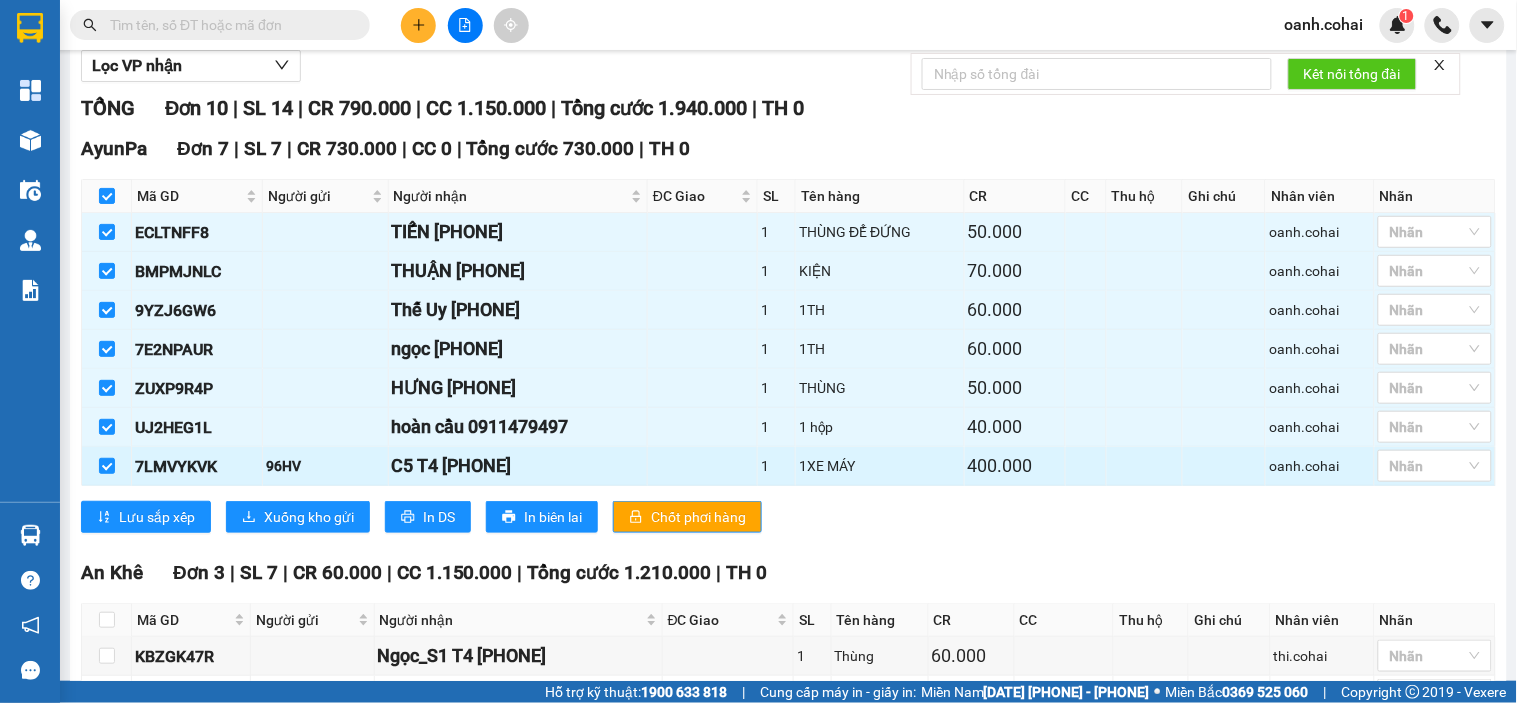 click at bounding box center [107, 466] 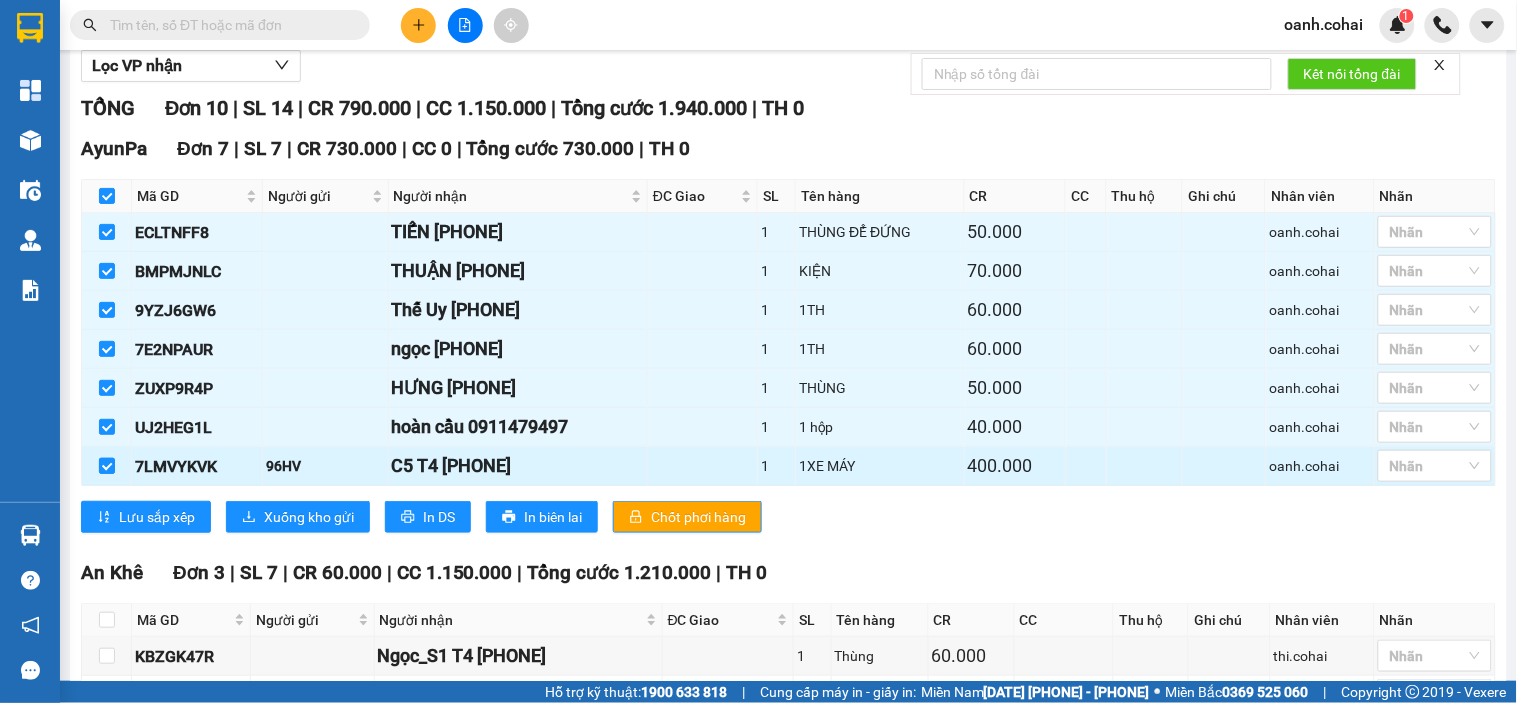 click at bounding box center [107, 466] 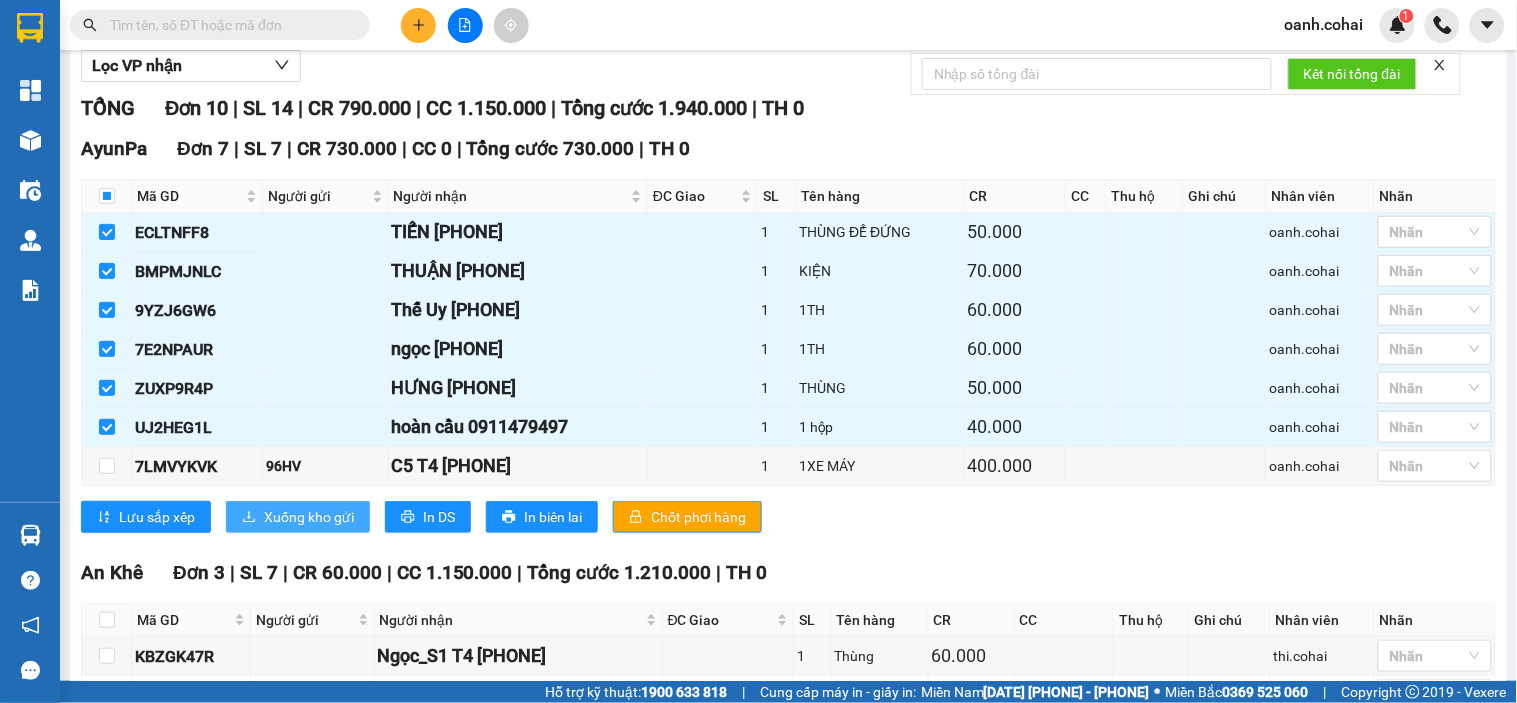 click on "Xuống kho gửi" at bounding box center [309, 517] 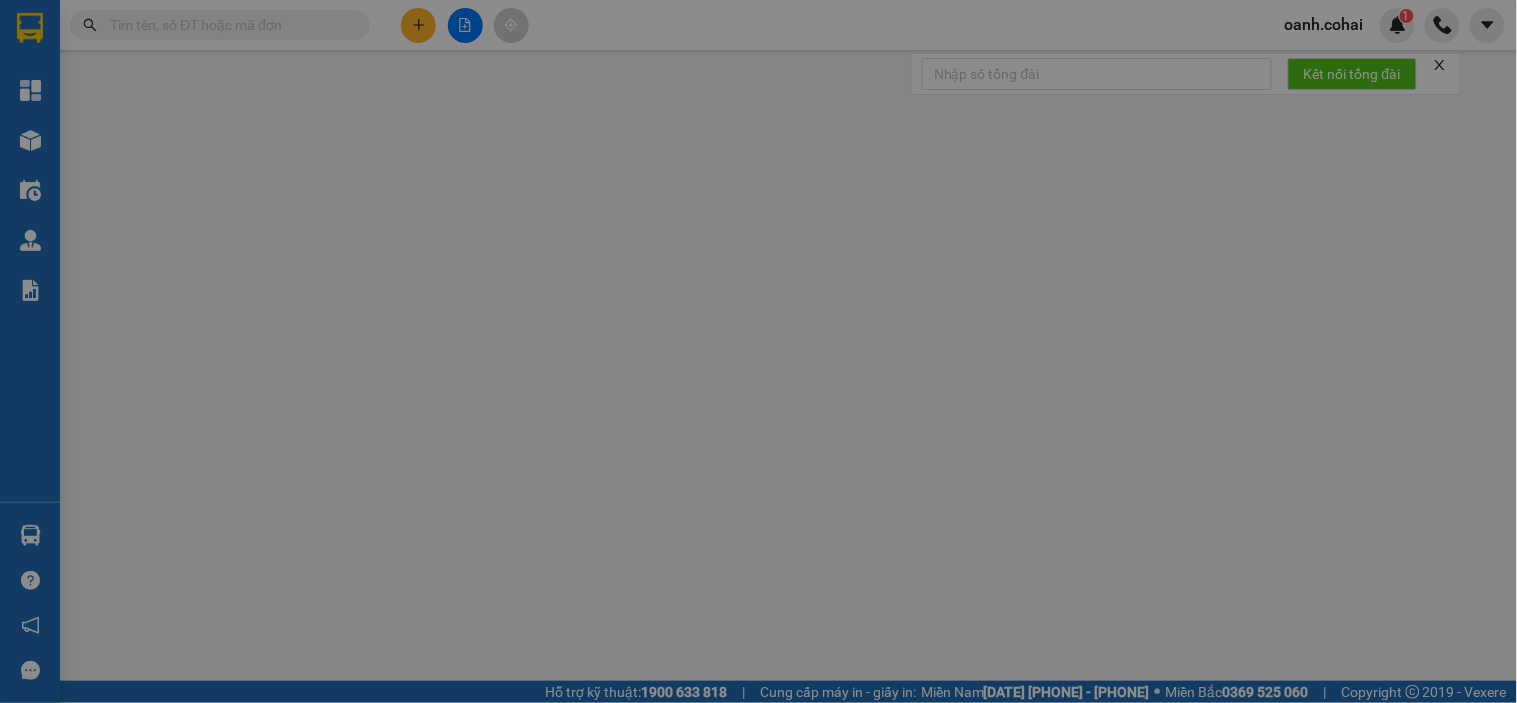 scroll, scrollTop: 0, scrollLeft: 0, axis: both 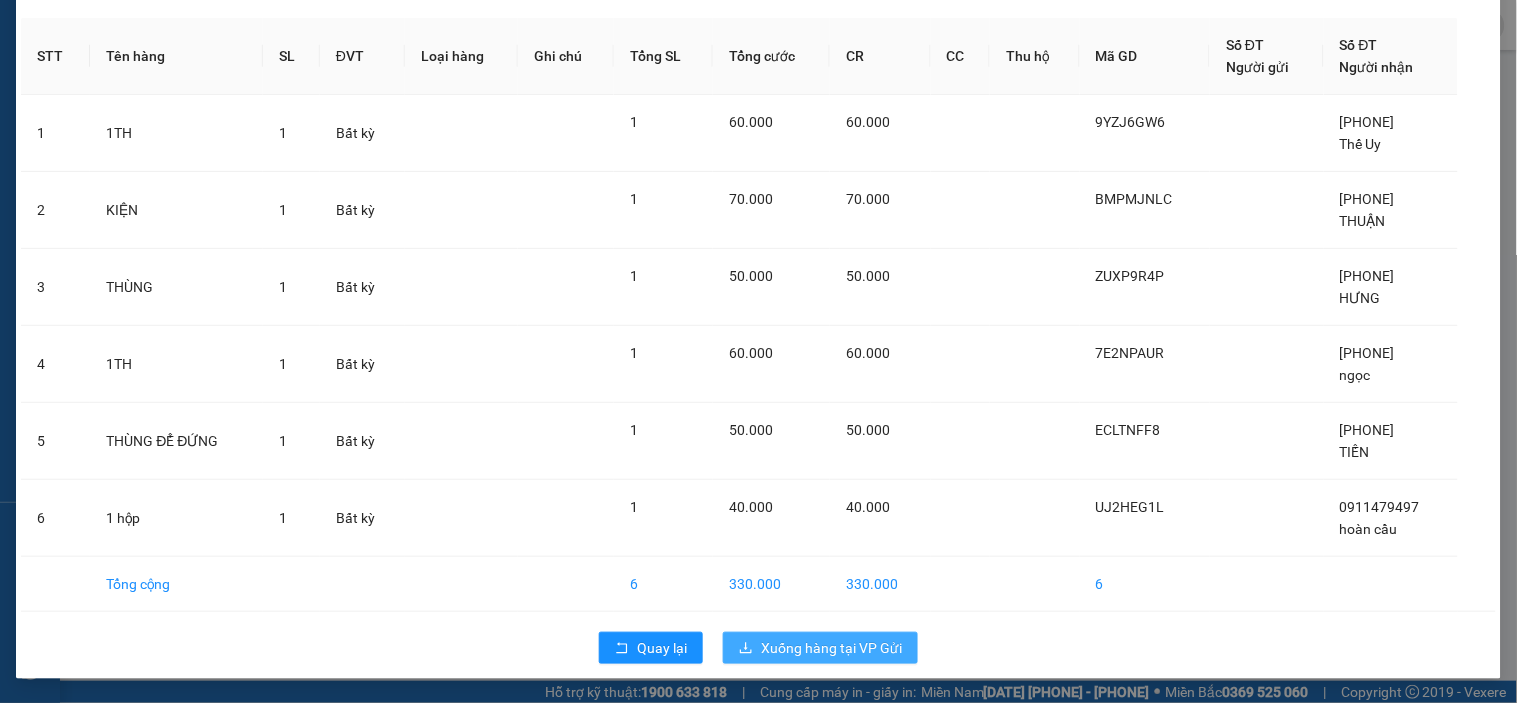 click on "Xuống hàng tại VP Gửi" at bounding box center [831, 648] 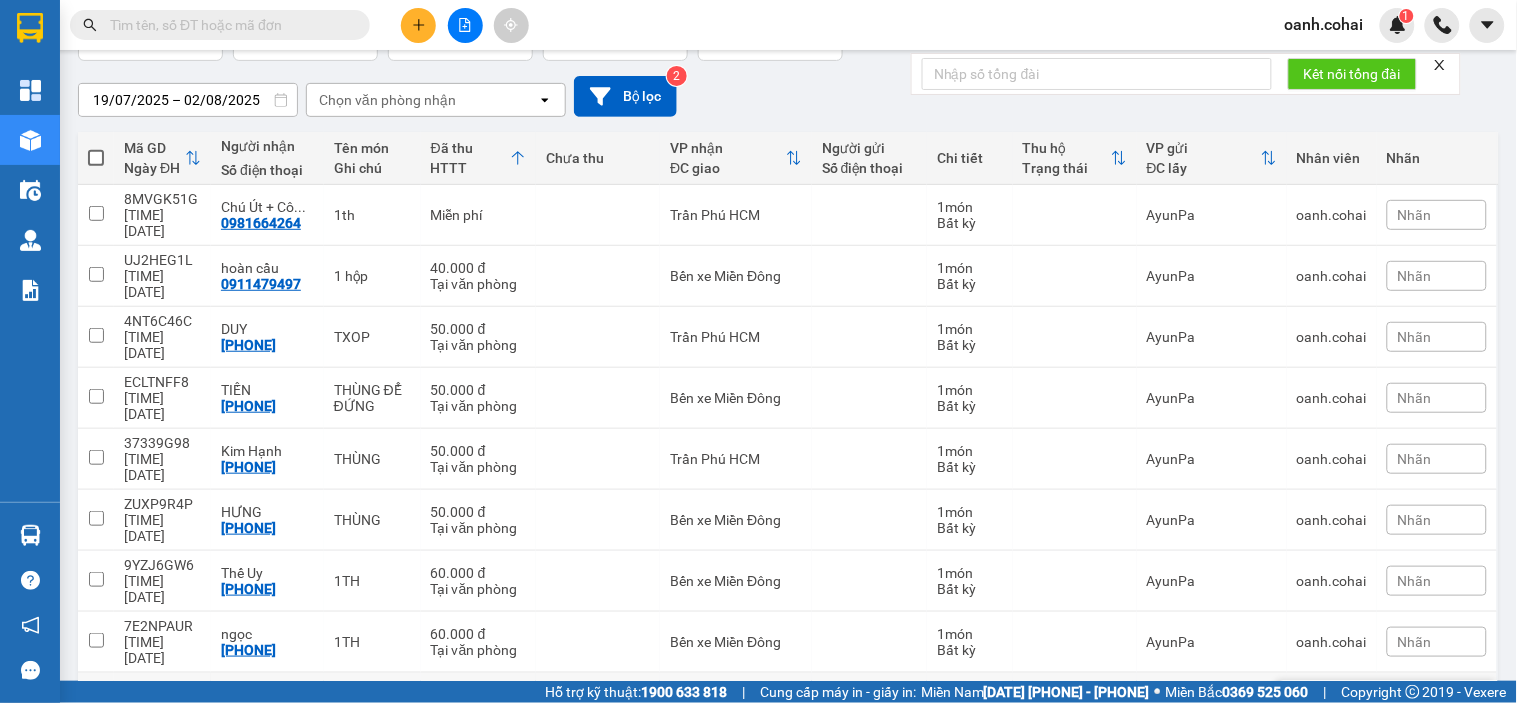 scroll, scrollTop: 0, scrollLeft: 0, axis: both 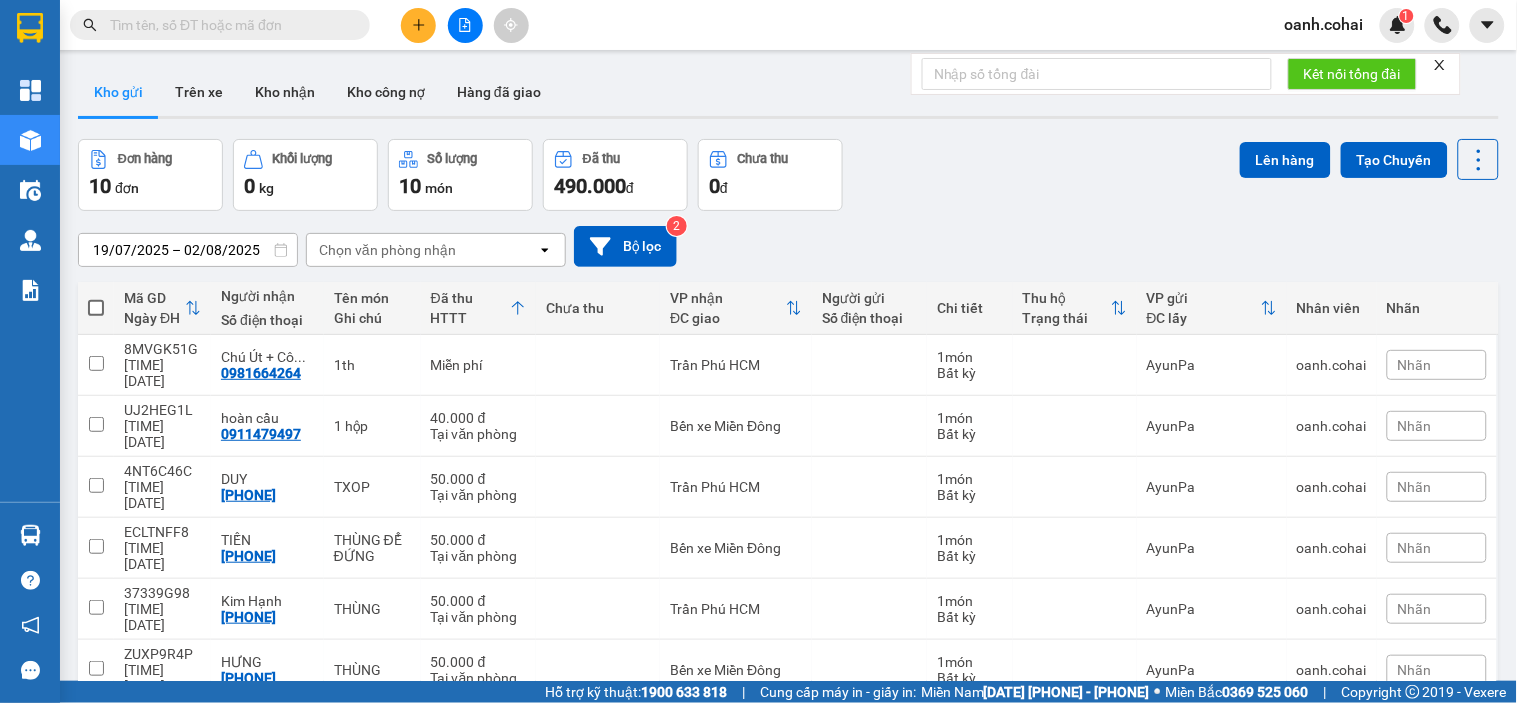 click on "Kết quả tìm kiếm ( 0 )  Bộ lọc  No Data" at bounding box center (195, 25) 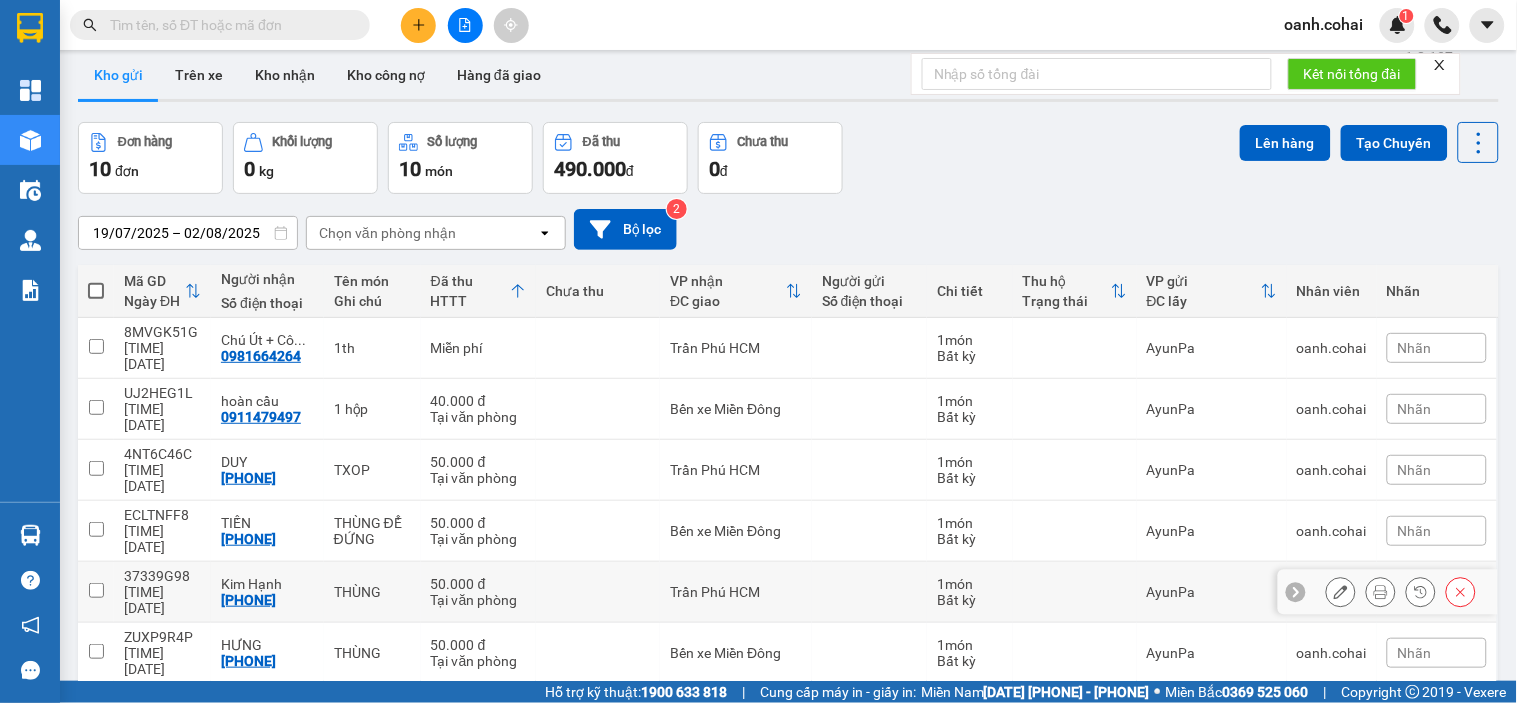 scroll, scrollTop: 0, scrollLeft: 0, axis: both 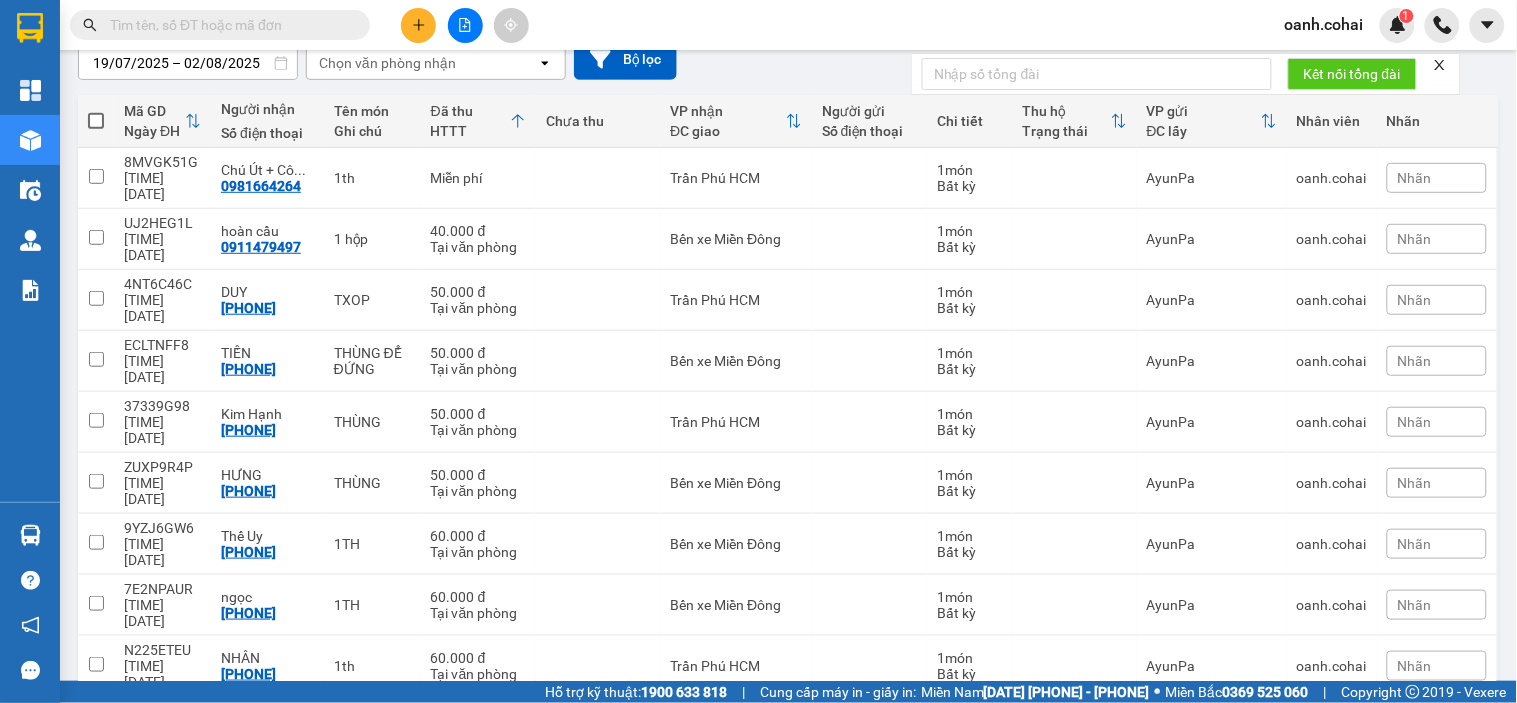 click on "Bến xe Miền Đông" at bounding box center [736, 727] 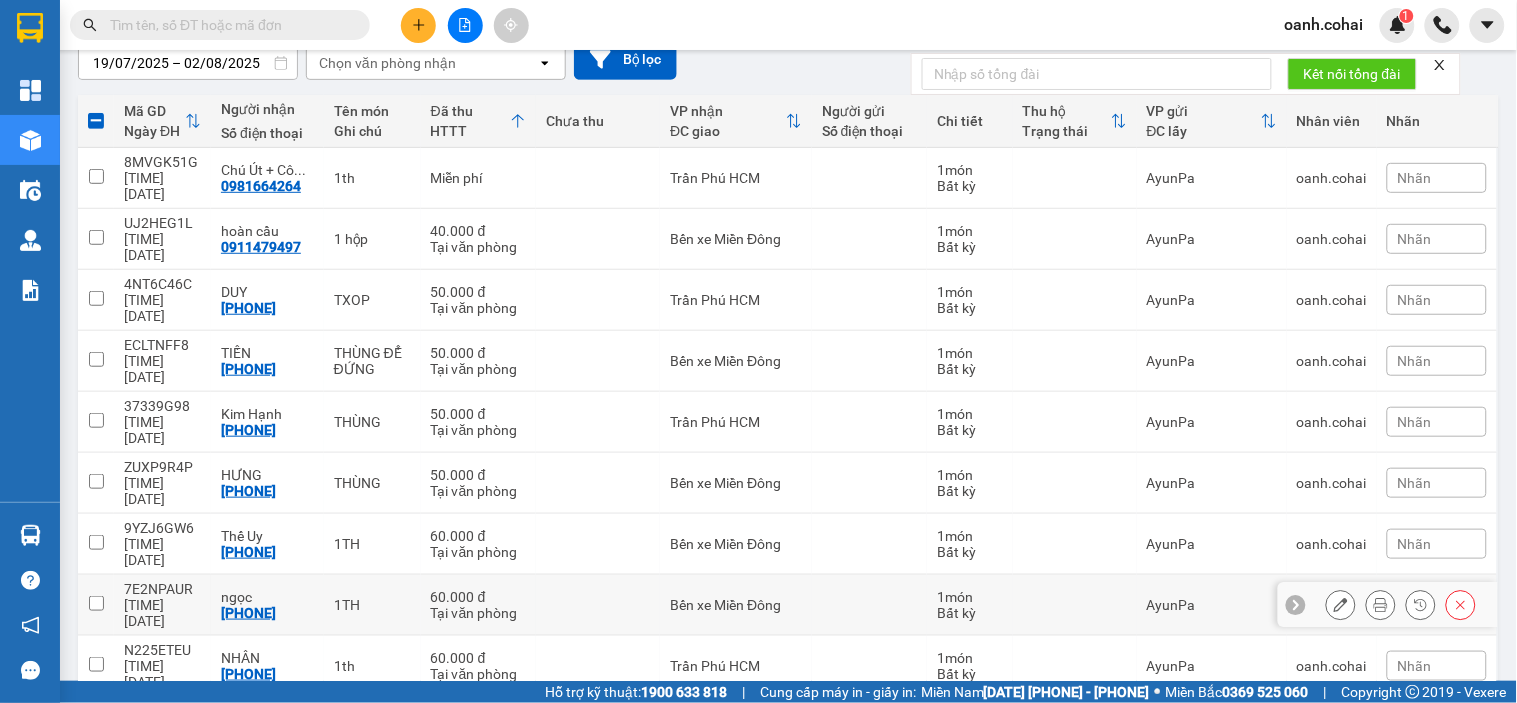 click on "Bến xe Miền Đông" at bounding box center (736, 605) 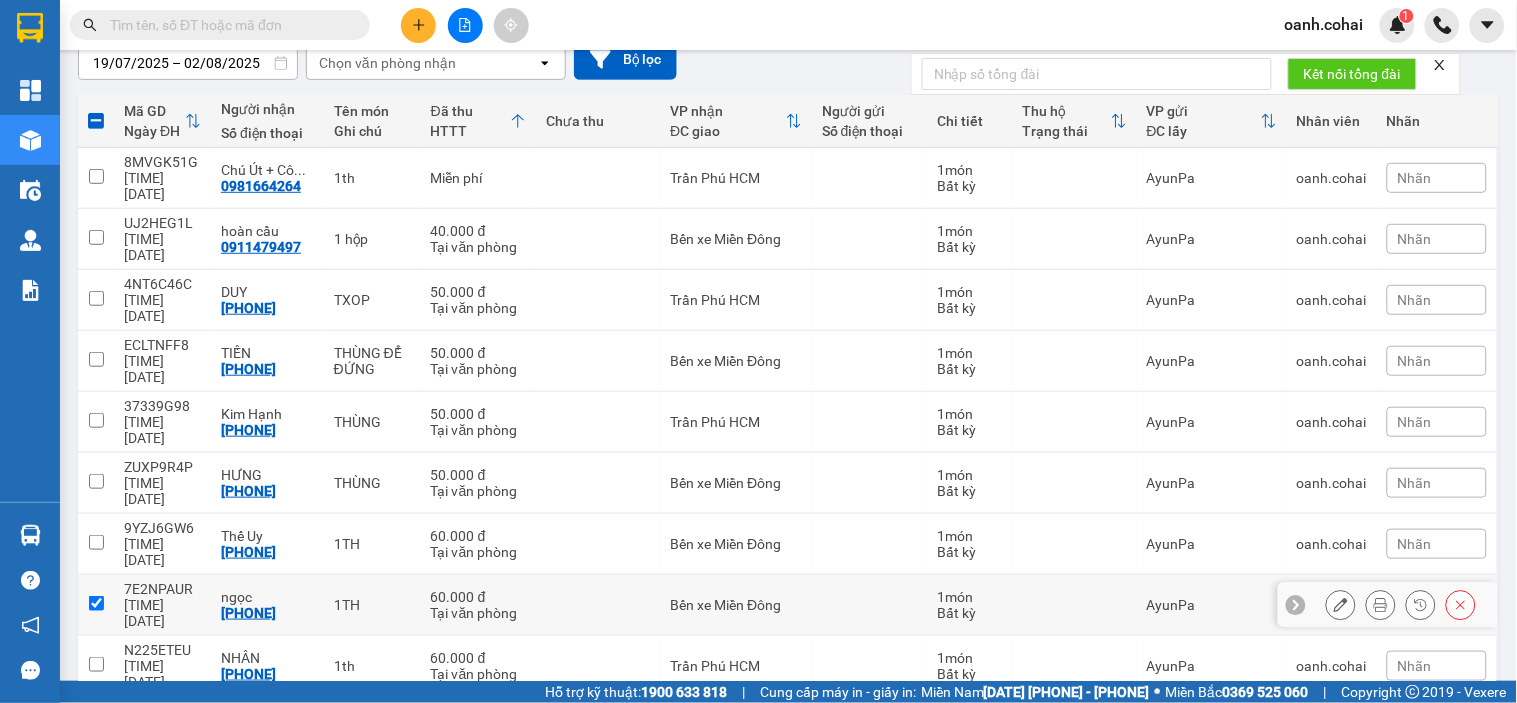 checkbox on "true" 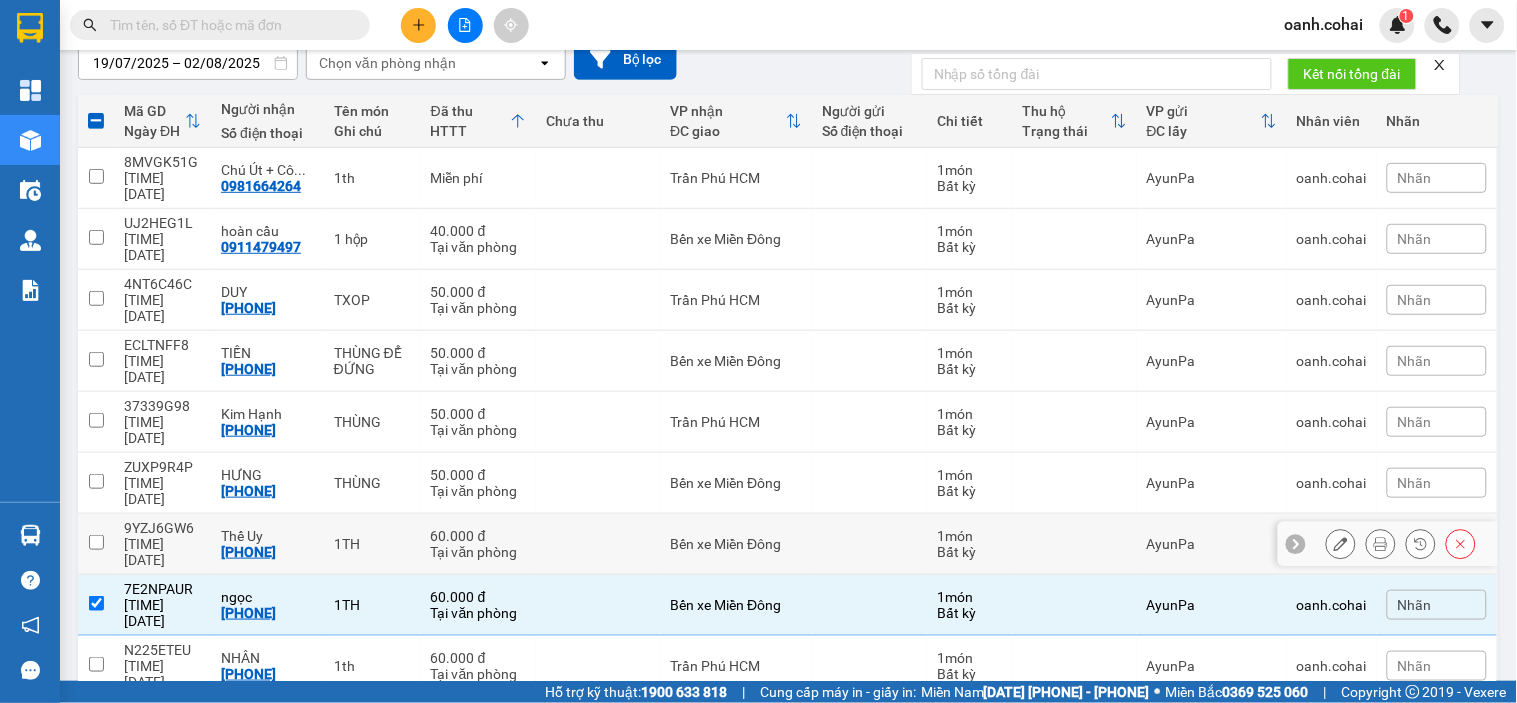 click on "Bến xe Miền Đông" at bounding box center [736, 544] 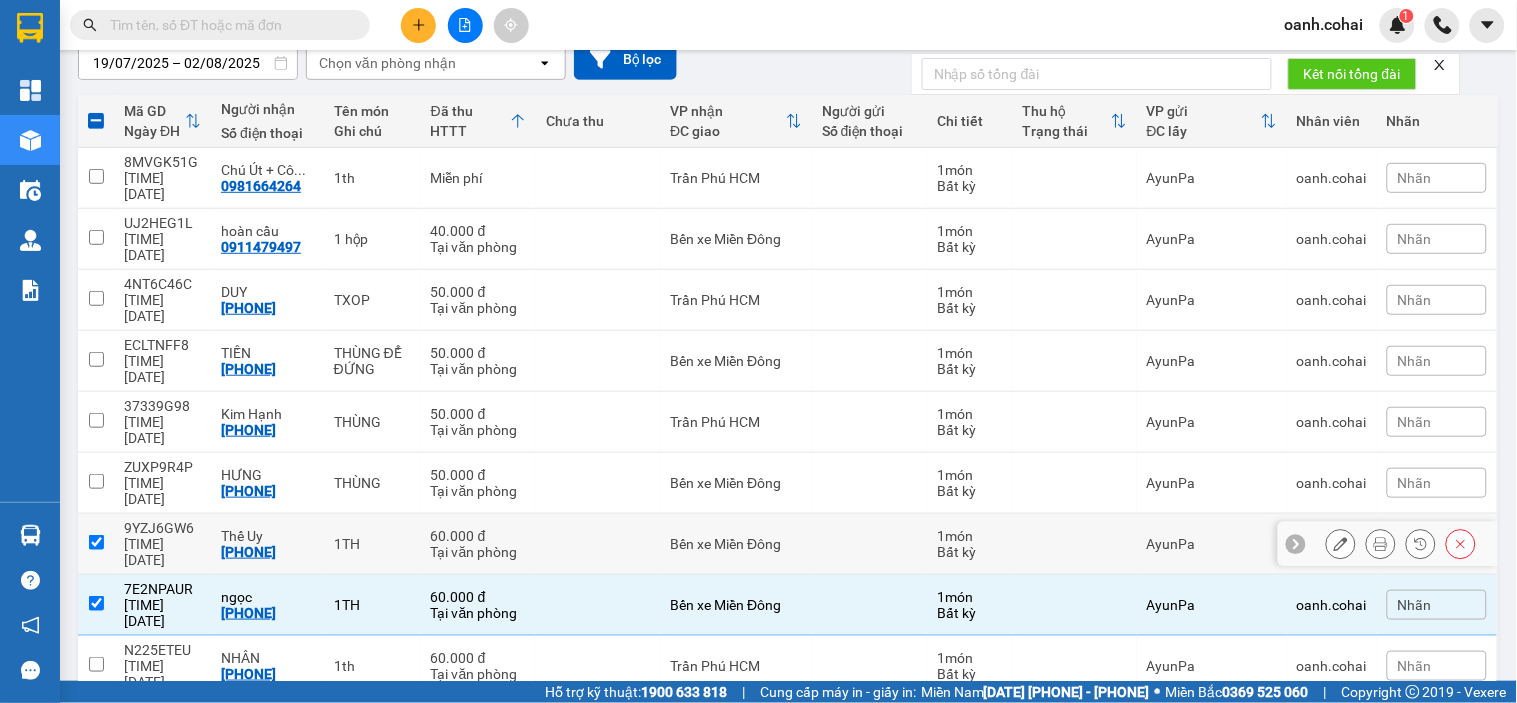 checkbox on "true" 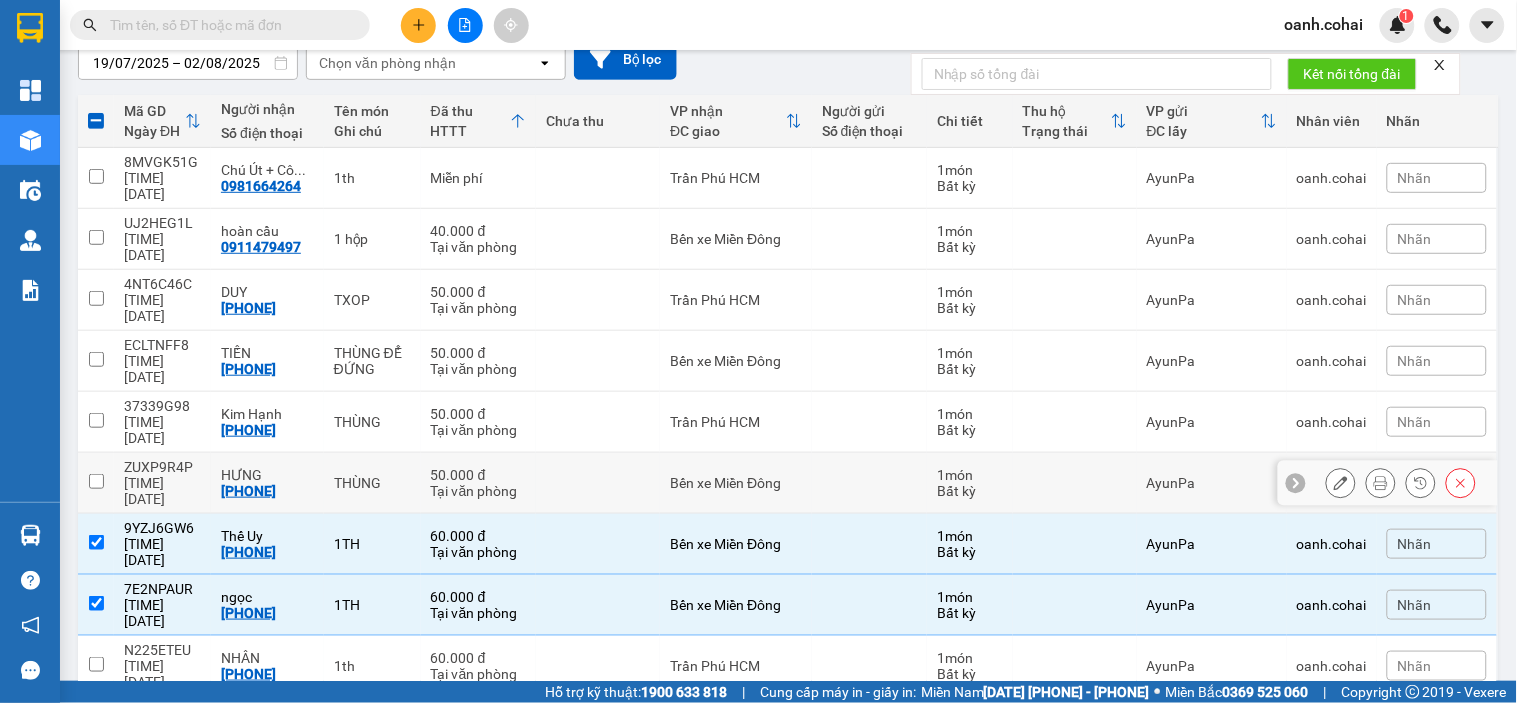click on "Bến xe Miền Đông" at bounding box center [736, 483] 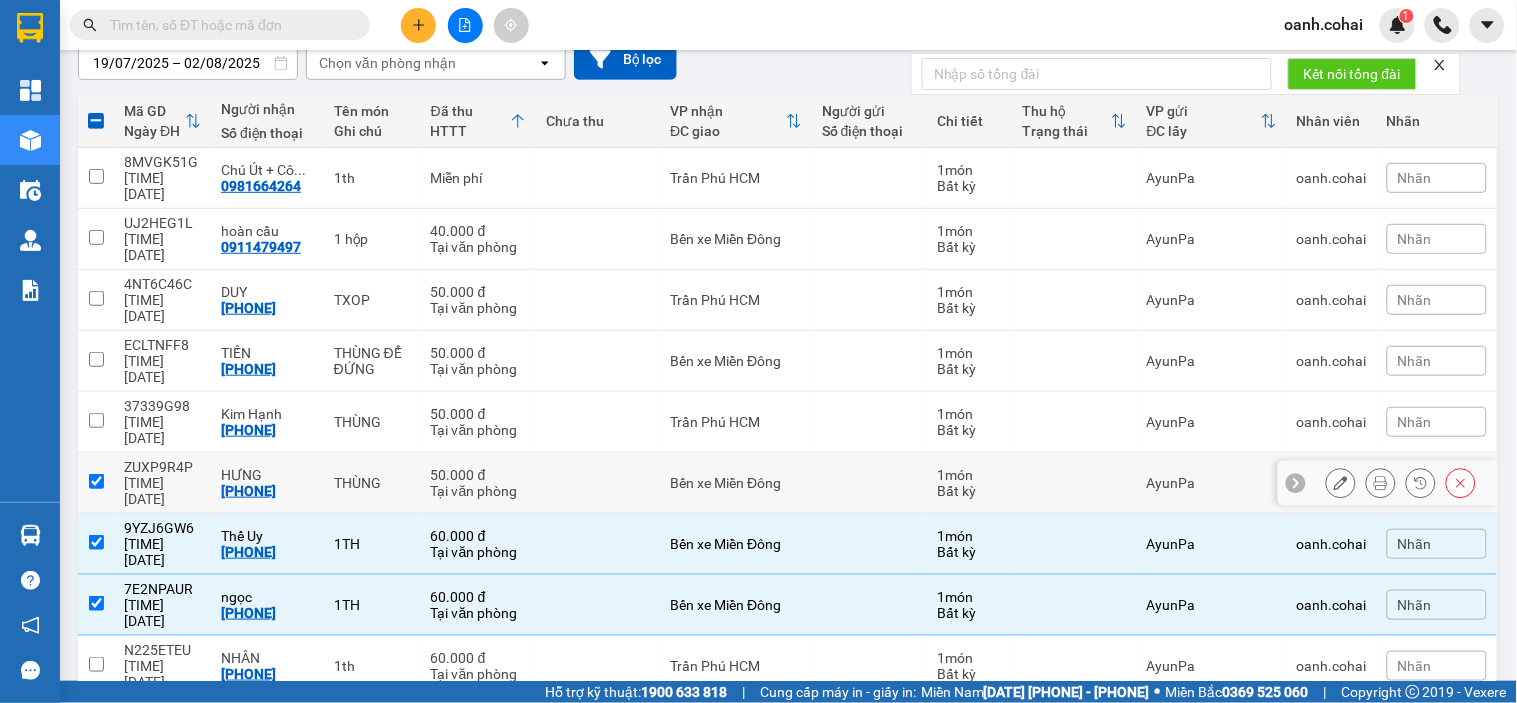 checkbox on "true" 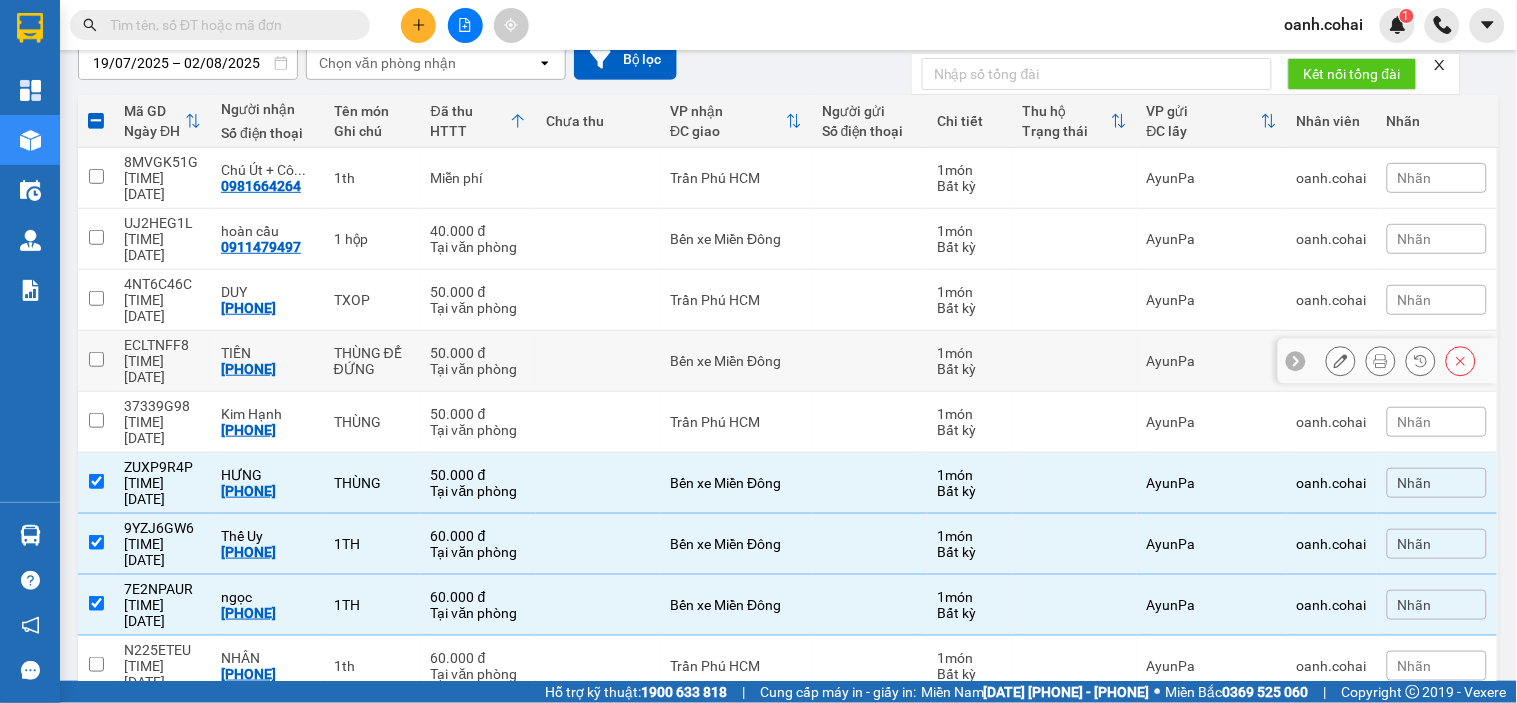 click on "Bến xe Miền Đông" at bounding box center [736, 361] 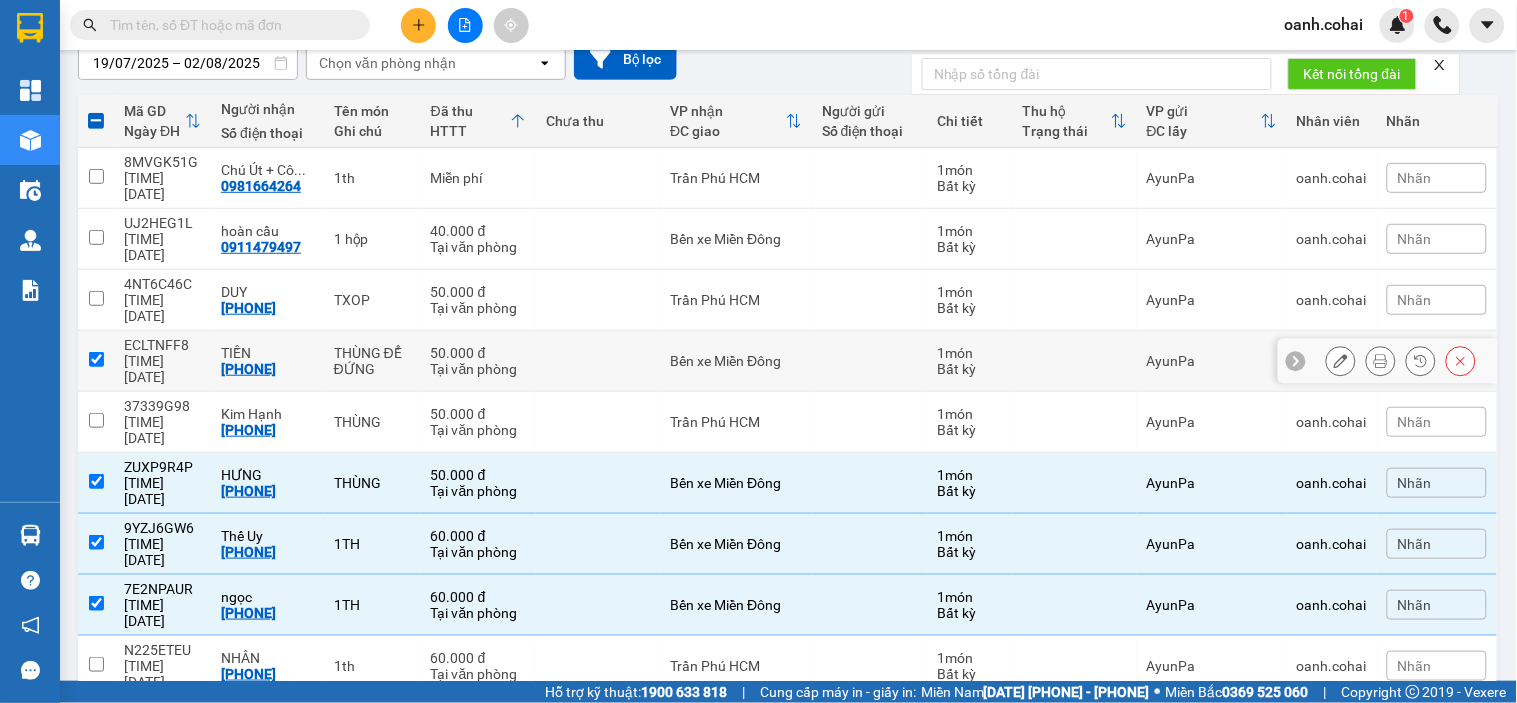 checkbox on "true" 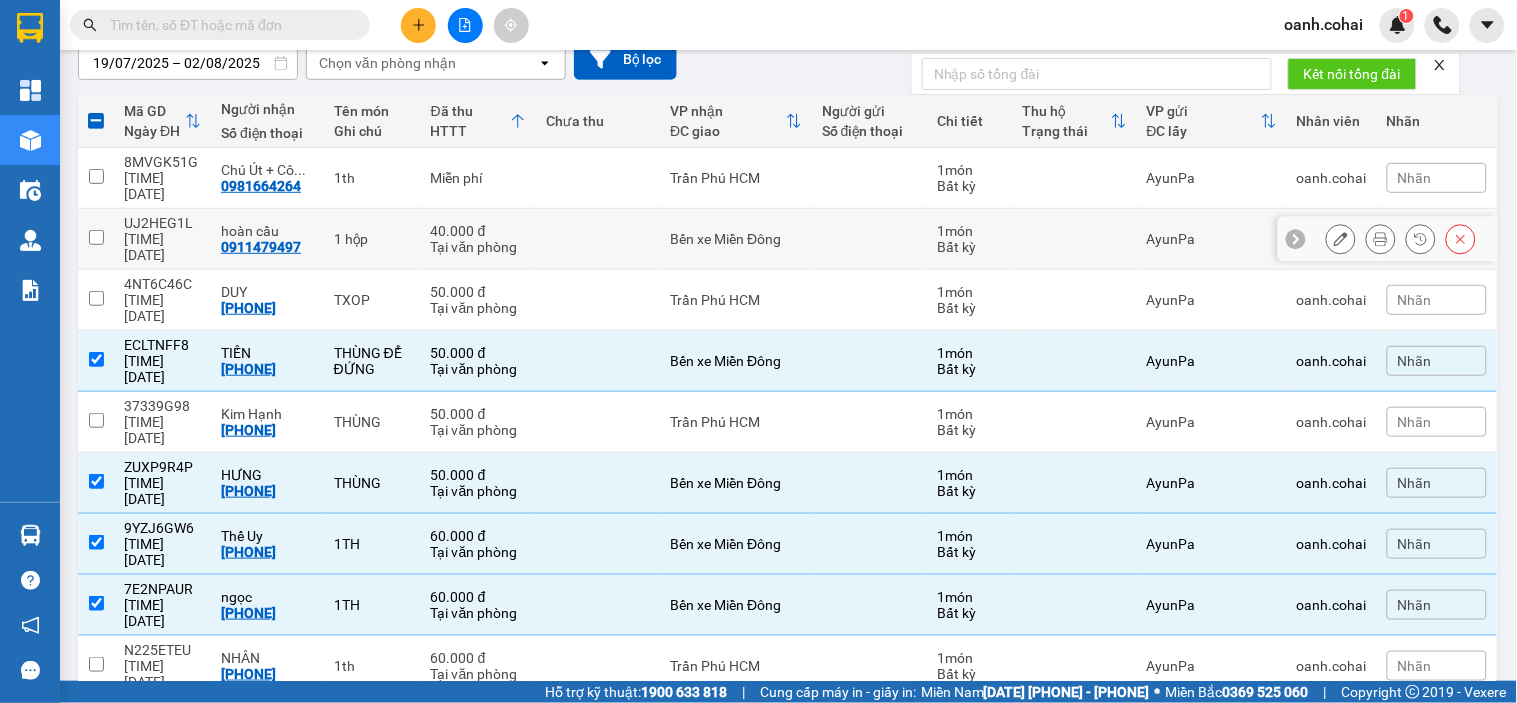 click on "Bến xe Miền Đông" at bounding box center (736, 239) 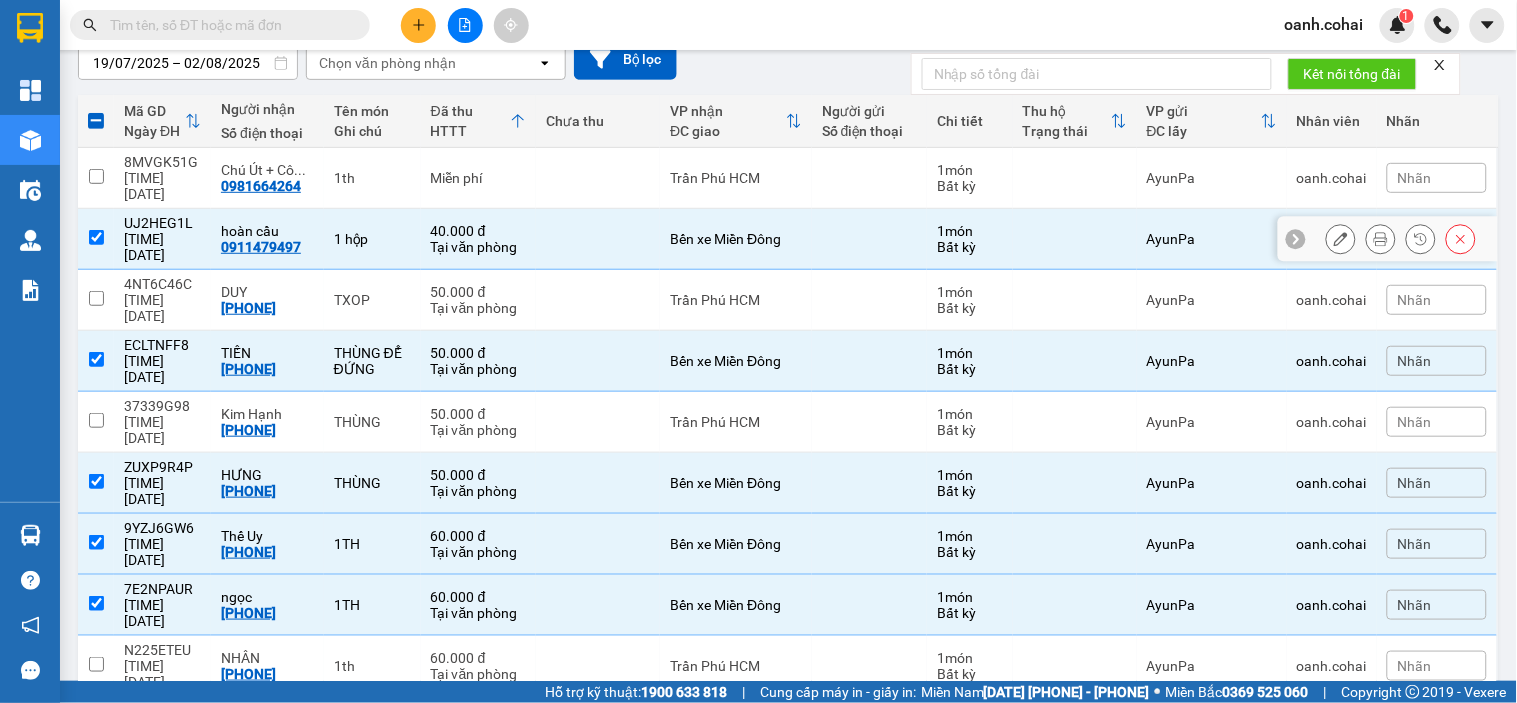 drag, startPoint x: 561, startPoint y: 205, endPoint x: 553, endPoint y: 231, distance: 27.202942 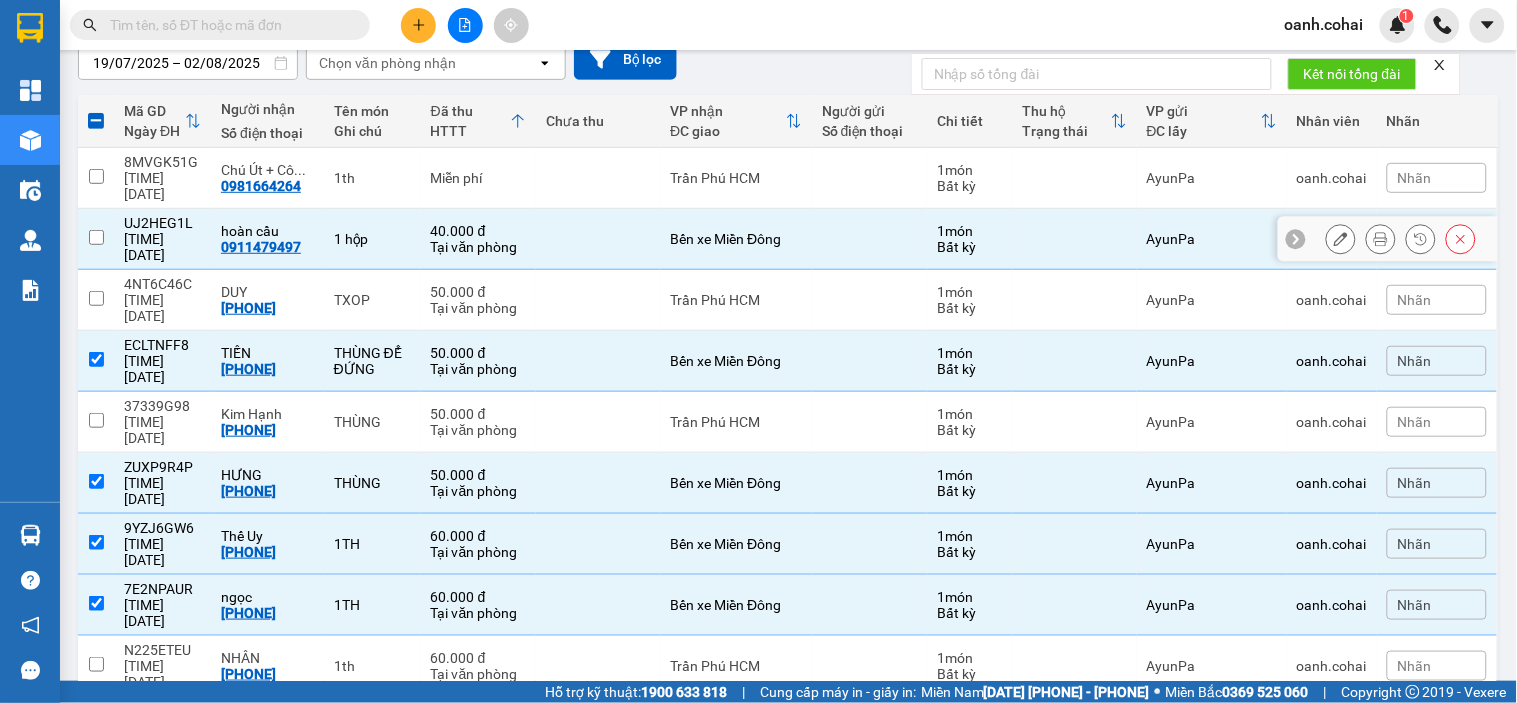 checkbox on "false" 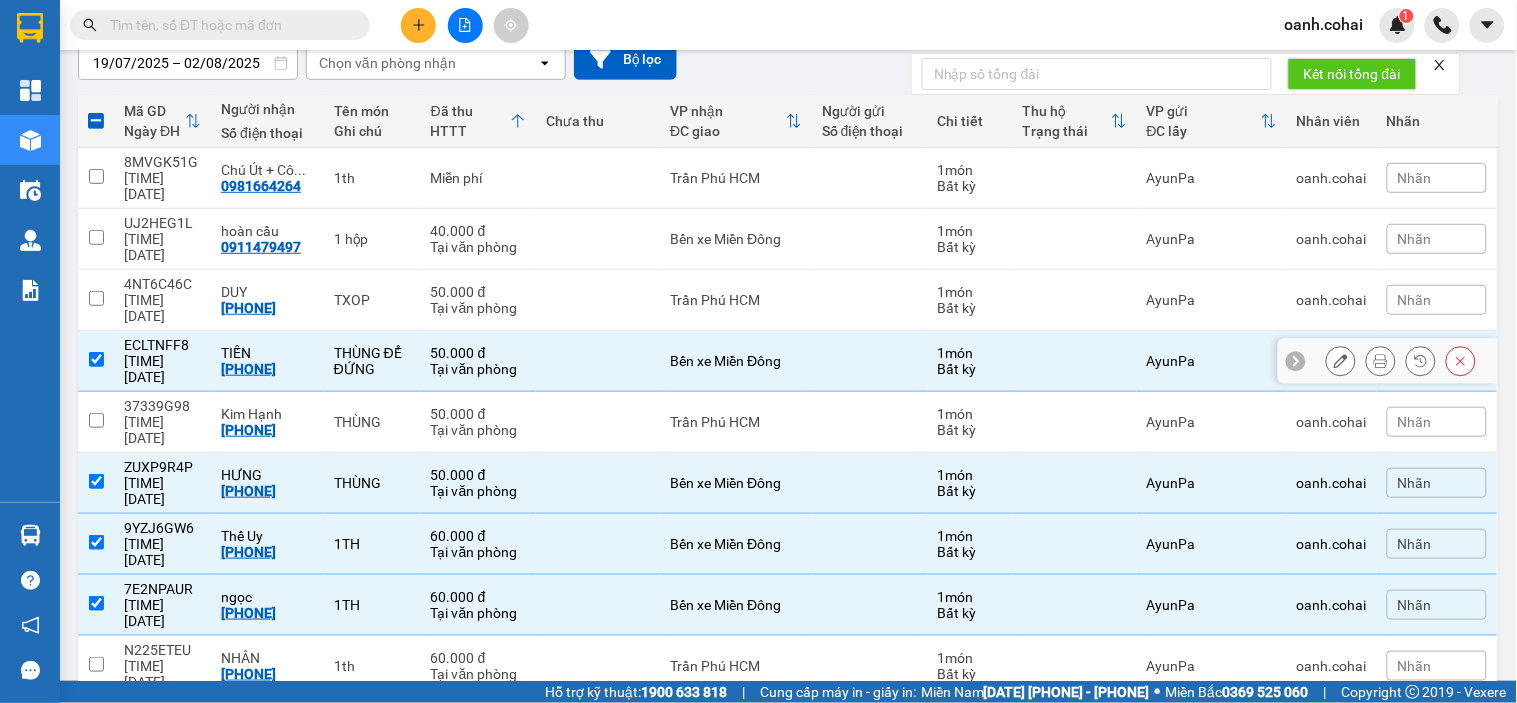 click at bounding box center [598, 361] 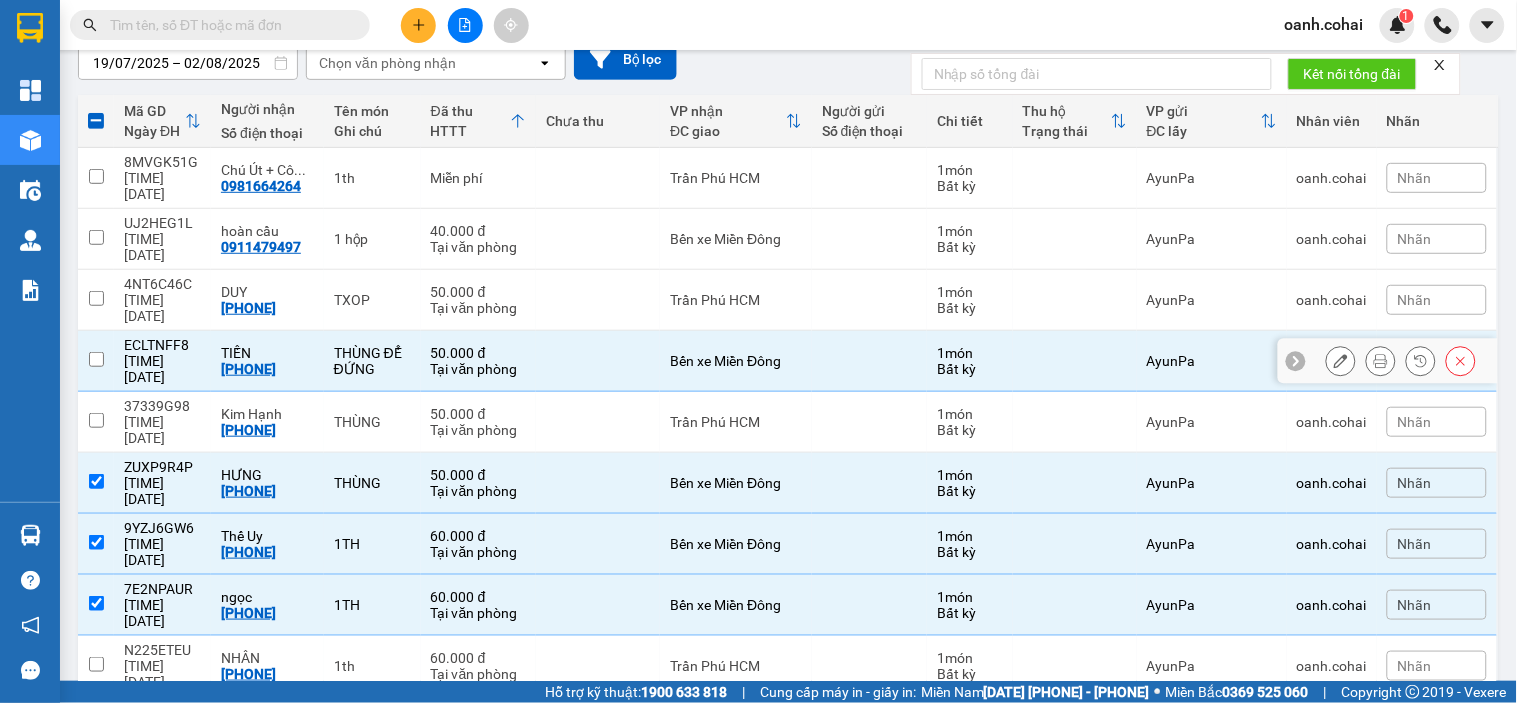 checkbox on "false" 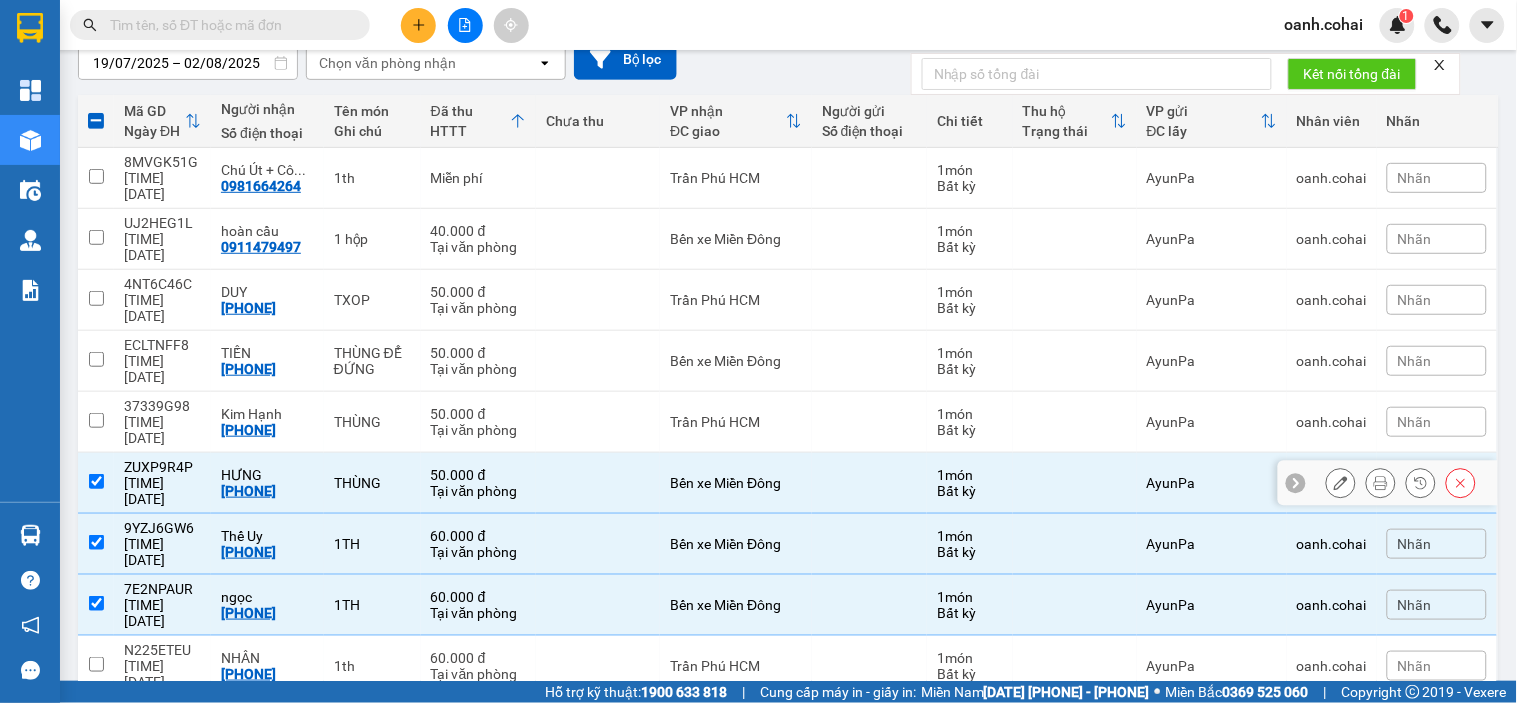 click at bounding box center (598, 483) 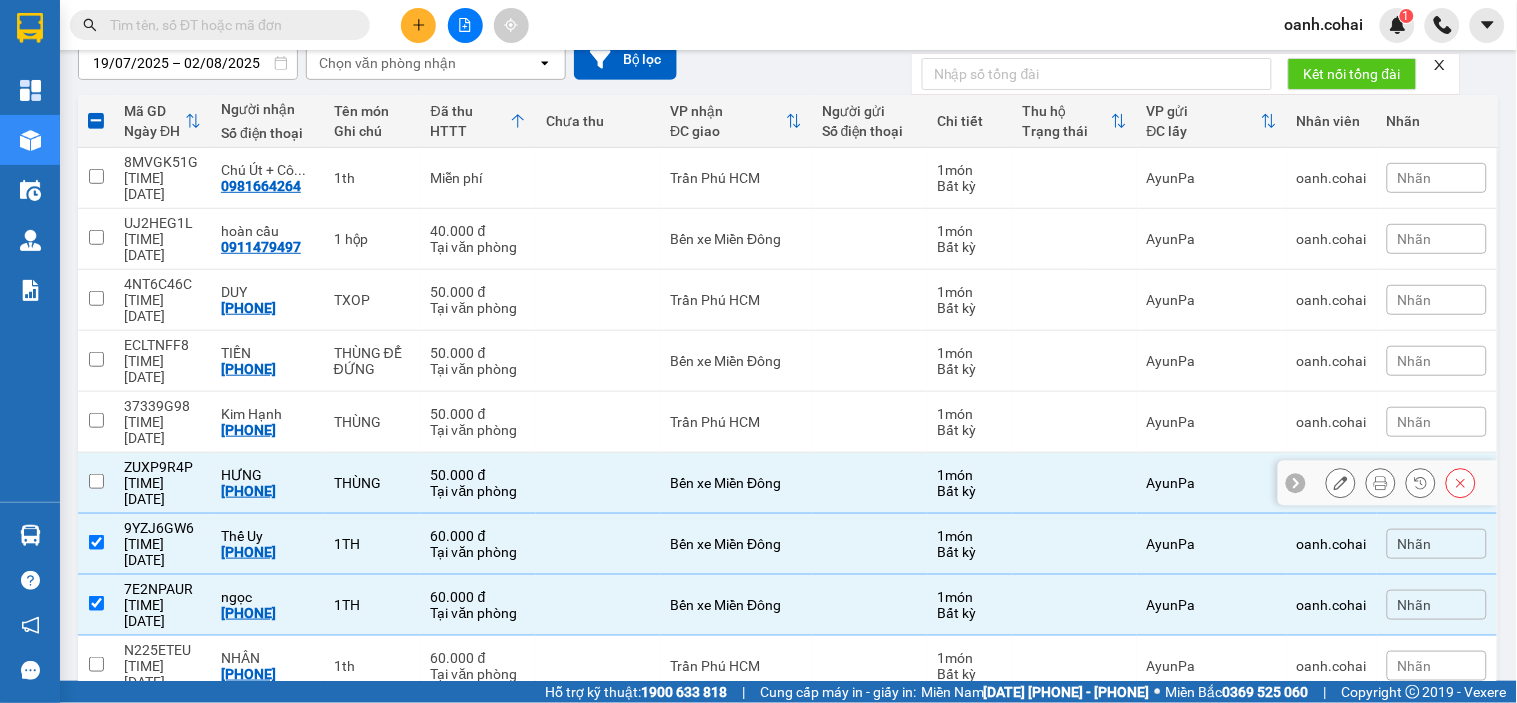 checkbox on "false" 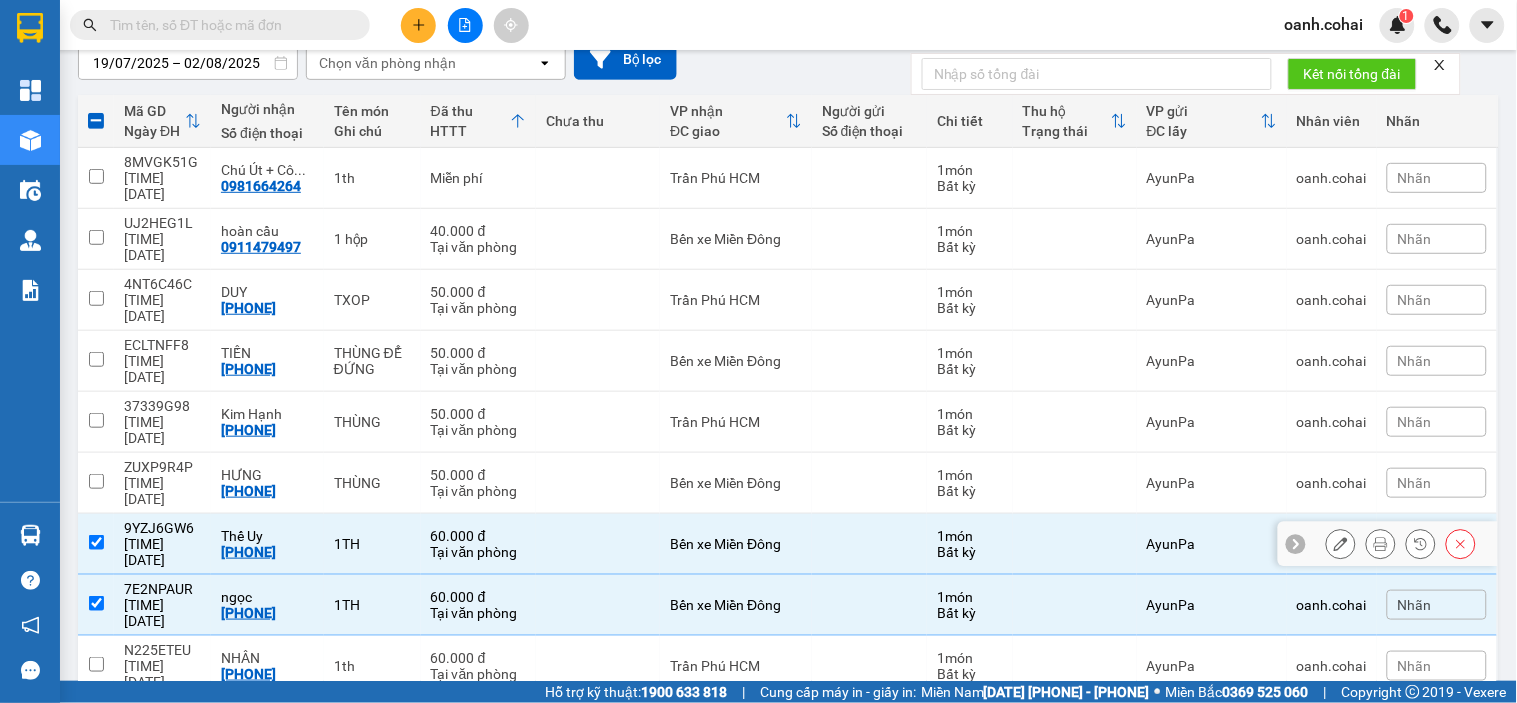 click at bounding box center (598, 544) 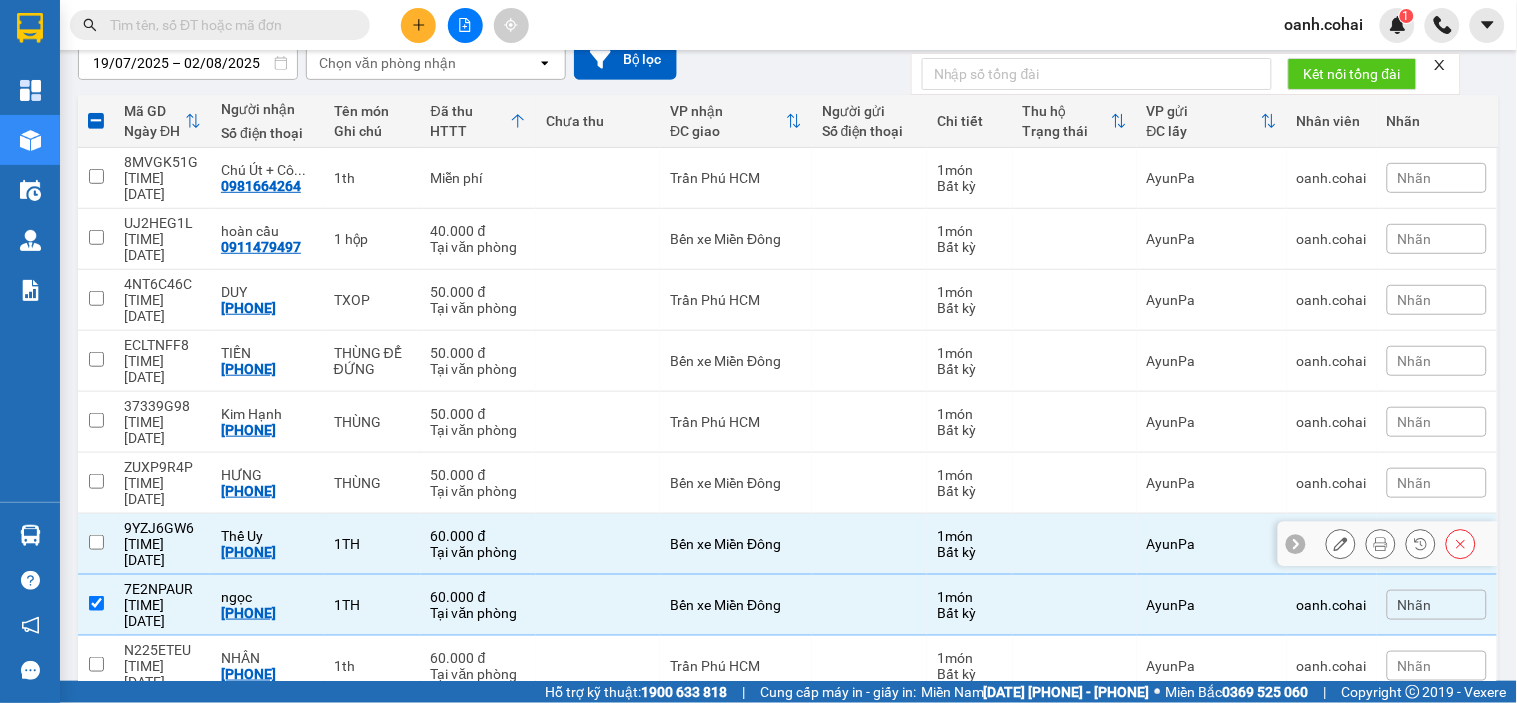 checkbox on "false" 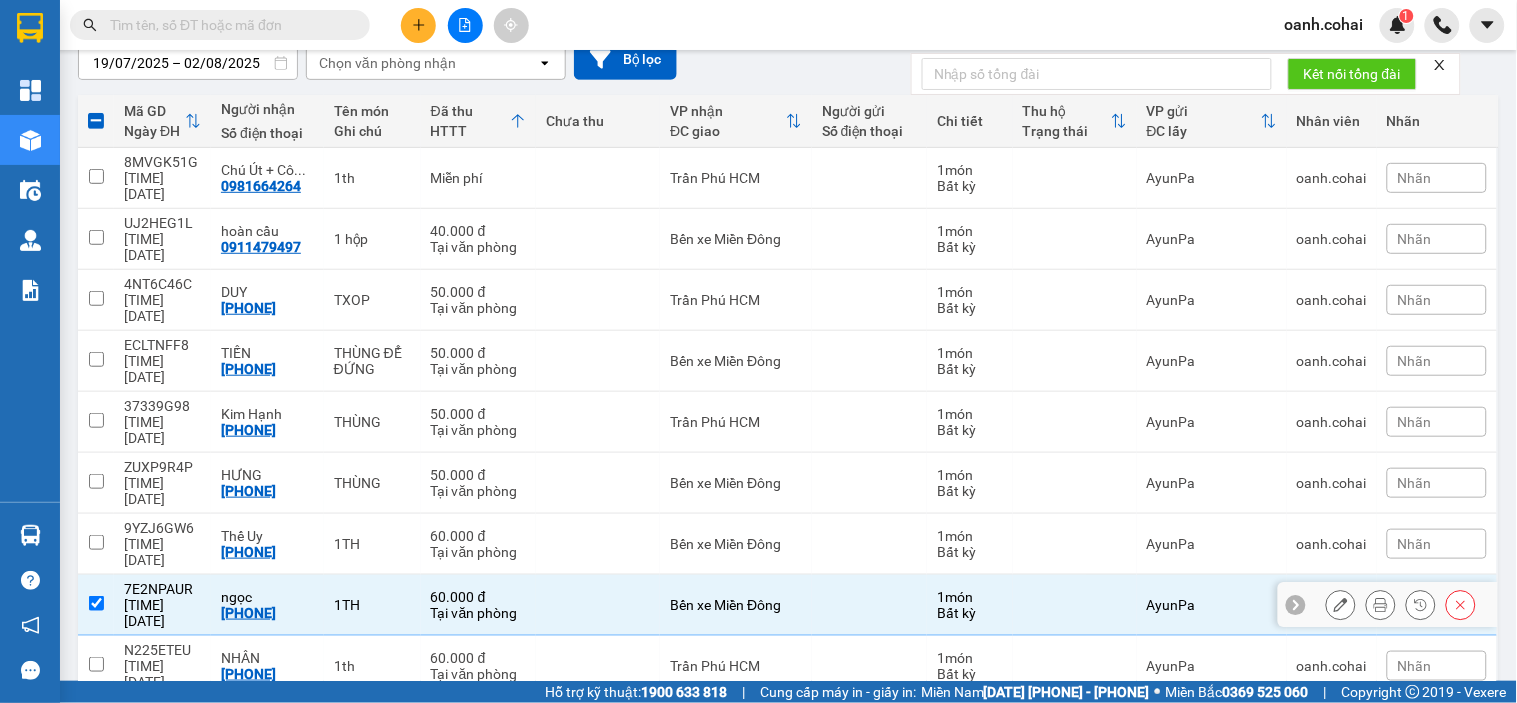 click at bounding box center (598, 605) 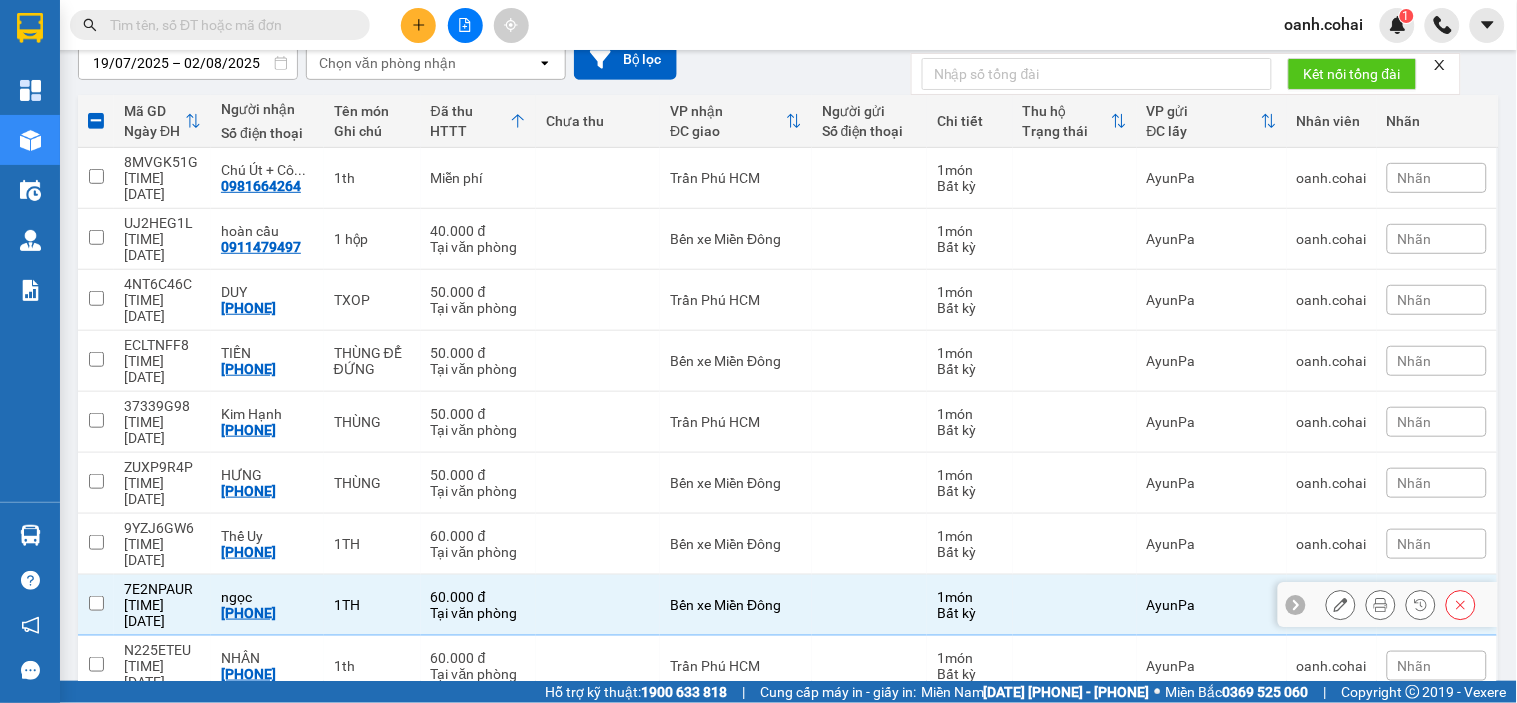 checkbox on "false" 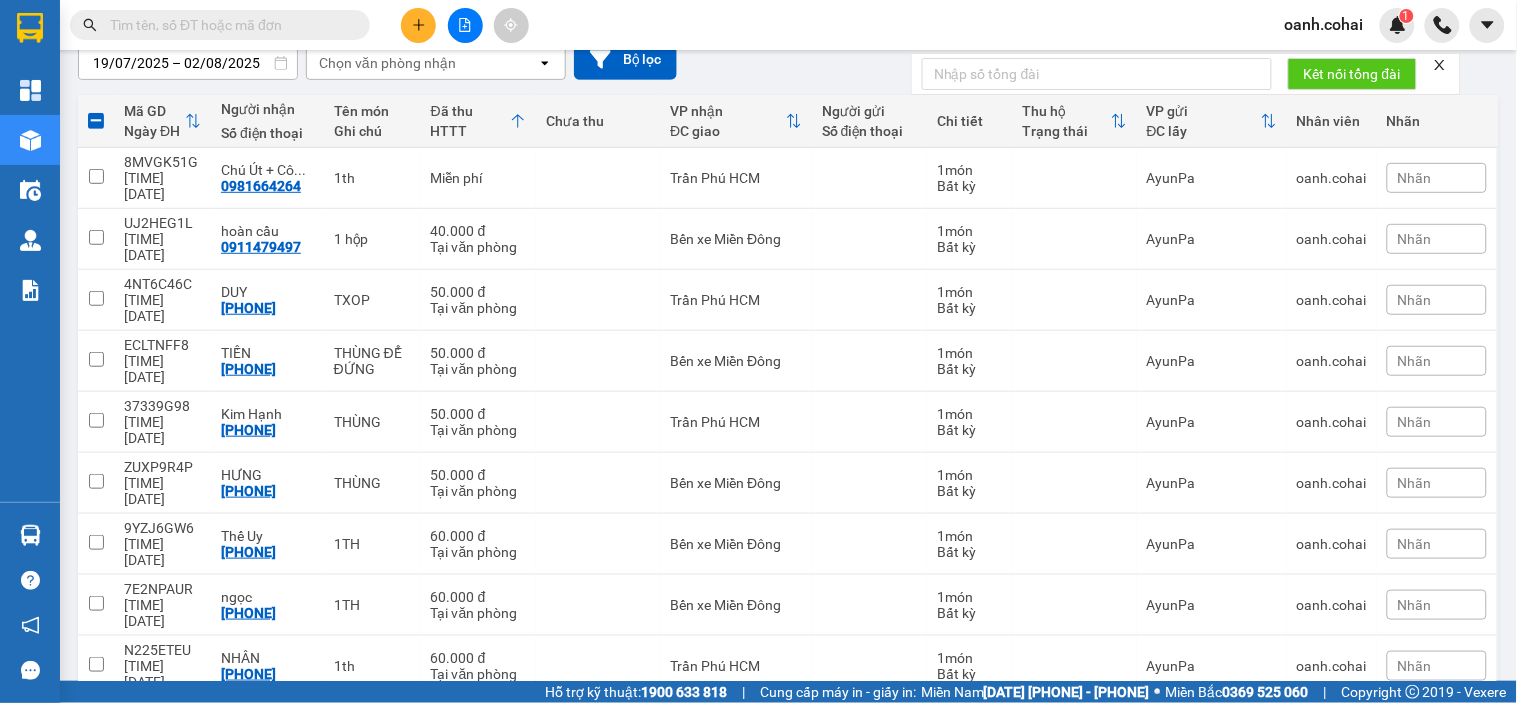click on "Tại văn phòng" at bounding box center [478, 735] 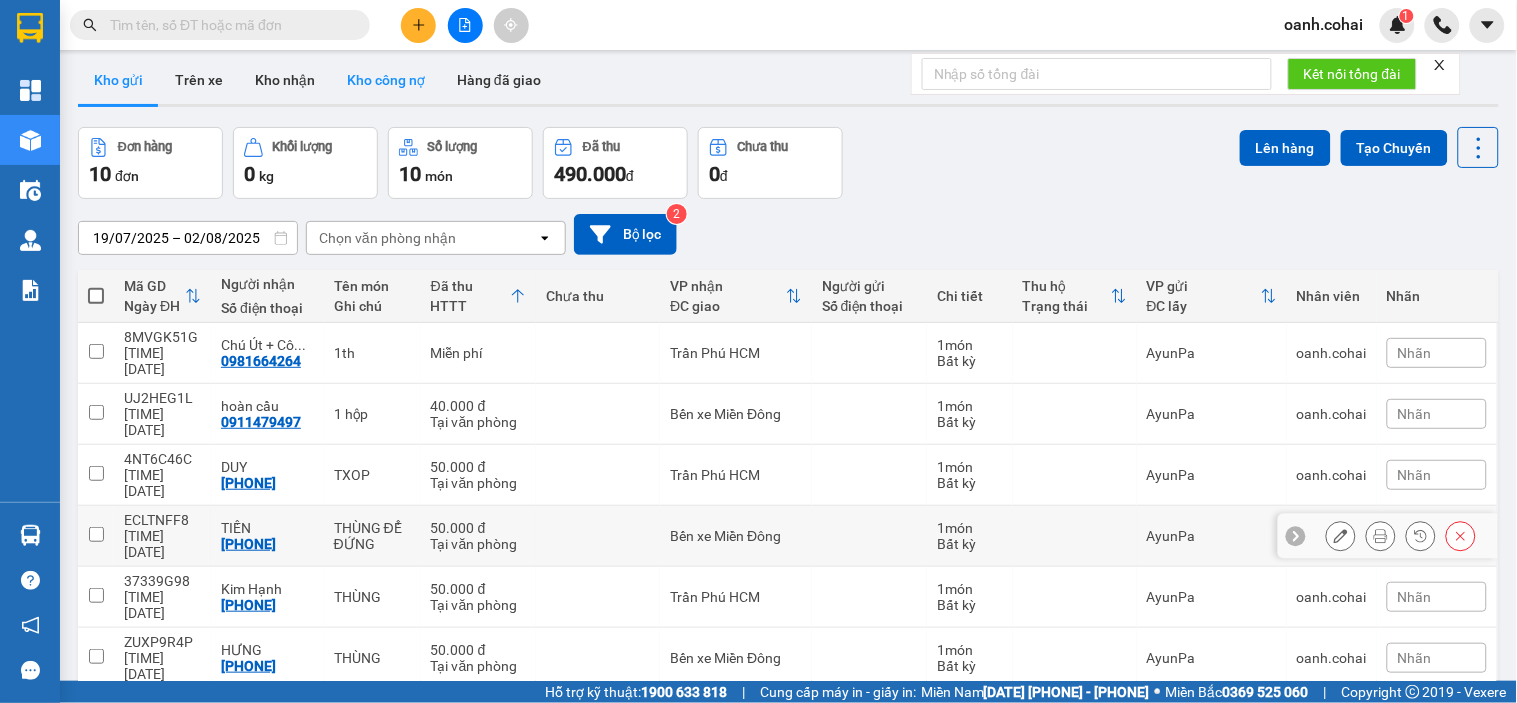 scroll, scrollTop: 0, scrollLeft: 0, axis: both 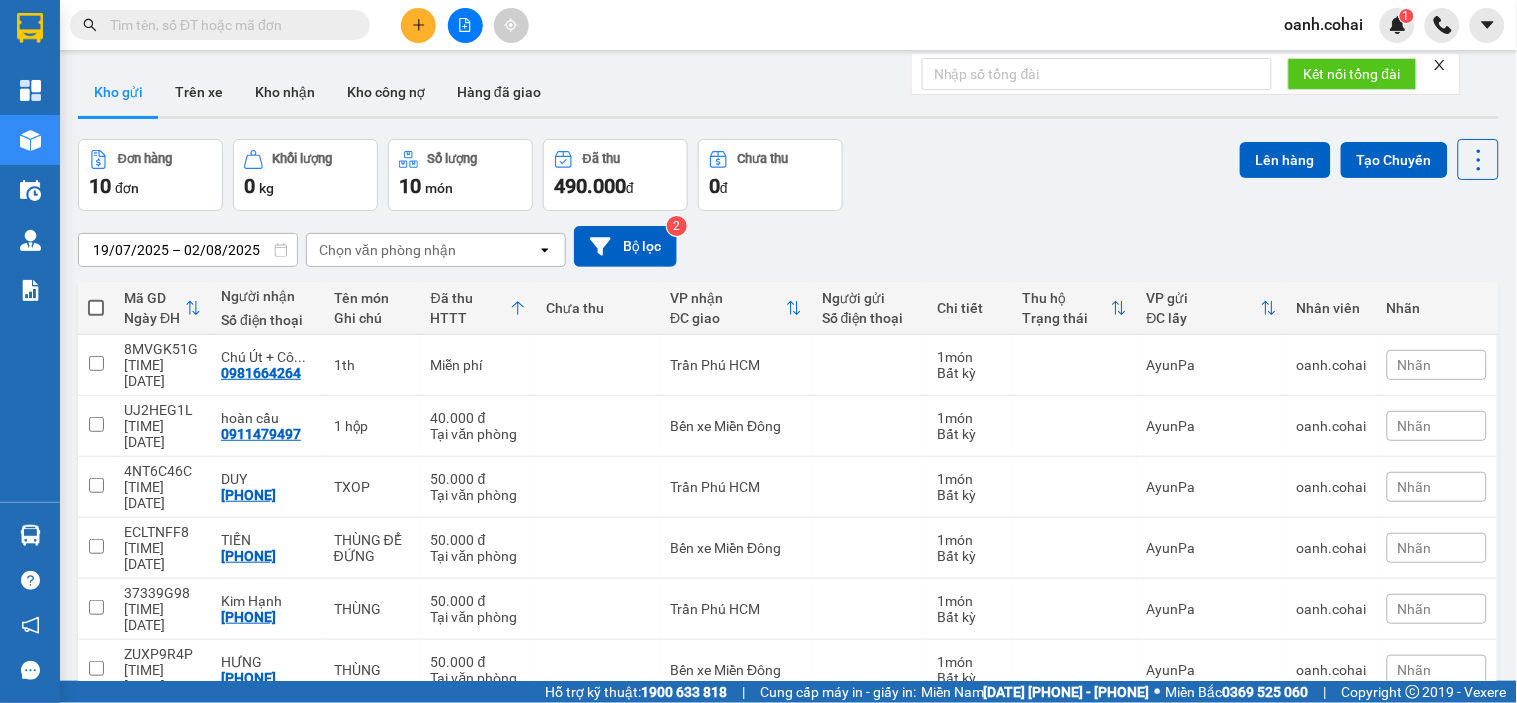 click at bounding box center (465, 25) 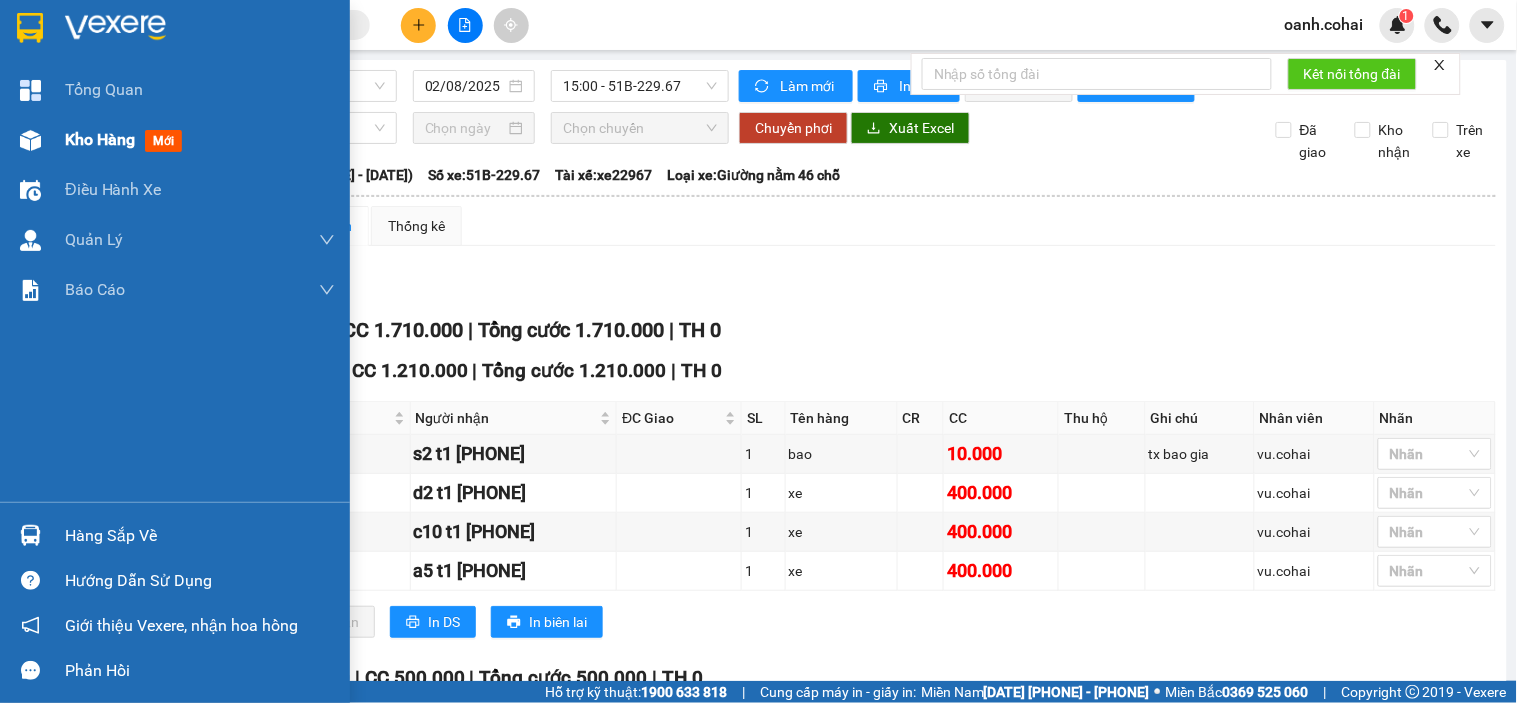 click on "Kho hàng" at bounding box center (100, 139) 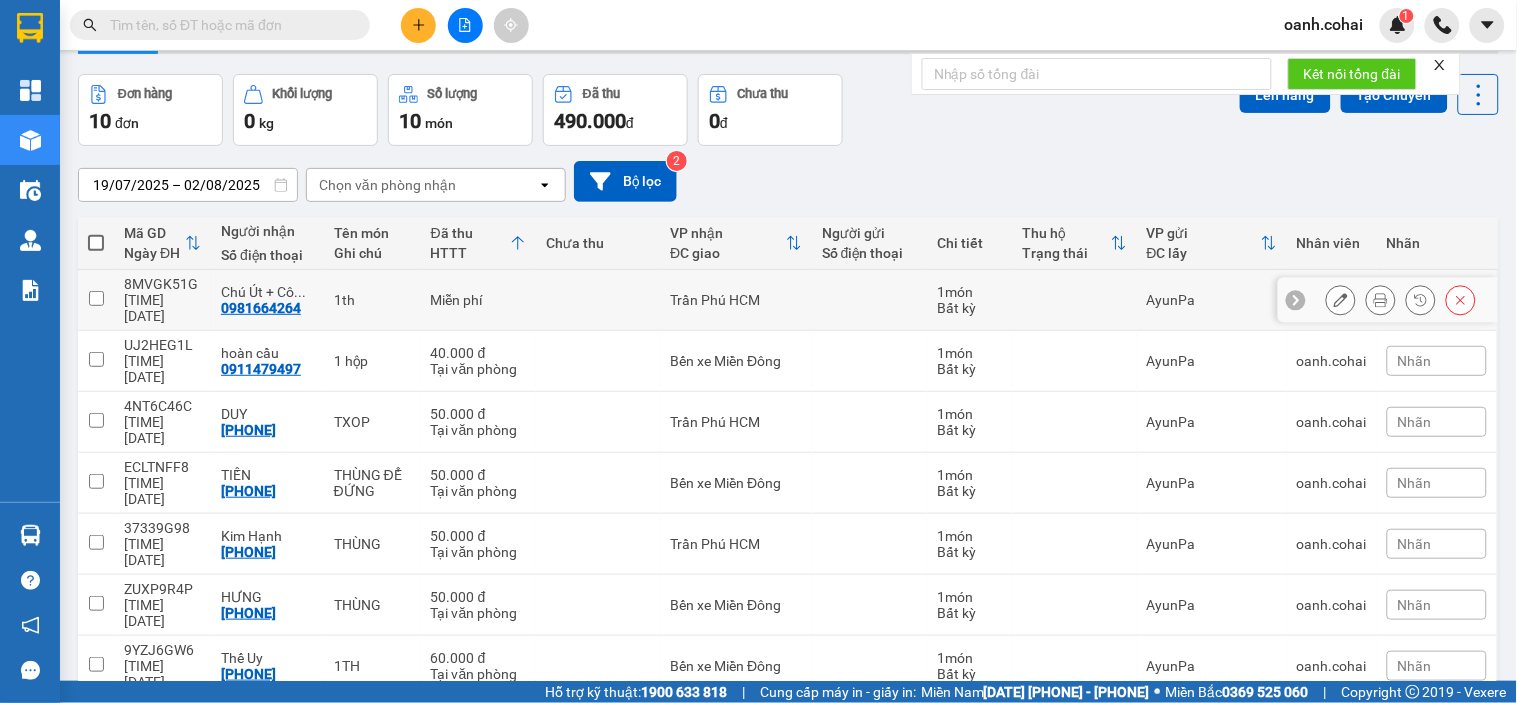 scroll, scrollTop: 0, scrollLeft: 0, axis: both 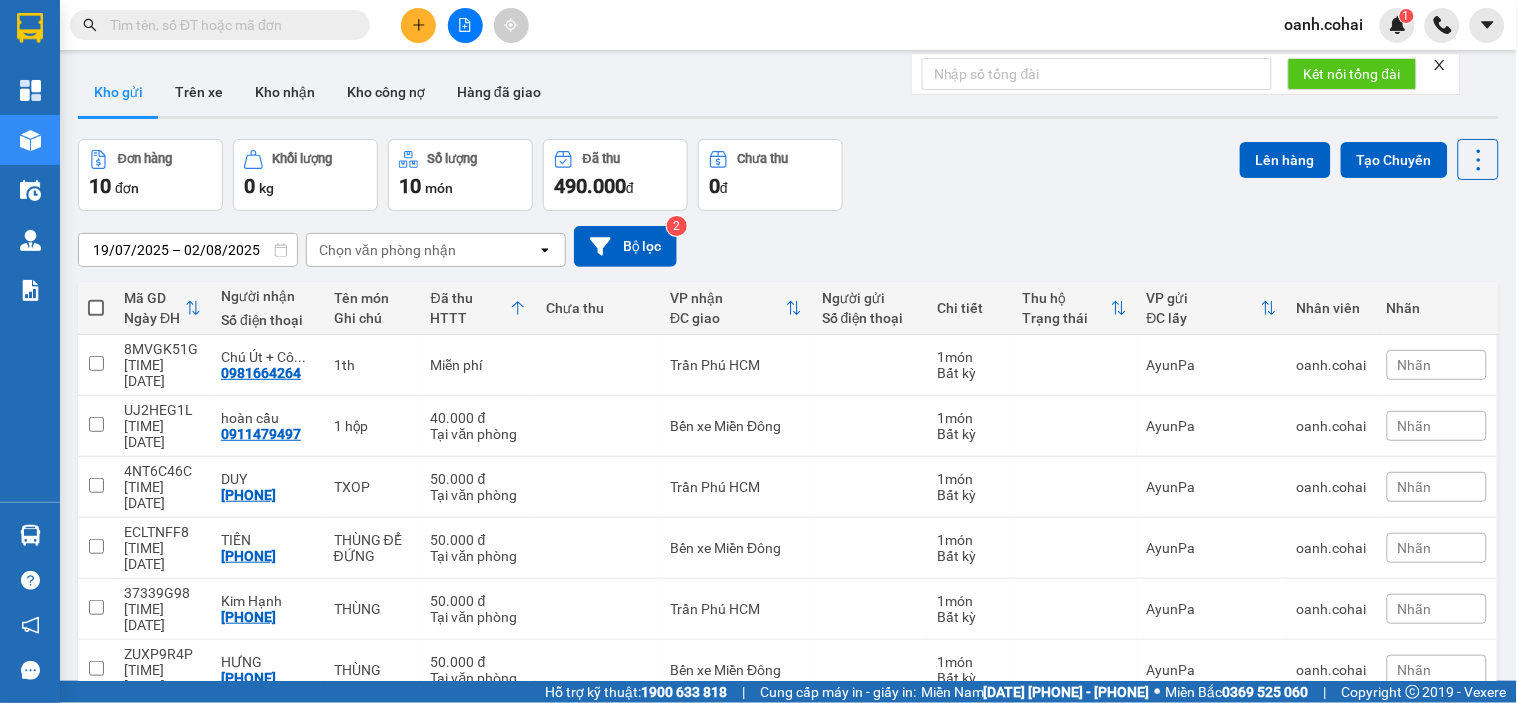 click at bounding box center [96, 308] 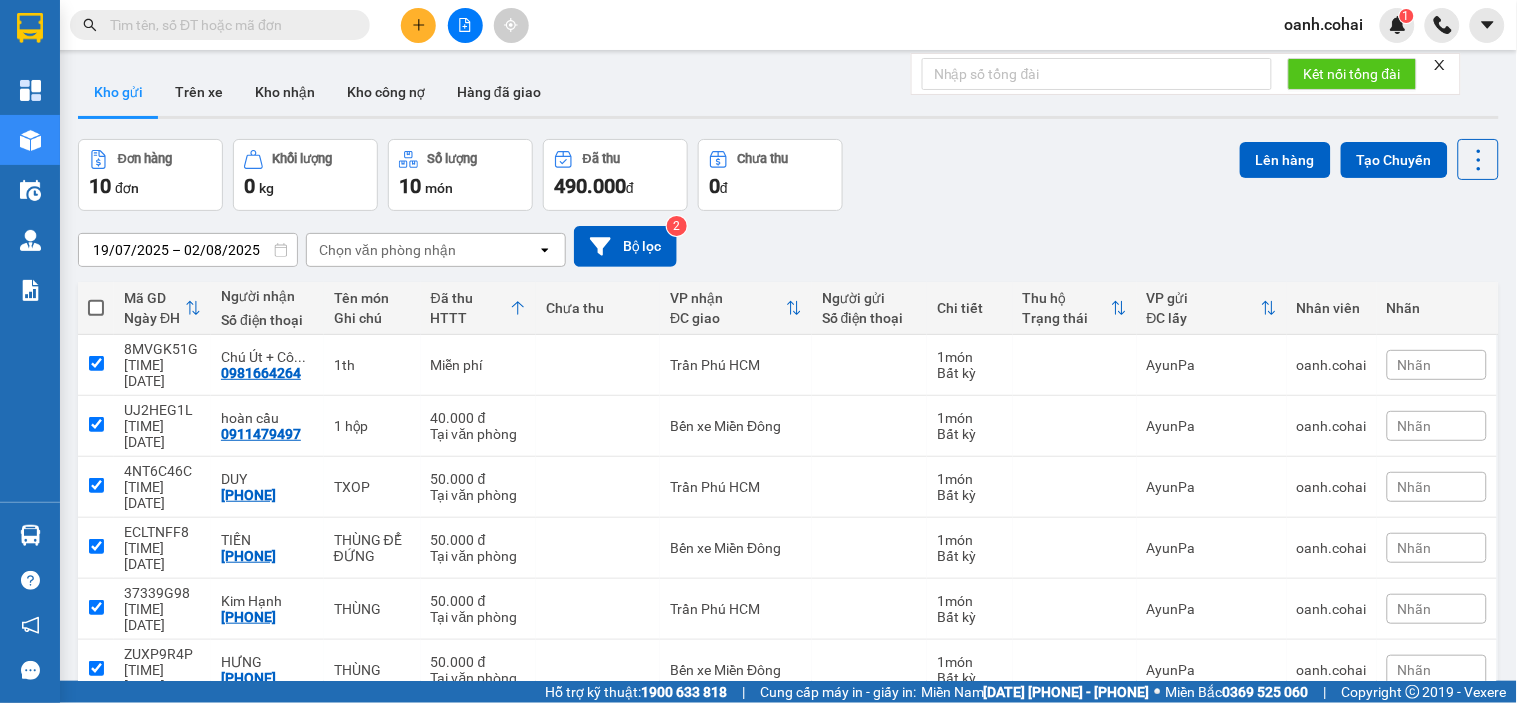 checkbox on "true" 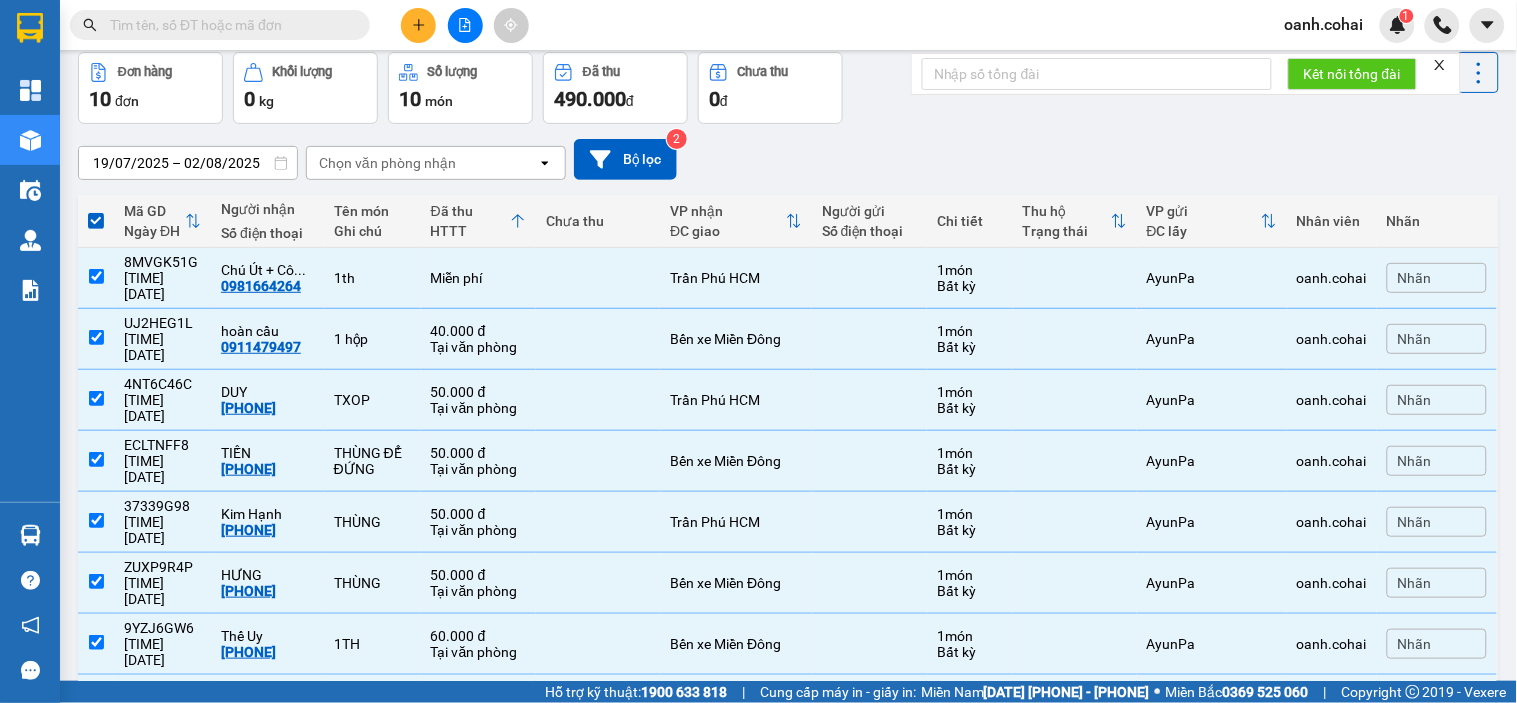 scroll, scrollTop: 0, scrollLeft: 0, axis: both 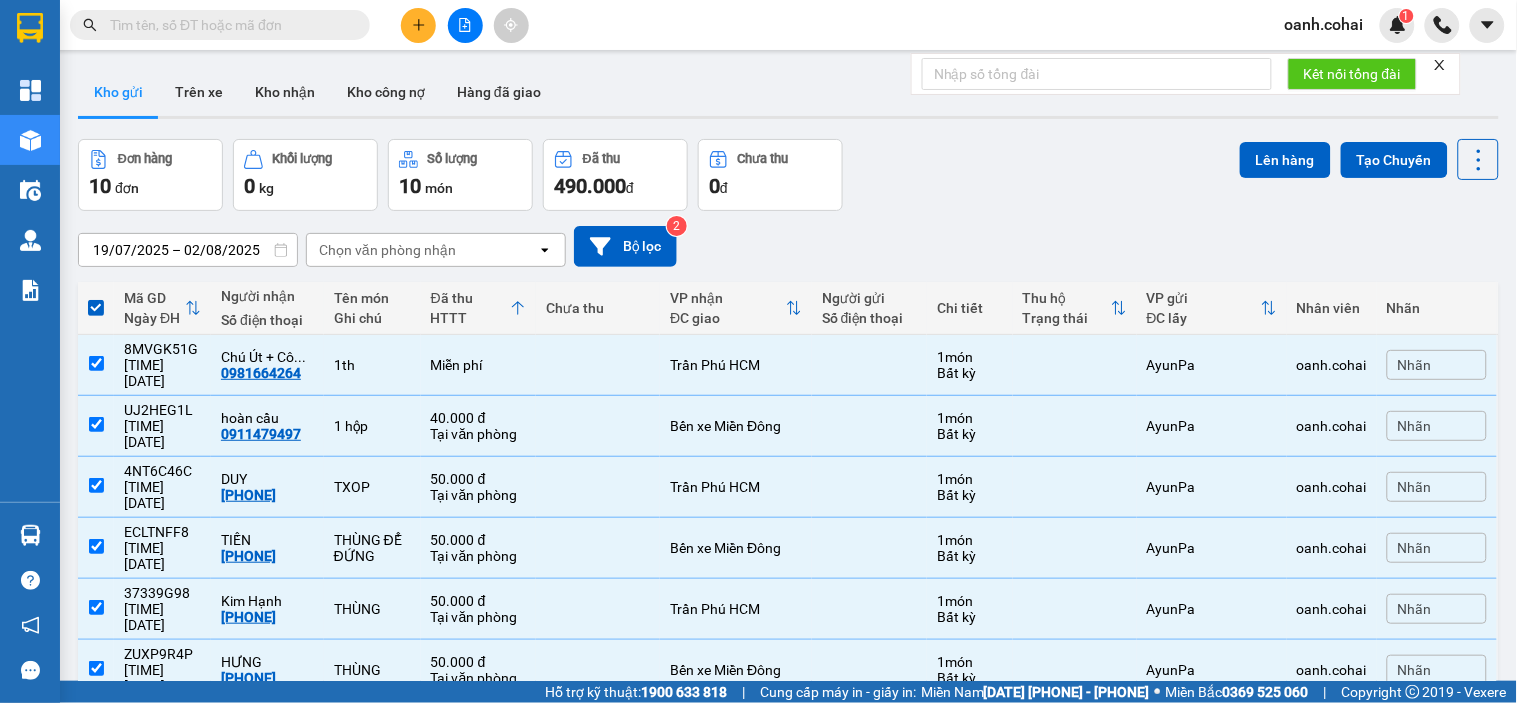 click at bounding box center [96, 308] 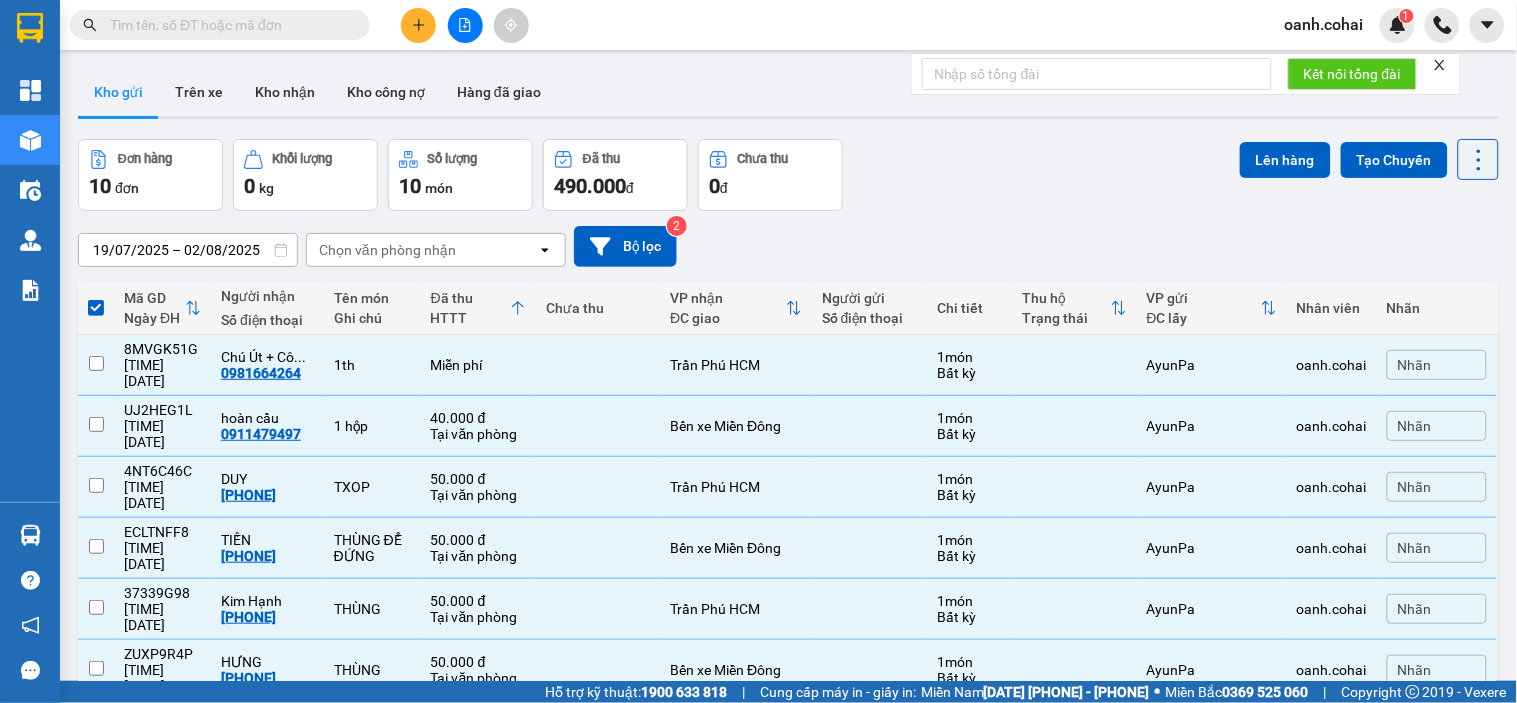 checkbox on "false" 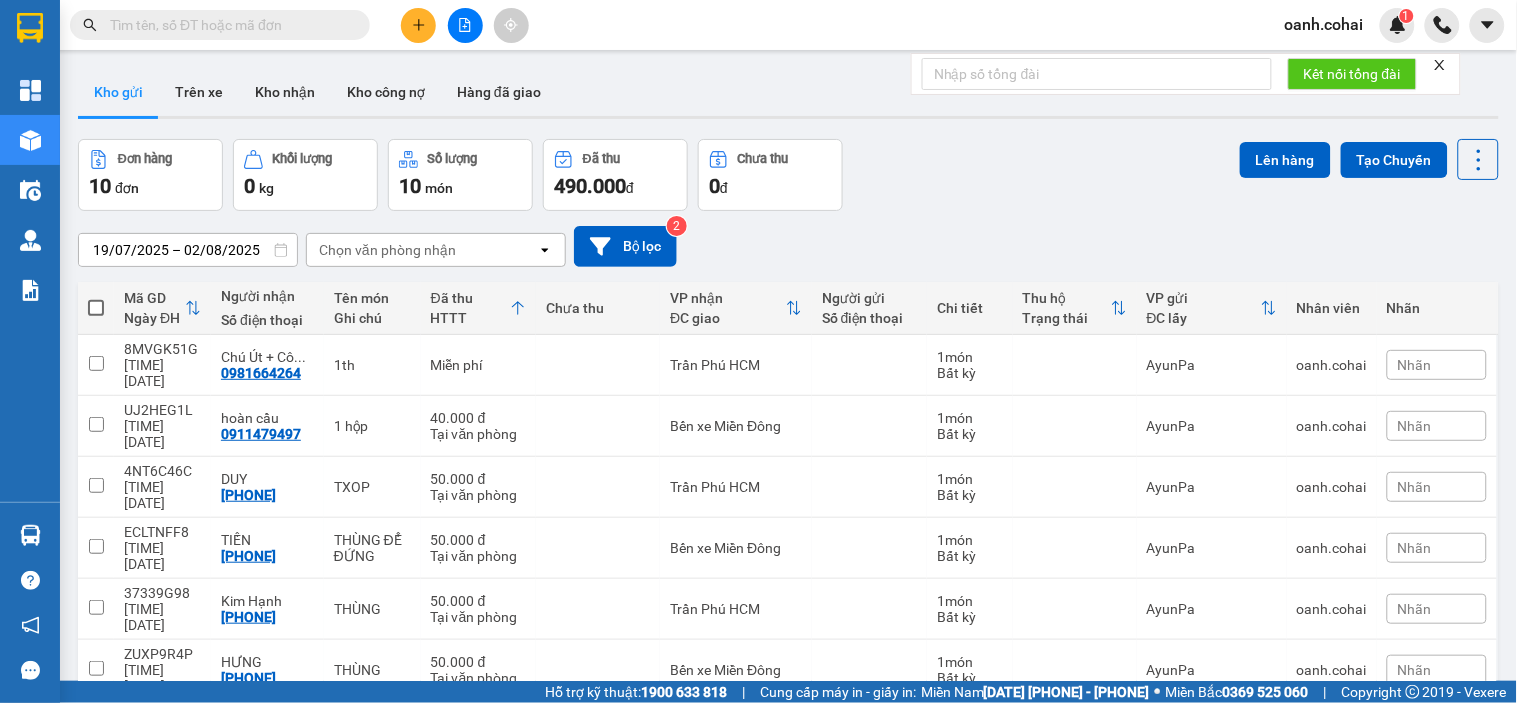 click at bounding box center (96, 308) 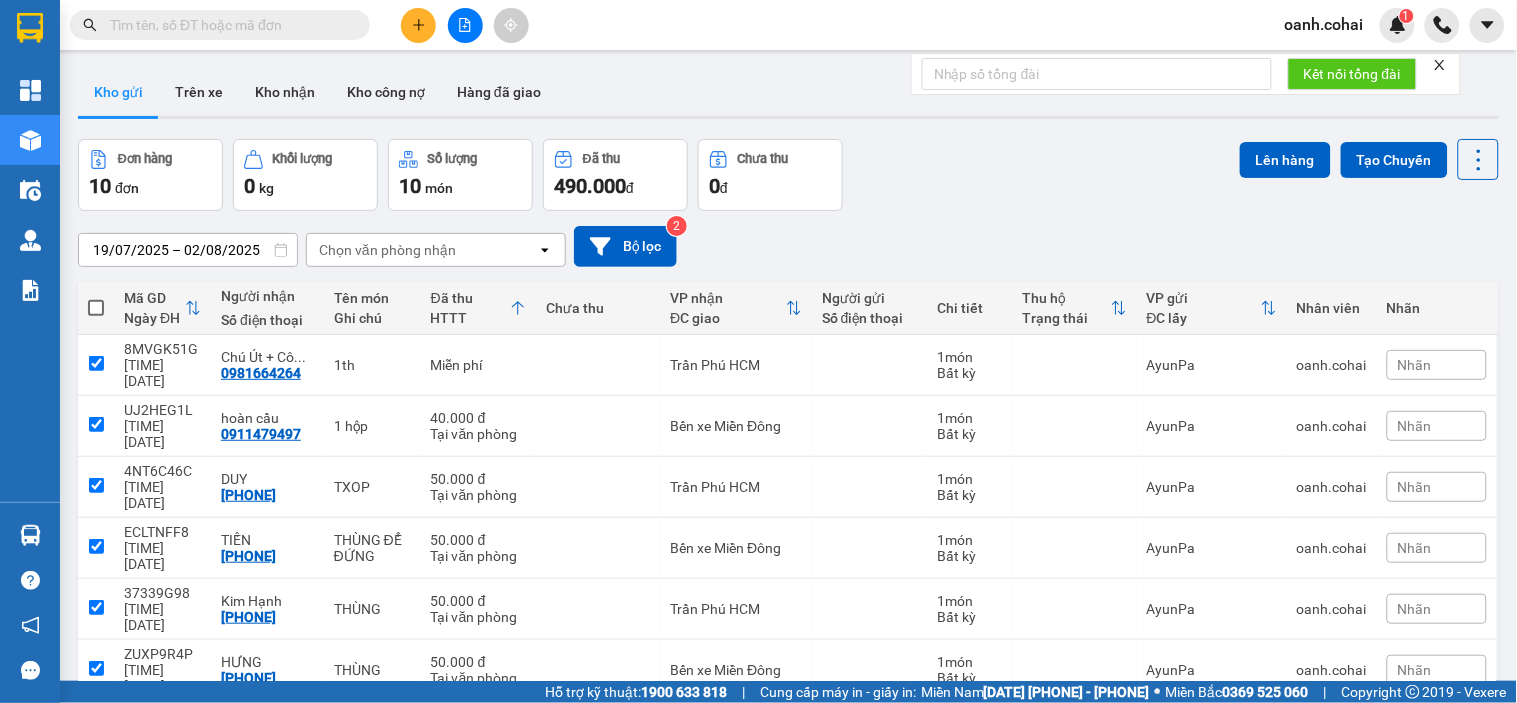 checkbox on "true" 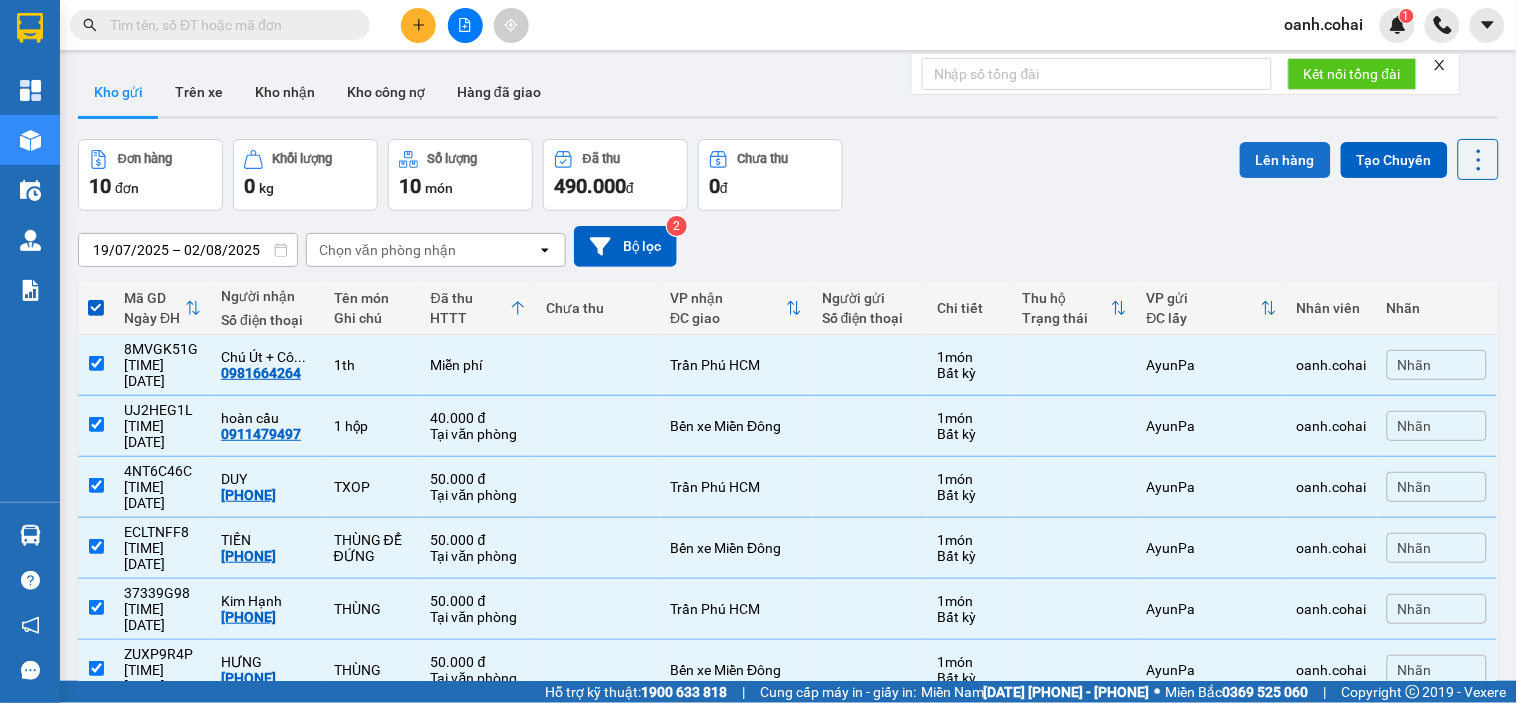 drag, startPoint x: 1292, startPoint y: 160, endPoint x: 1282, endPoint y: 166, distance: 11.661903 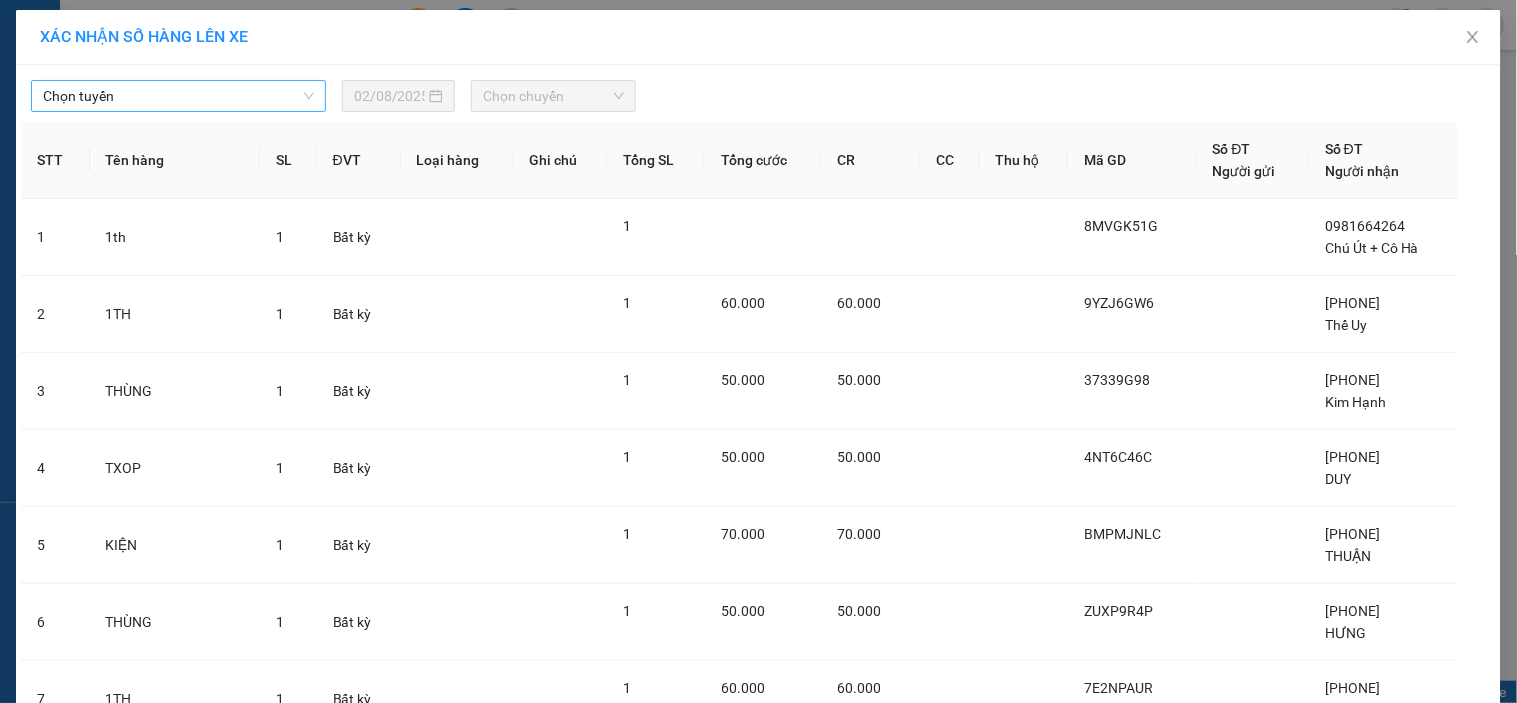 click on "Chọn tuyến" at bounding box center (178, 96) 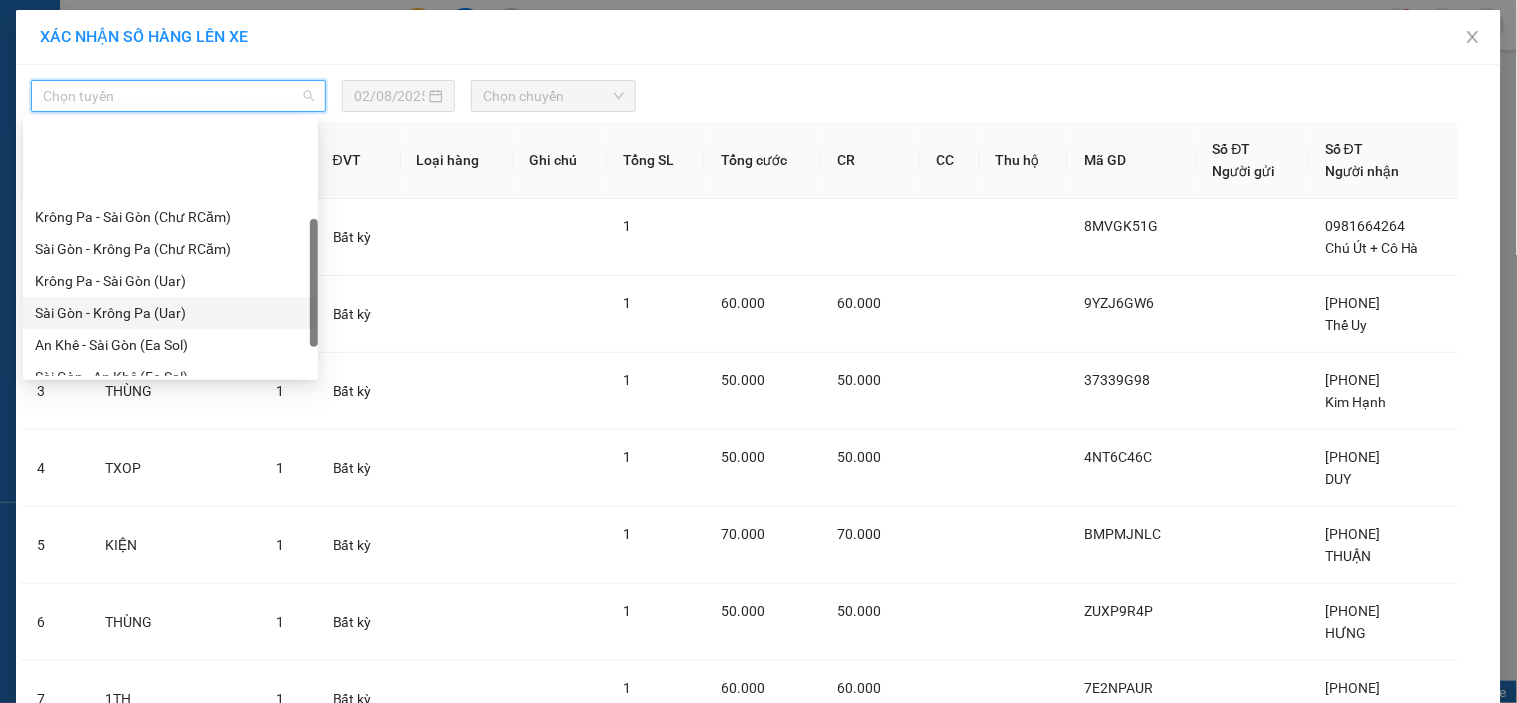 scroll, scrollTop: 222, scrollLeft: 0, axis: vertical 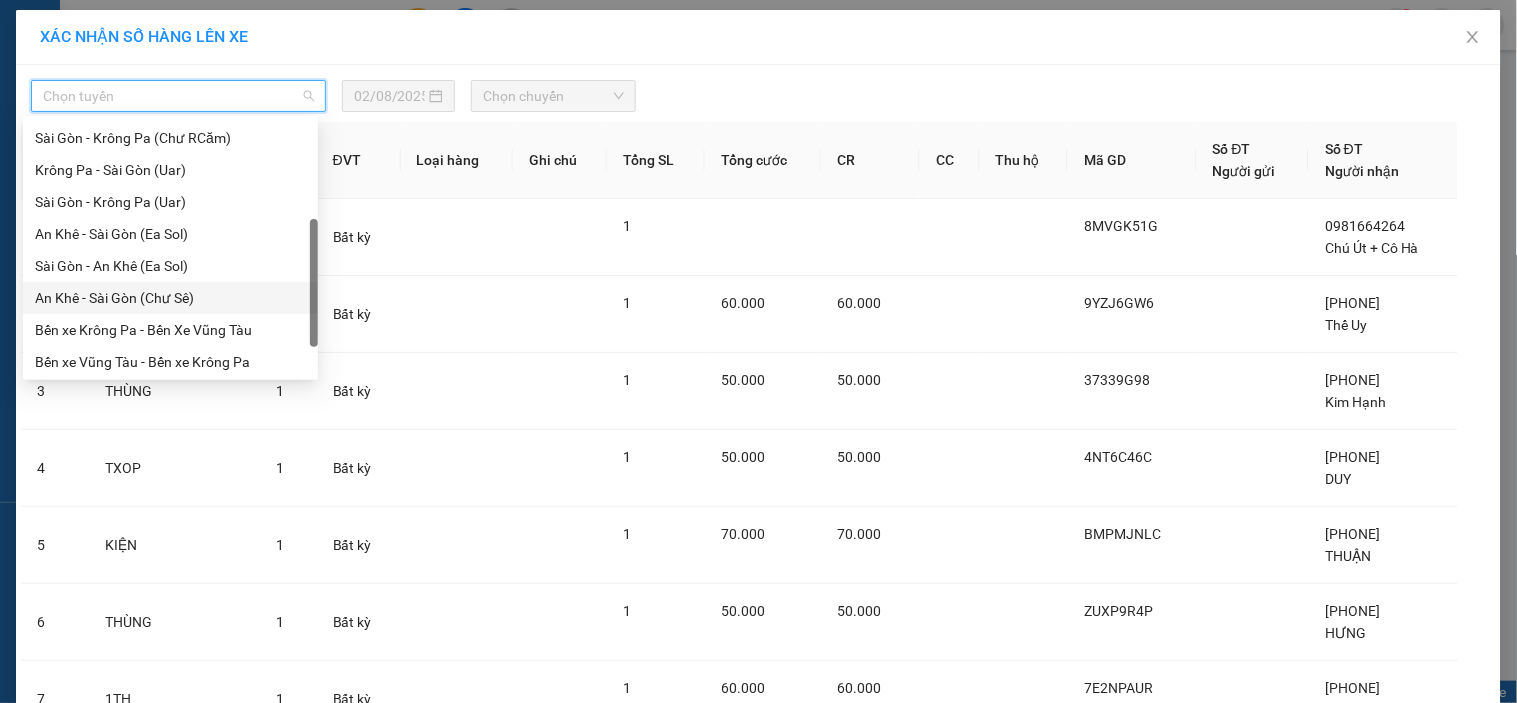 click on "An Khê - Sài Gòn (Chư Sê)" at bounding box center [170, 298] 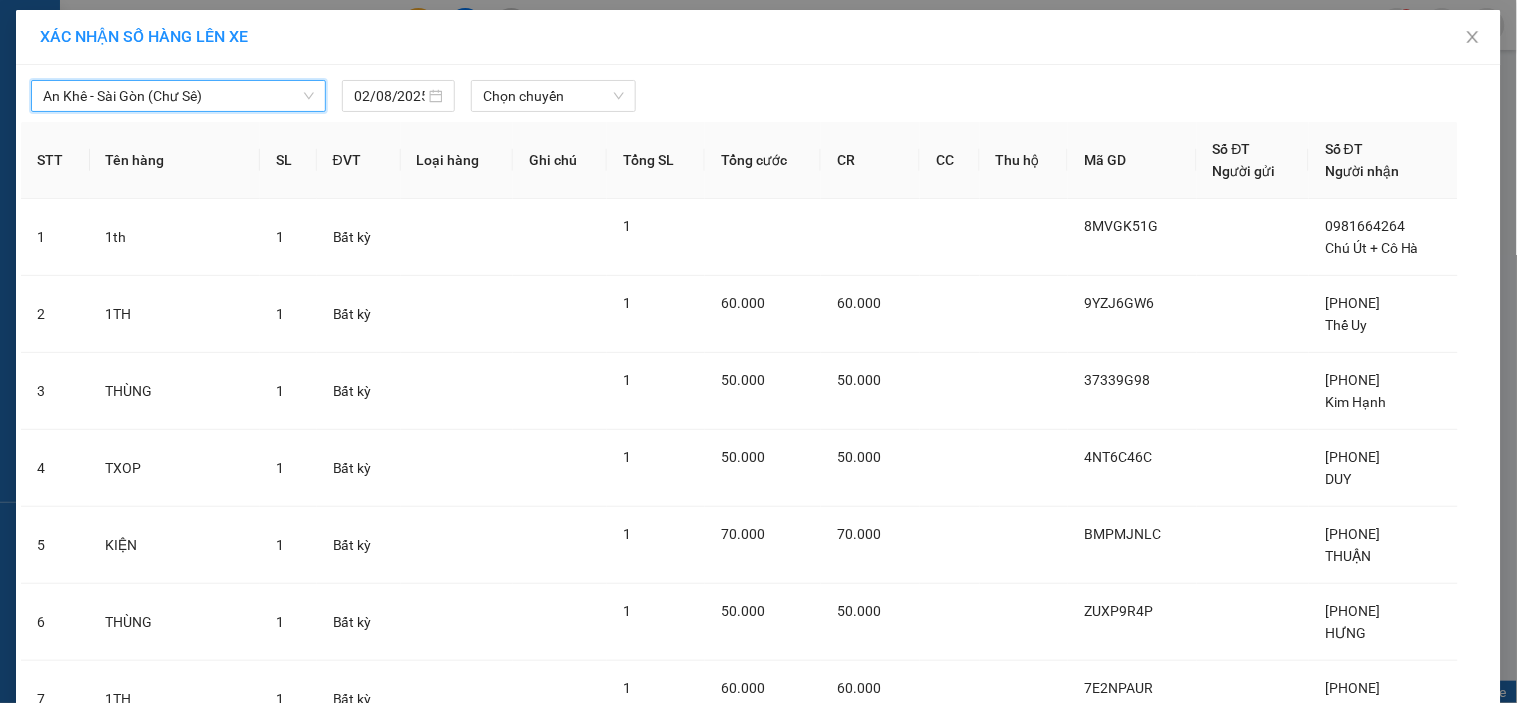 drag, startPoint x: 548, startPoint y: 101, endPoint x: 557, endPoint y: 113, distance: 15 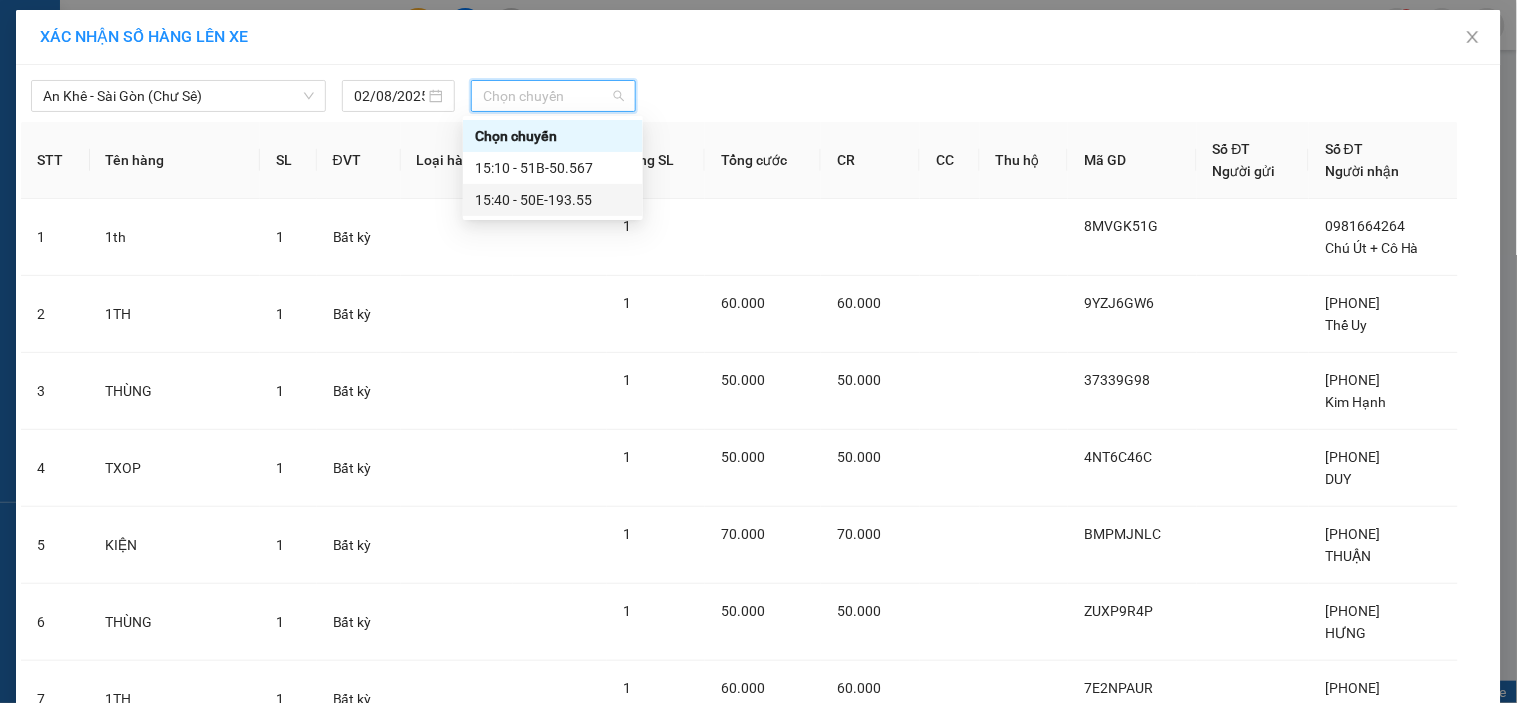click on "15:40     - 50E-193.55" at bounding box center (553, 200) 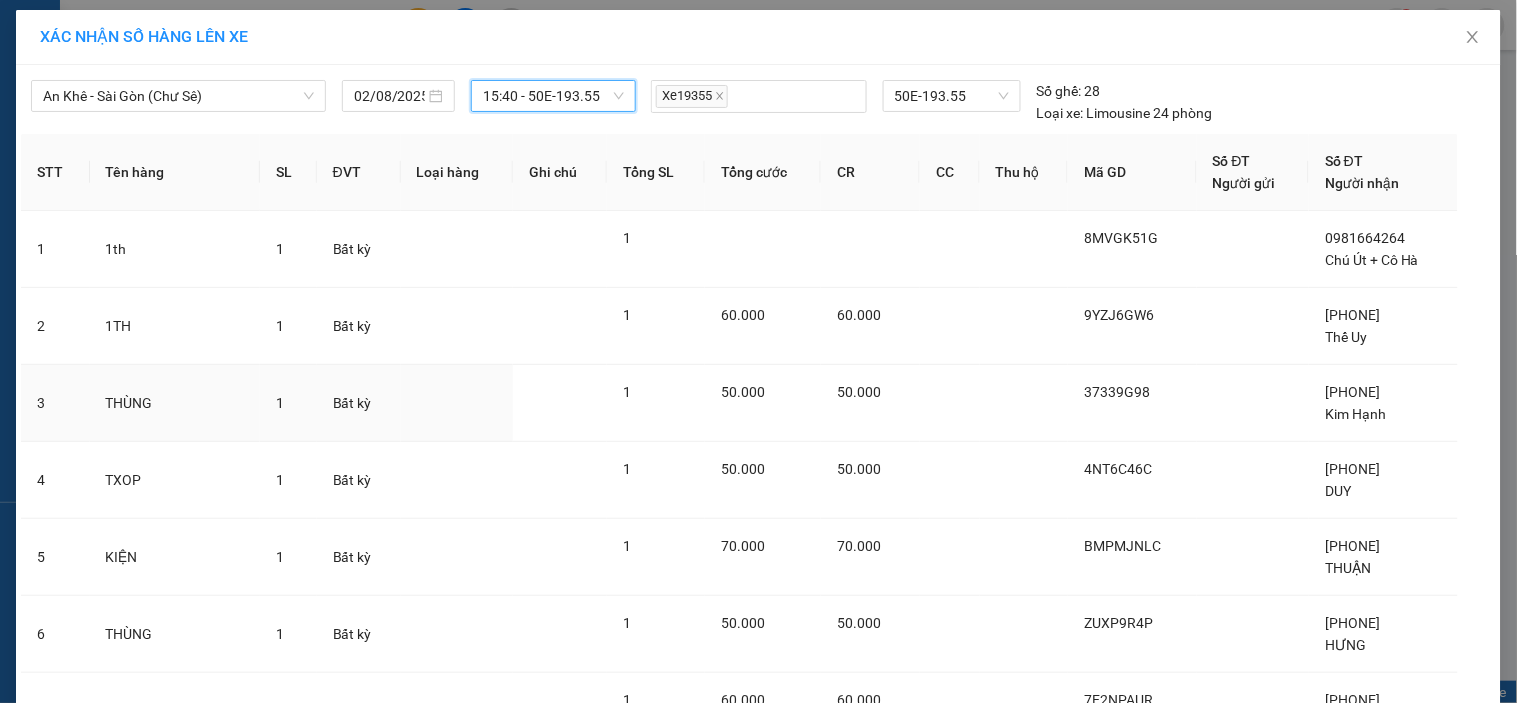 scroll, scrollTop: 424, scrollLeft: 0, axis: vertical 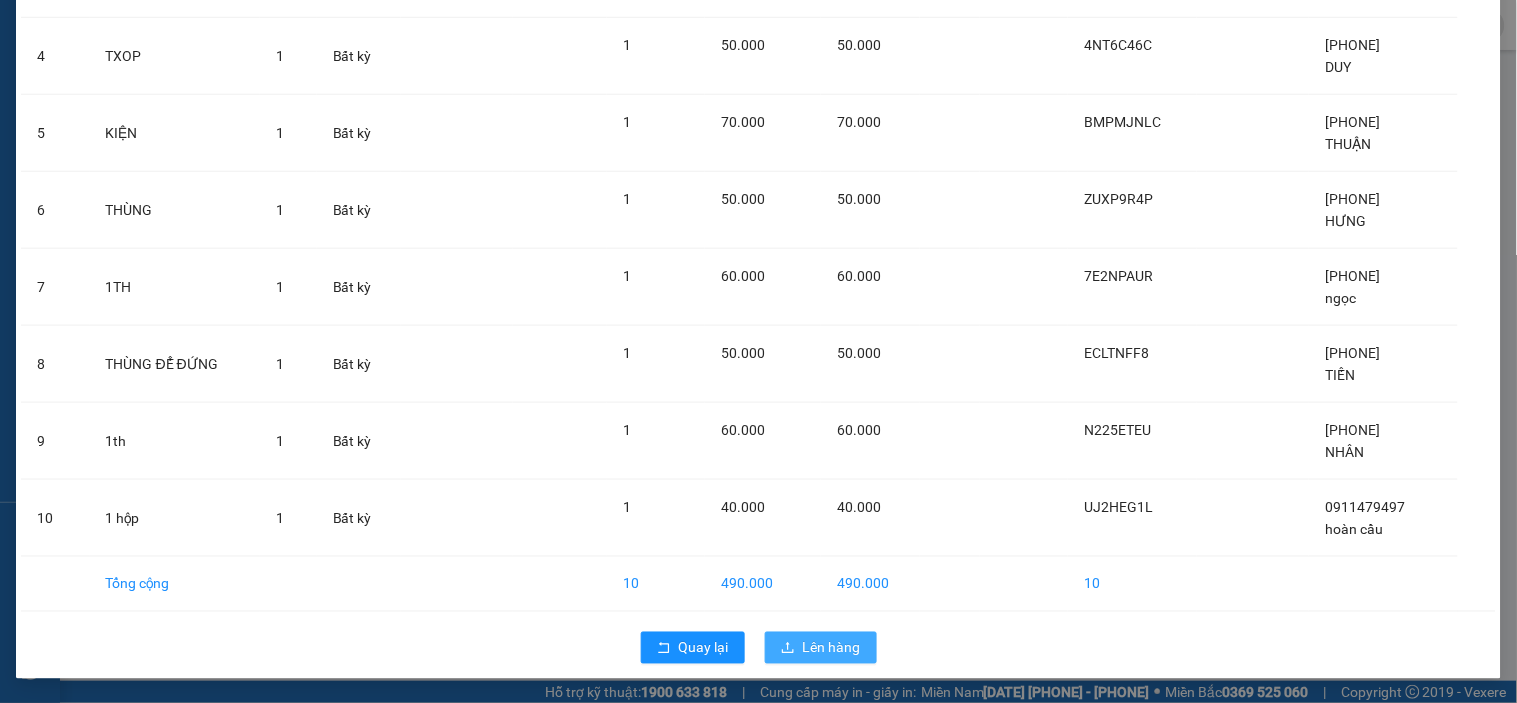 click on "Quay lại Lên hàng" at bounding box center (758, 648) 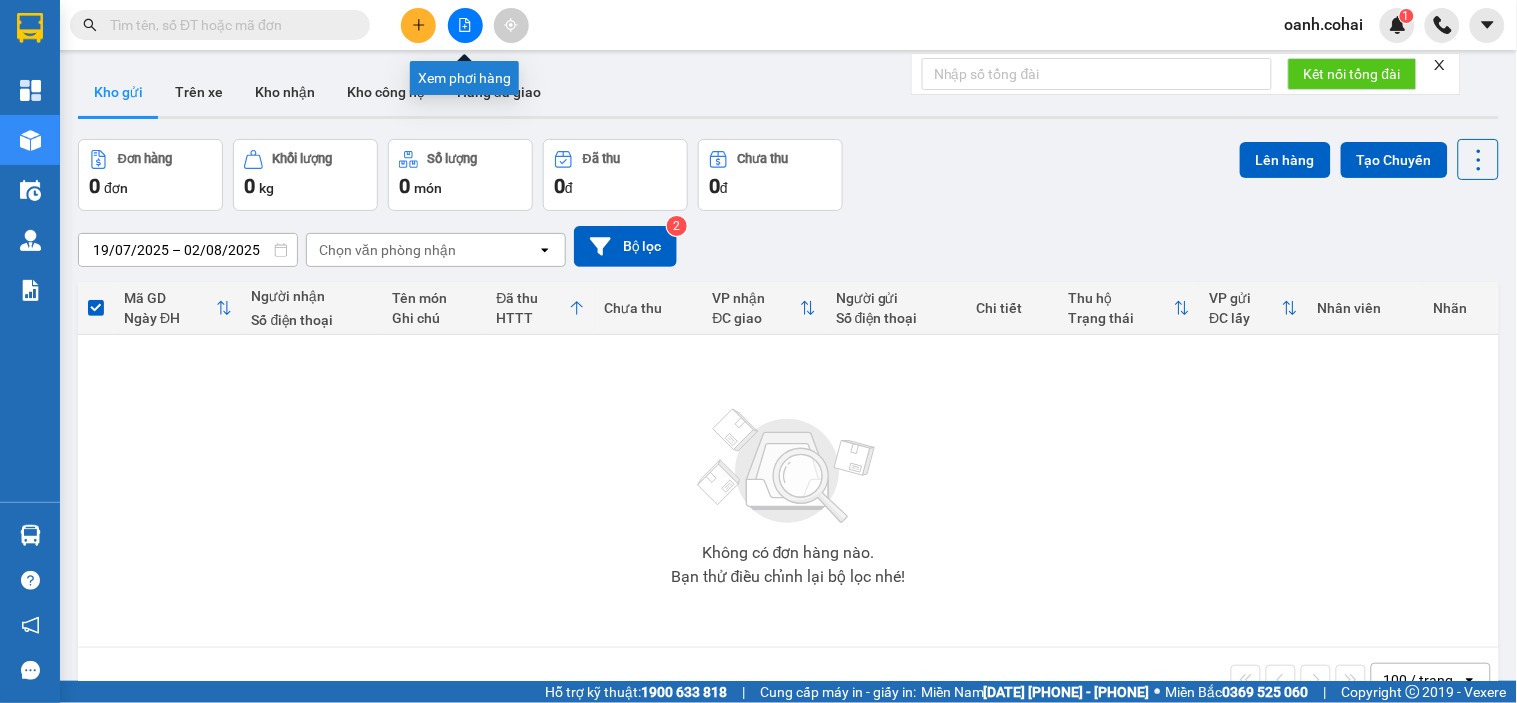 click 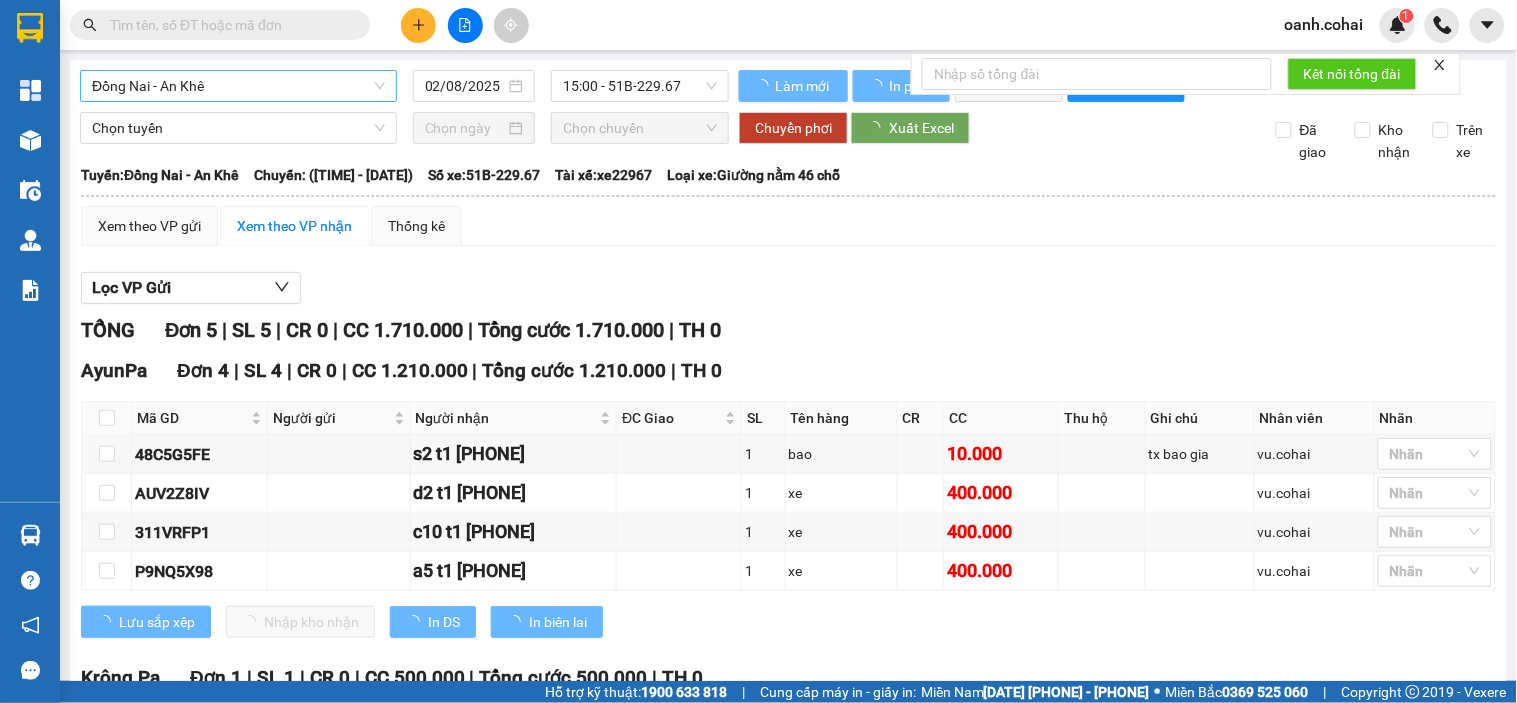 click on "Đồng Nai - An Khê" at bounding box center [238, 86] 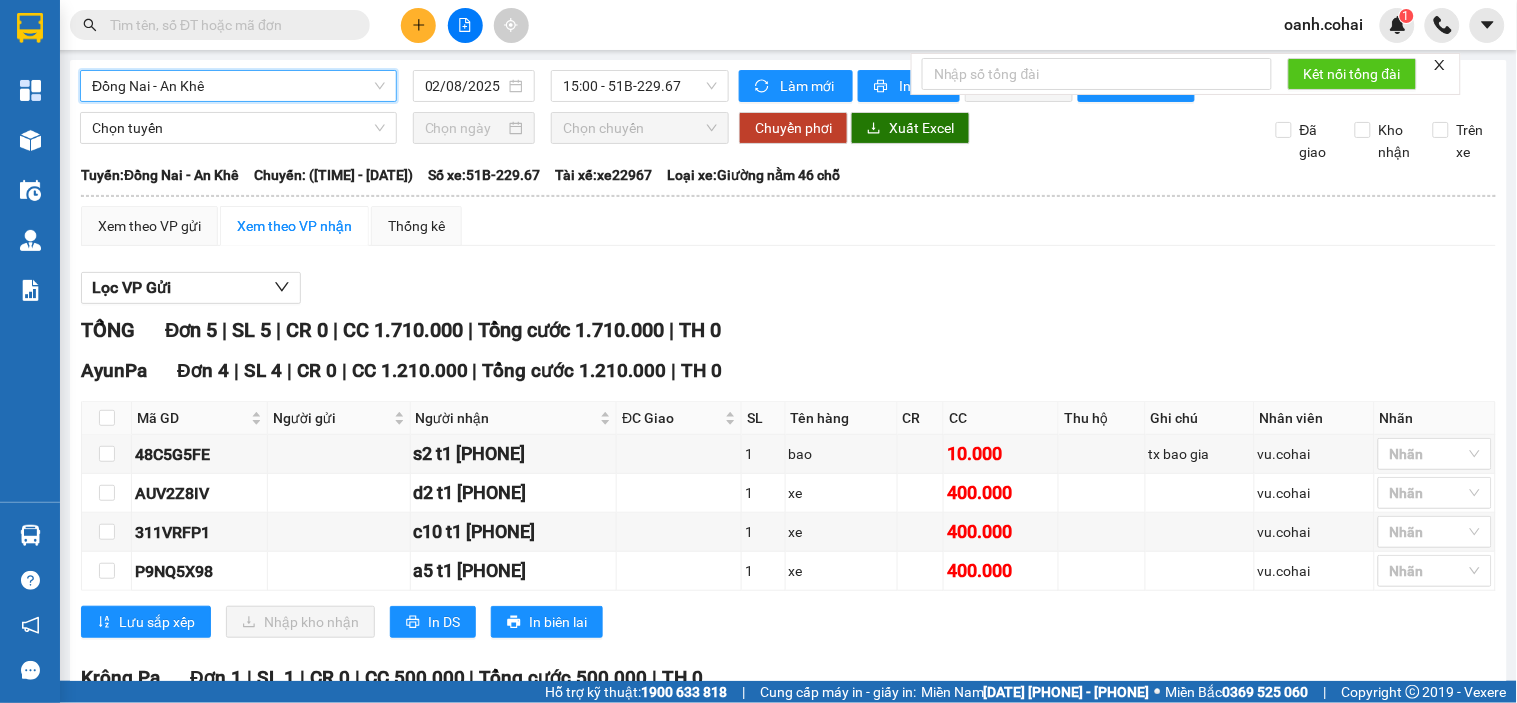 click on "Xem theo VP gửi Xem theo VP nhận Thống kê" at bounding box center [788, 226] 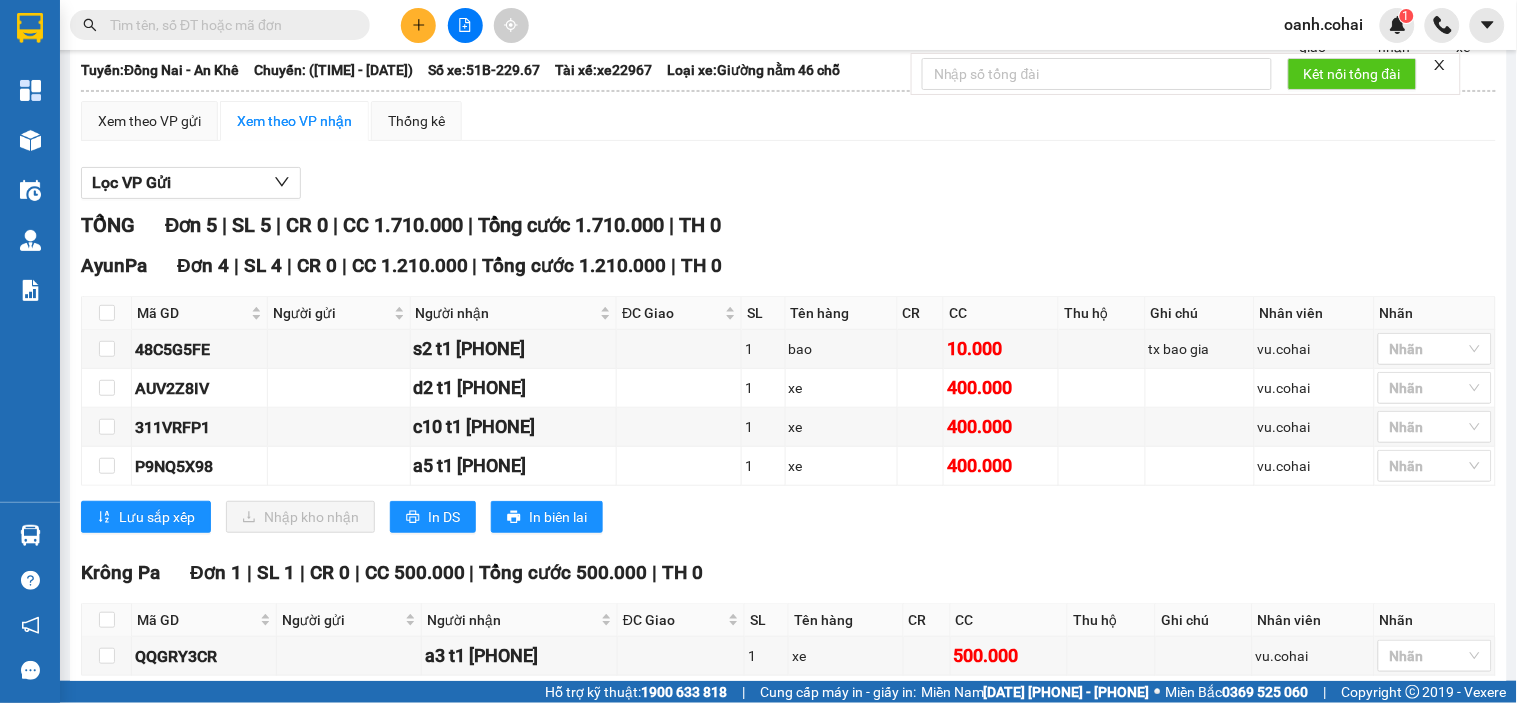 scroll, scrollTop: 0, scrollLeft: 0, axis: both 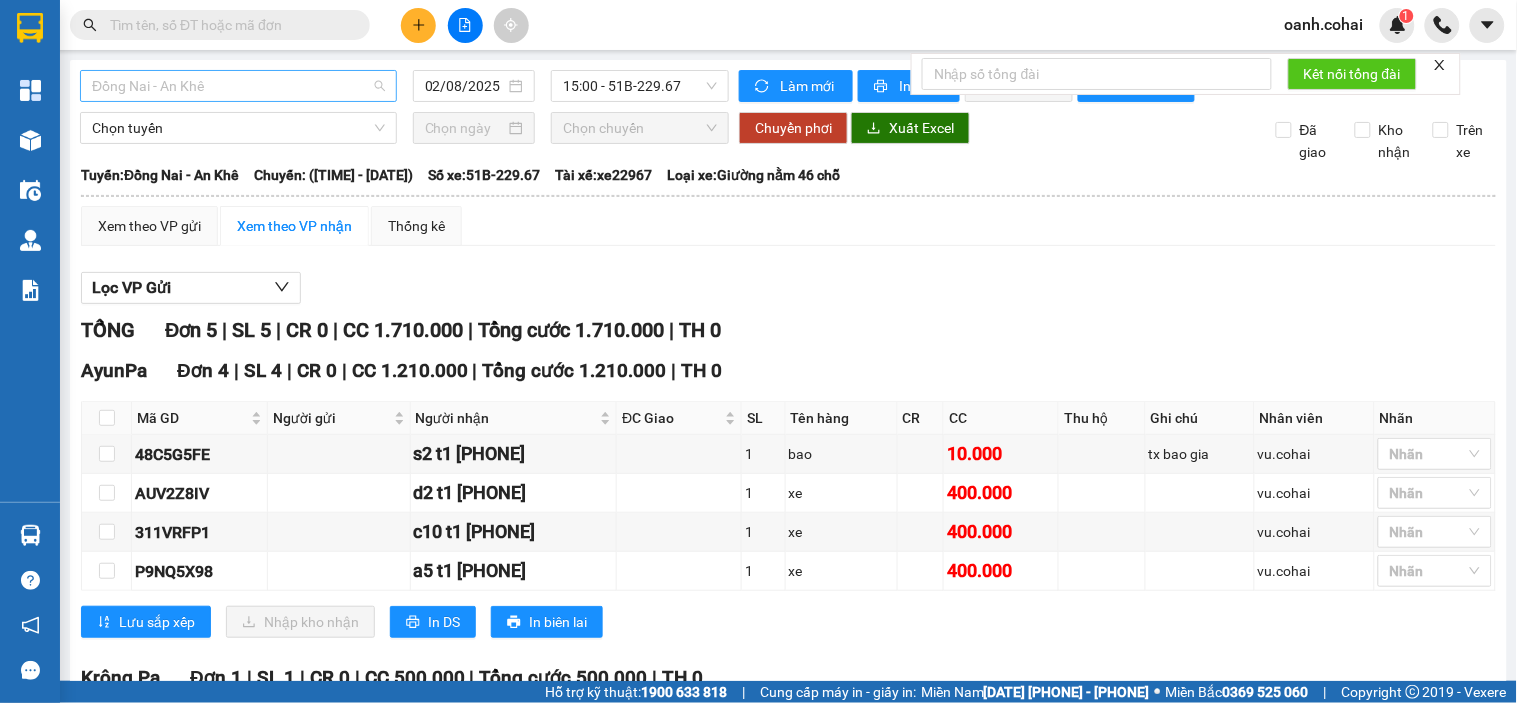 click on "Đồng Nai - An Khê" at bounding box center [238, 86] 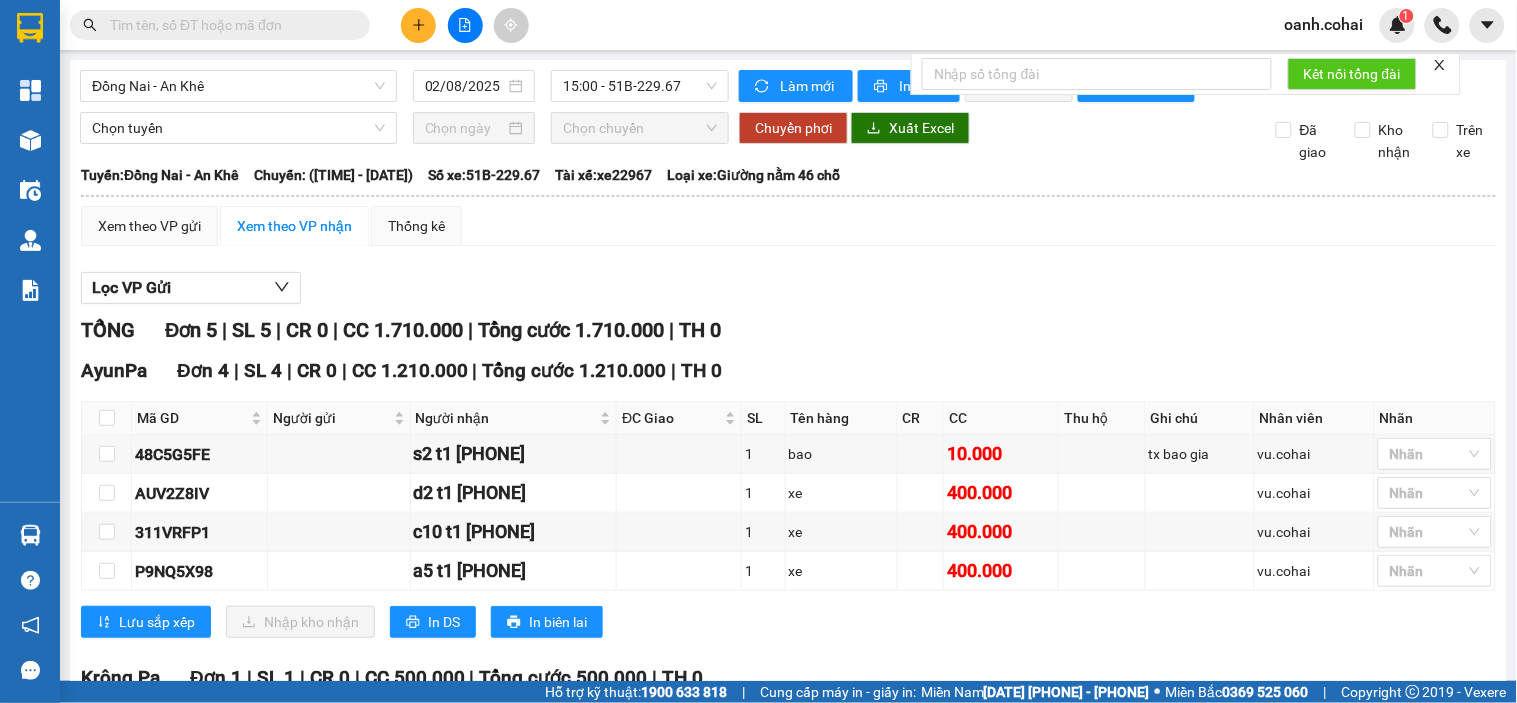 click on "Lọc VP Gửi" at bounding box center [788, 288] 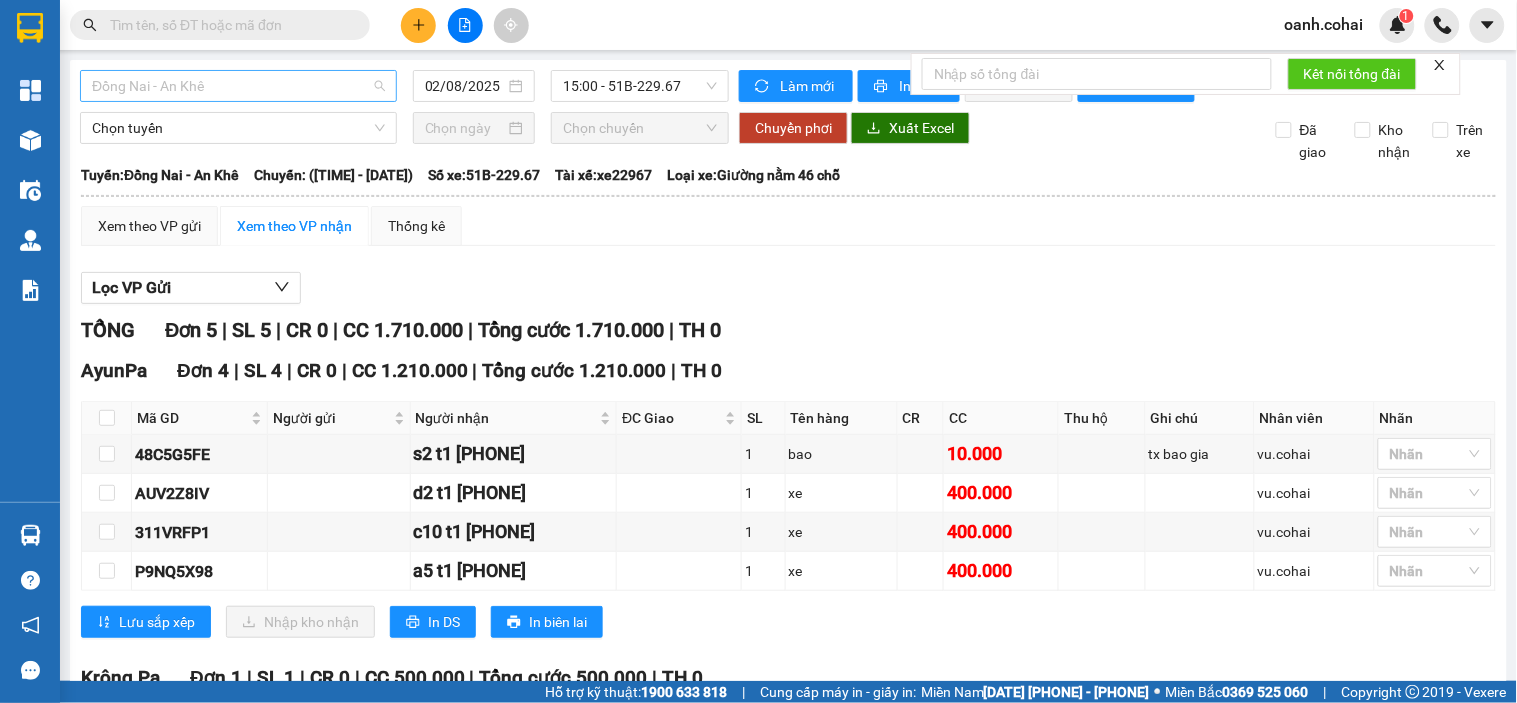 click on "Đồng Nai - An Khê" at bounding box center [238, 86] 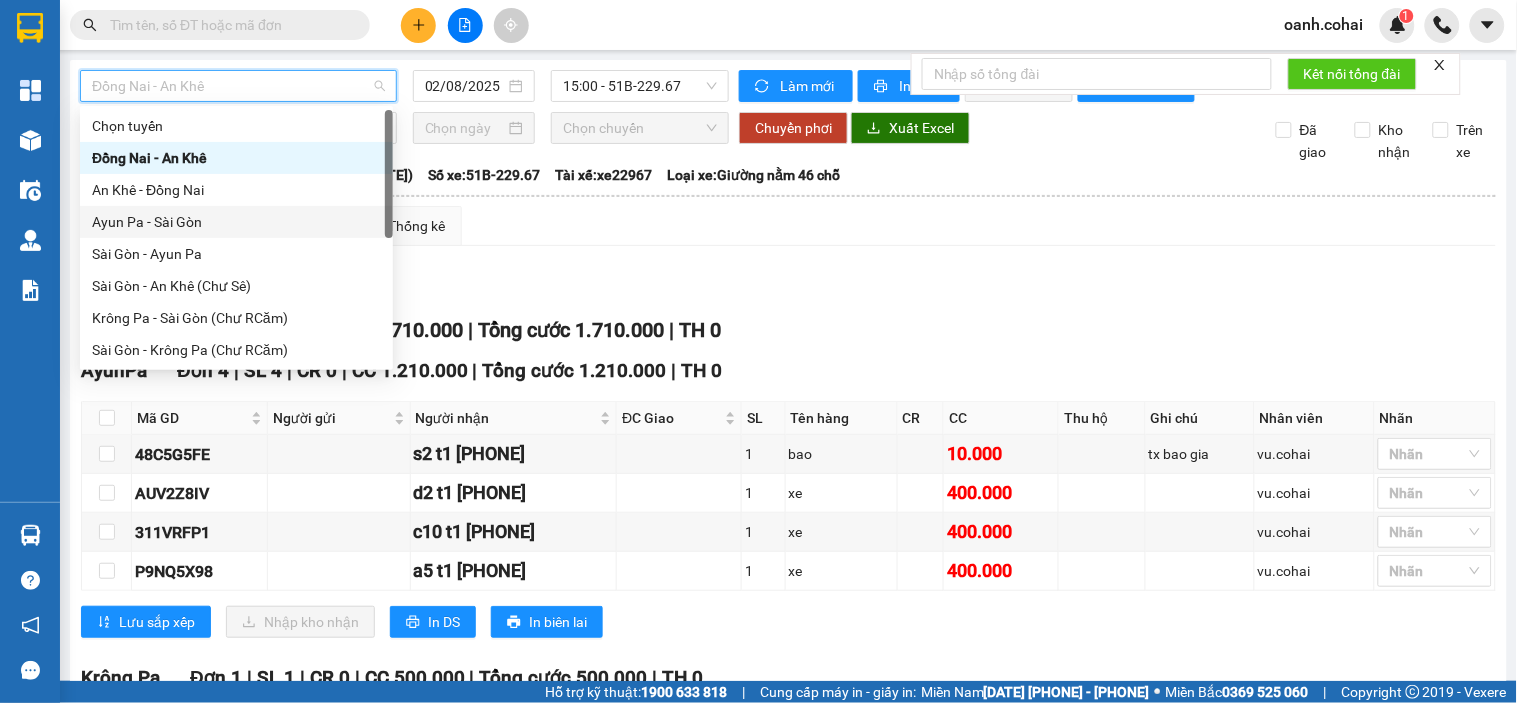 scroll, scrollTop: 111, scrollLeft: 0, axis: vertical 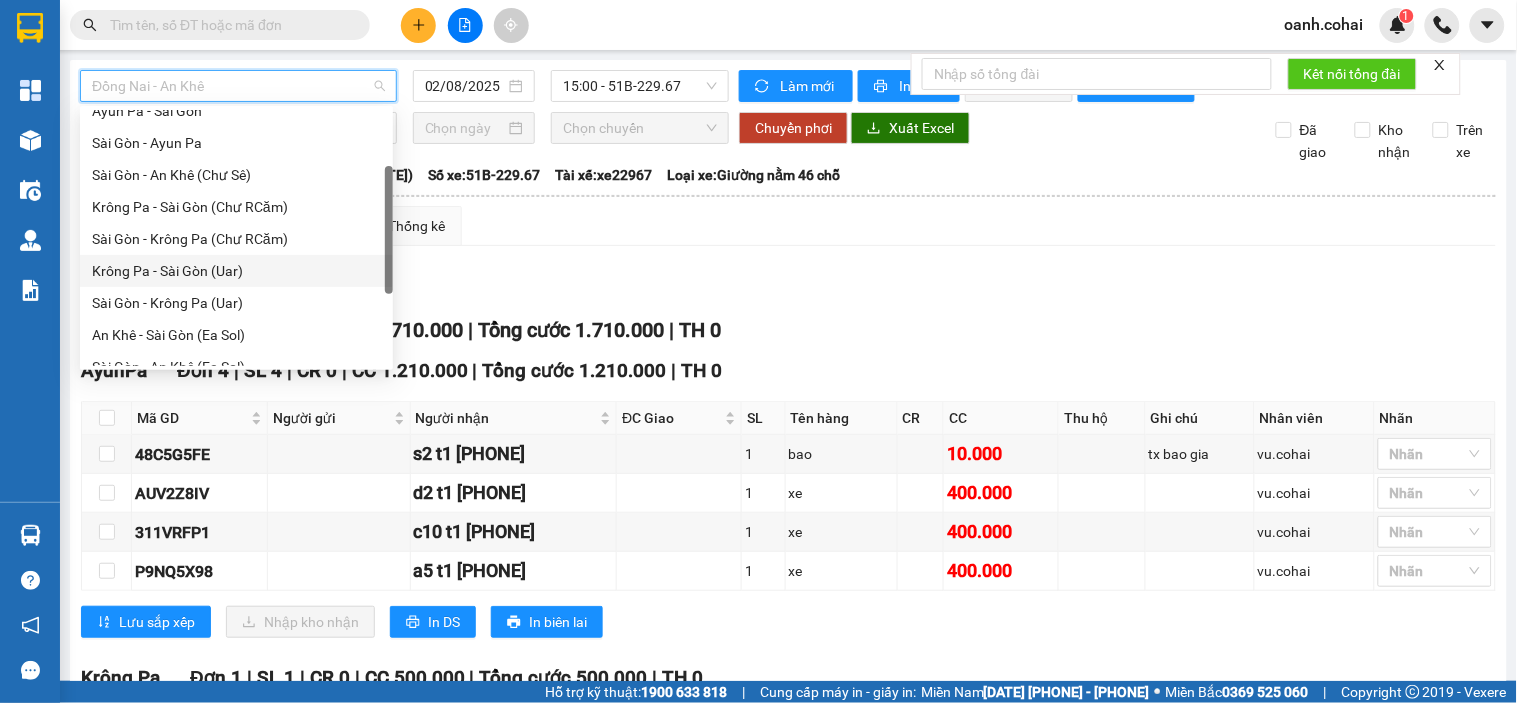 click on "Krông Pa - Sài Gòn (Uar)" at bounding box center (236, 271) 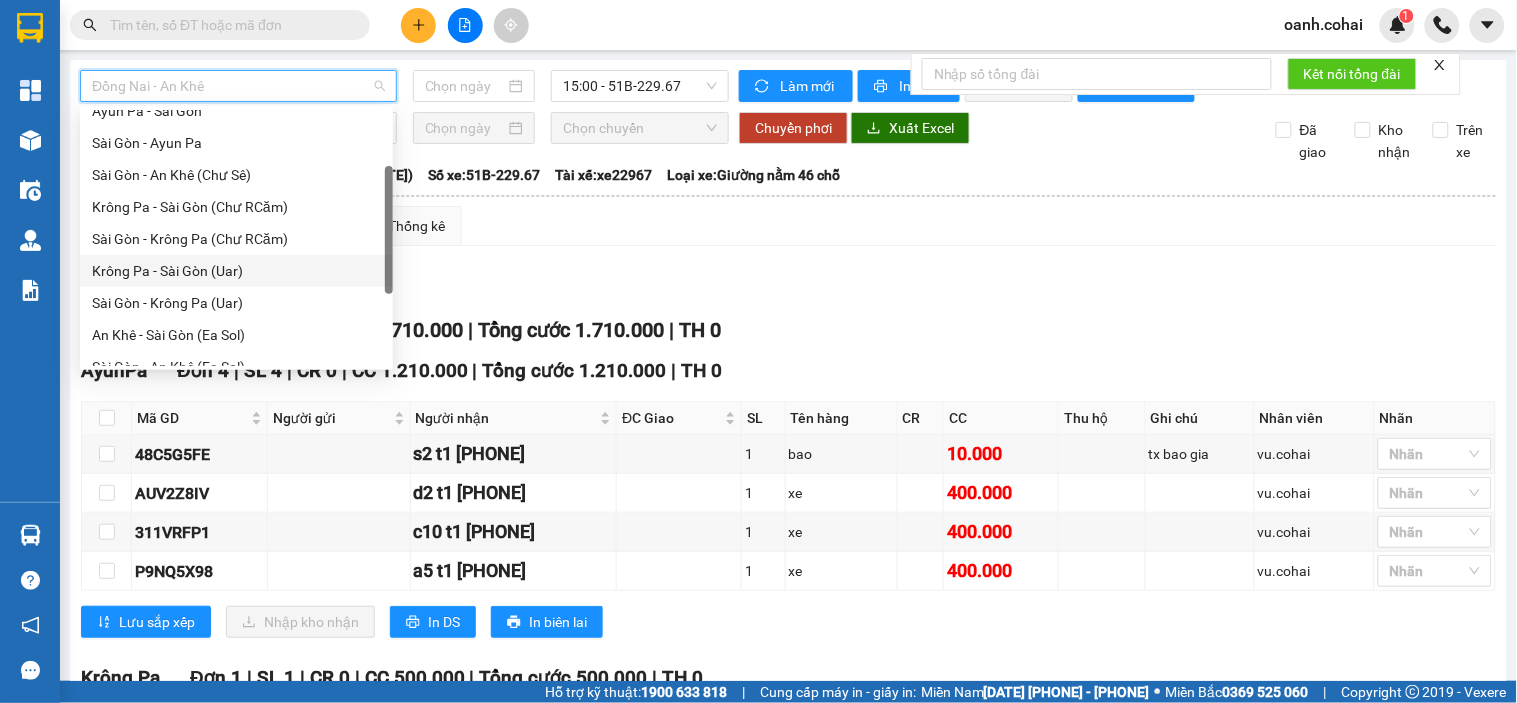 type on "02/08/2025" 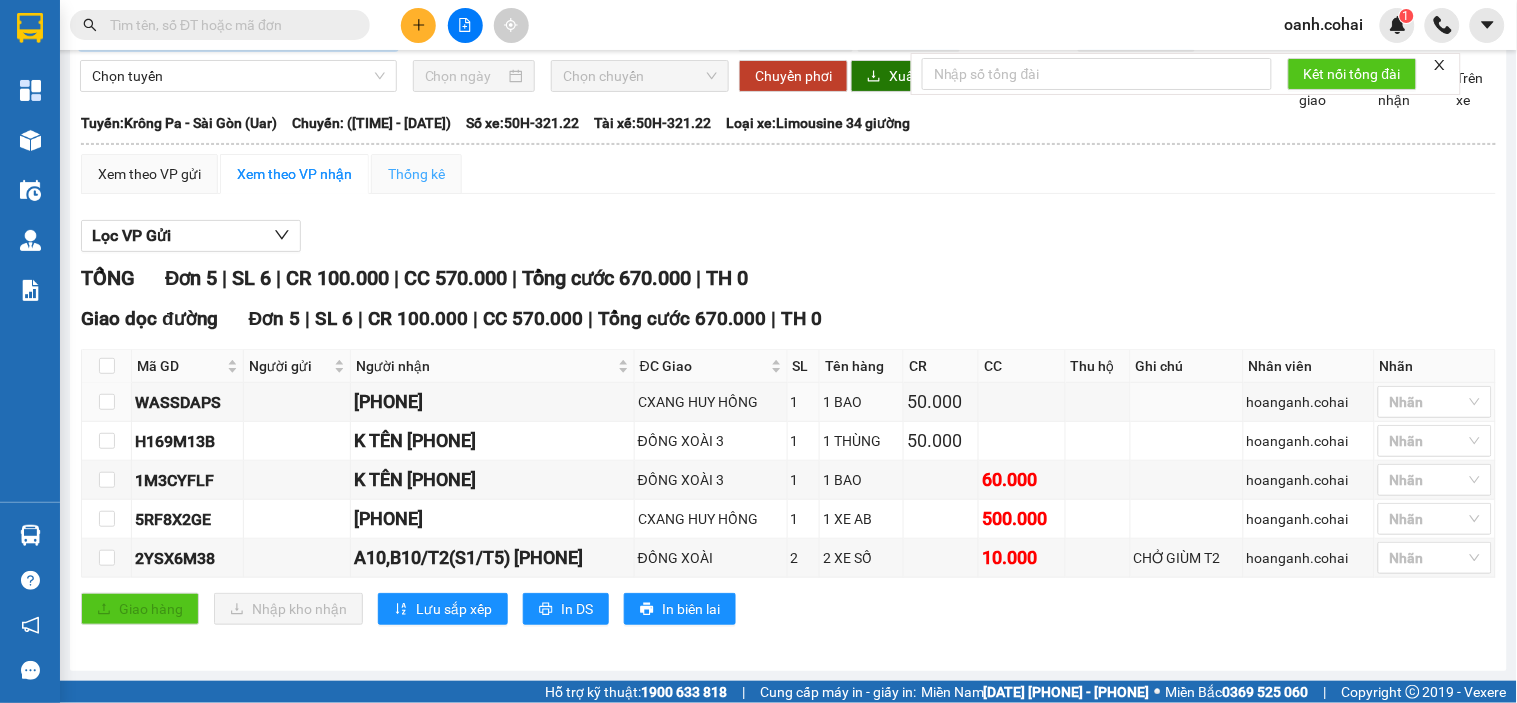 scroll, scrollTop: 0, scrollLeft: 0, axis: both 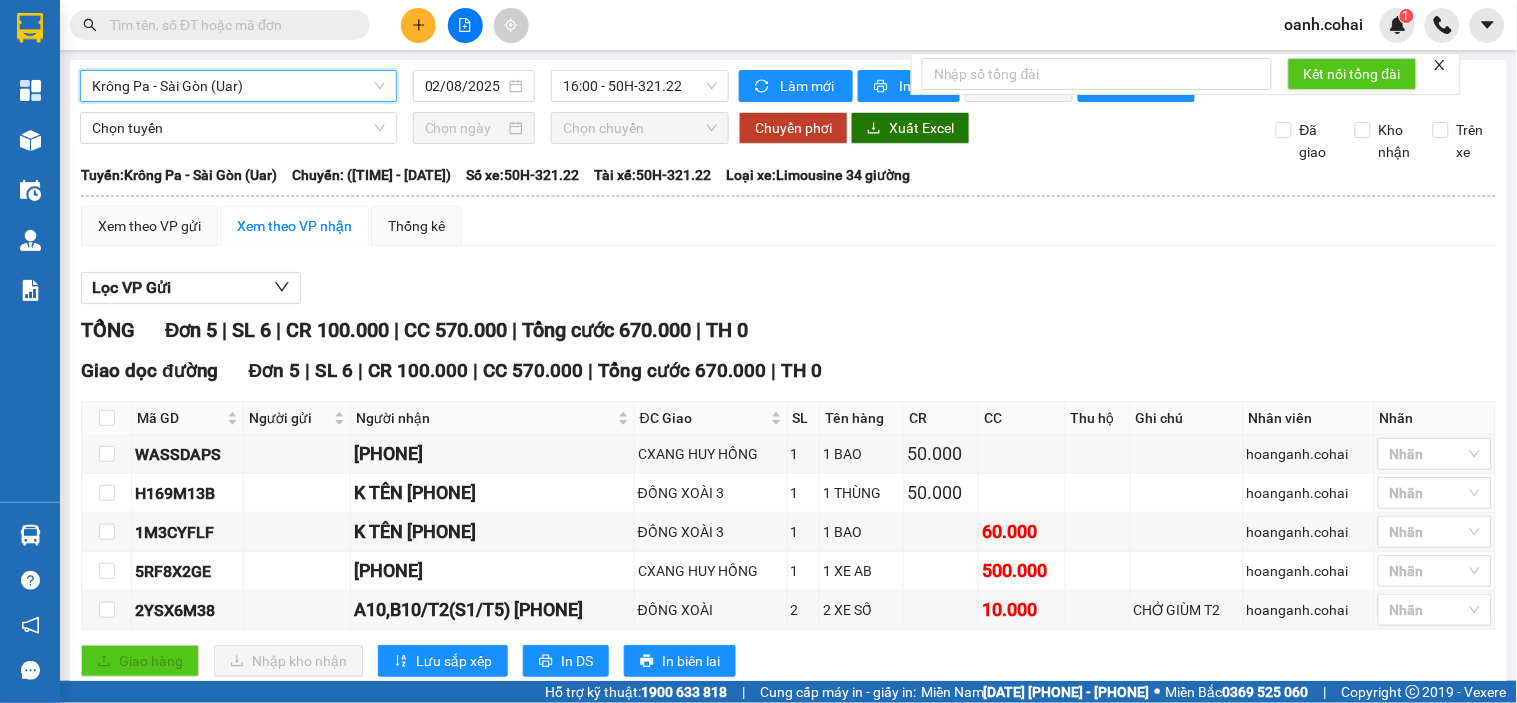 click on "Krông Pa - Sài Gòn (Uar)" at bounding box center [238, 86] 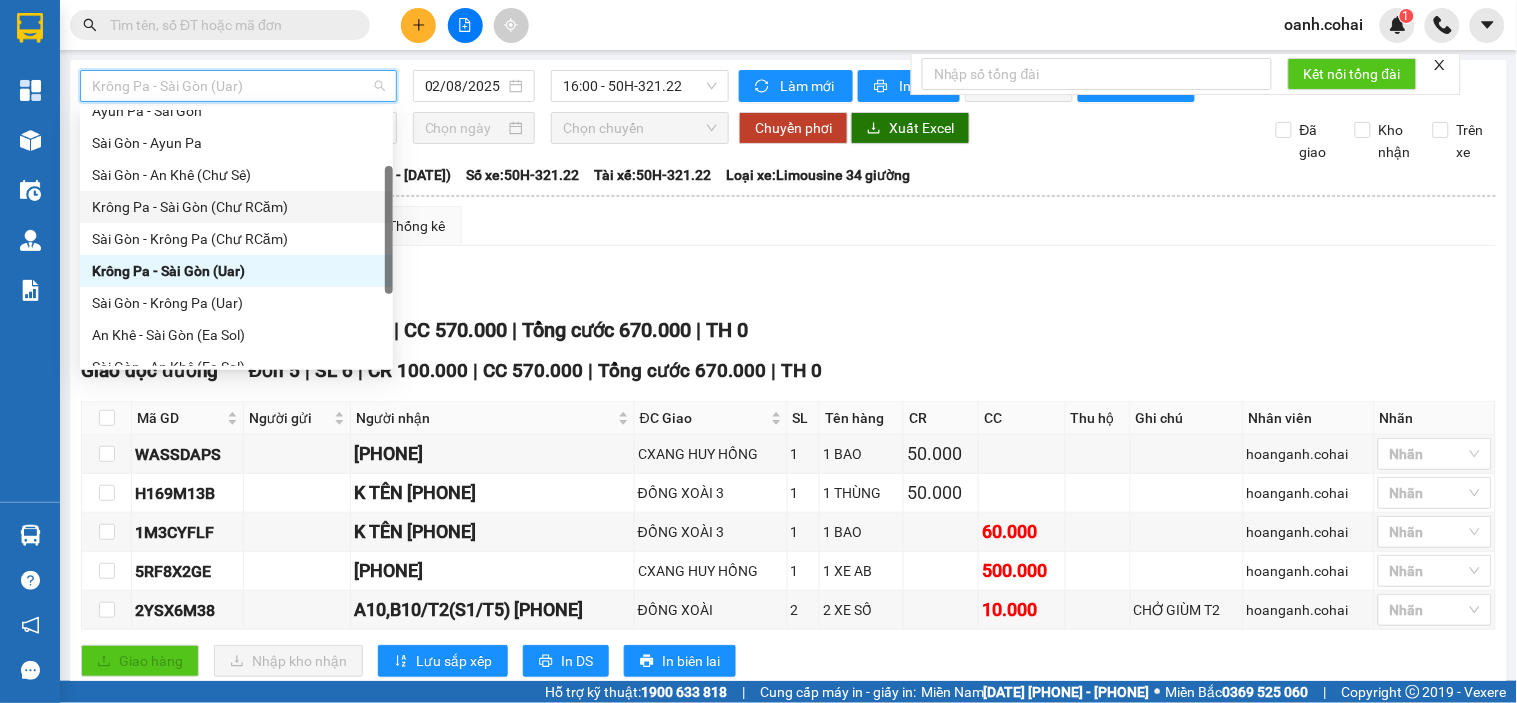 click on "Krông Pa - Sài Gòn (Chư RCăm)" at bounding box center [236, 207] 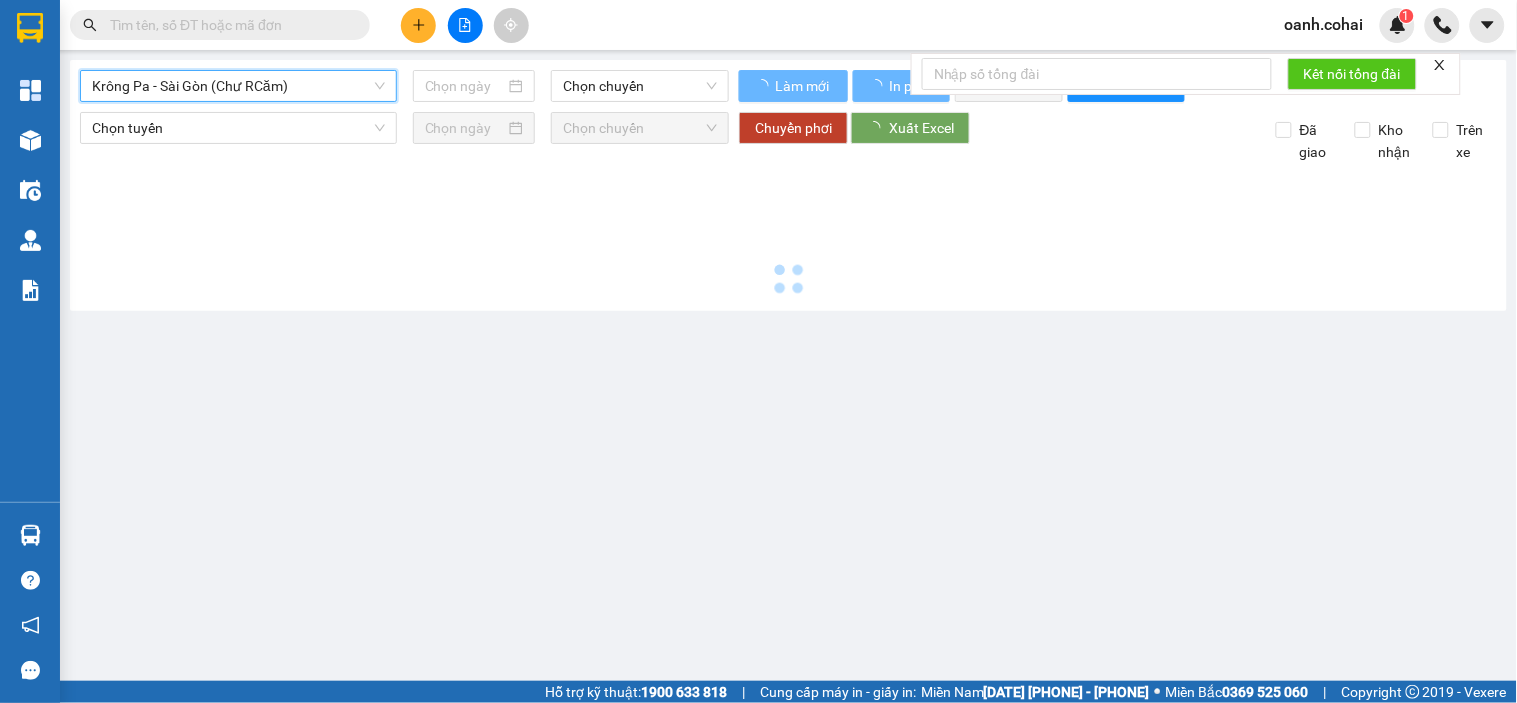 type on "02/08/2025" 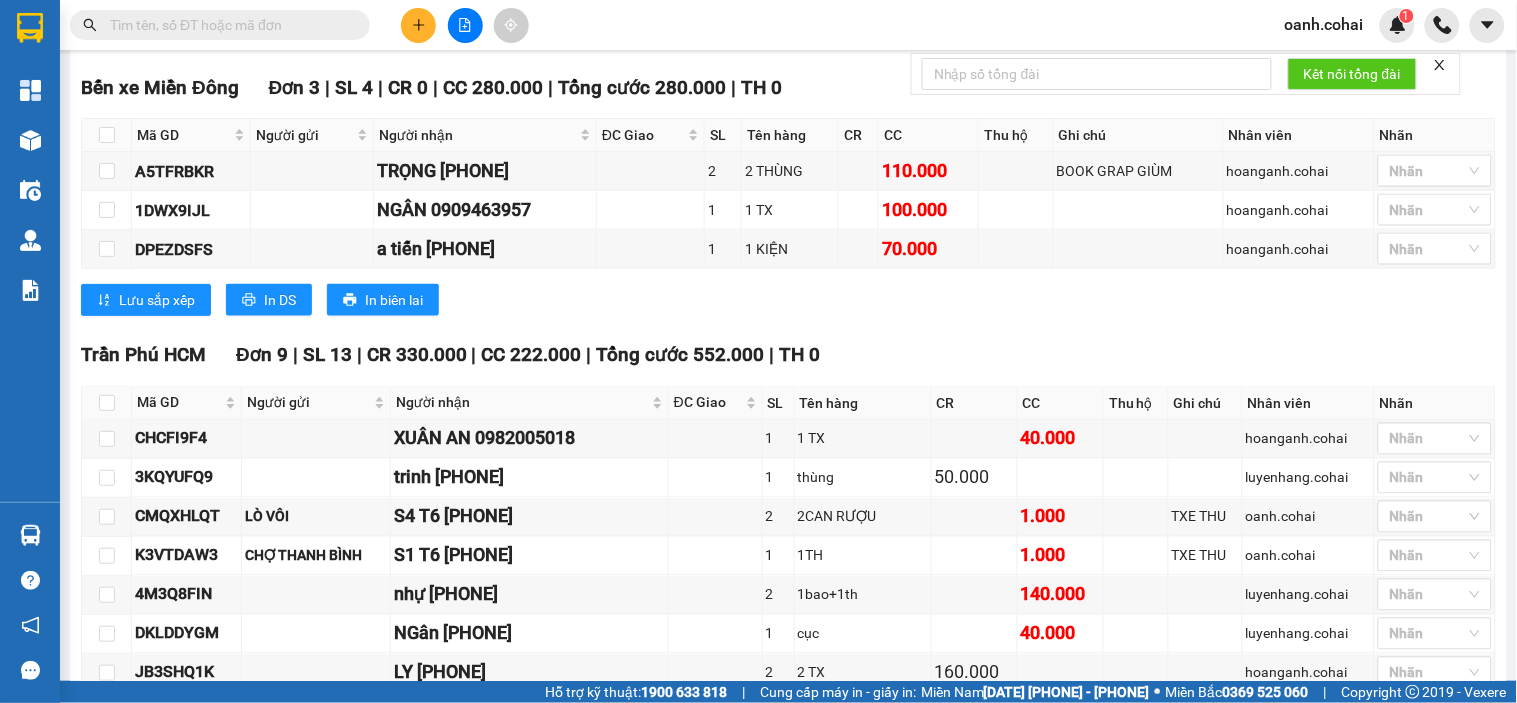scroll, scrollTop: 438, scrollLeft: 0, axis: vertical 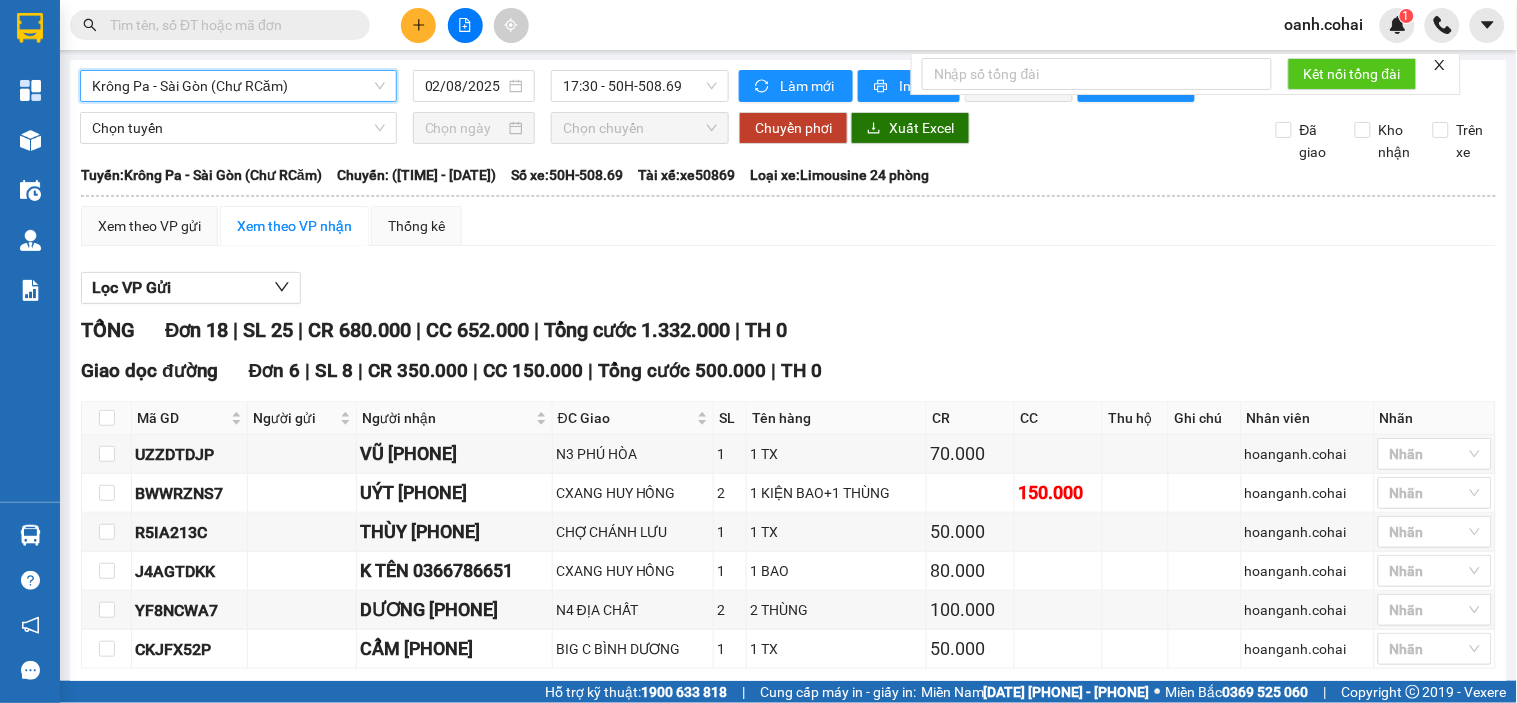 click on "Krông Pa - Sài Gòn (Chư RCăm)" at bounding box center (238, 86) 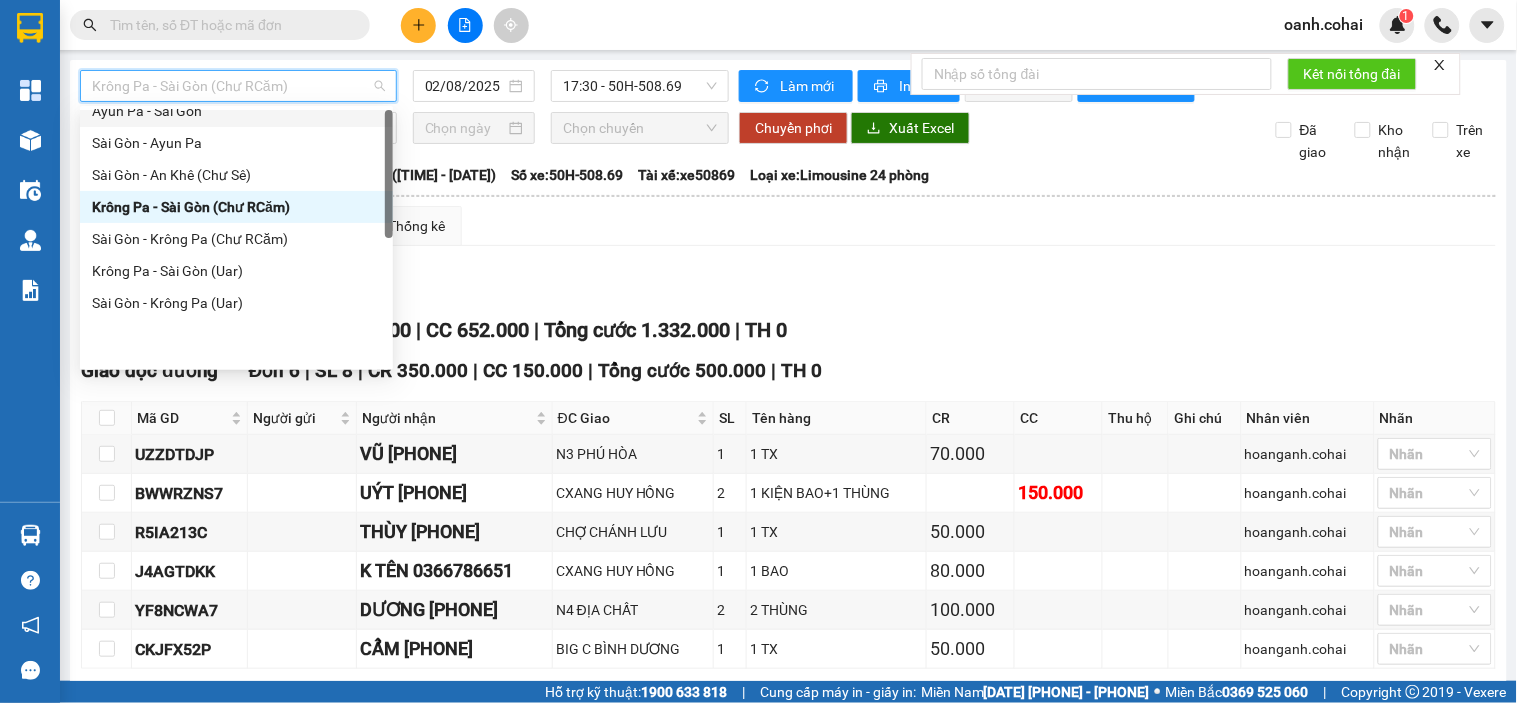scroll, scrollTop: 0, scrollLeft: 0, axis: both 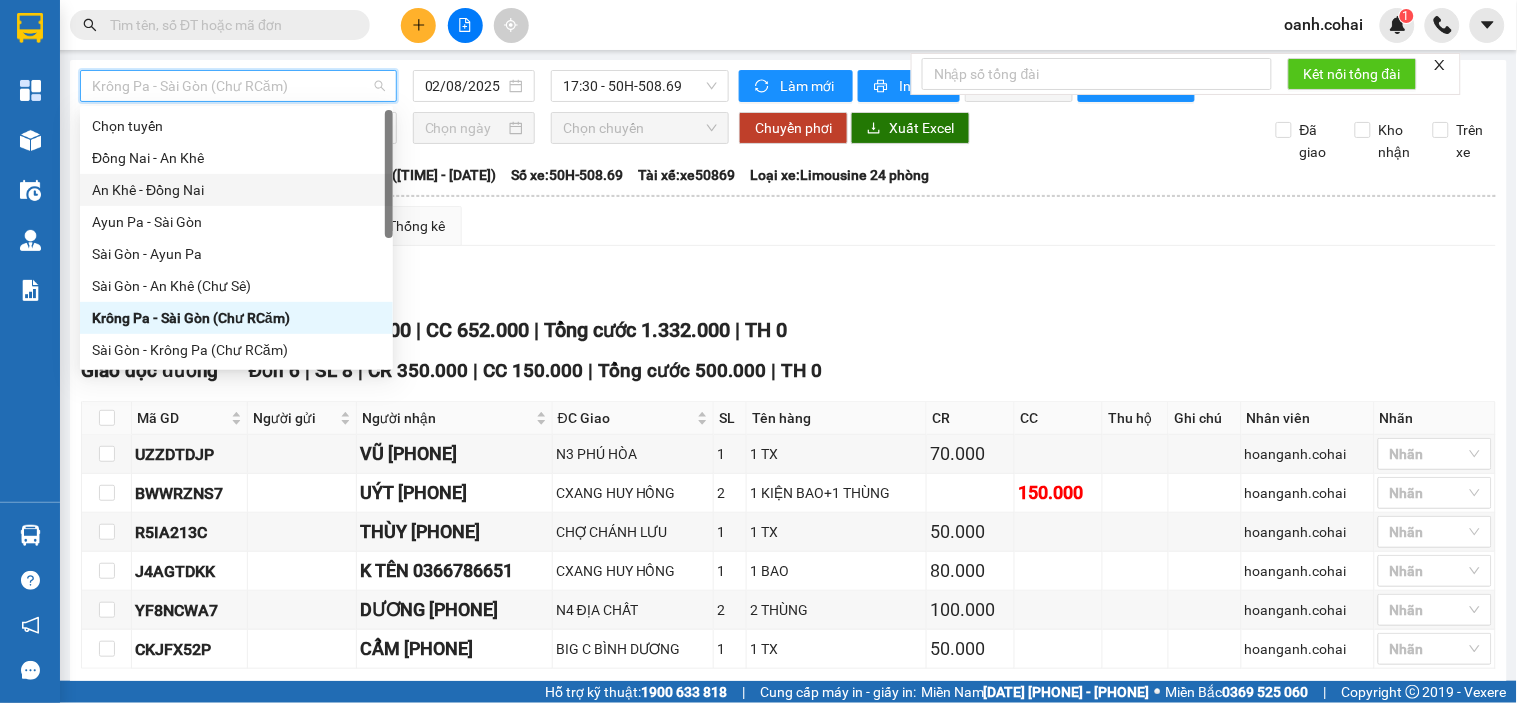 click on "An Khê - Đồng Nai" at bounding box center (236, 190) 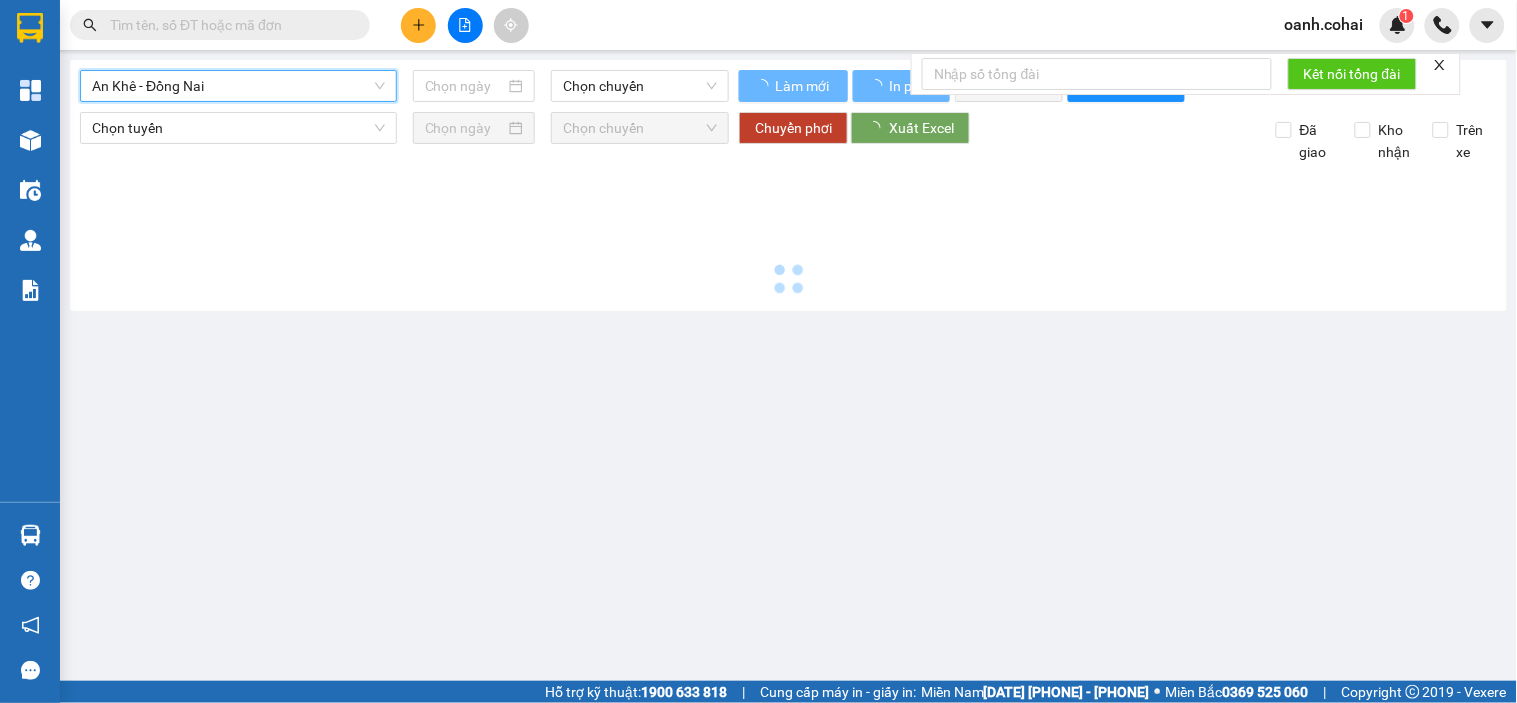 type on "02/08/2025" 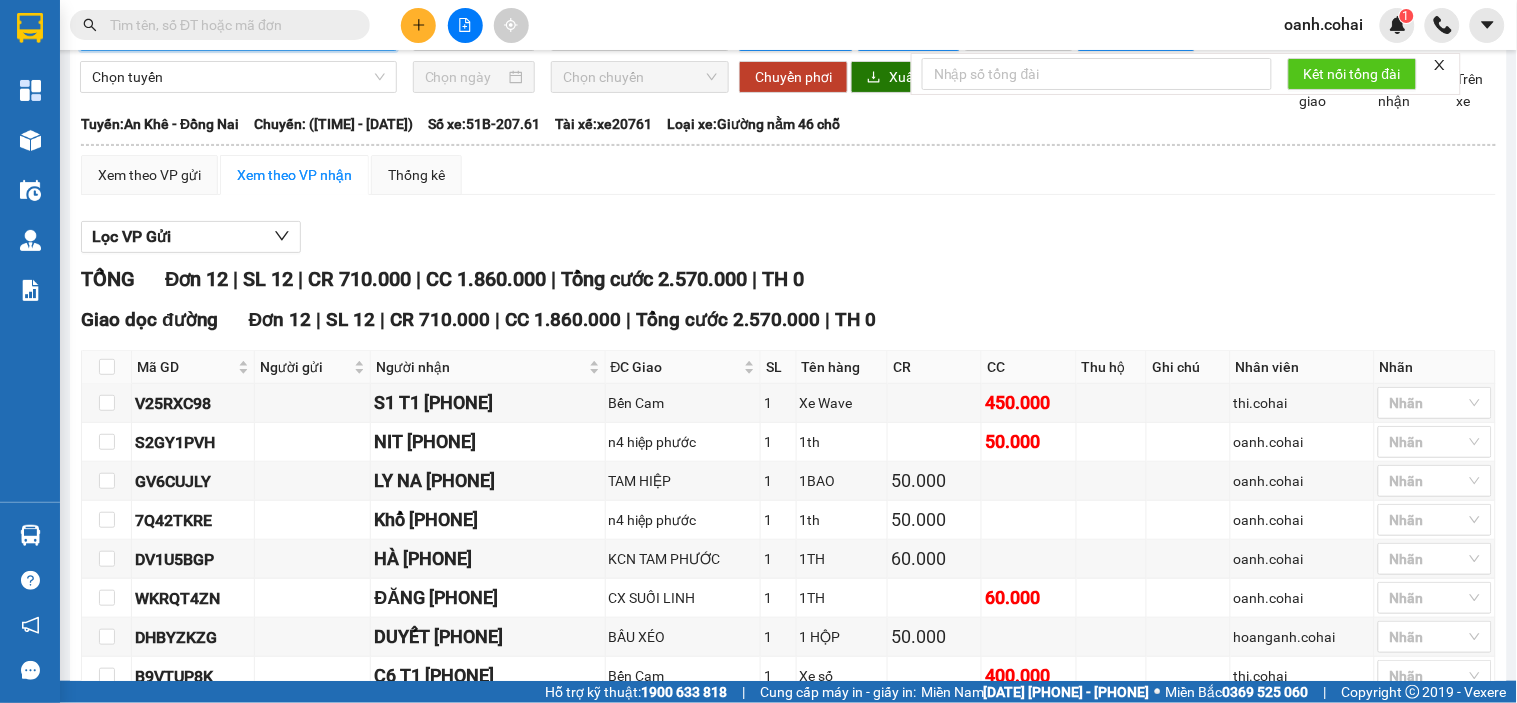 scroll, scrollTop: 0, scrollLeft: 0, axis: both 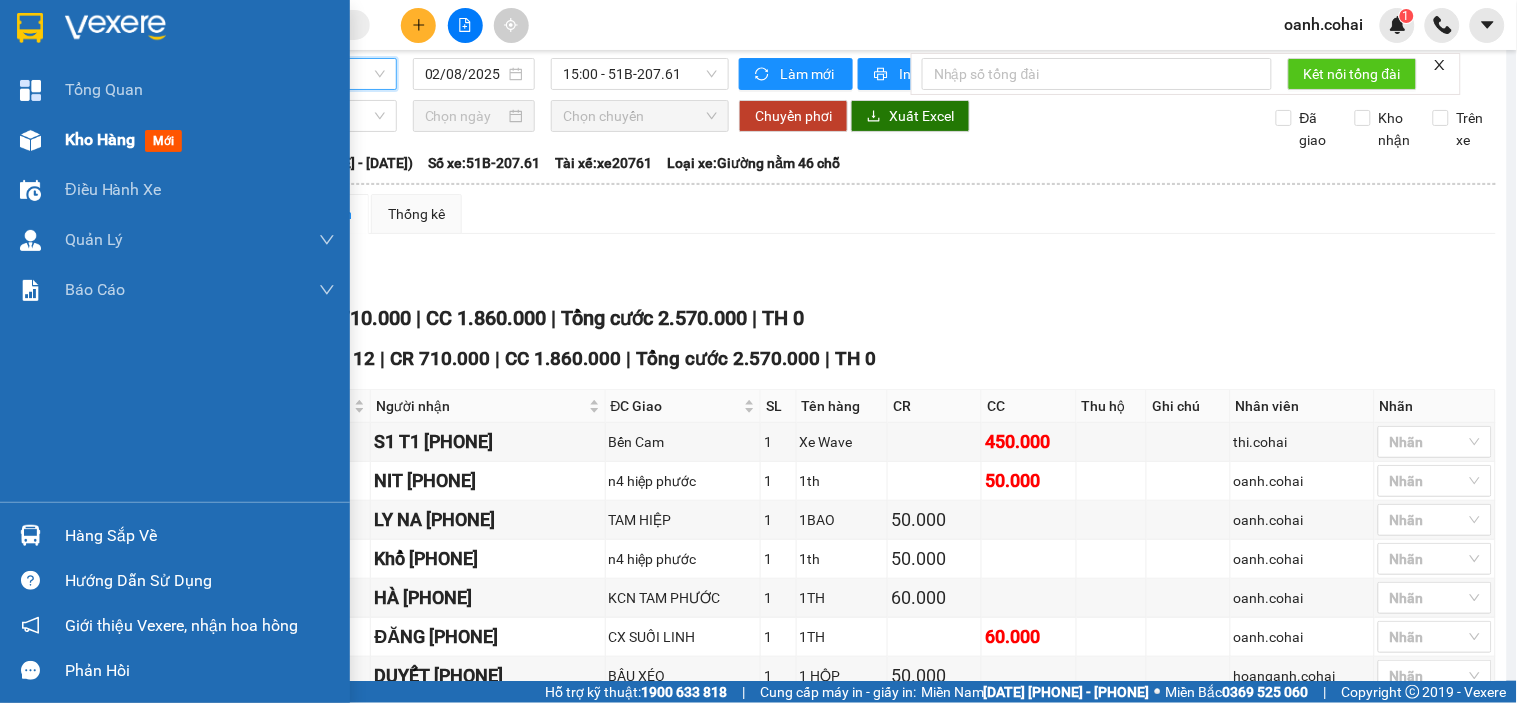 click on "Kho hàng" at bounding box center [100, 139] 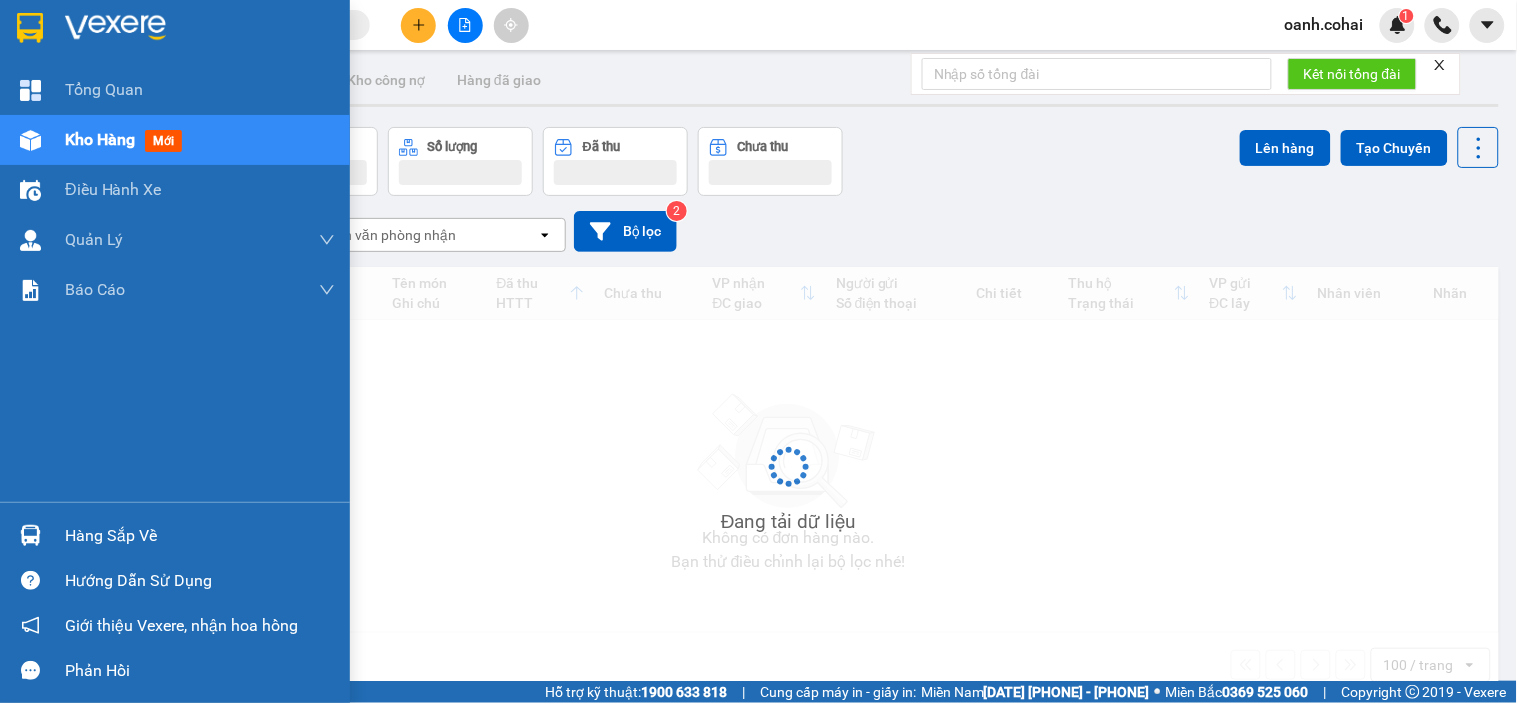 click on "Kho hàng" at bounding box center [100, 139] 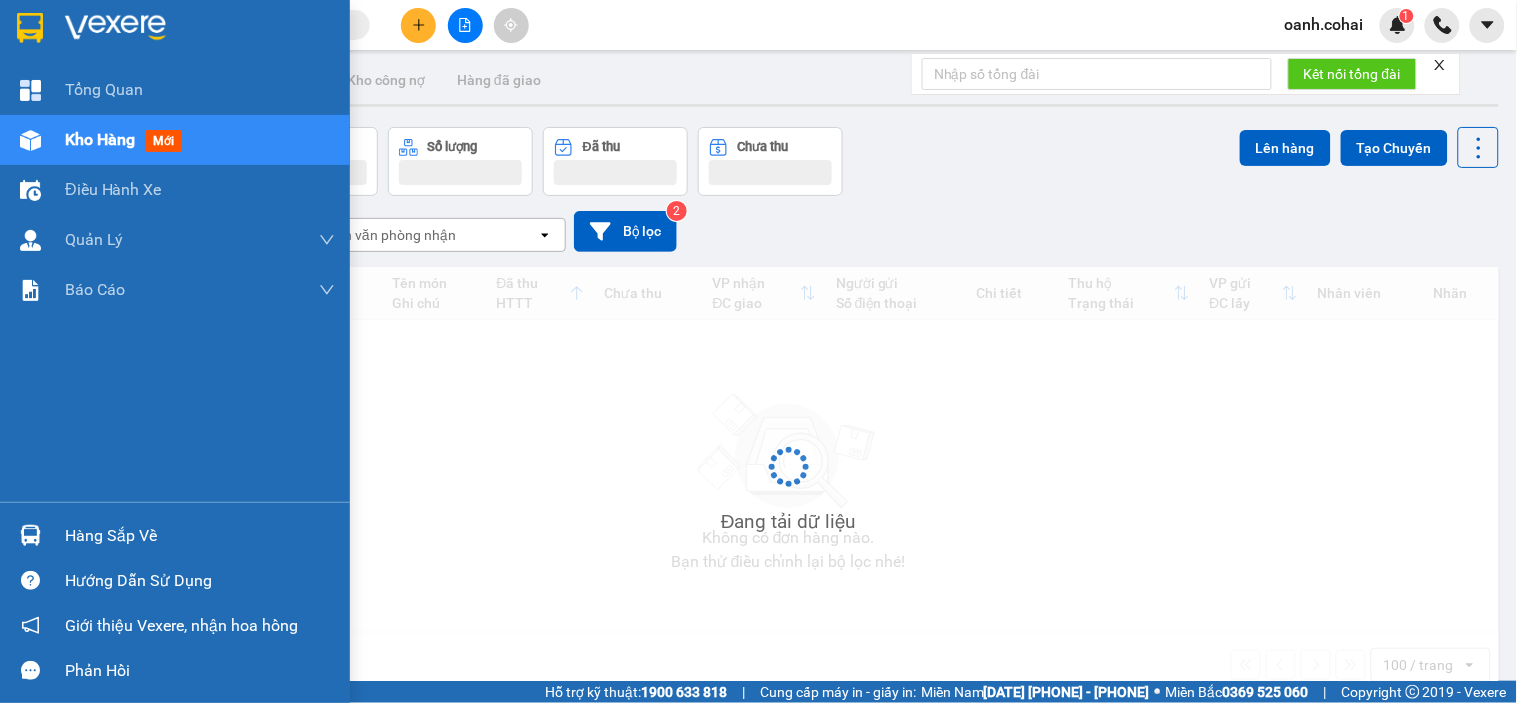 click on "Kho hàng" at bounding box center [100, 139] 